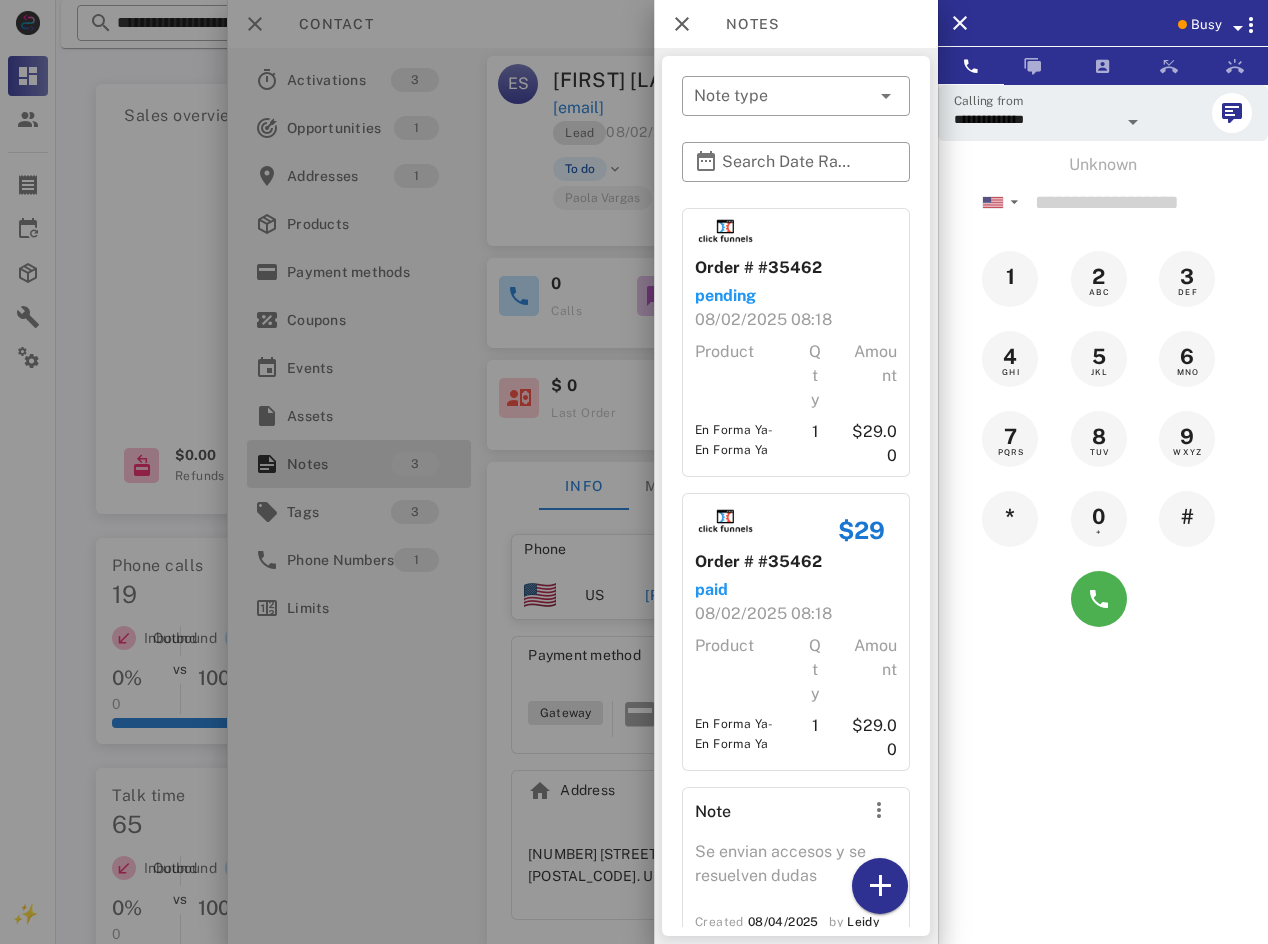scroll, scrollTop: 0, scrollLeft: 0, axis: both 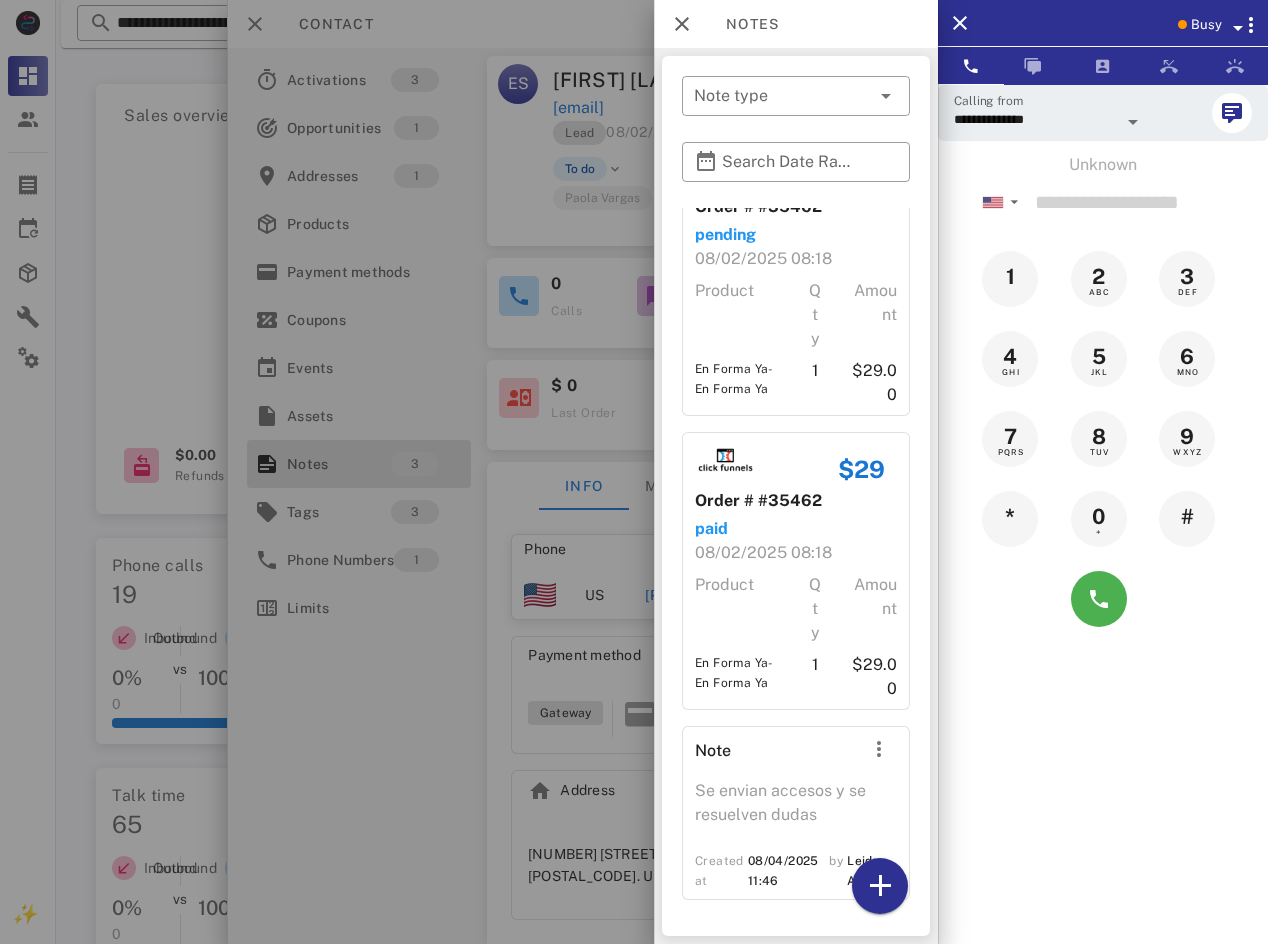 click at bounding box center [634, 472] 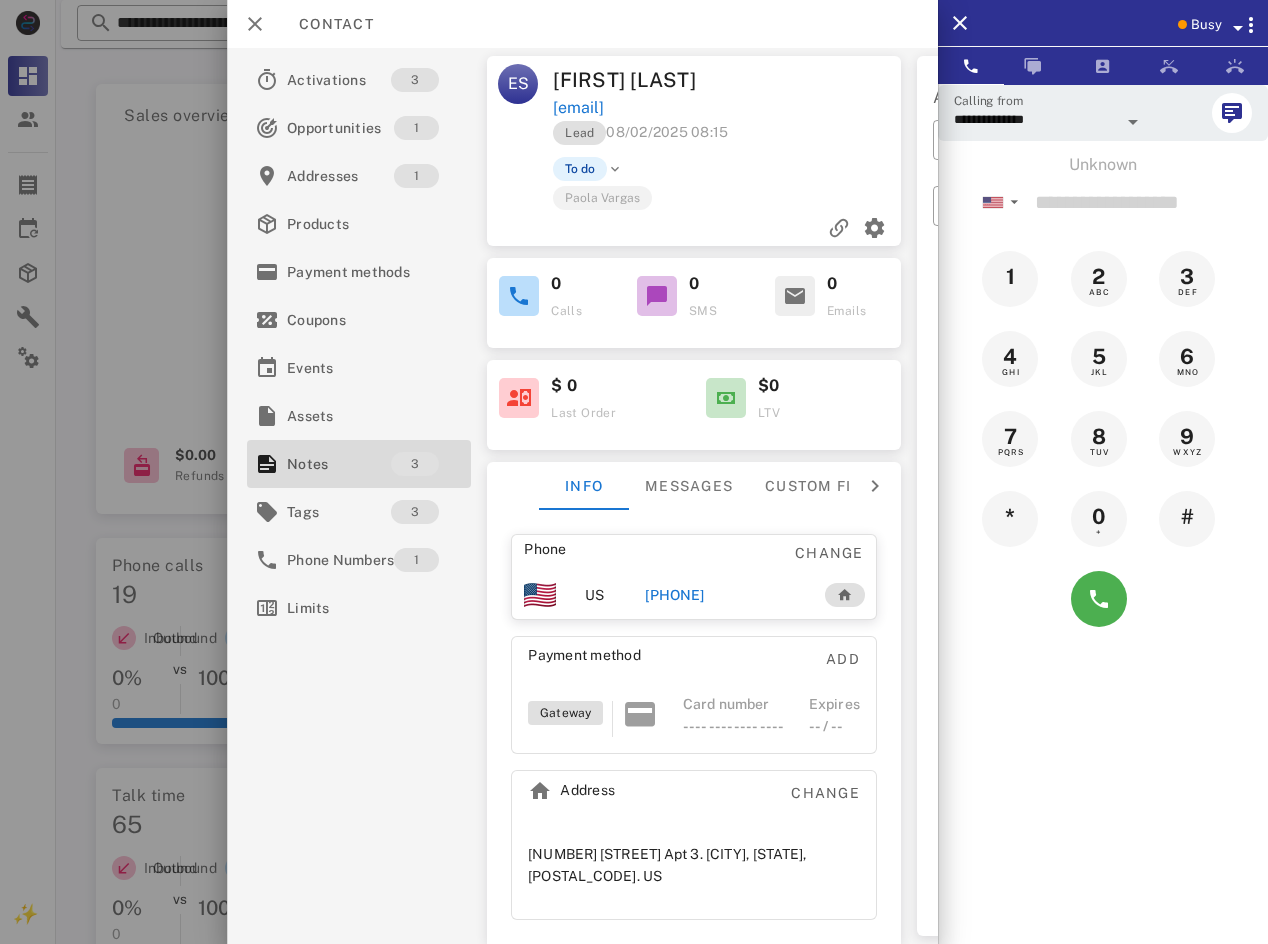 click at bounding box center (634, 472) 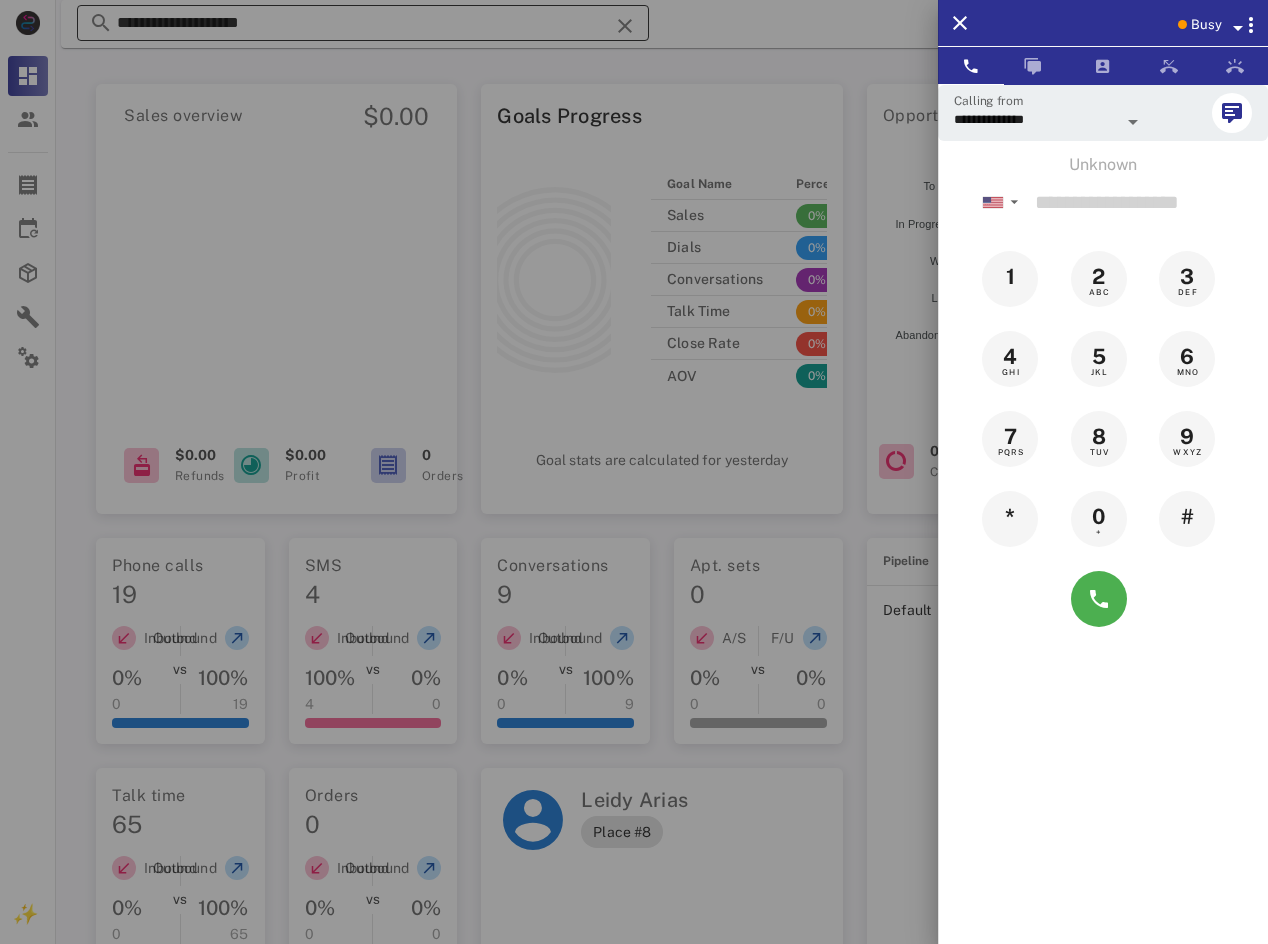 click at bounding box center [634, 472] 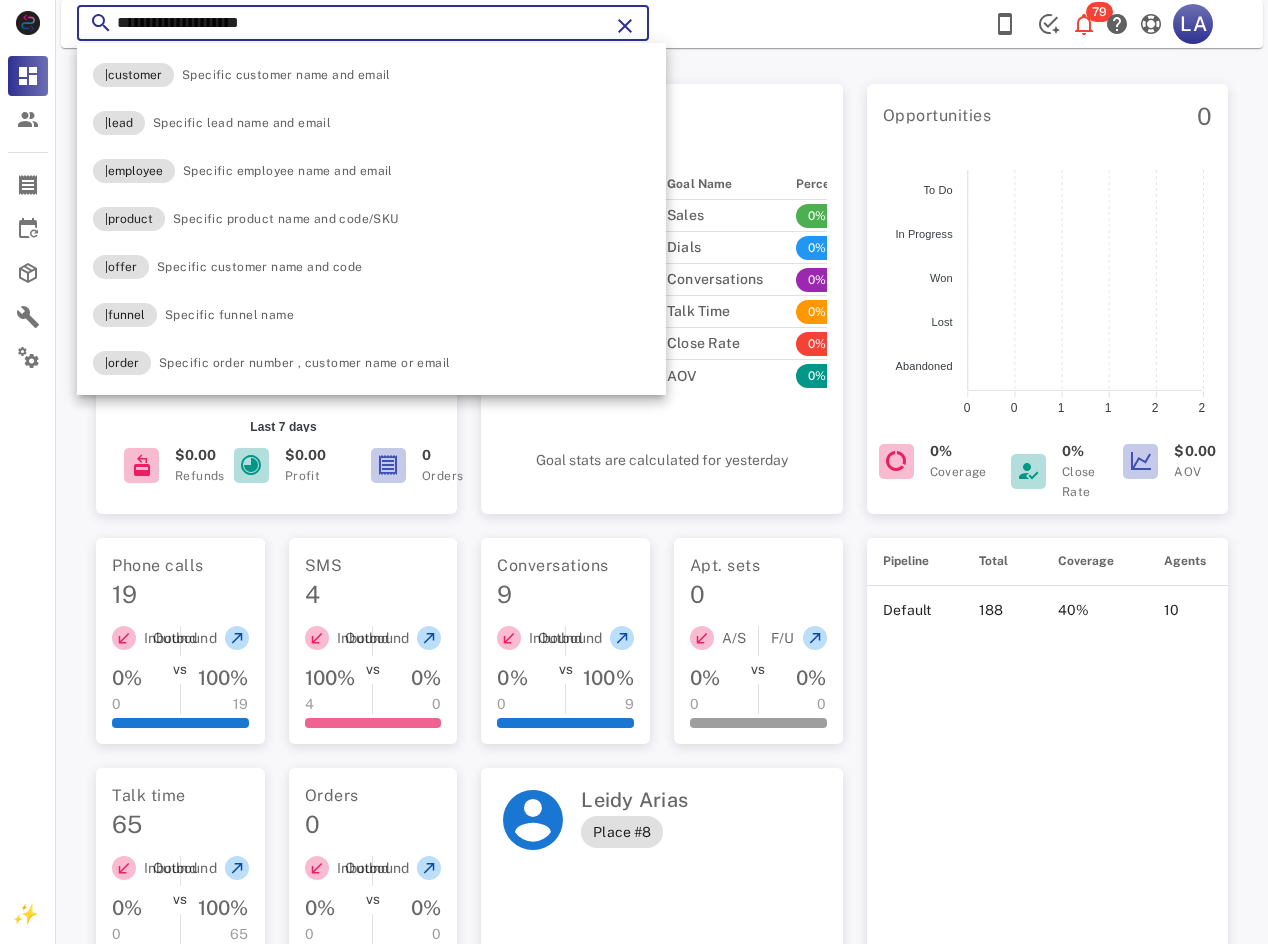 paste 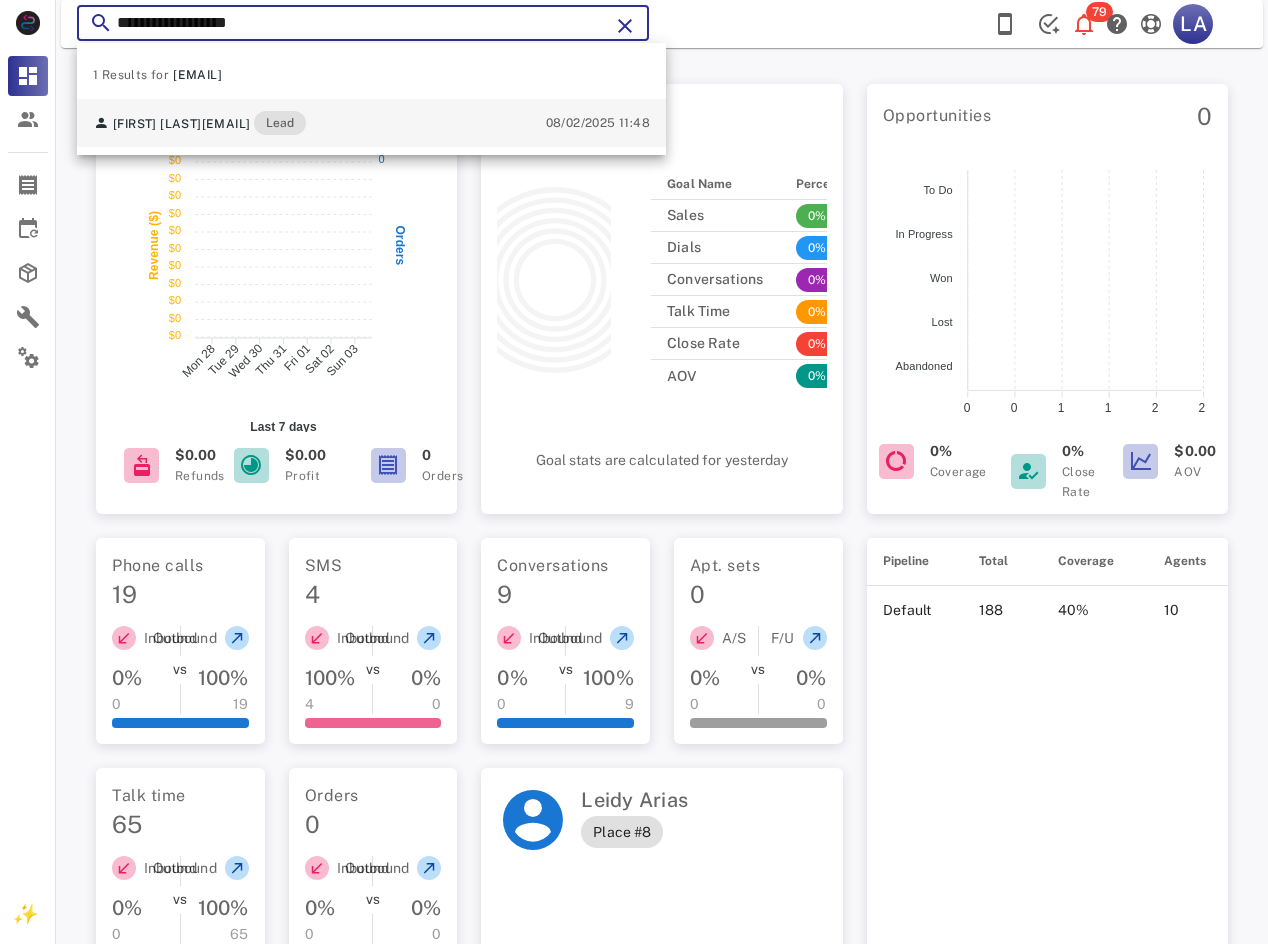 type on "**********" 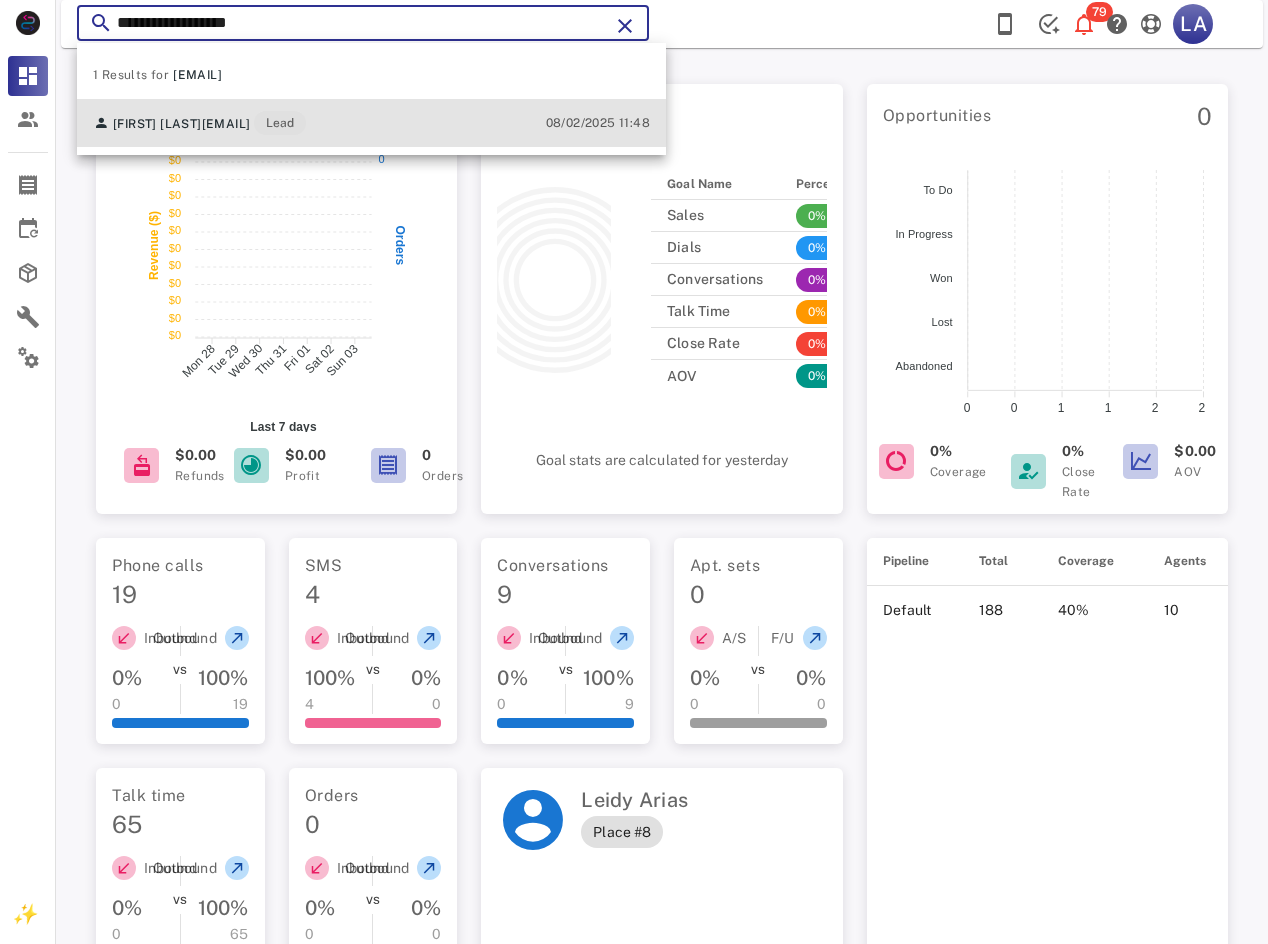 click on "[FIRST] [LAST]   [EMAIL]   Lead" at bounding box center [199, 123] 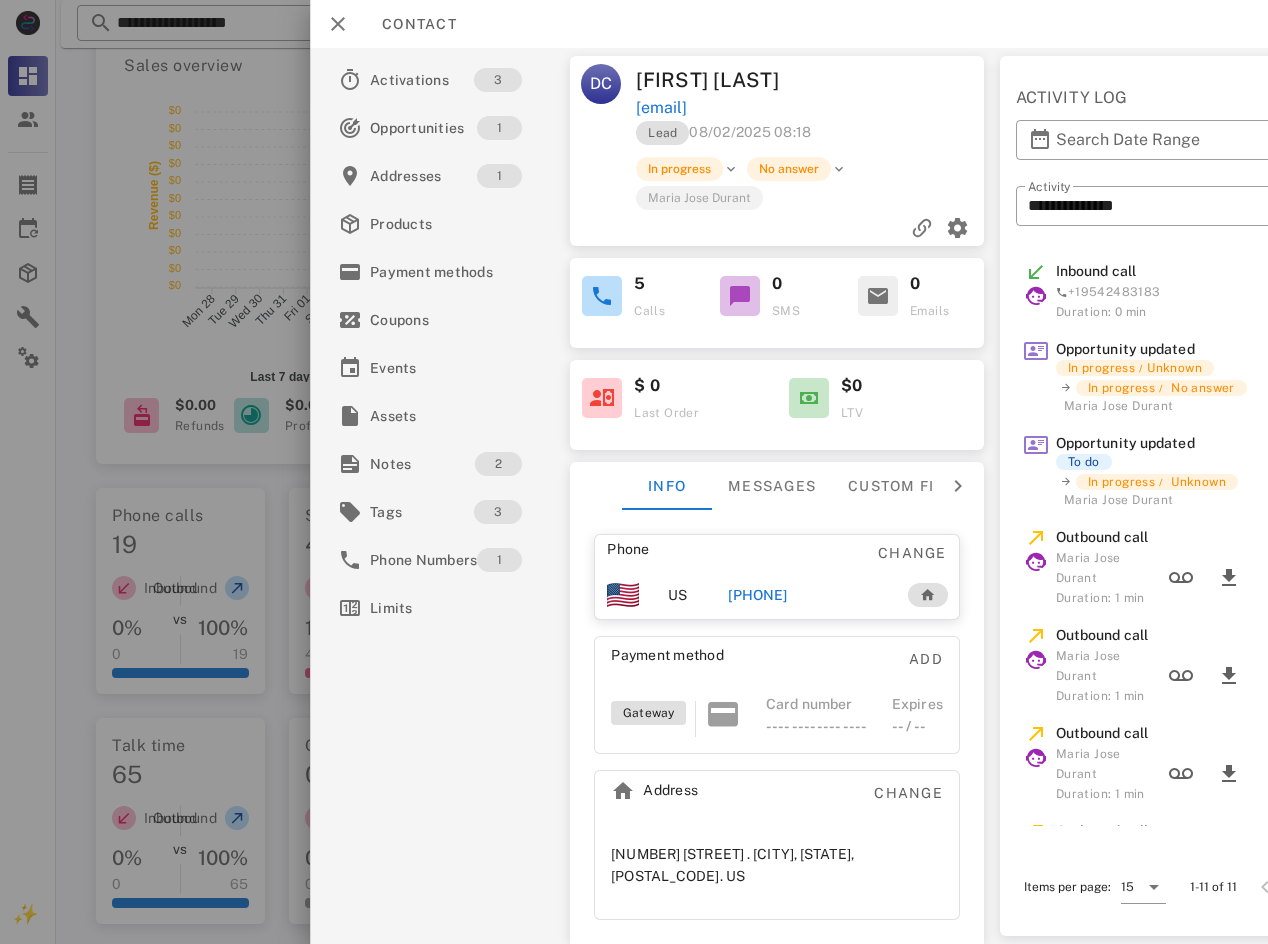 scroll, scrollTop: 200, scrollLeft: 0, axis: vertical 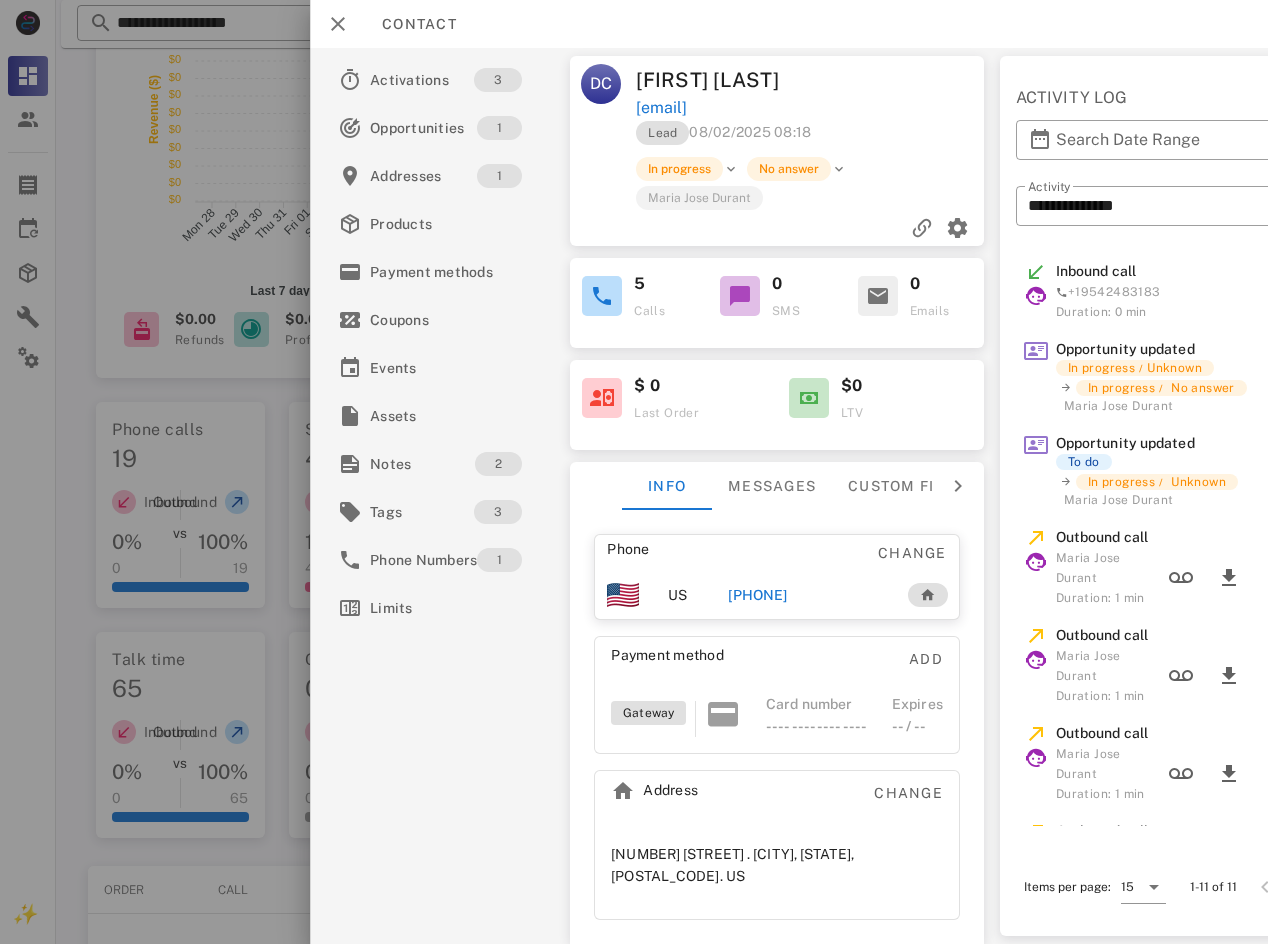 click on "[PHONE]" at bounding box center [757, 595] 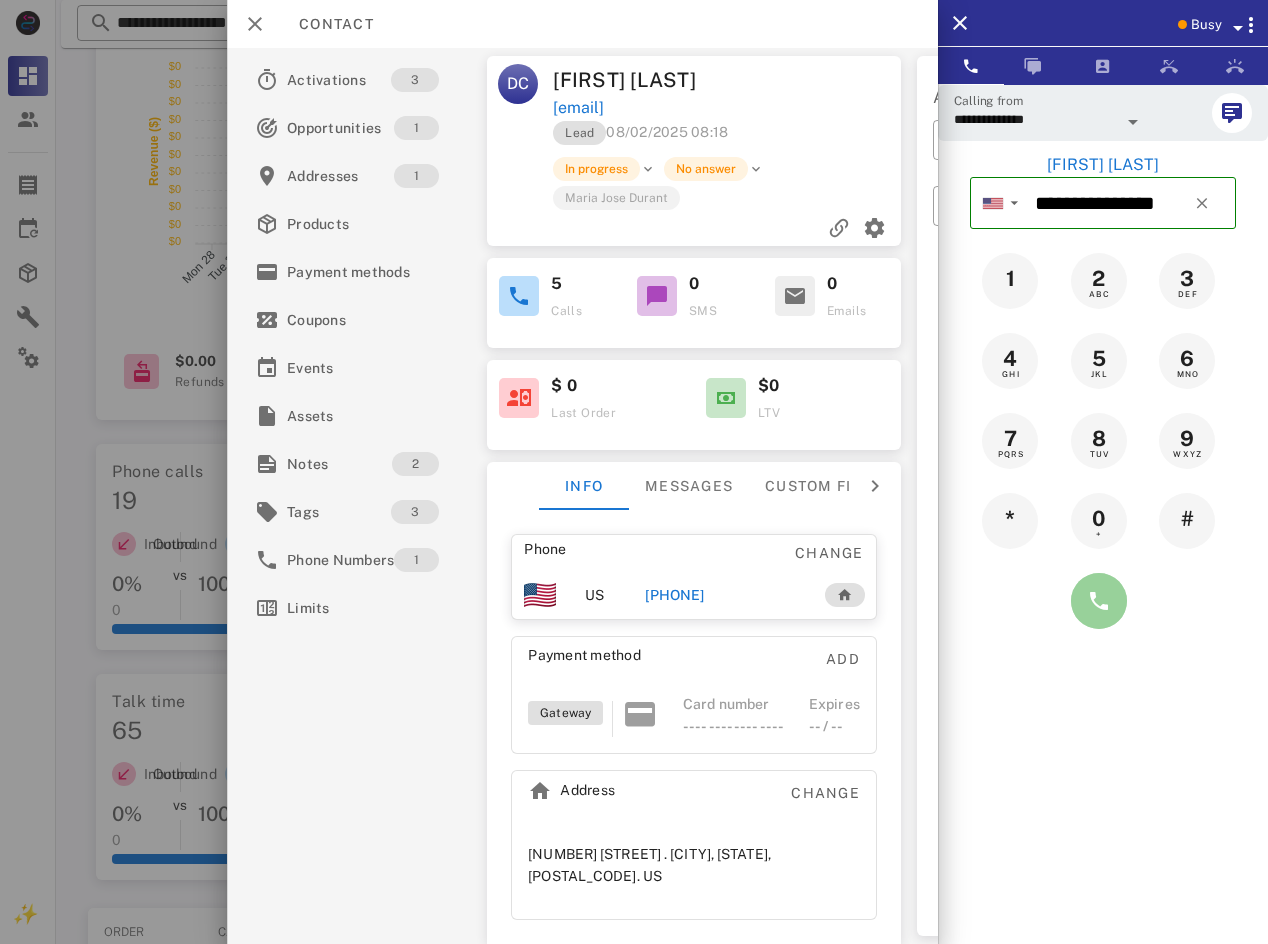 click at bounding box center (1099, 601) 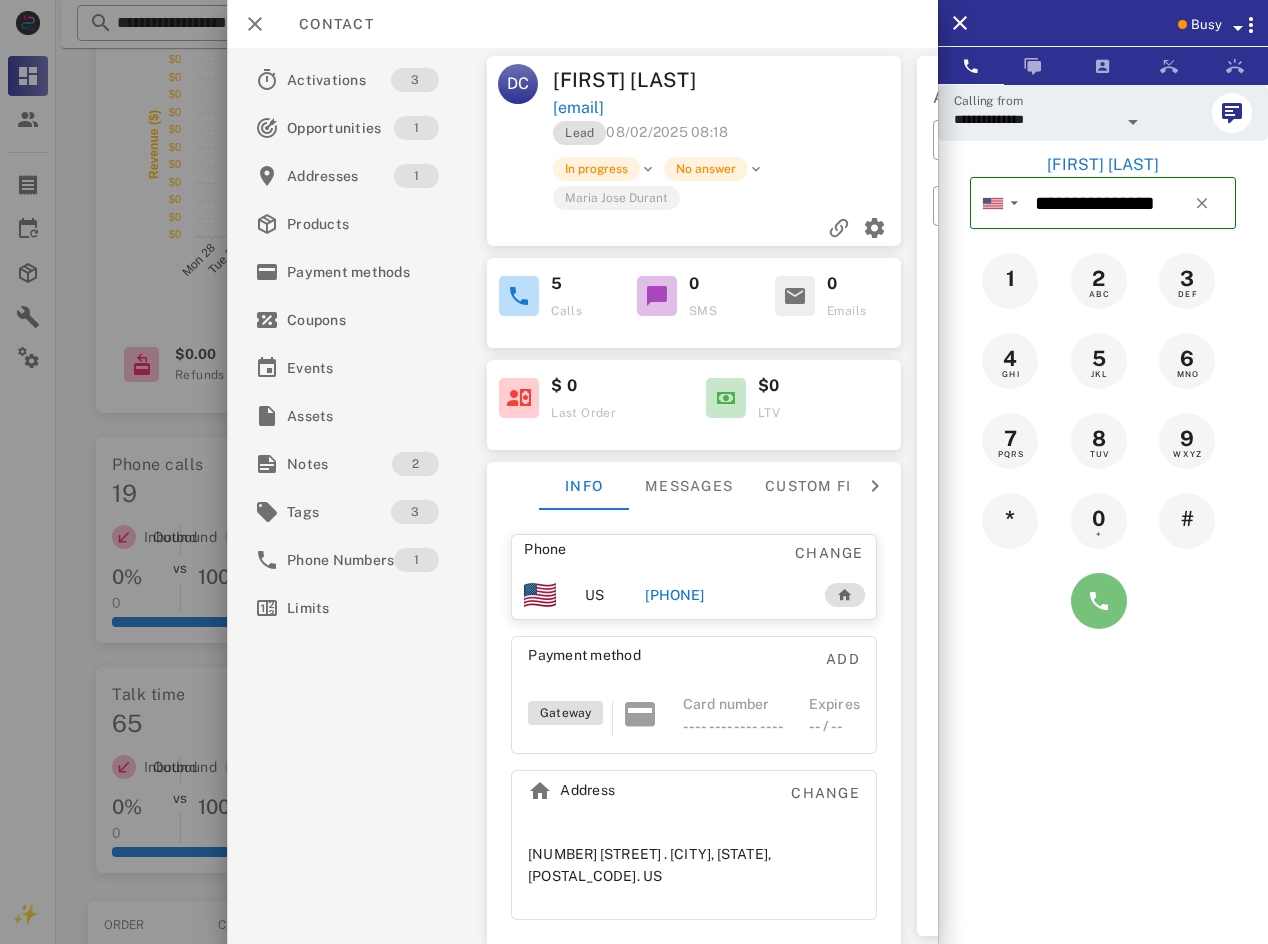 scroll, scrollTop: 200, scrollLeft: 0, axis: vertical 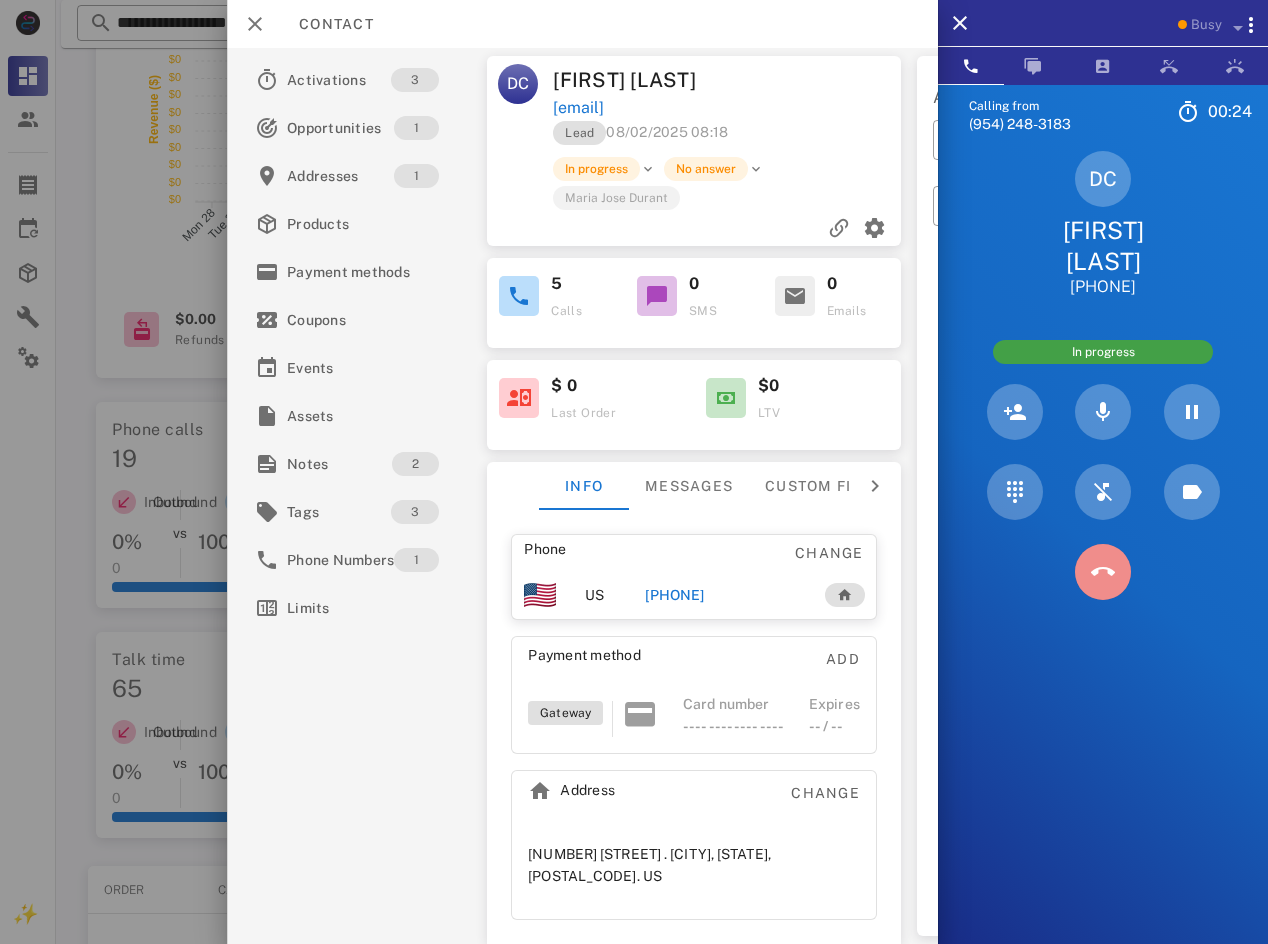 click at bounding box center (1103, 572) 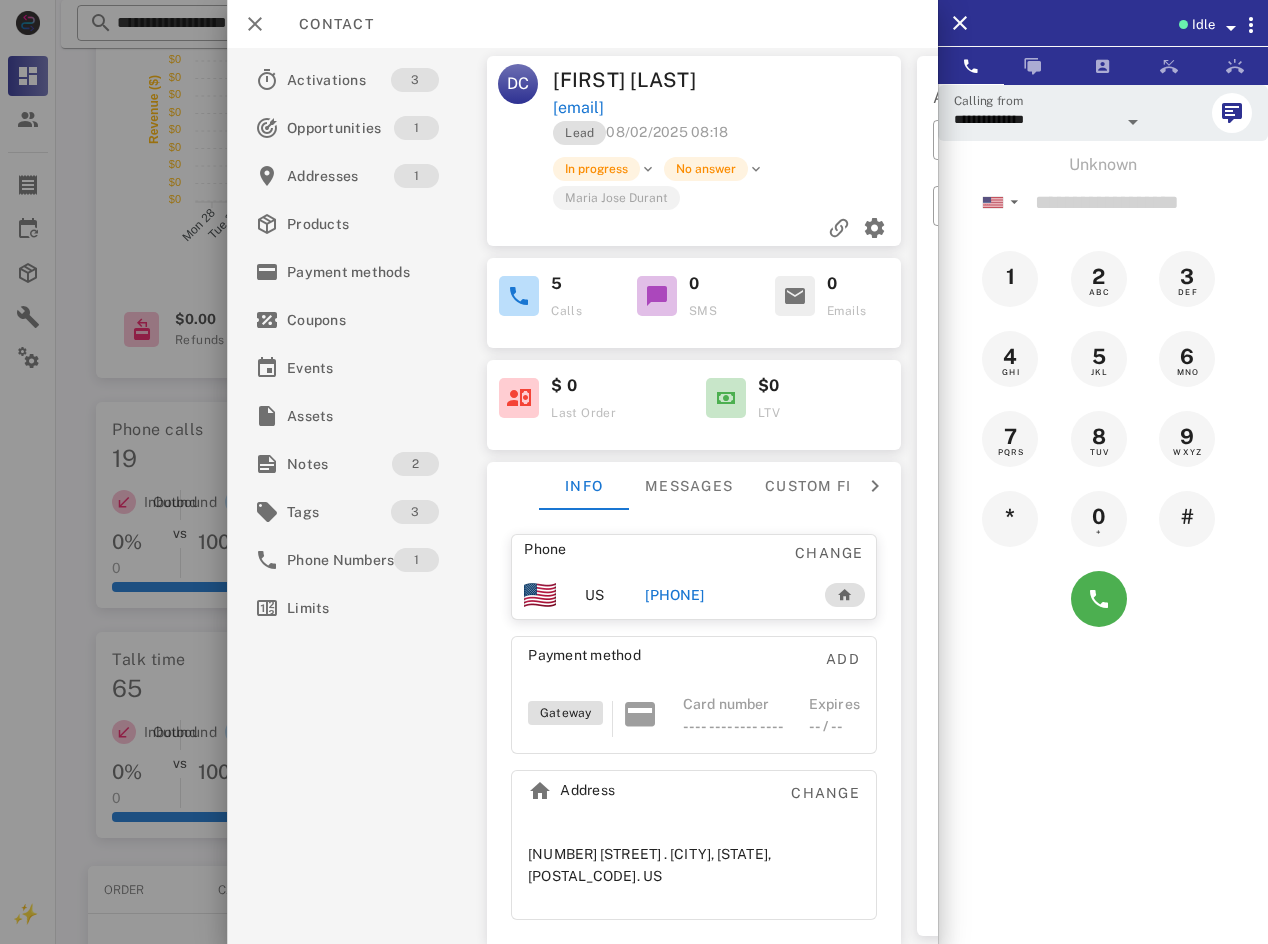 click on "[PHONE]" at bounding box center [674, 595] 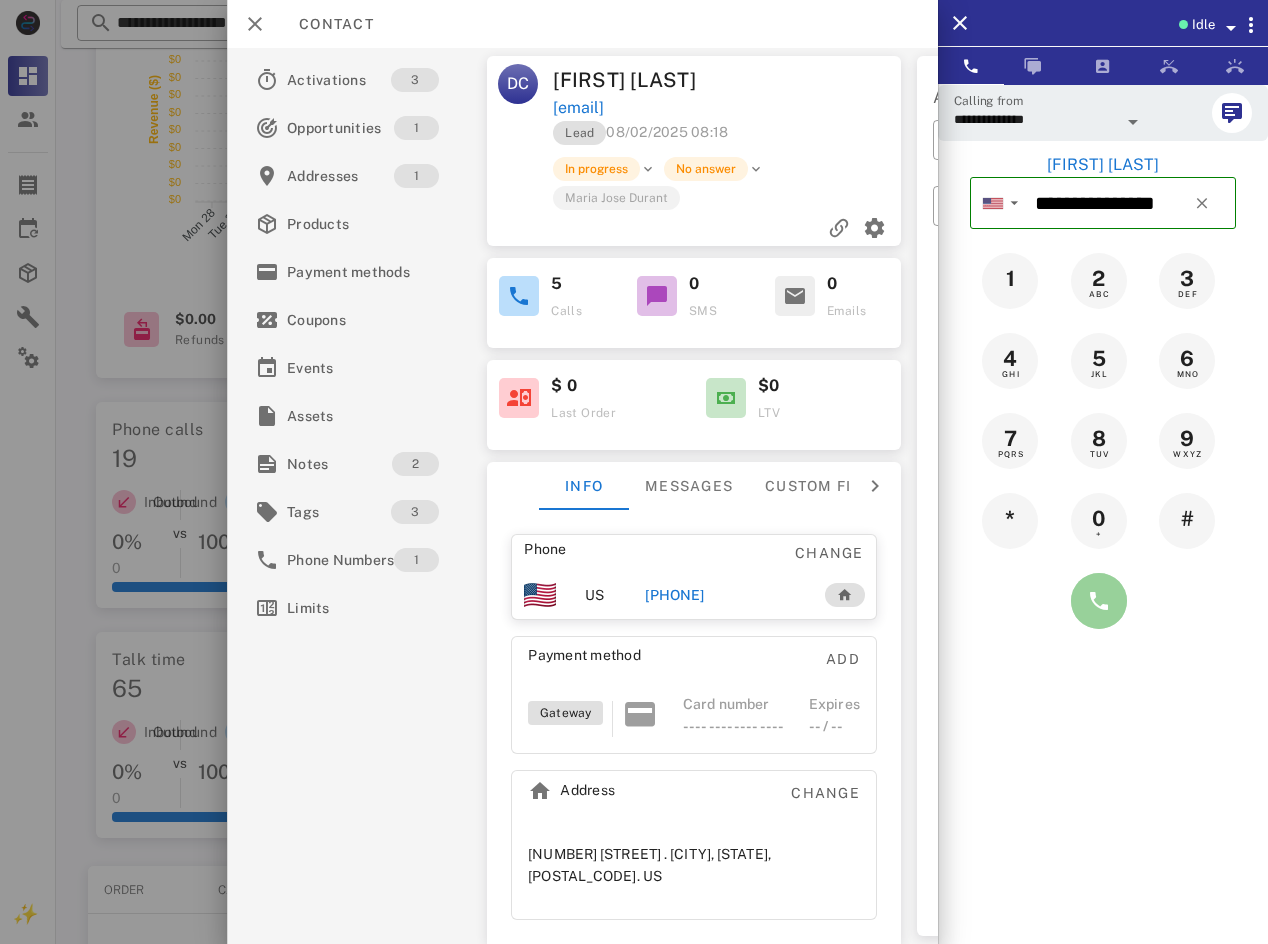 click at bounding box center [1099, 601] 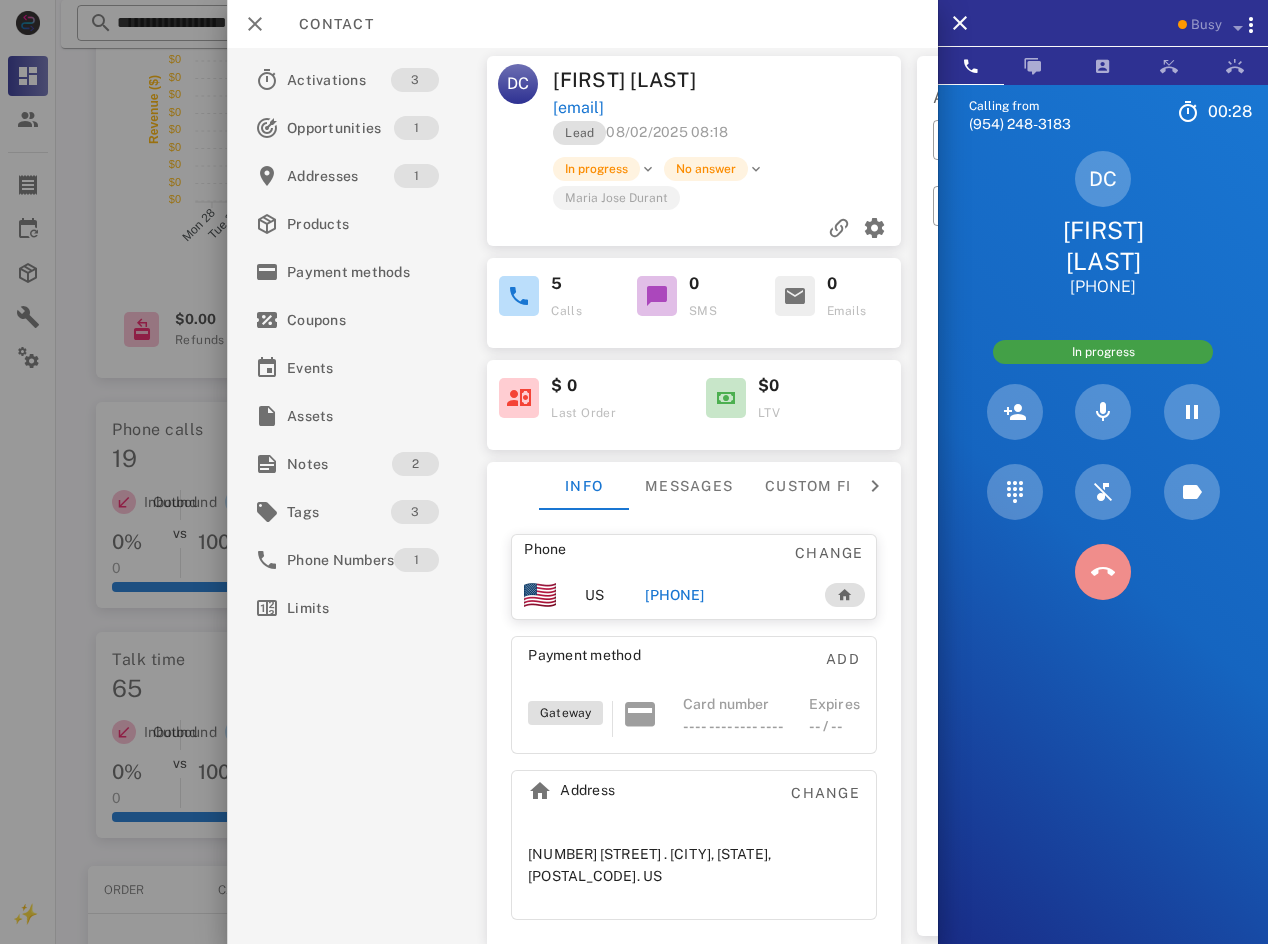 click at bounding box center (1103, 572) 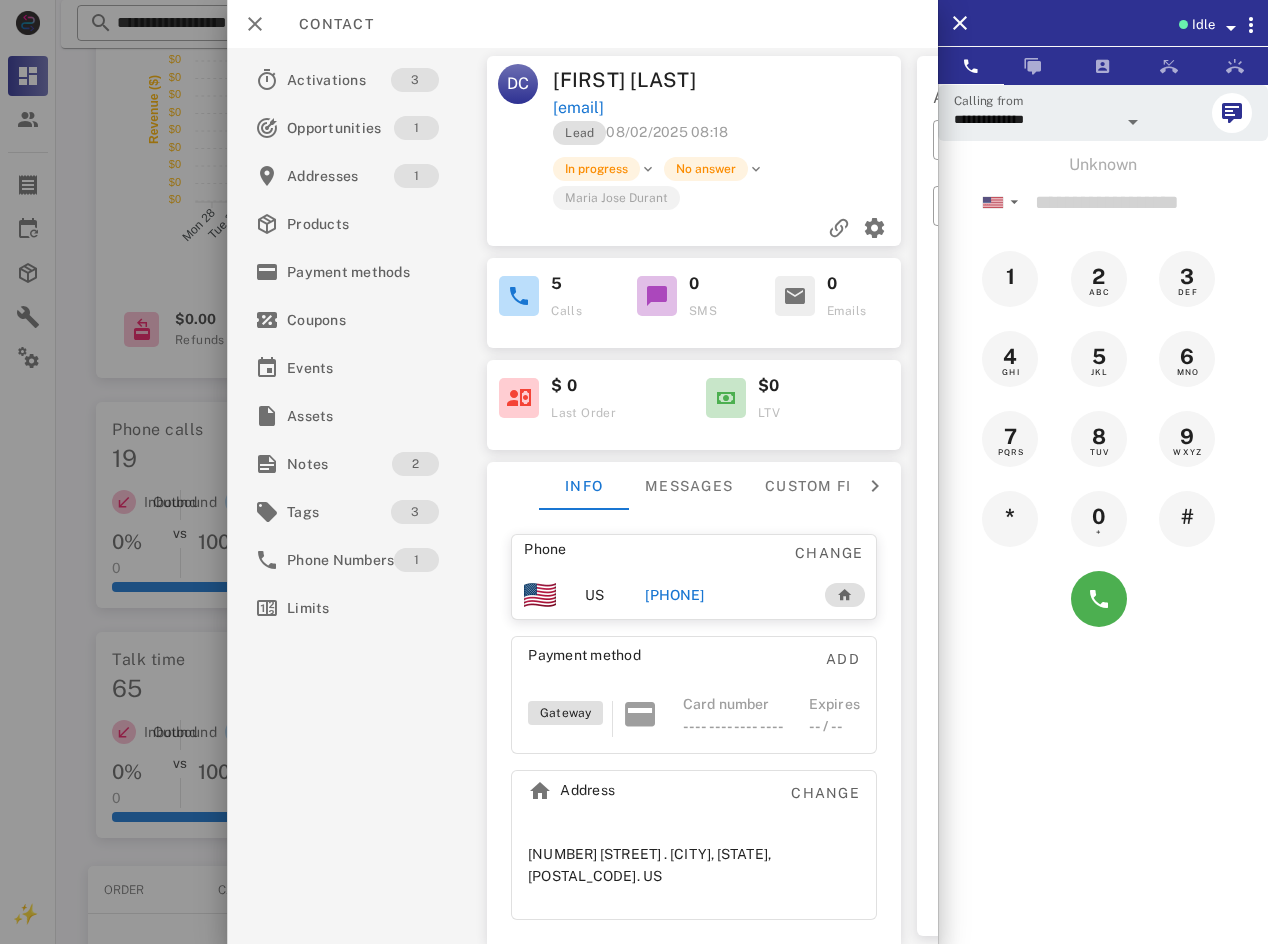 click on "[PHONE]" at bounding box center (674, 595) 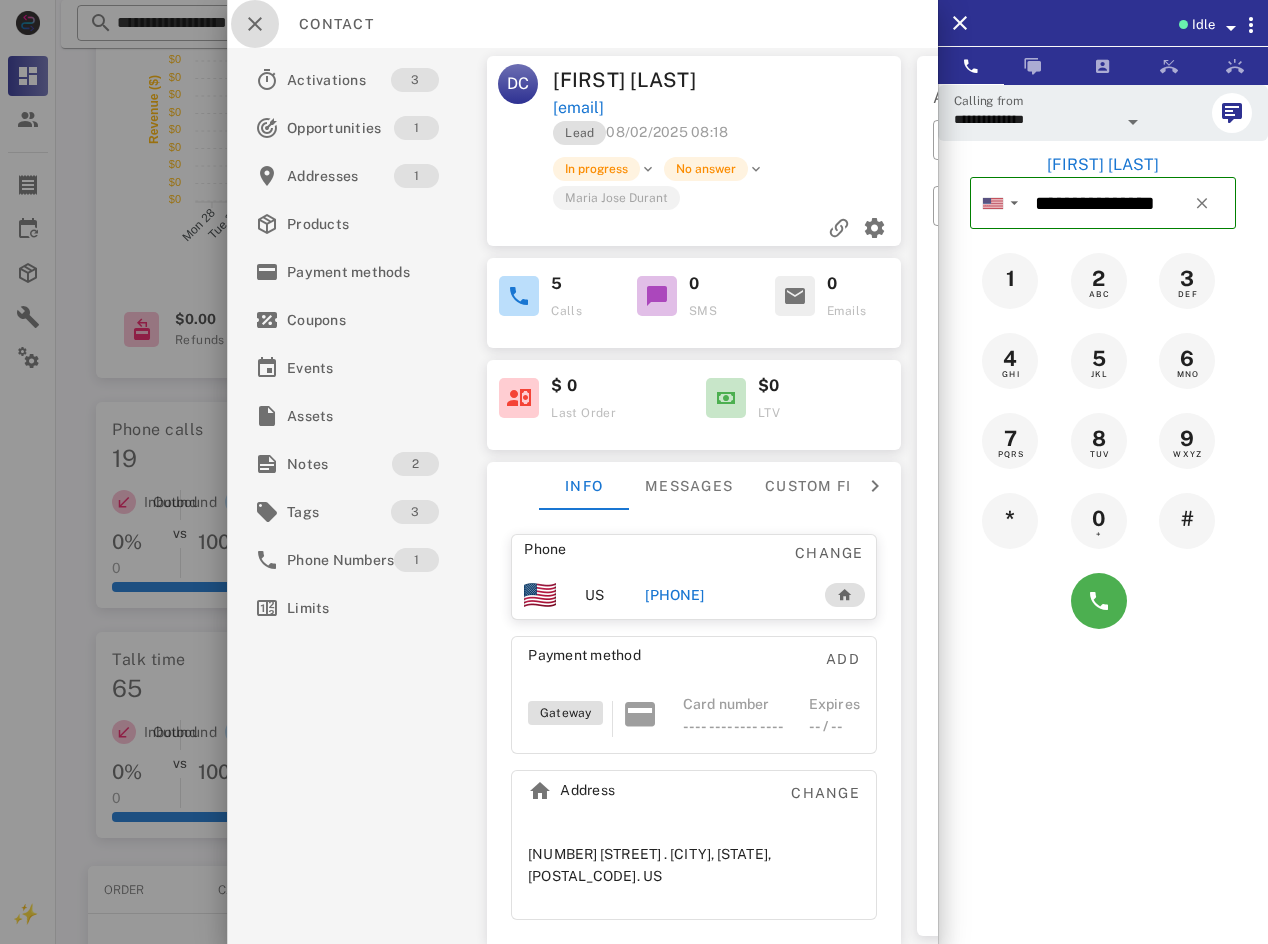 click at bounding box center [255, 24] 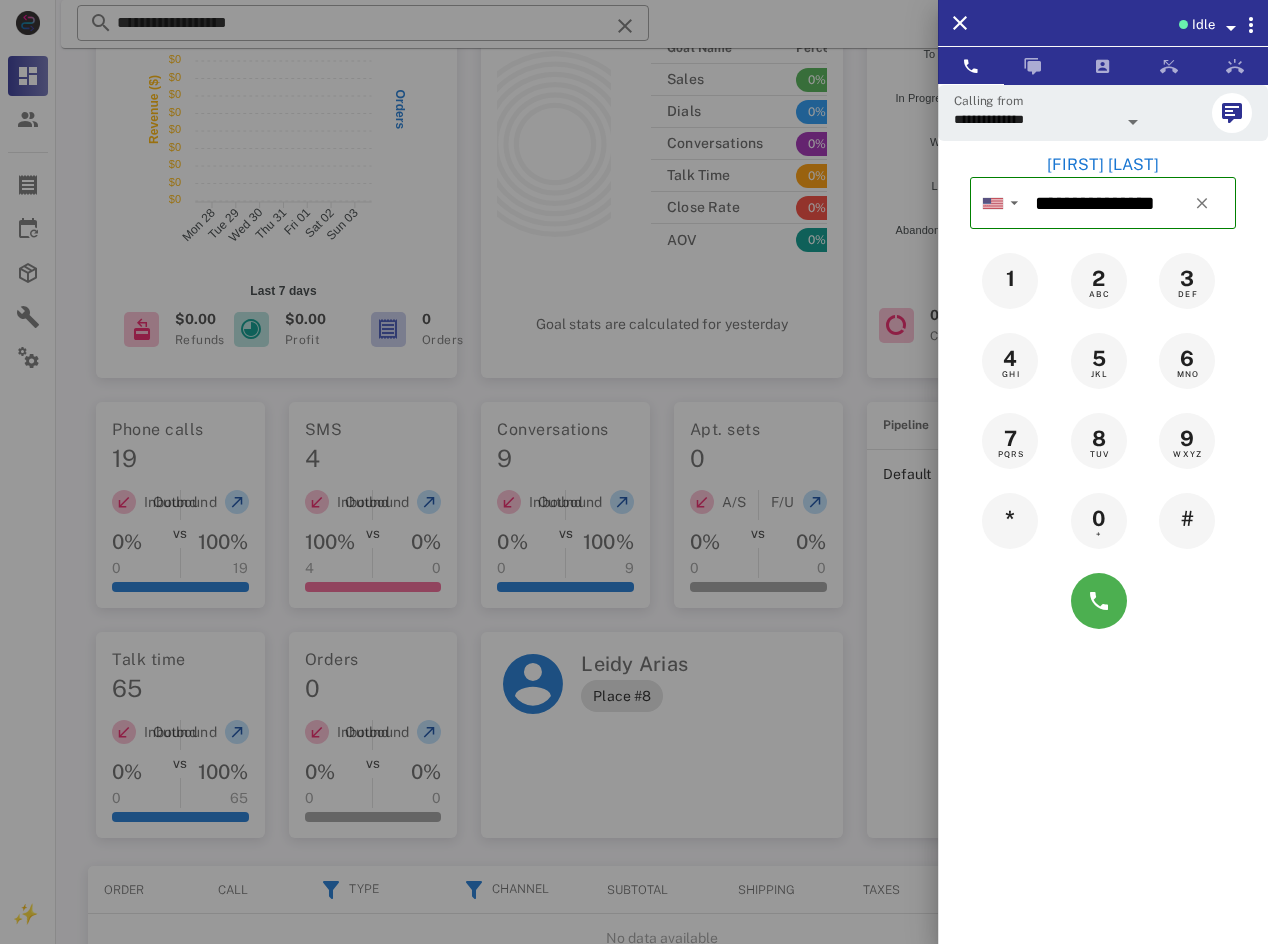 click on "[FIRST] [LAST]" at bounding box center (1103, 165) 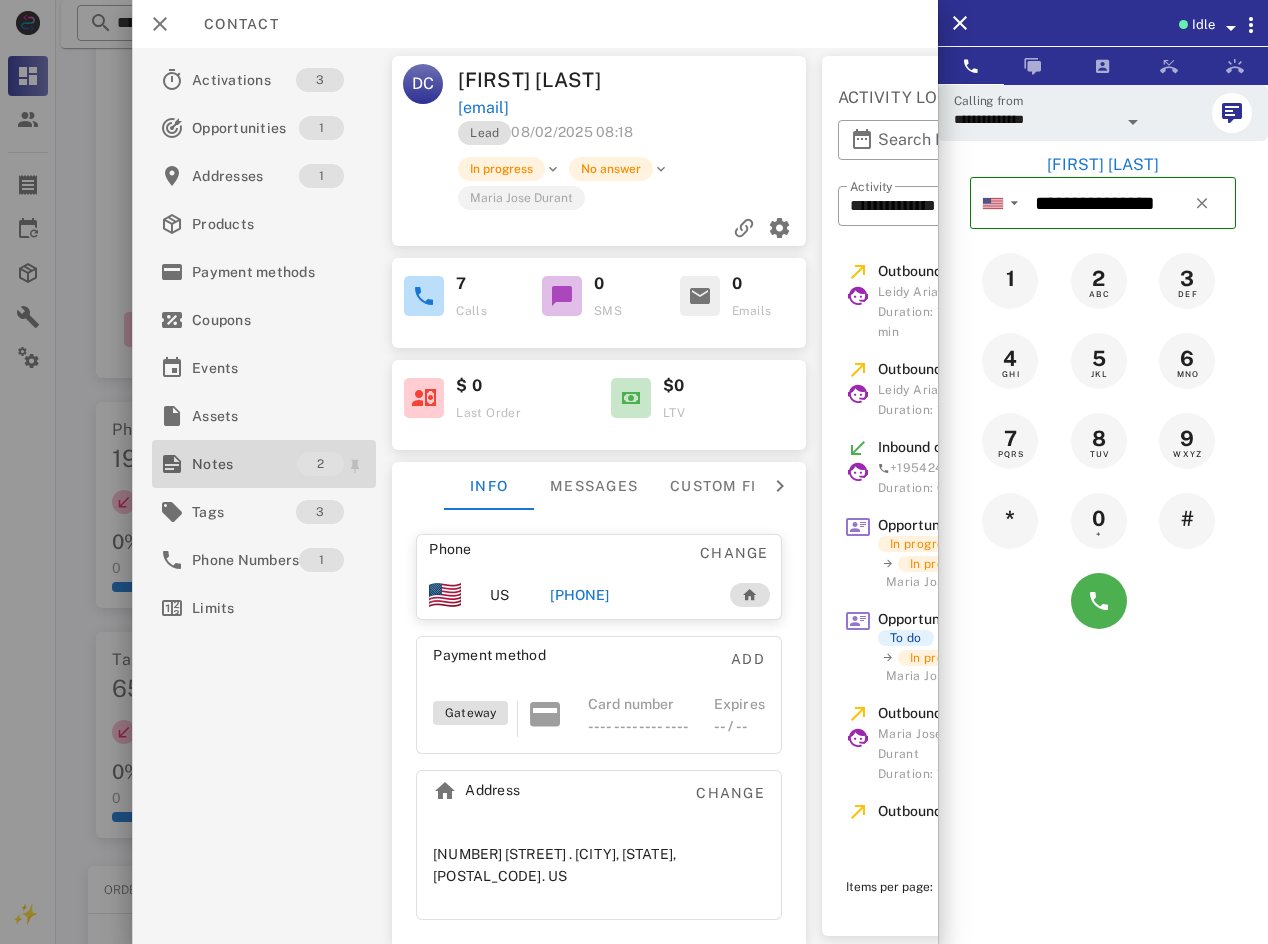 click on "Notes" at bounding box center (244, 464) 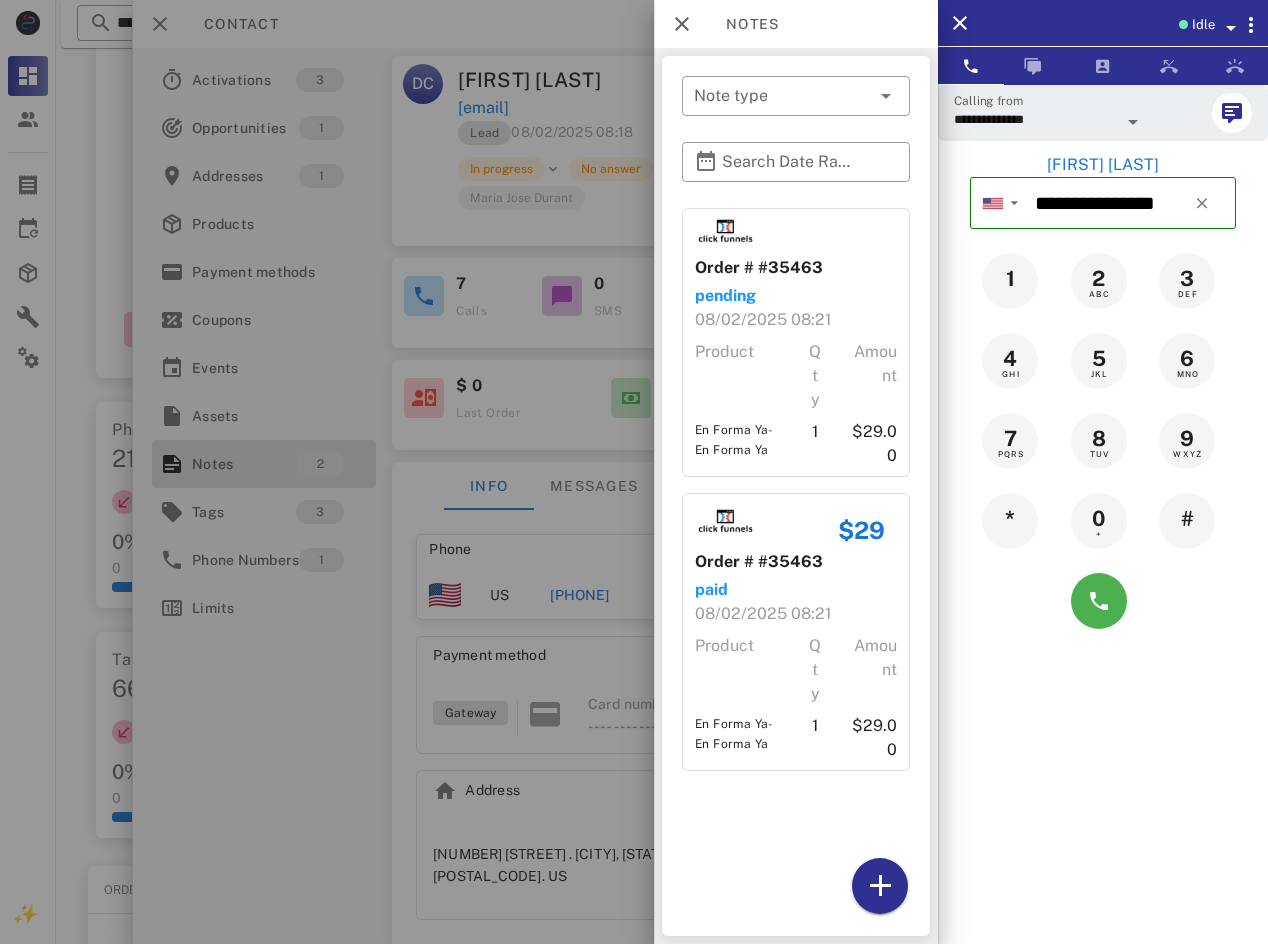 click at bounding box center (634, 472) 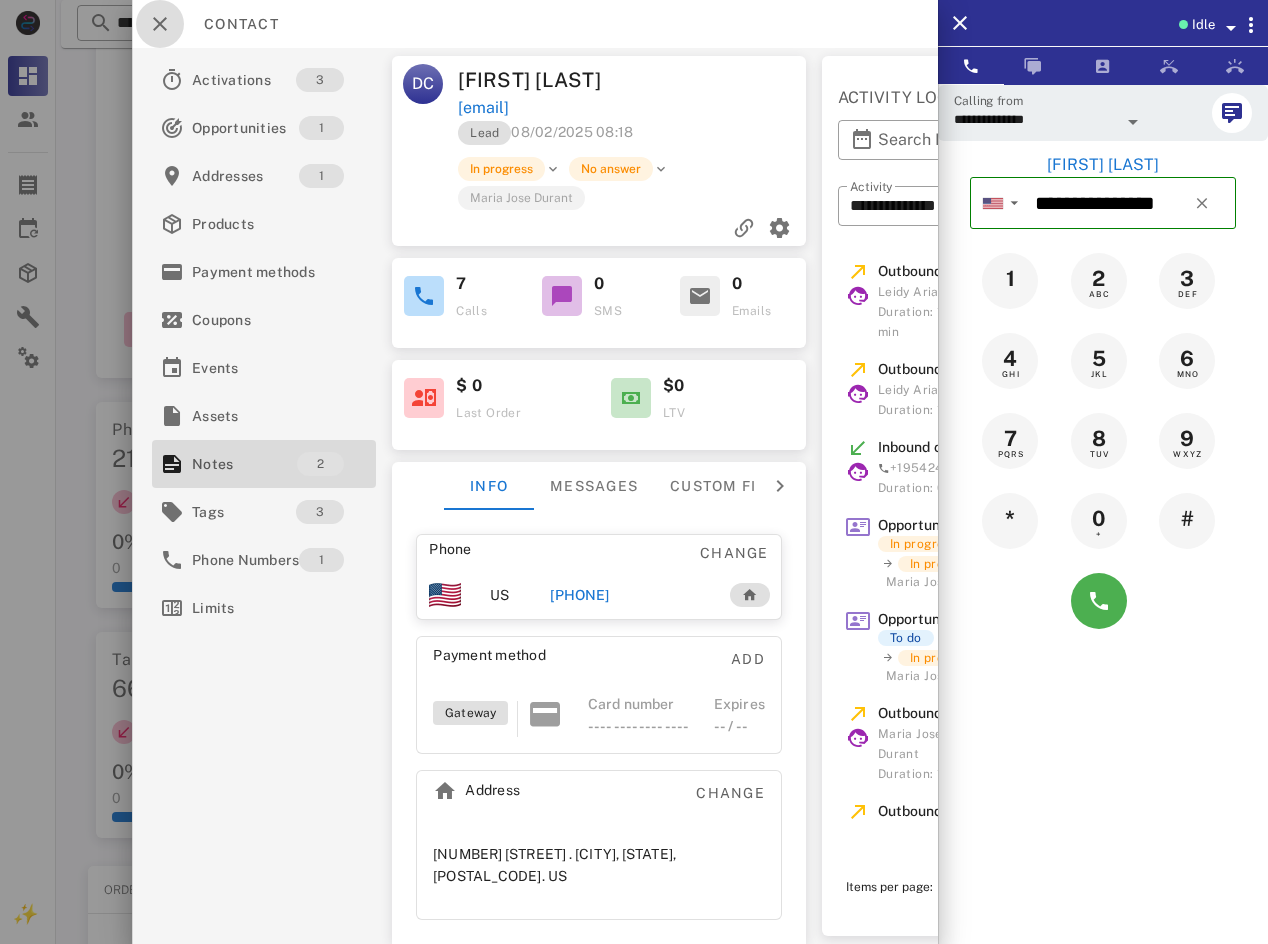 click at bounding box center [160, 24] 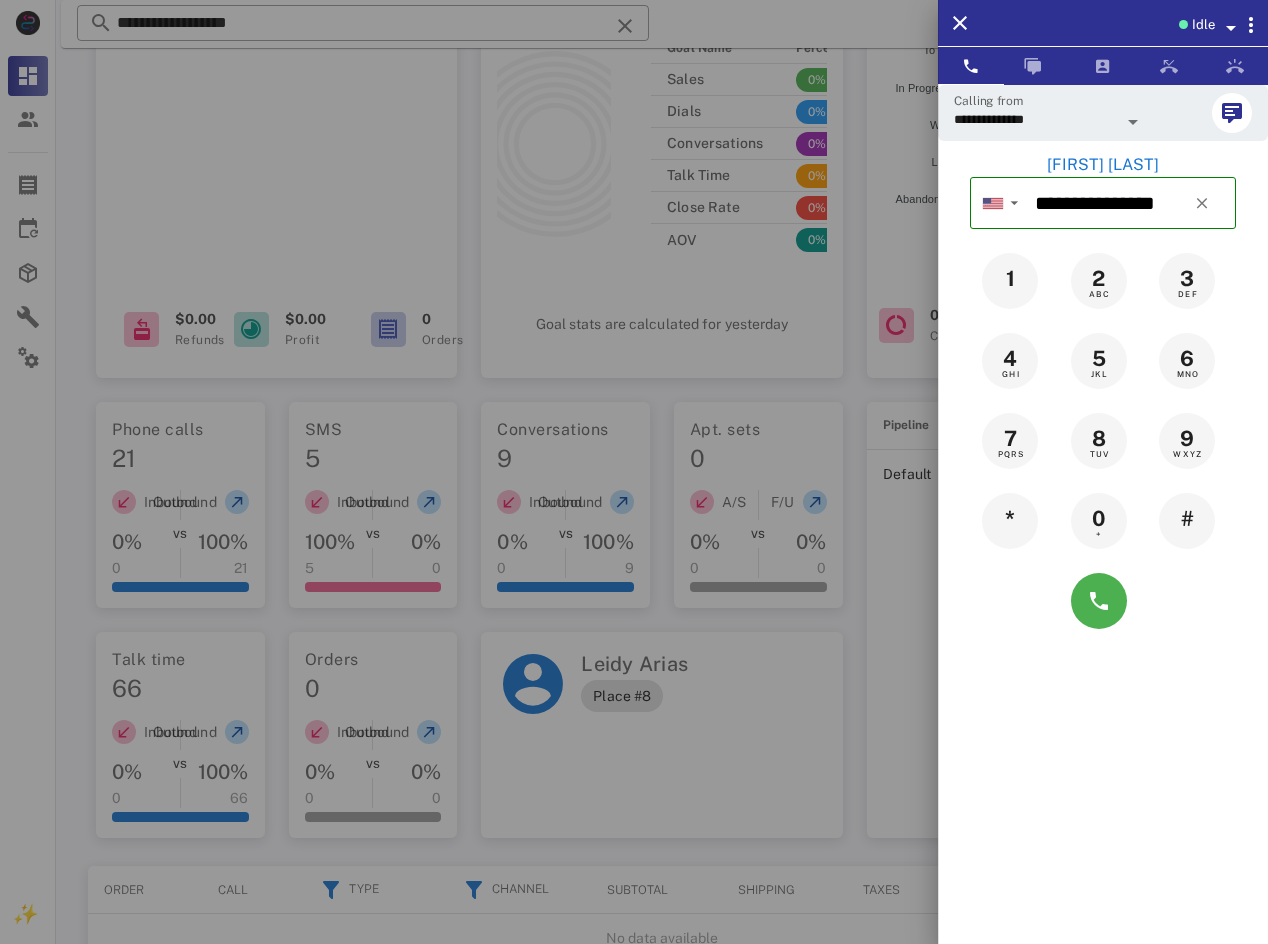 click at bounding box center (634, 472) 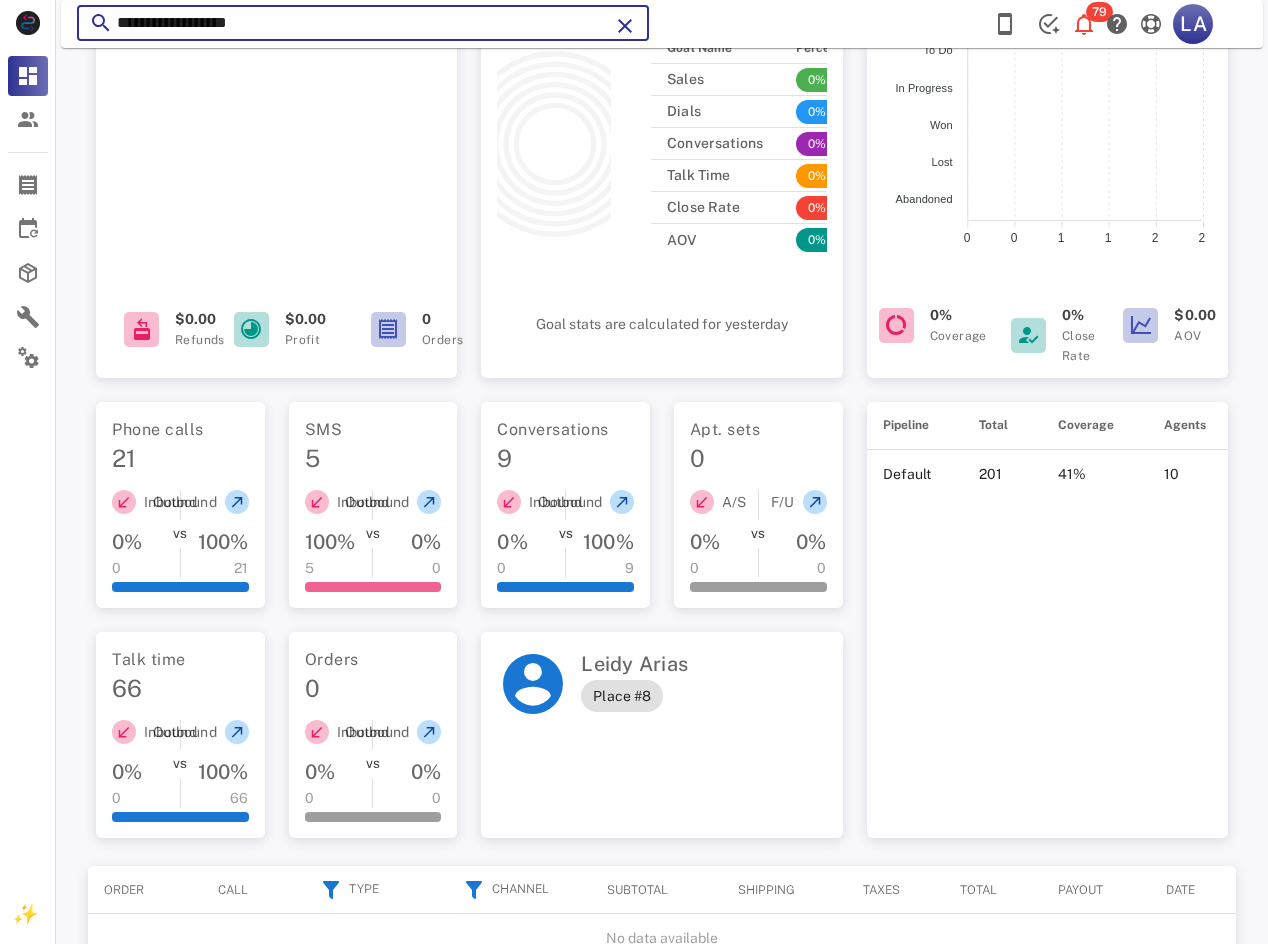 click on "**********" at bounding box center [363, 23] 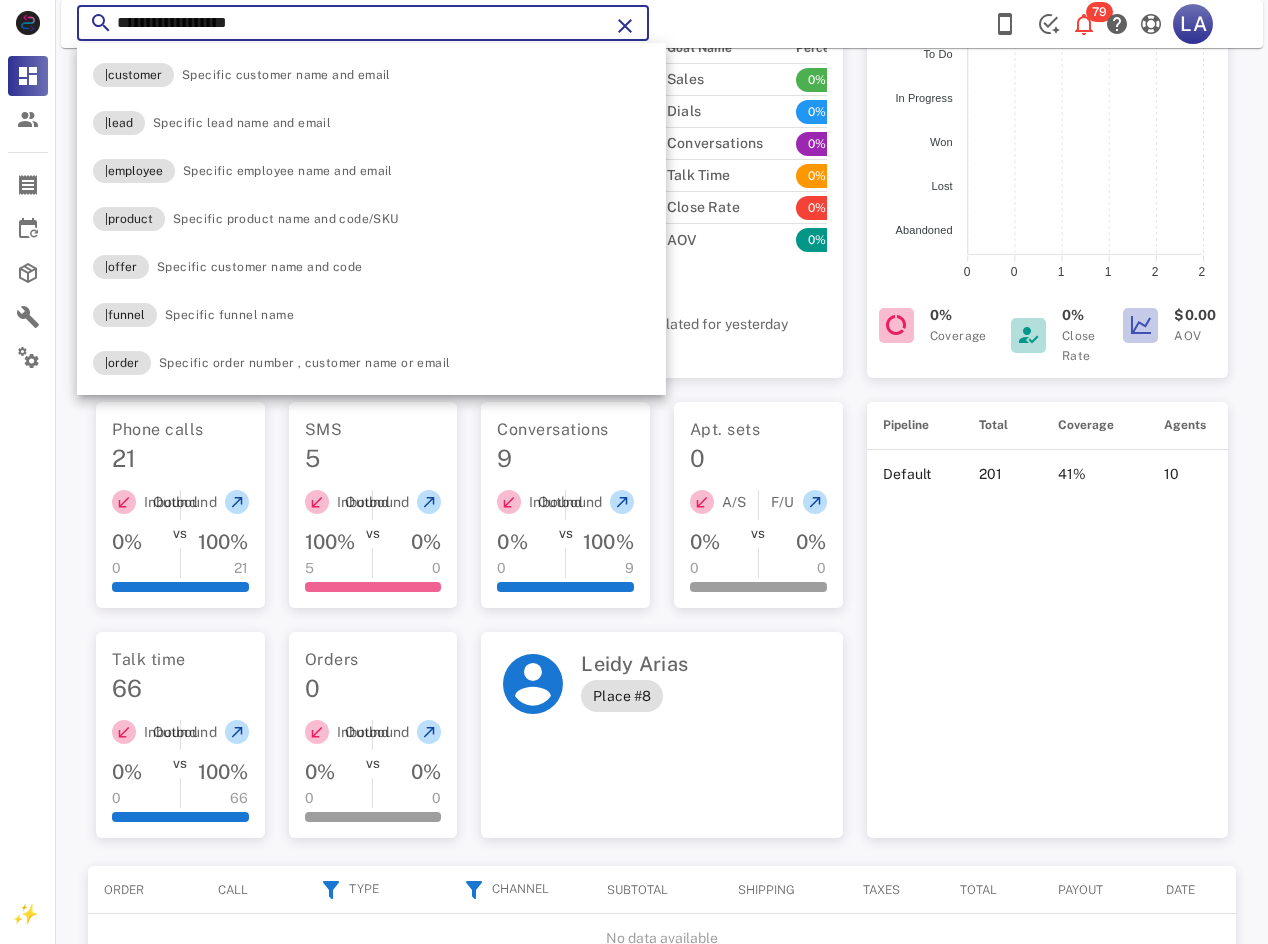 paste 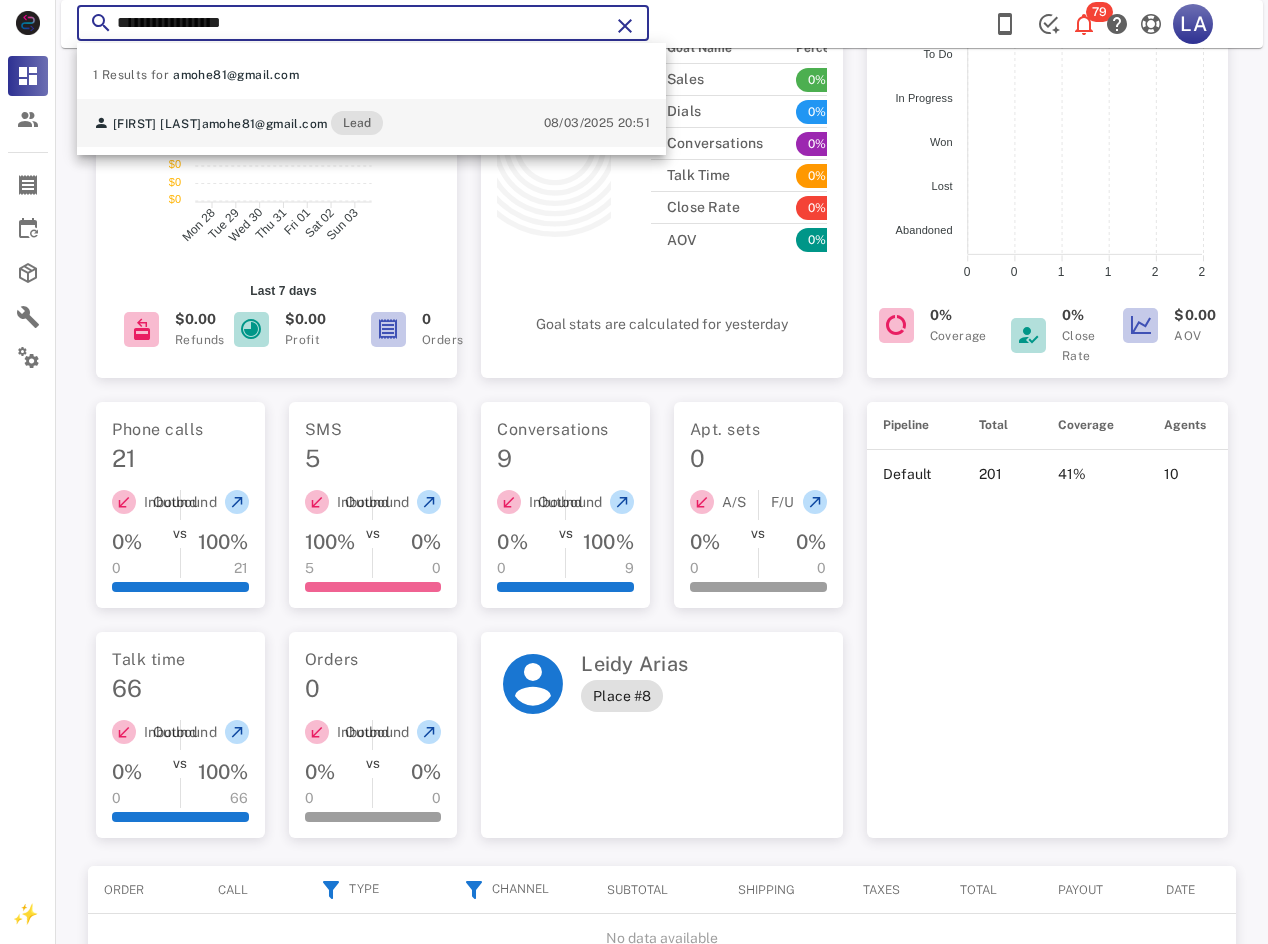 type on "**********" 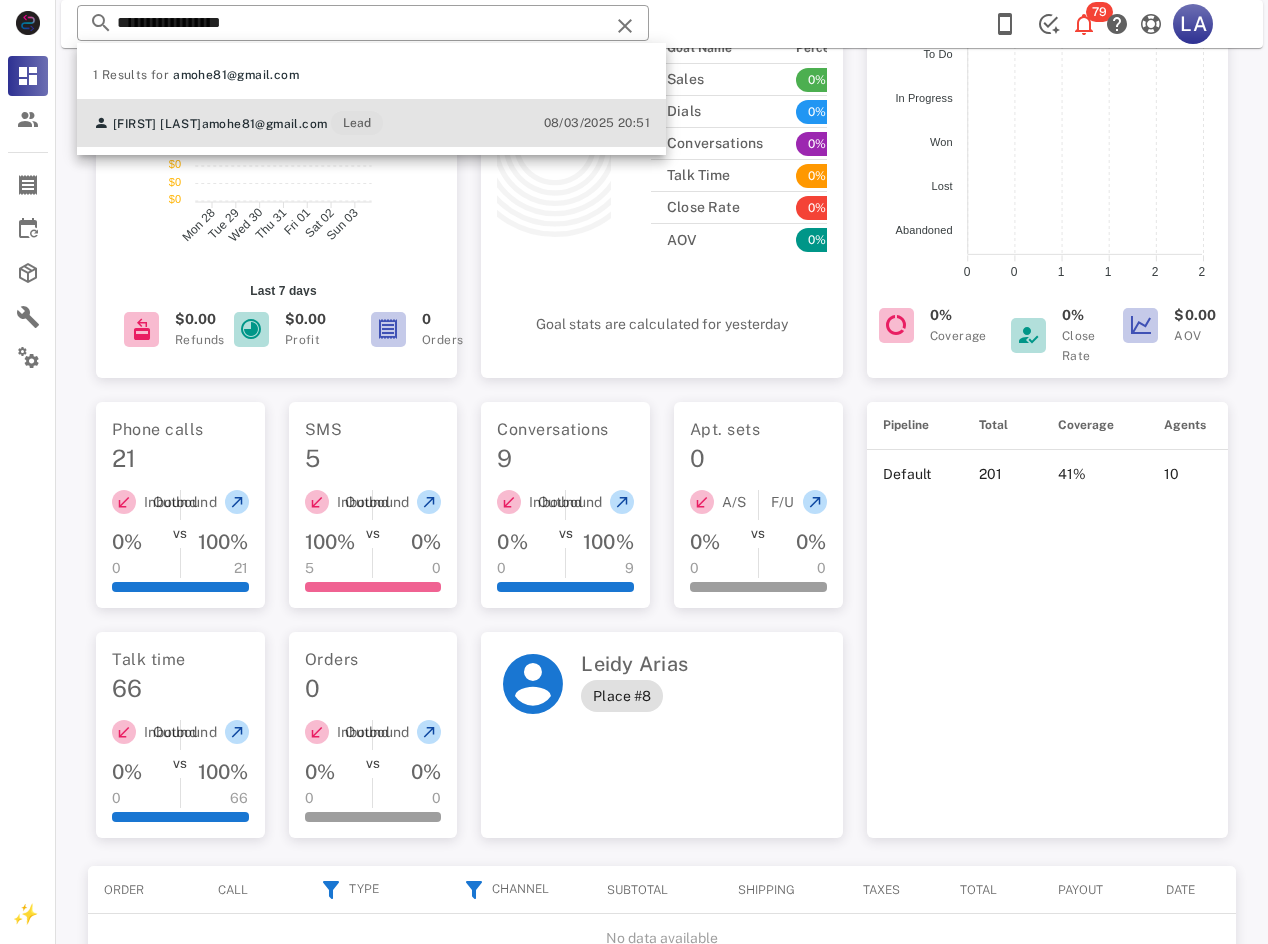 click on "amohe81@gmail.com" at bounding box center (265, 124) 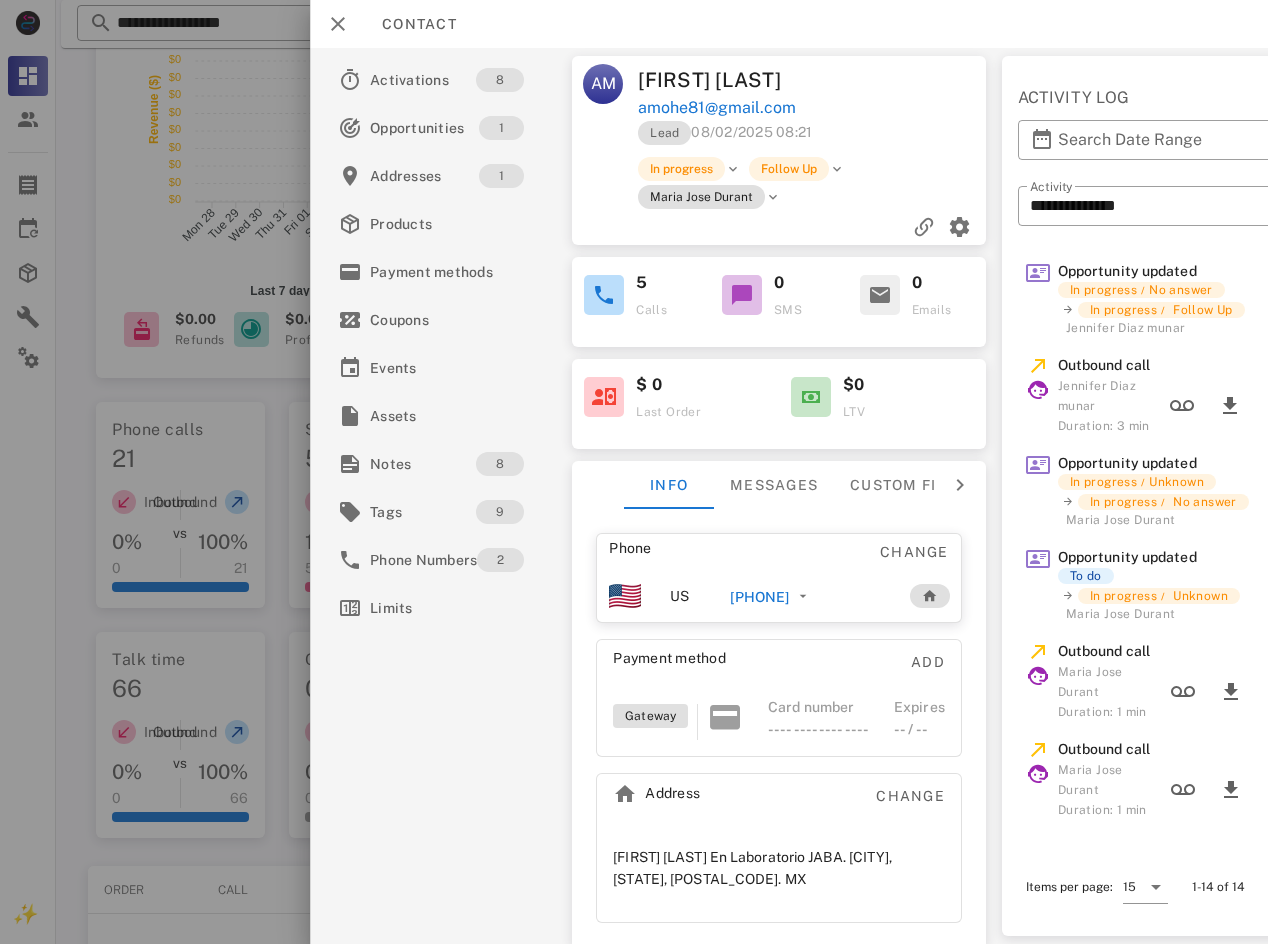 click on "[PHONE]" at bounding box center (759, 597) 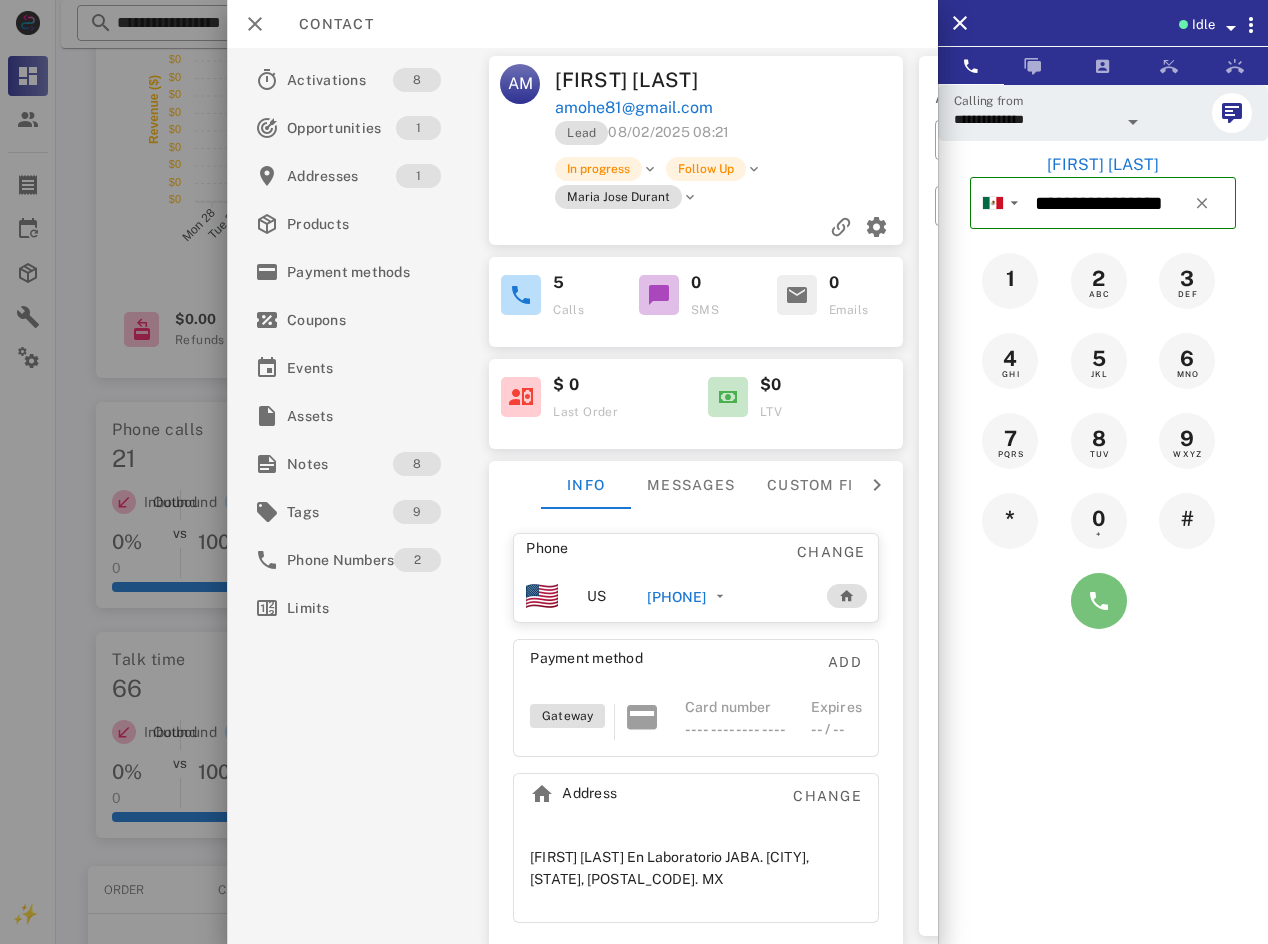 click at bounding box center (1099, 601) 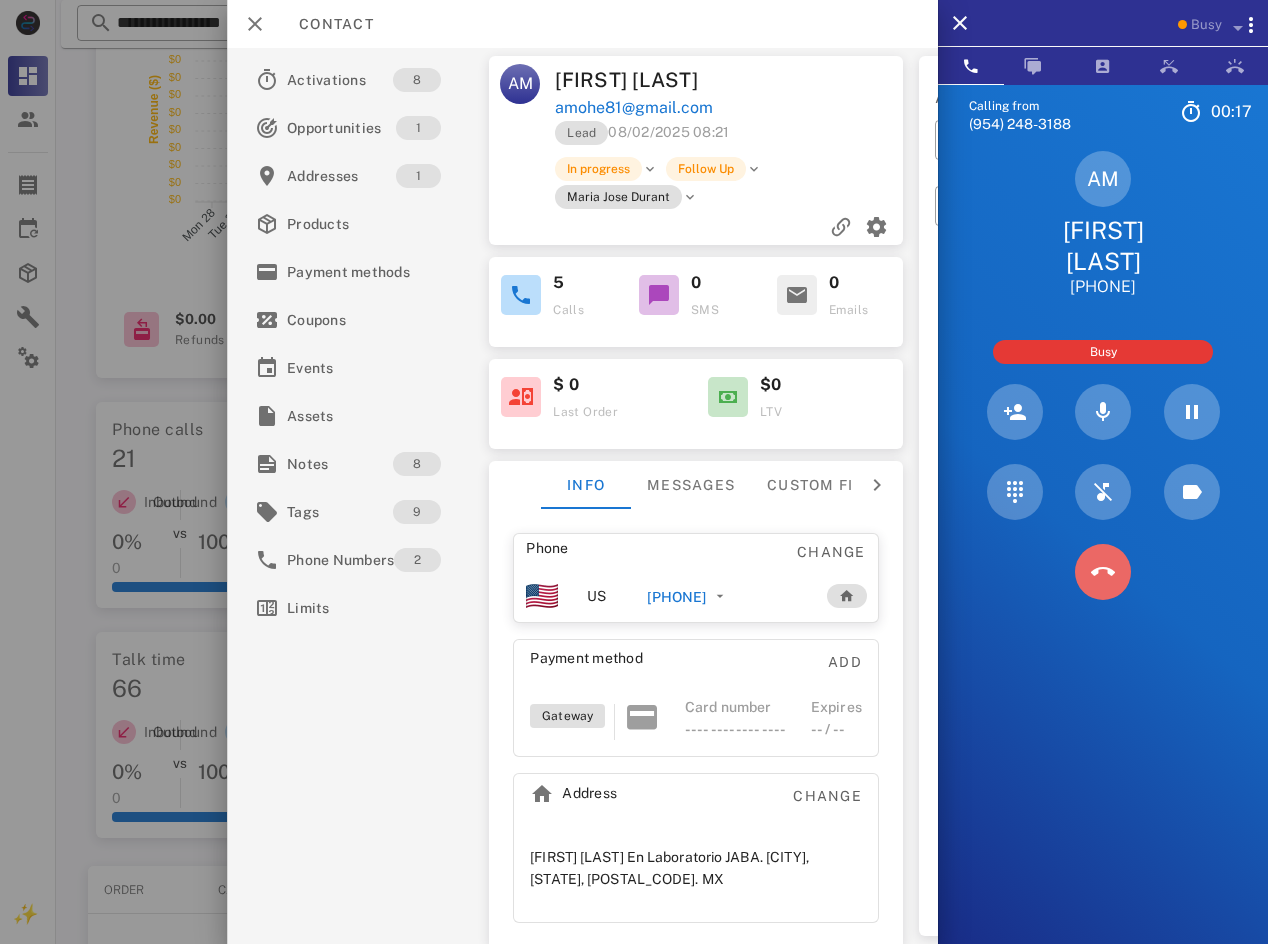 click at bounding box center (1103, 572) 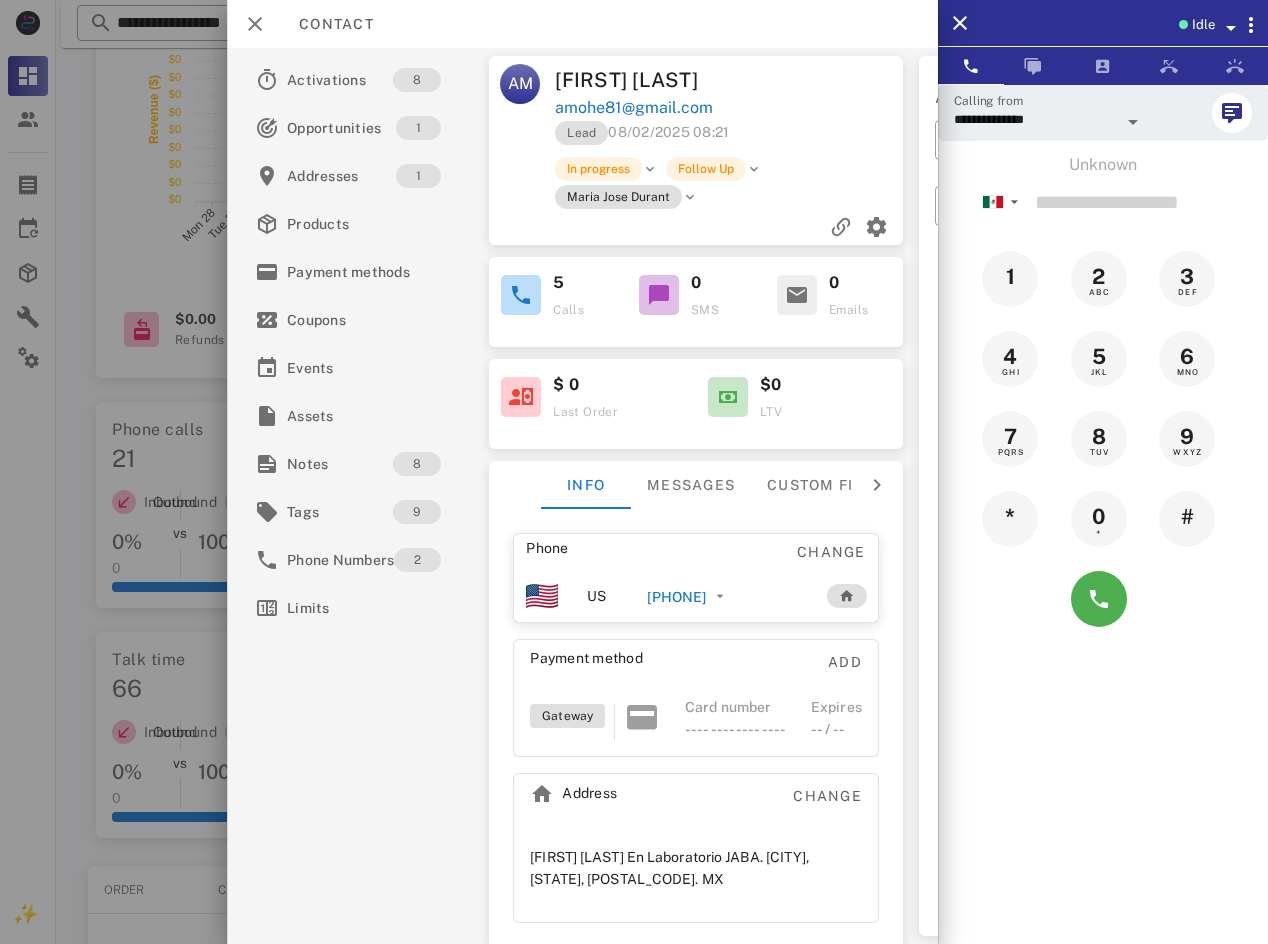 click on "[PHONE]" at bounding box center [676, 597] 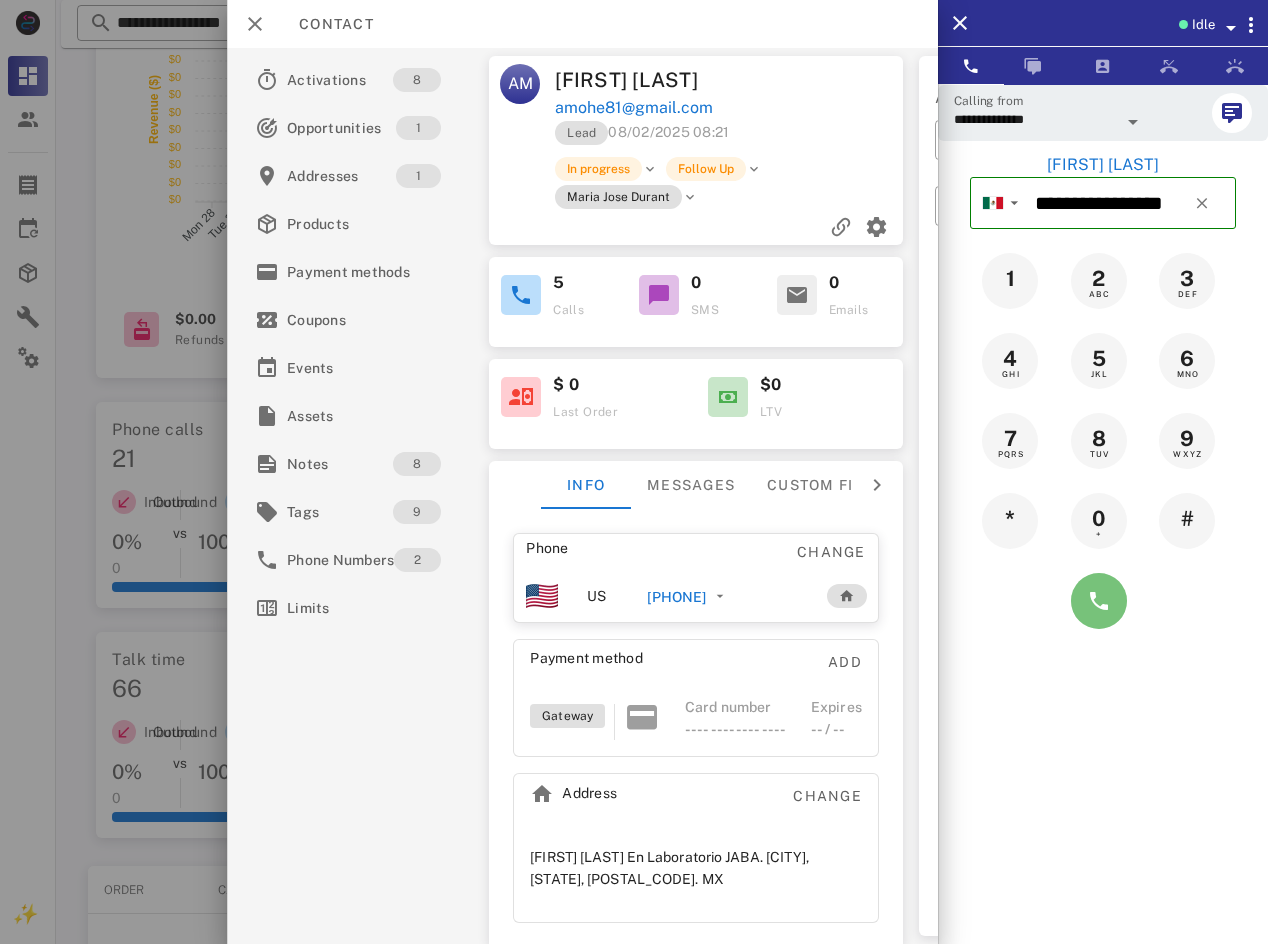 click at bounding box center [1099, 601] 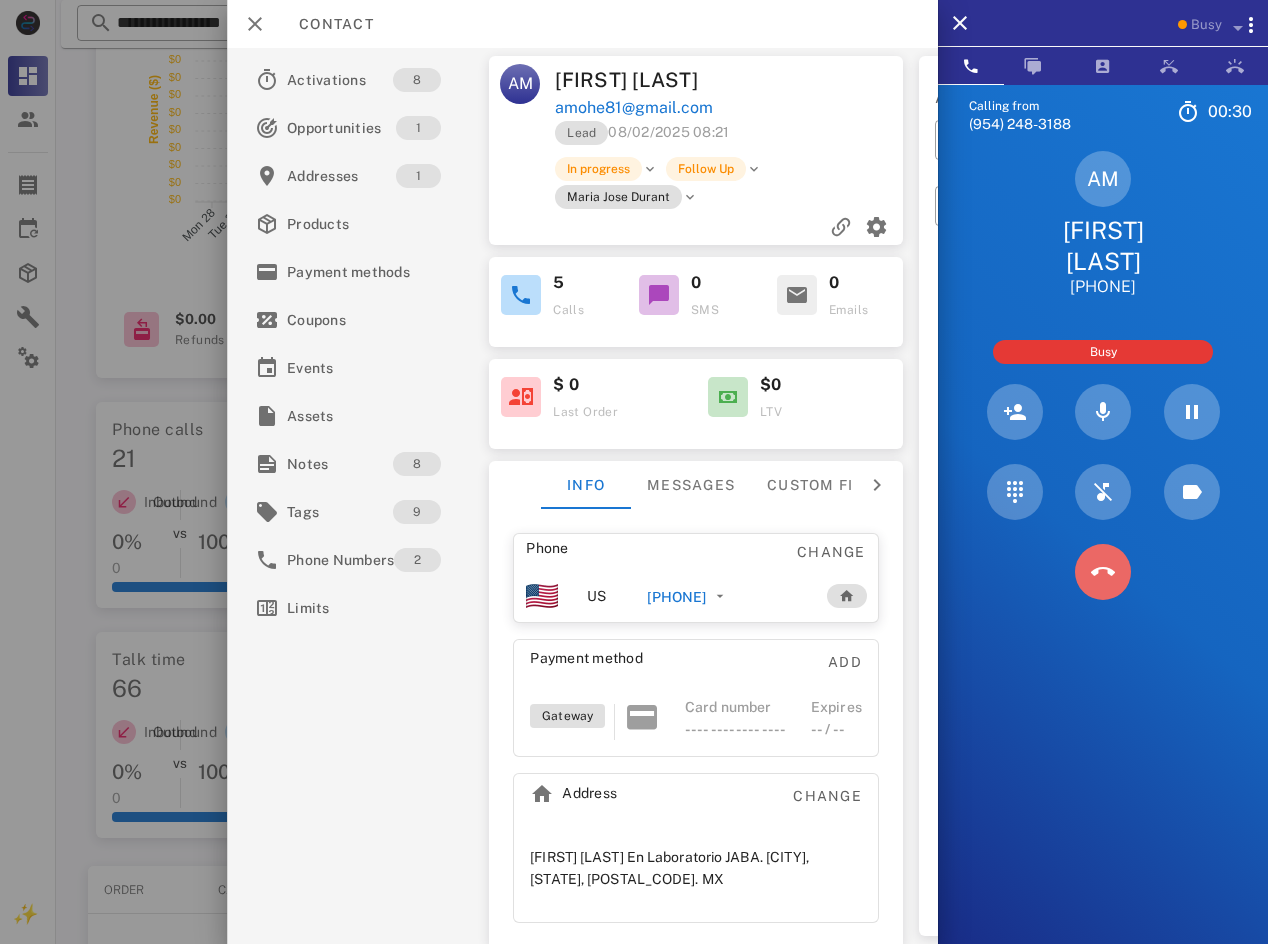 click at bounding box center [1103, 572] 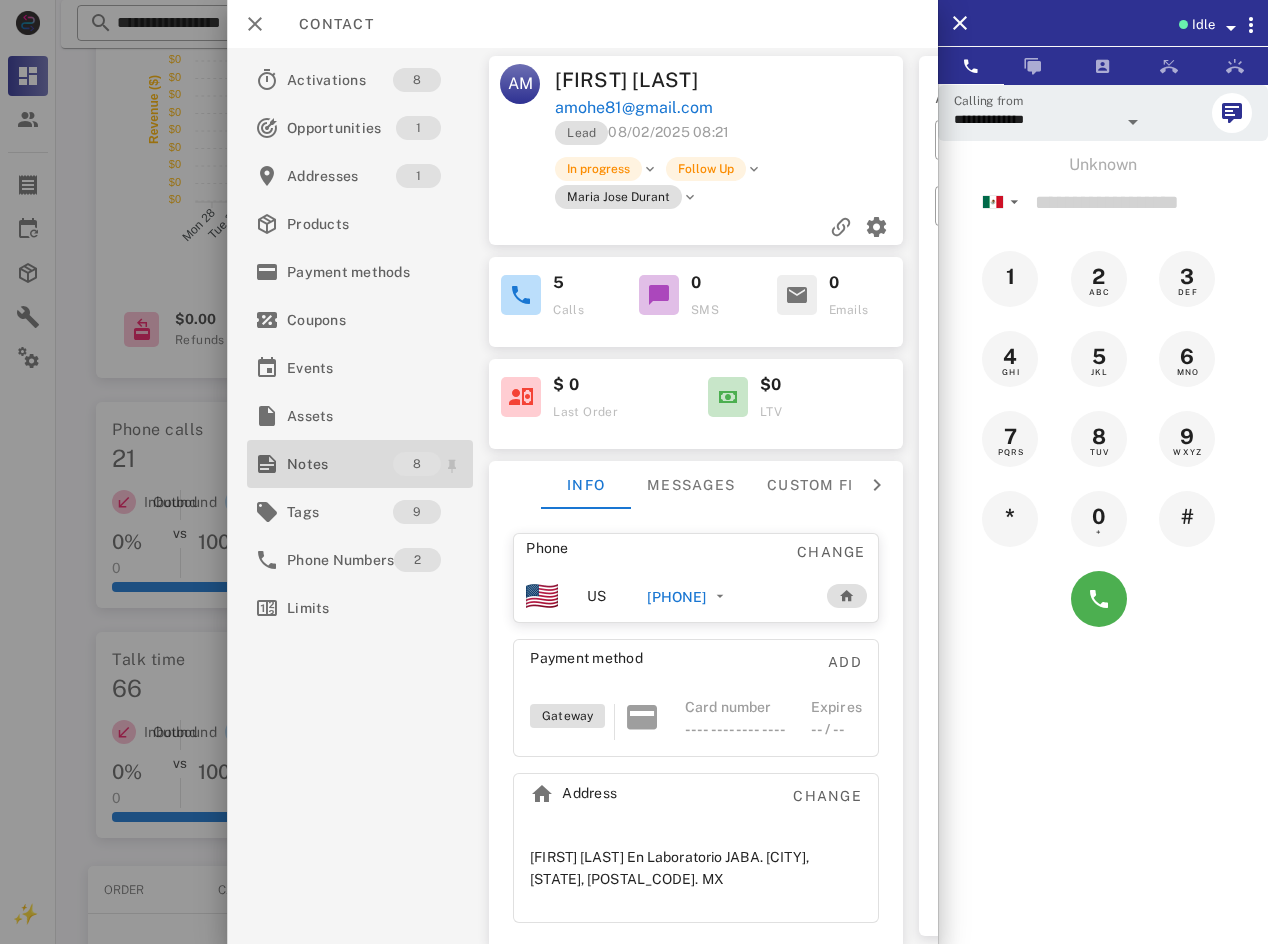 click on "Notes" at bounding box center (340, 464) 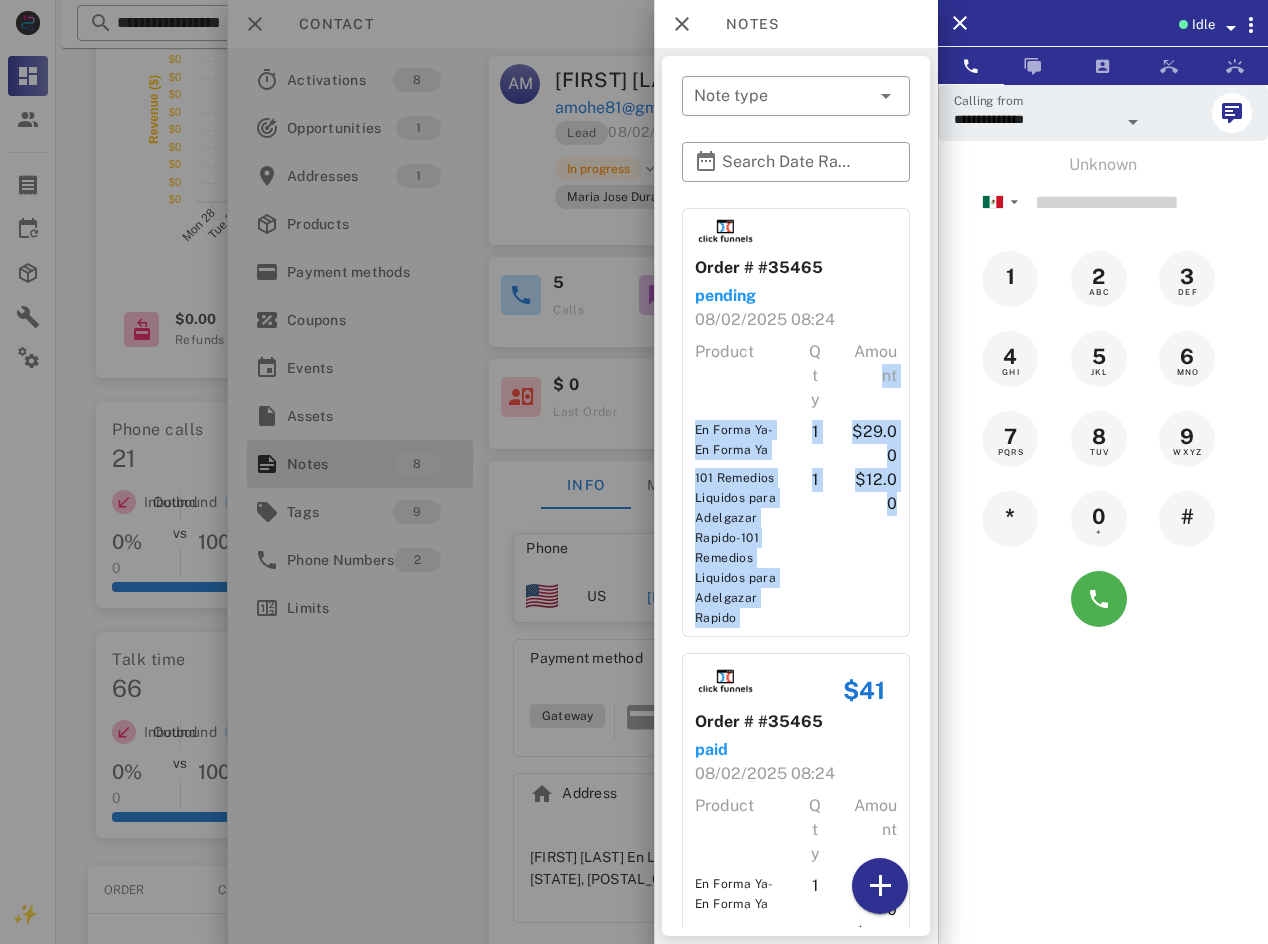 drag, startPoint x: 910, startPoint y: 353, endPoint x: 921, endPoint y: 657, distance: 304.19894 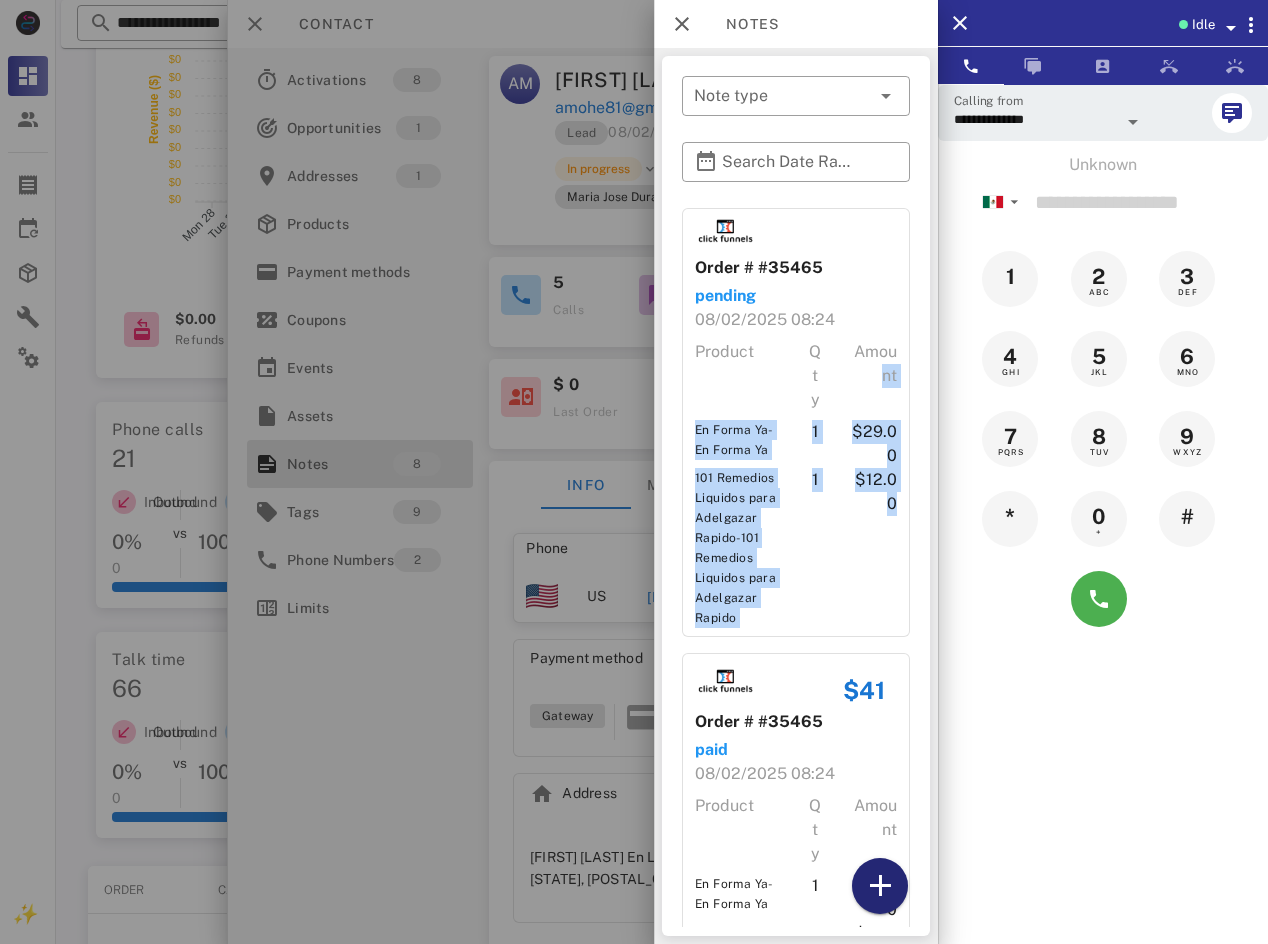 click at bounding box center (880, 886) 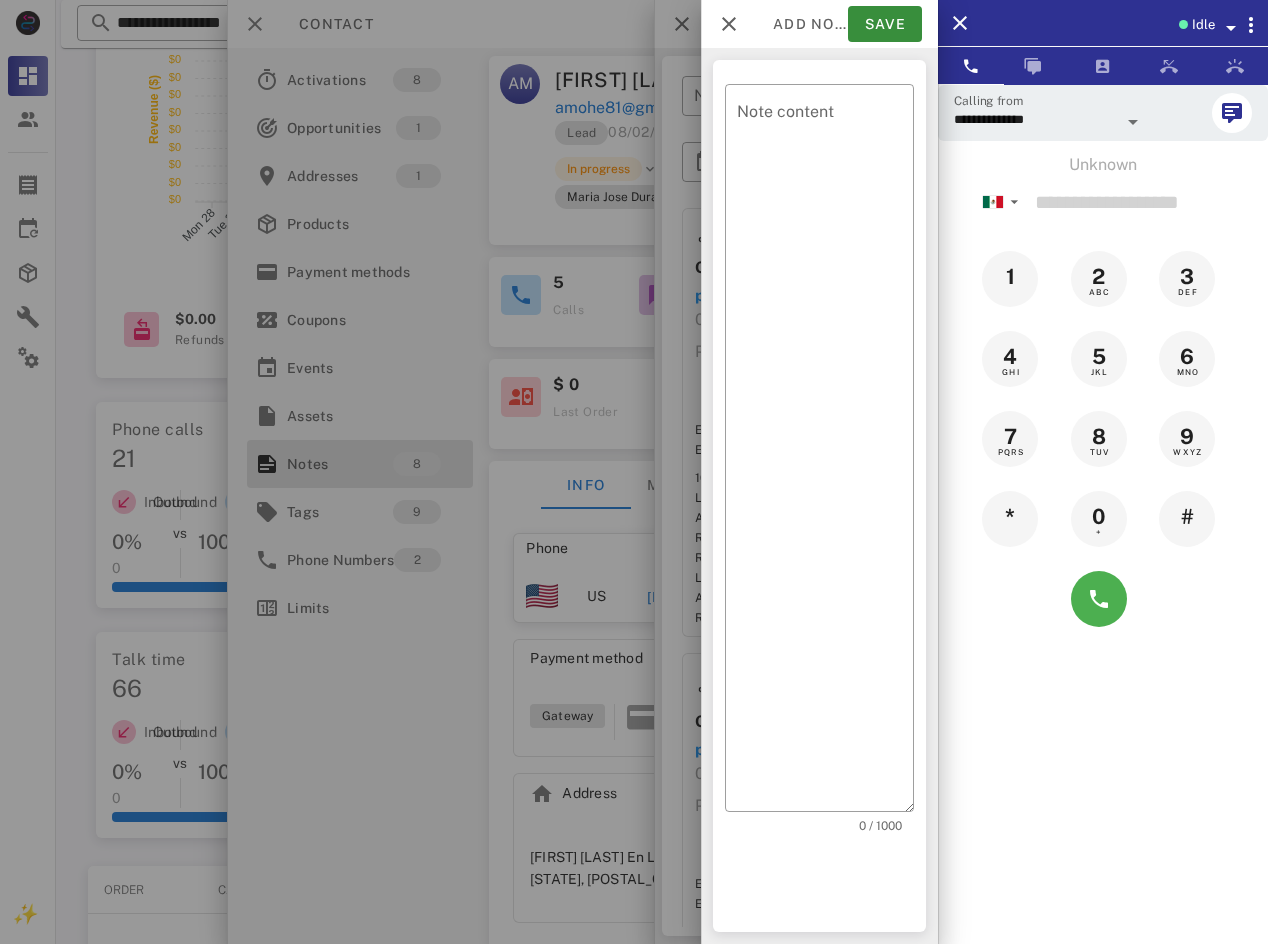 click on "​ Note content 0 / 1000" at bounding box center (819, 496) 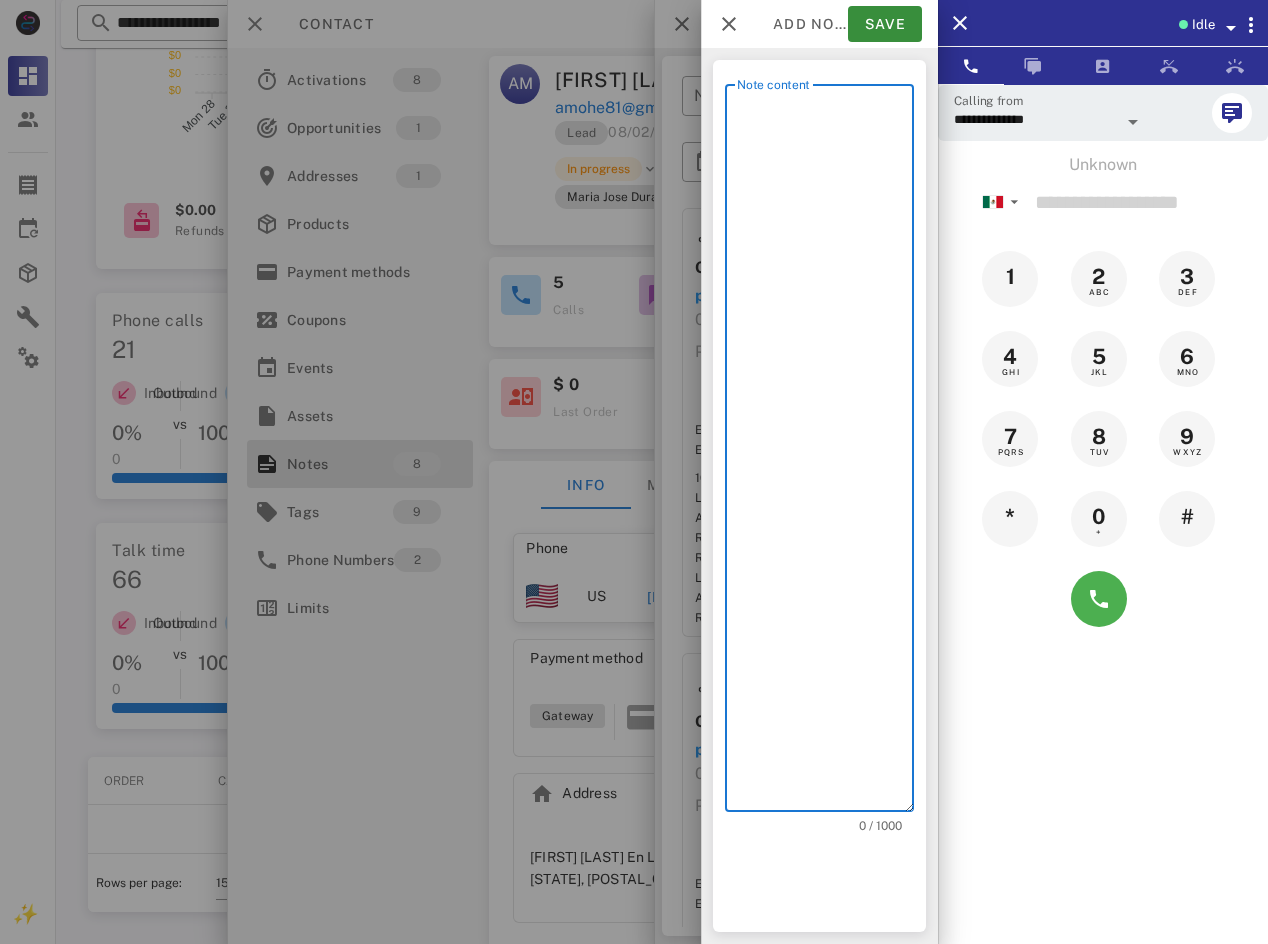 click on "Note content" at bounding box center (825, 453) 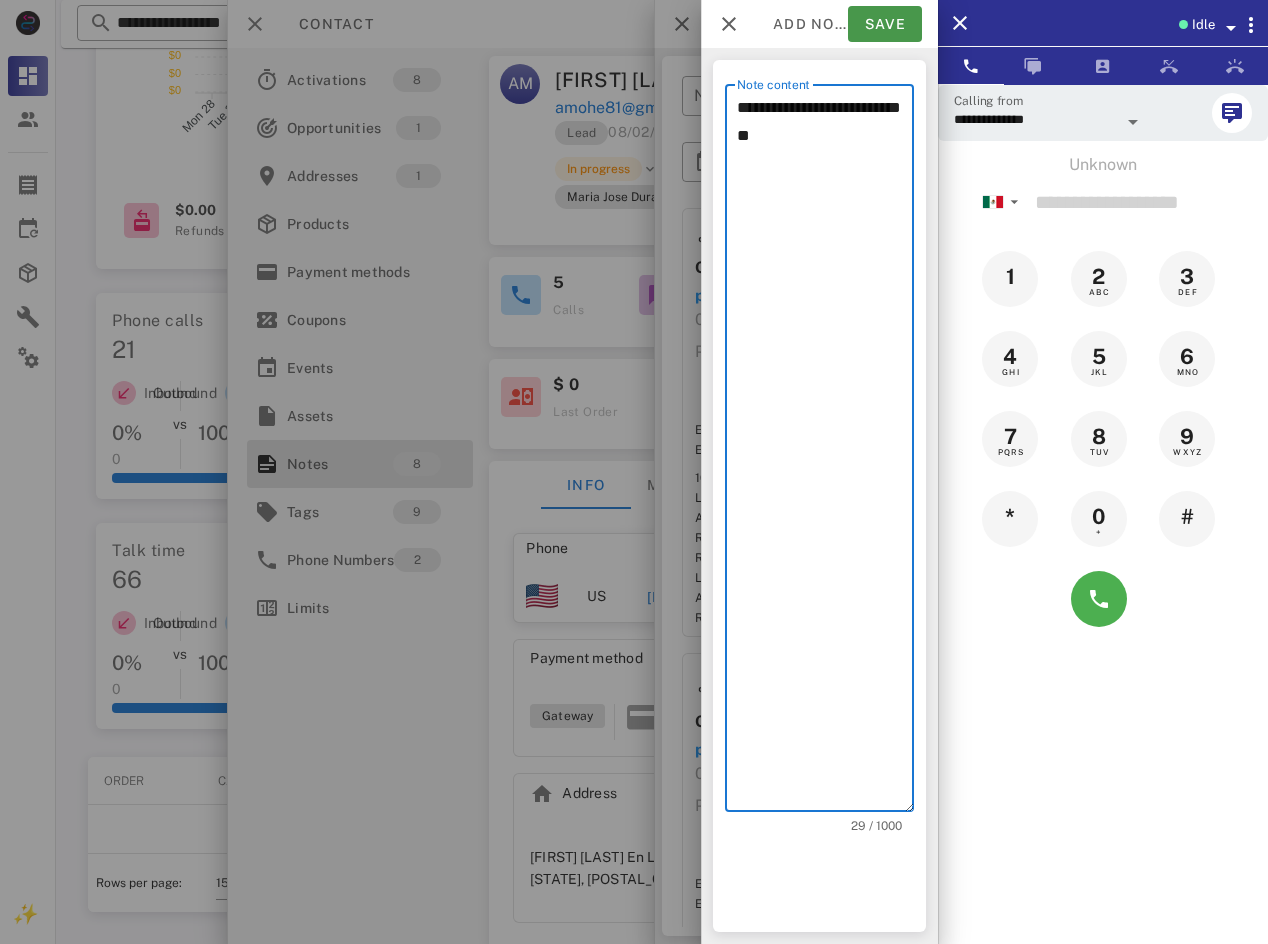 type on "**********" 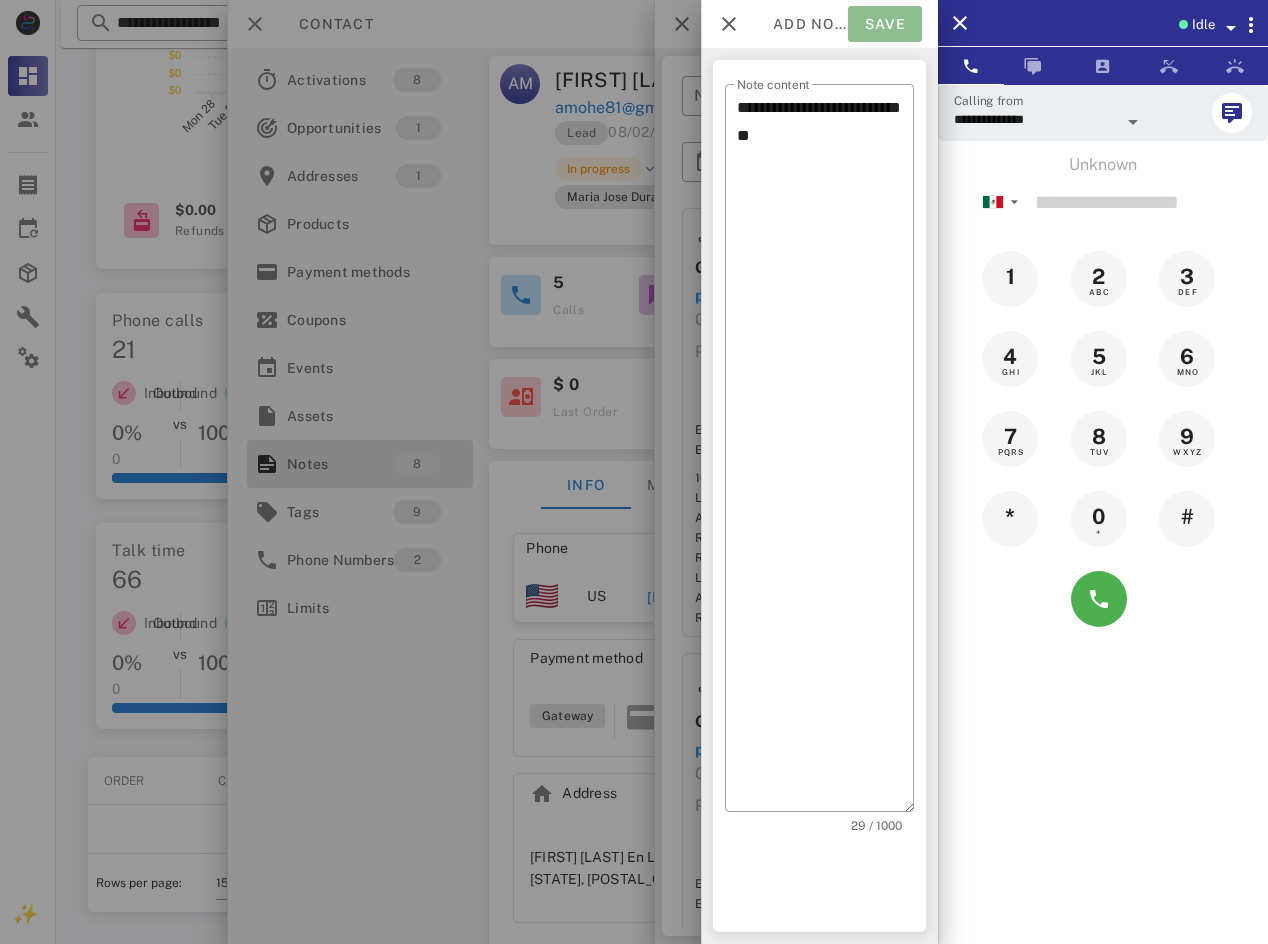 click on "Save" at bounding box center (885, 24) 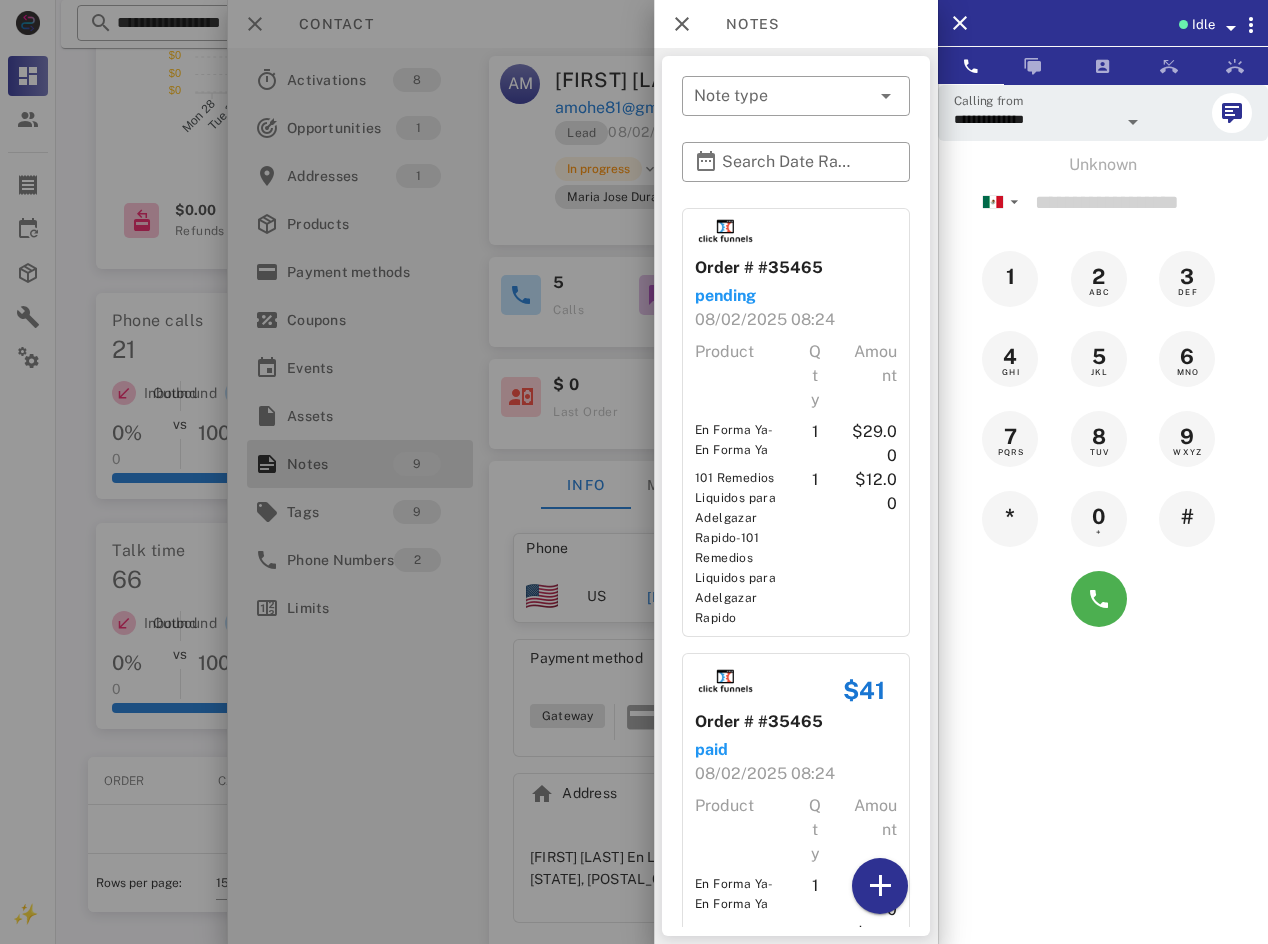 click at bounding box center (634, 472) 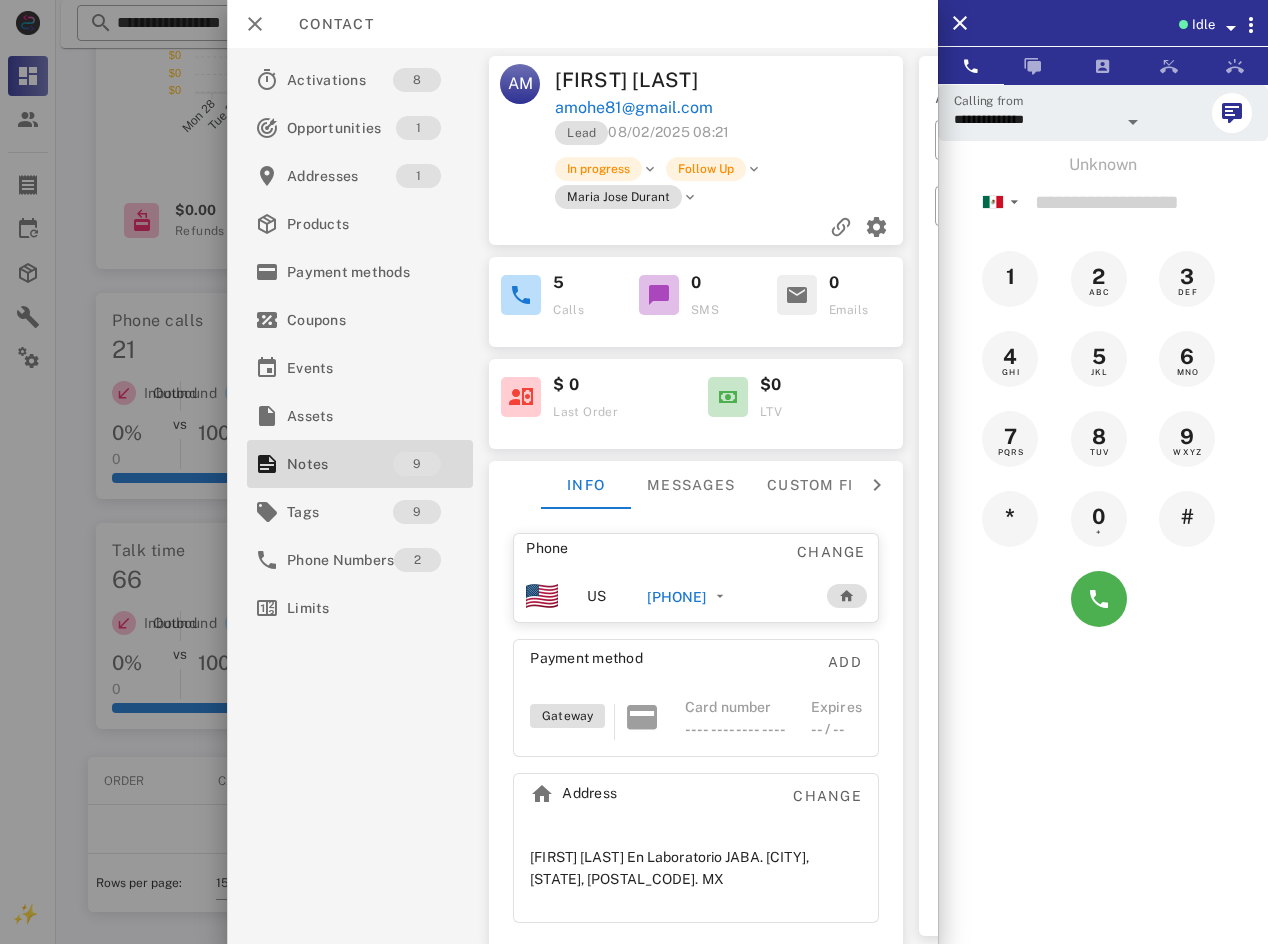 click on "Contact" at bounding box center (326, 24) 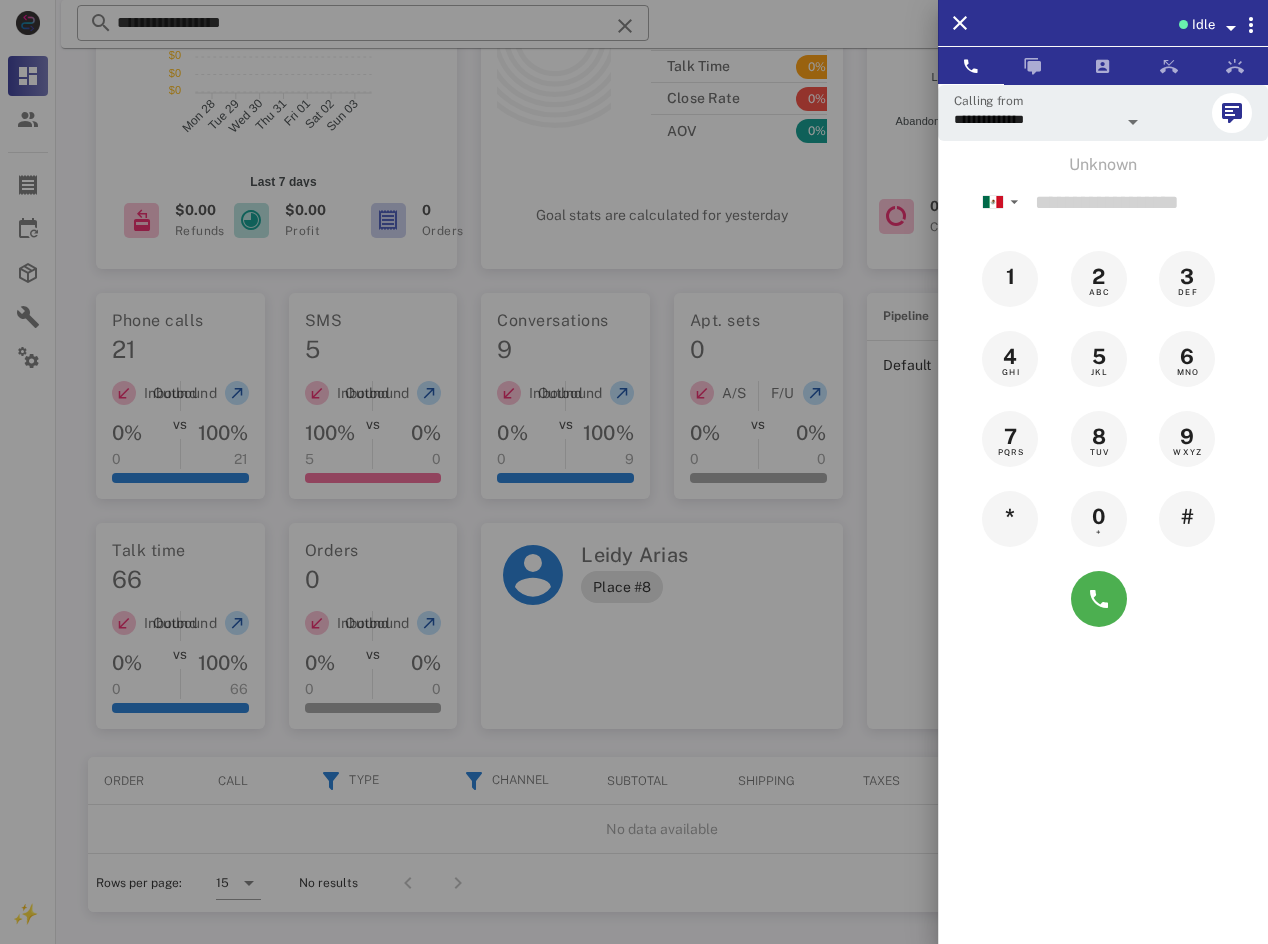 click at bounding box center [634, 472] 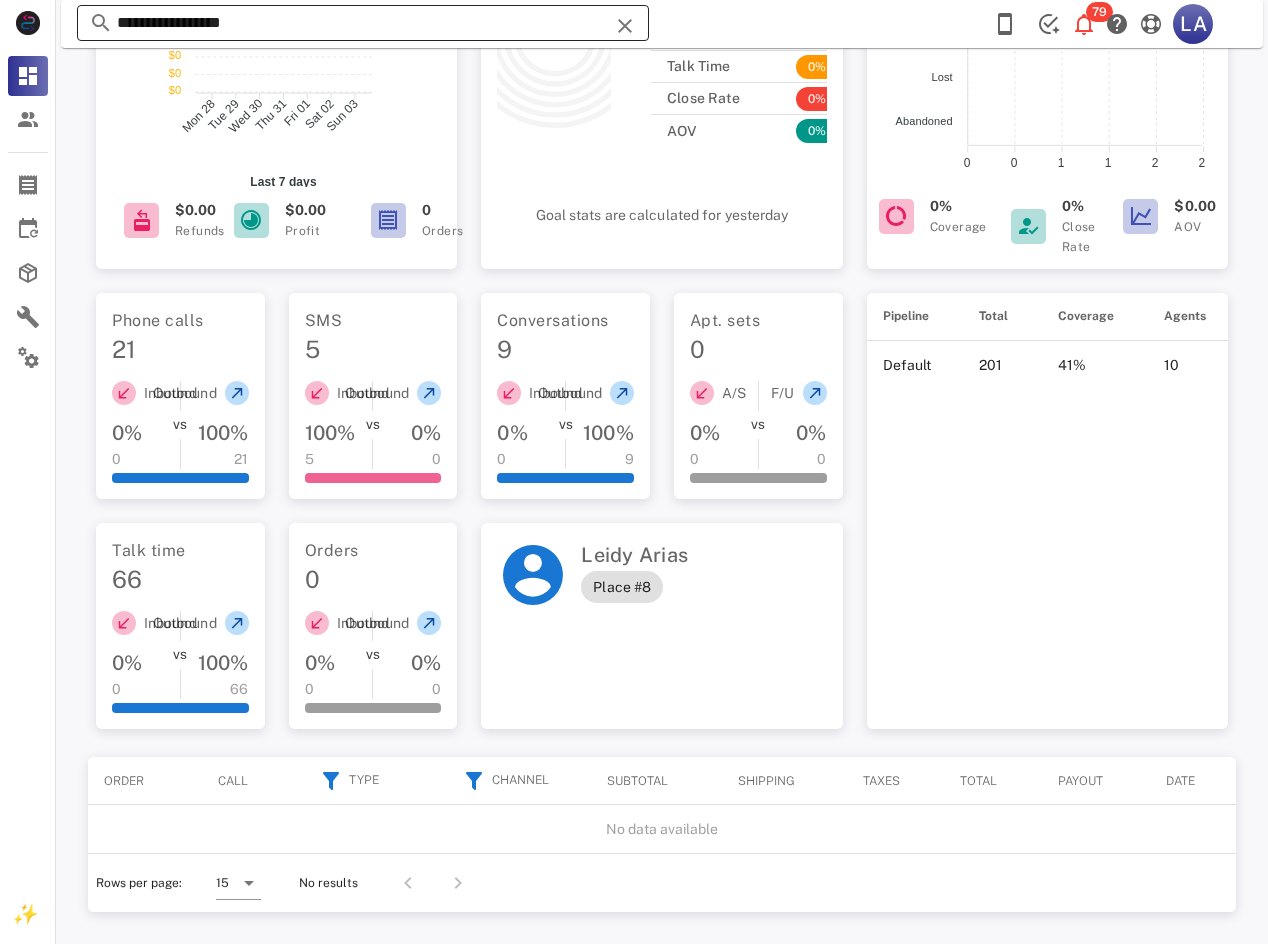 click on "**********" at bounding box center [363, 23] 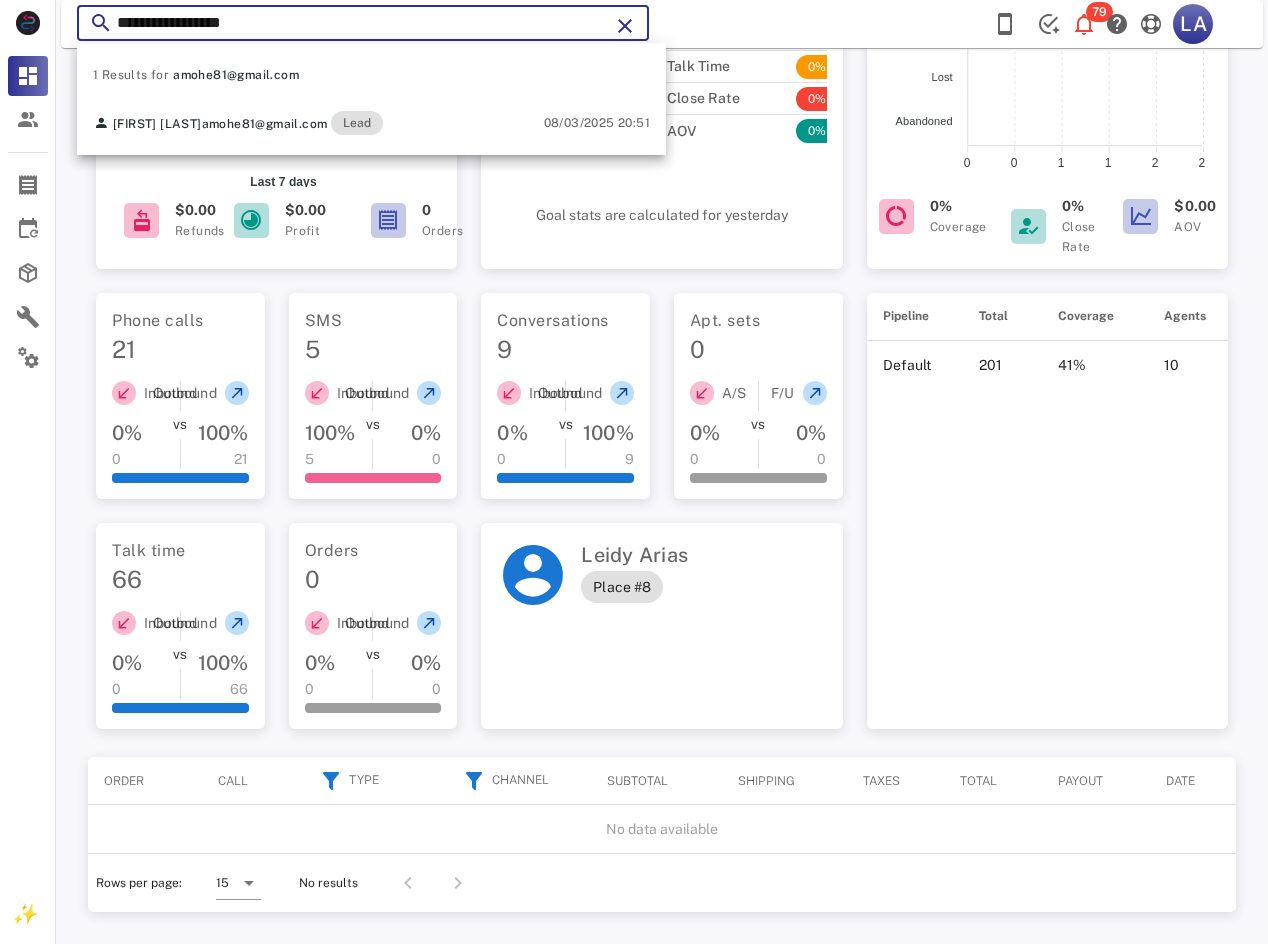 click on "**********" at bounding box center [363, 23] 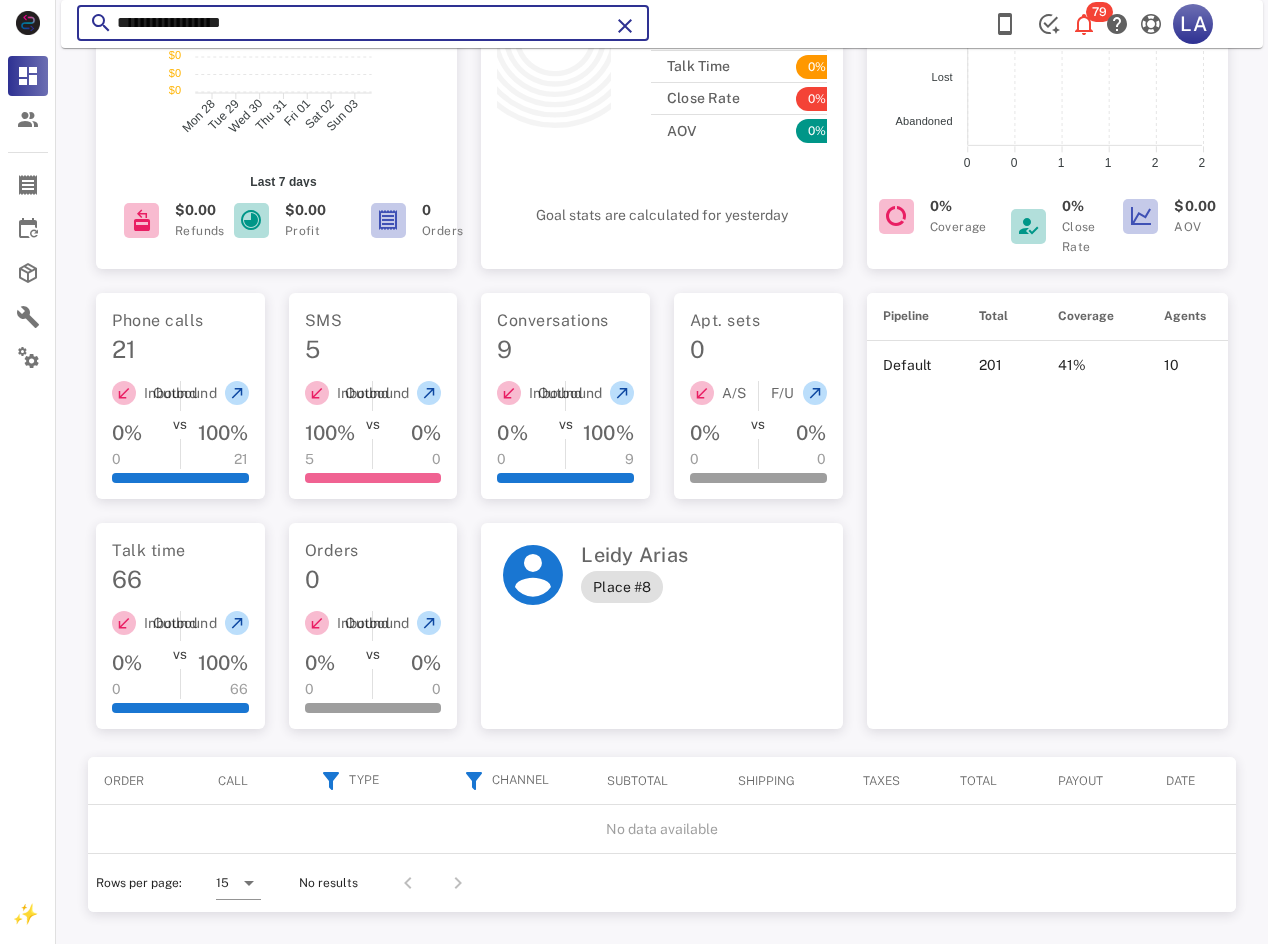 click on "**********" at bounding box center [363, 23] 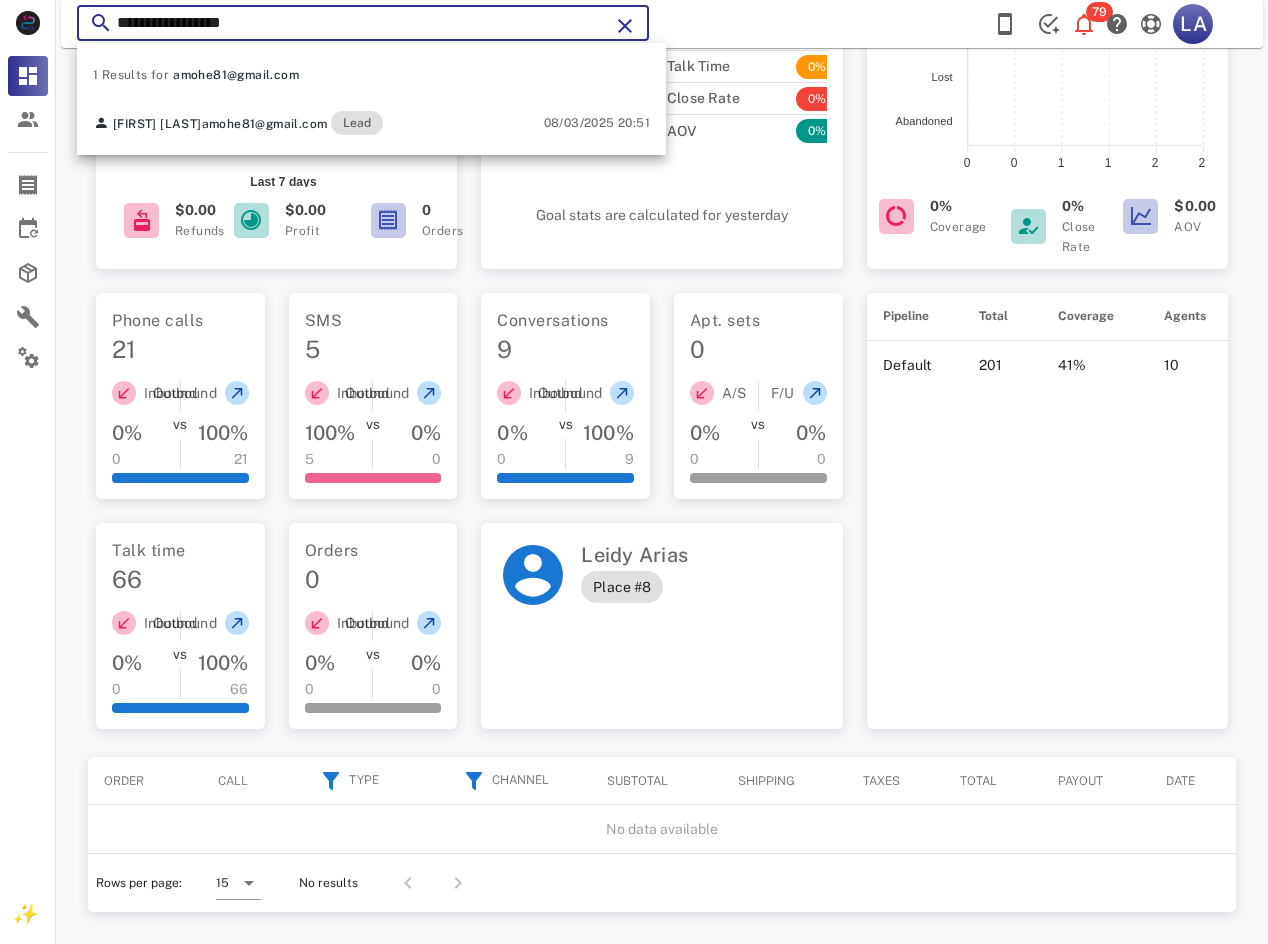 paste on "********" 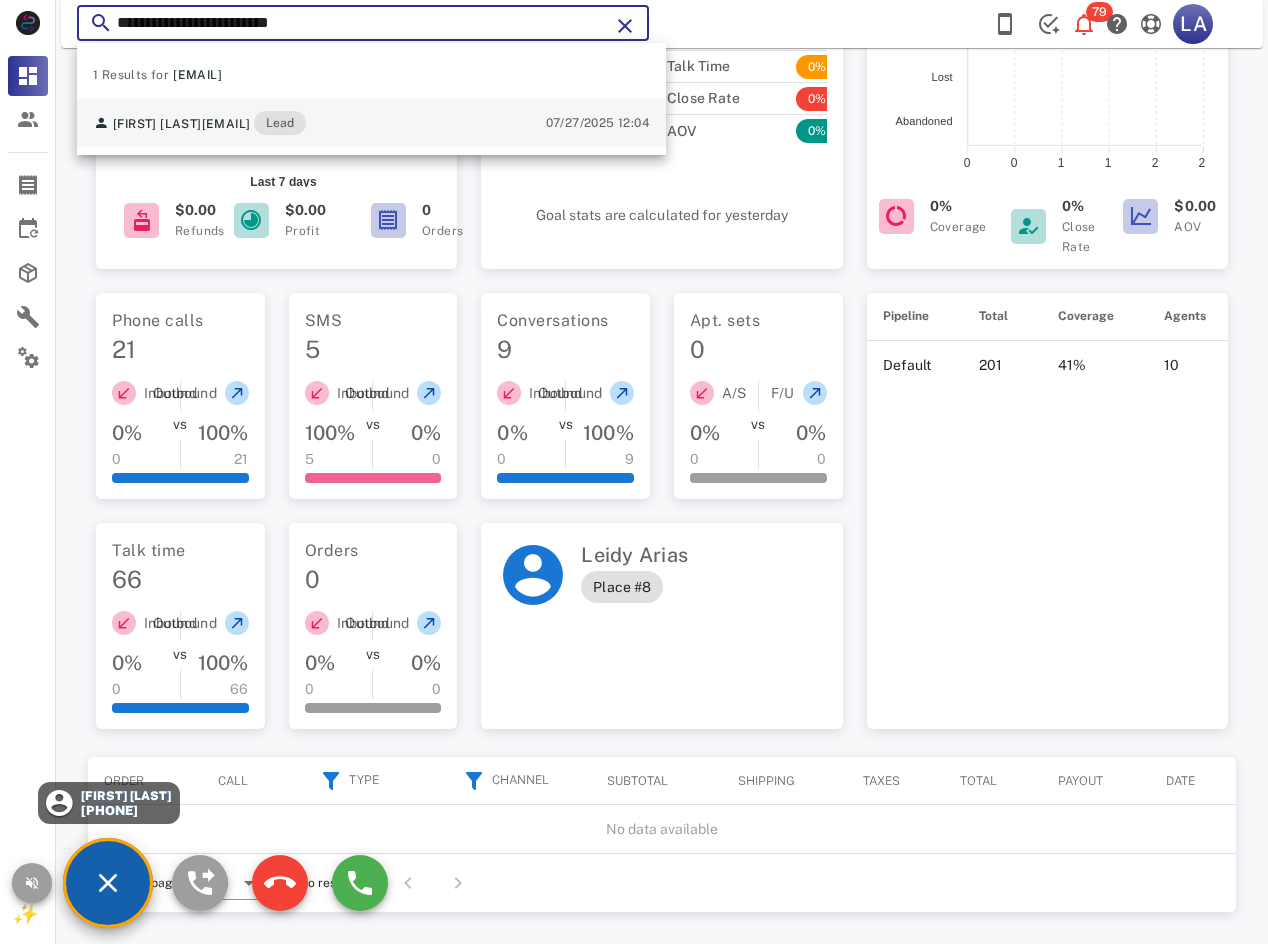 type on "**********" 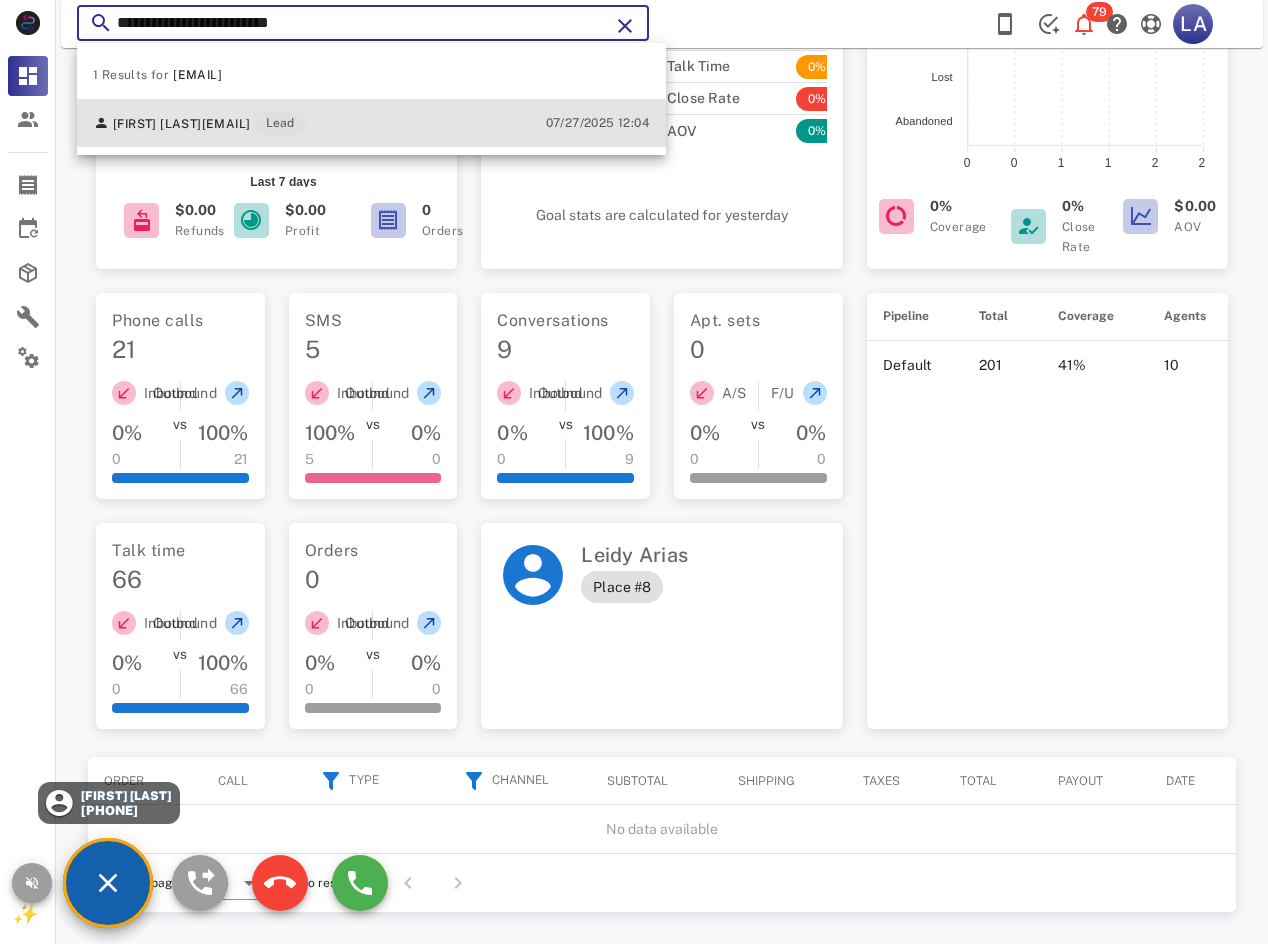 click on "[FIRST] [LAST]   [EMAIL]   Lead" at bounding box center [199, 123] 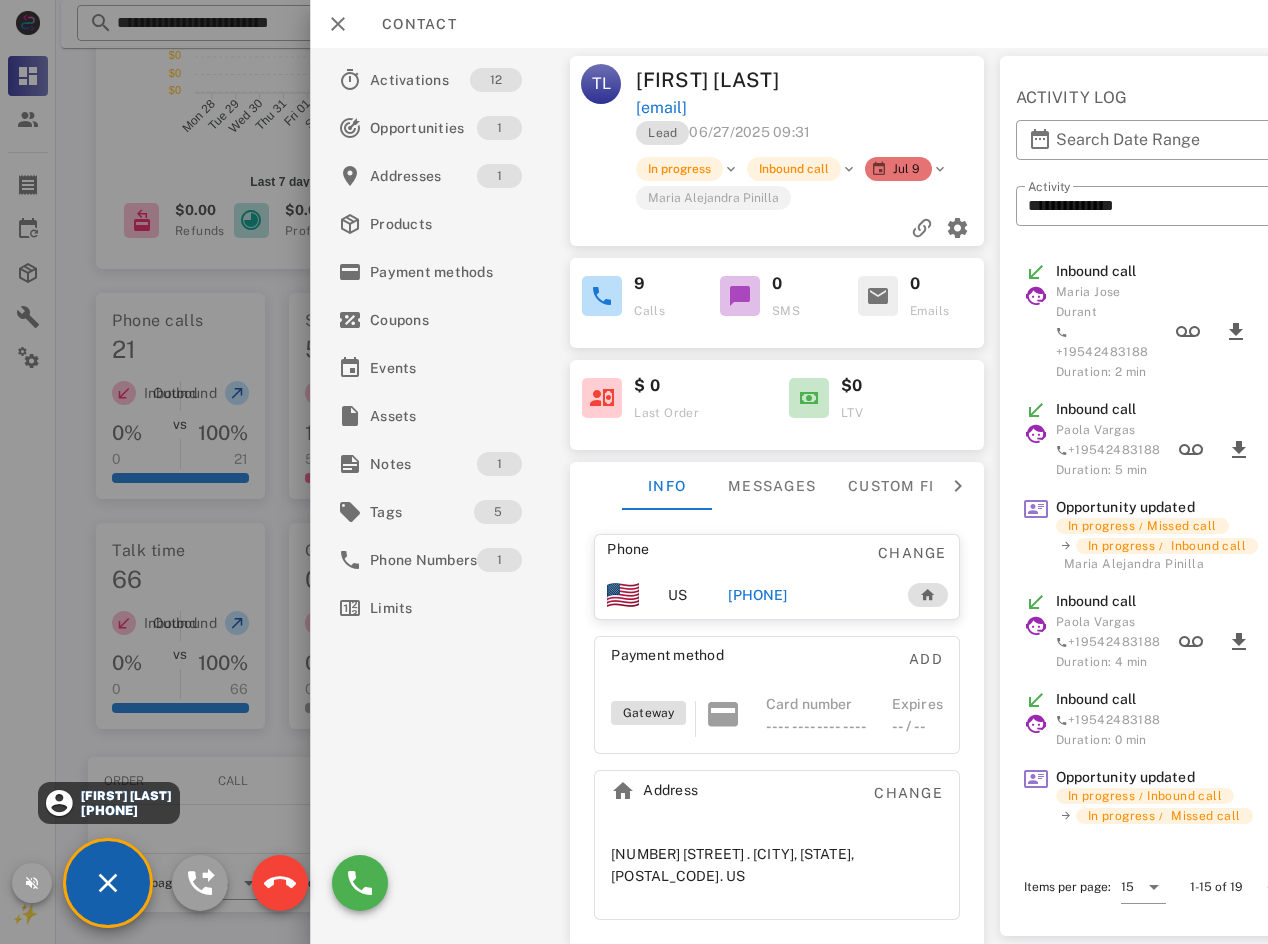 click on "[PHONE]" at bounding box center [757, 595] 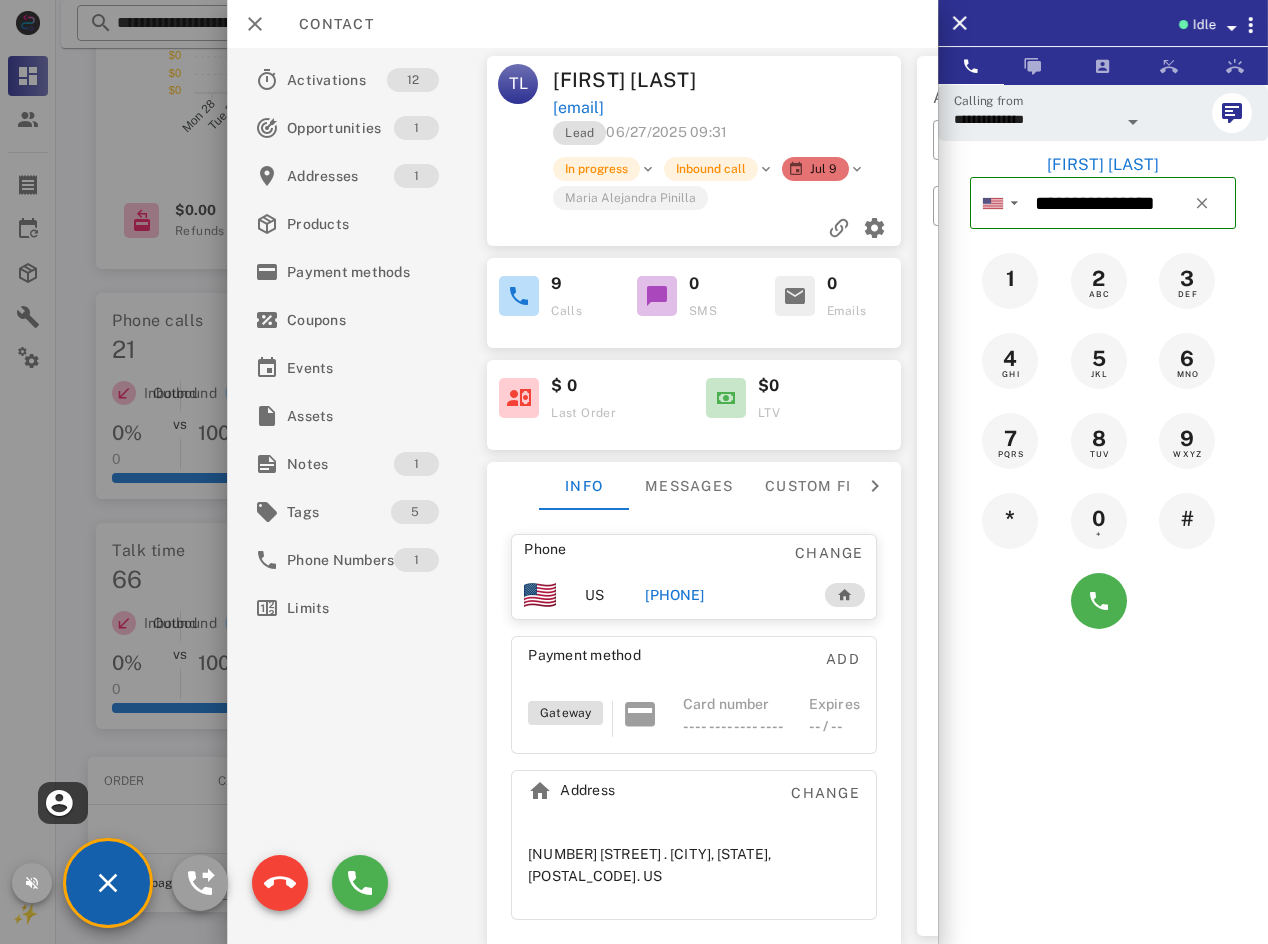 click at bounding box center [1103, 601] 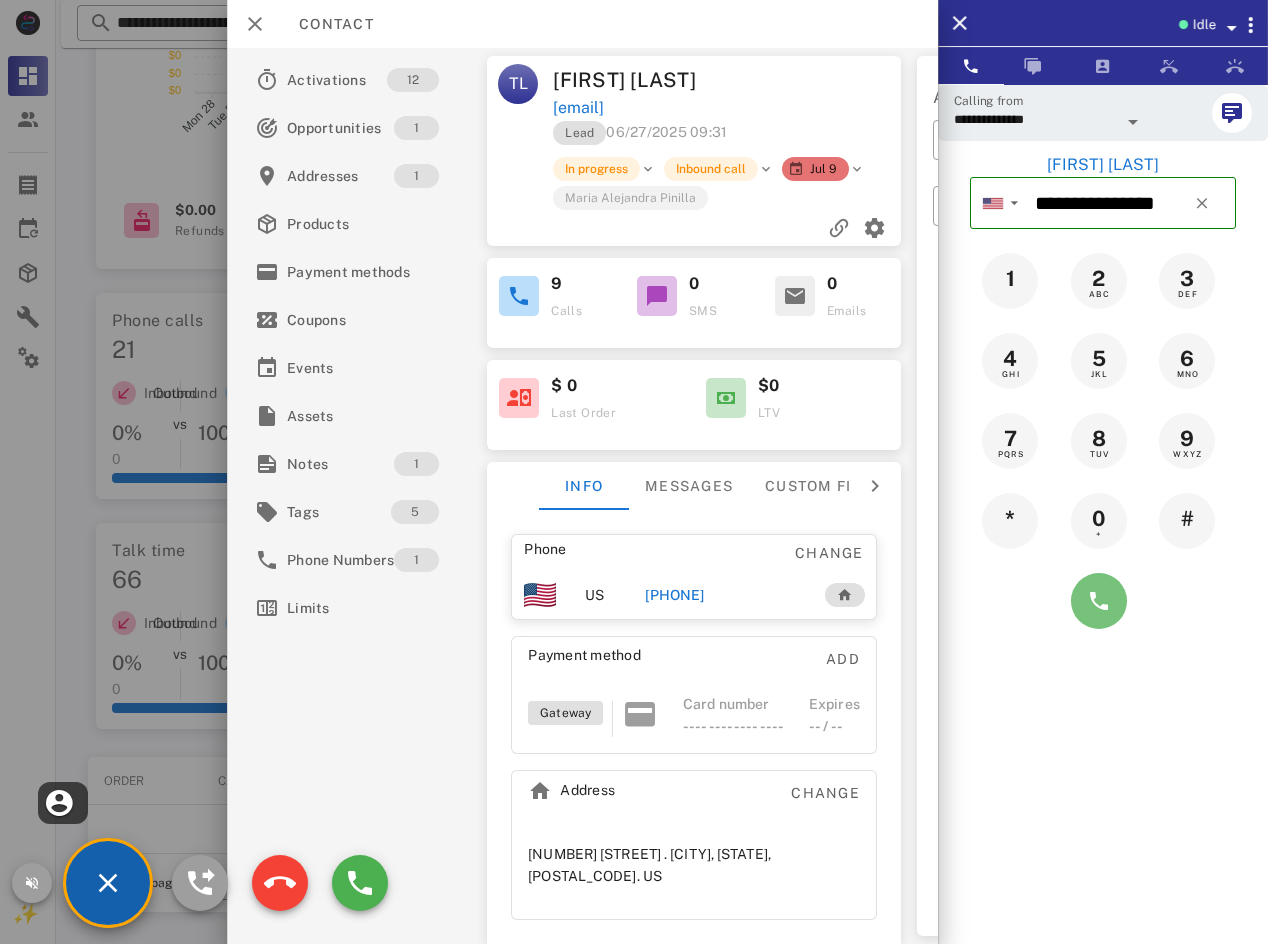 click at bounding box center [1099, 601] 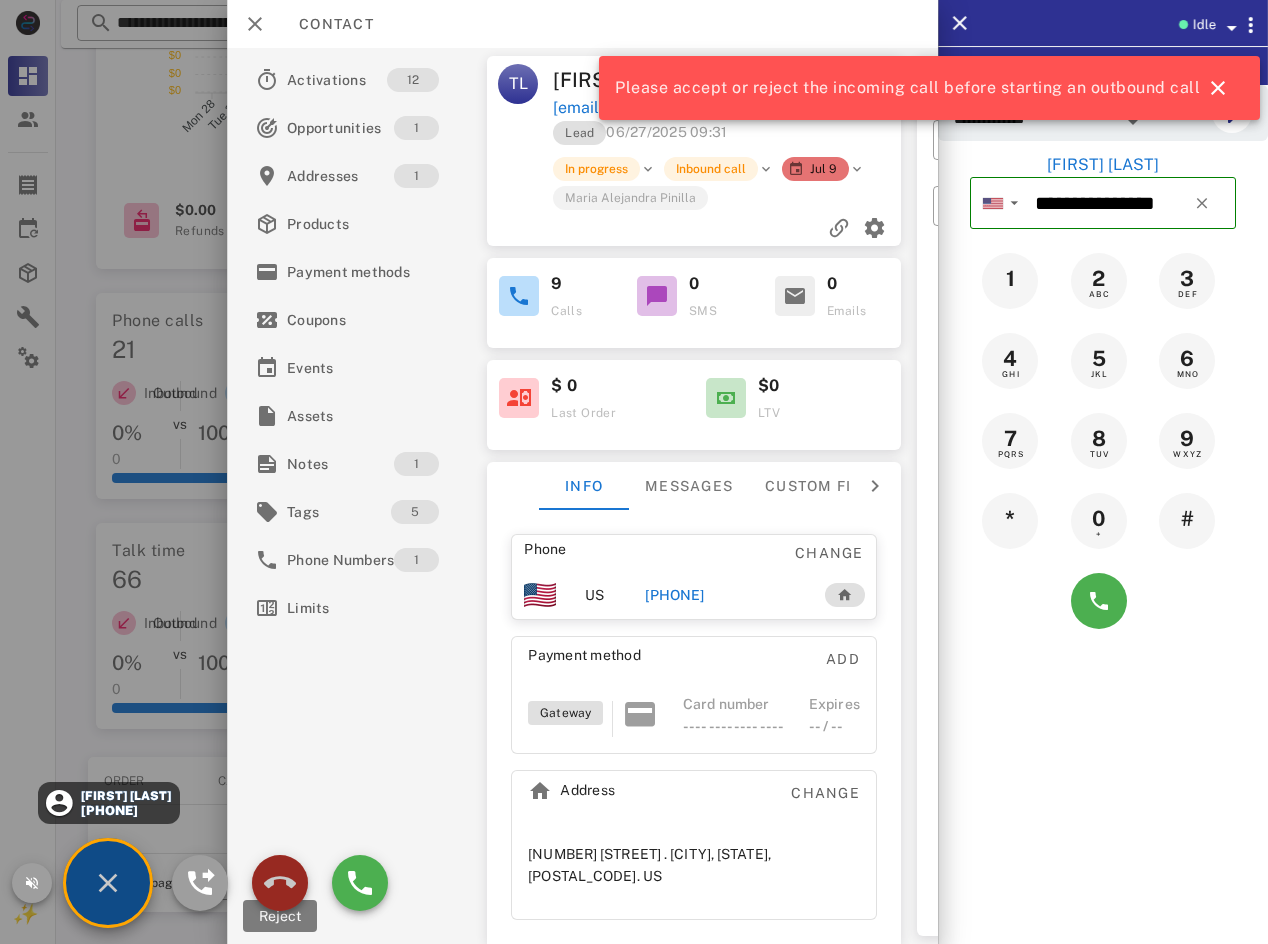 drag, startPoint x: 291, startPoint y: 873, endPoint x: 356, endPoint y: 828, distance: 79.05694 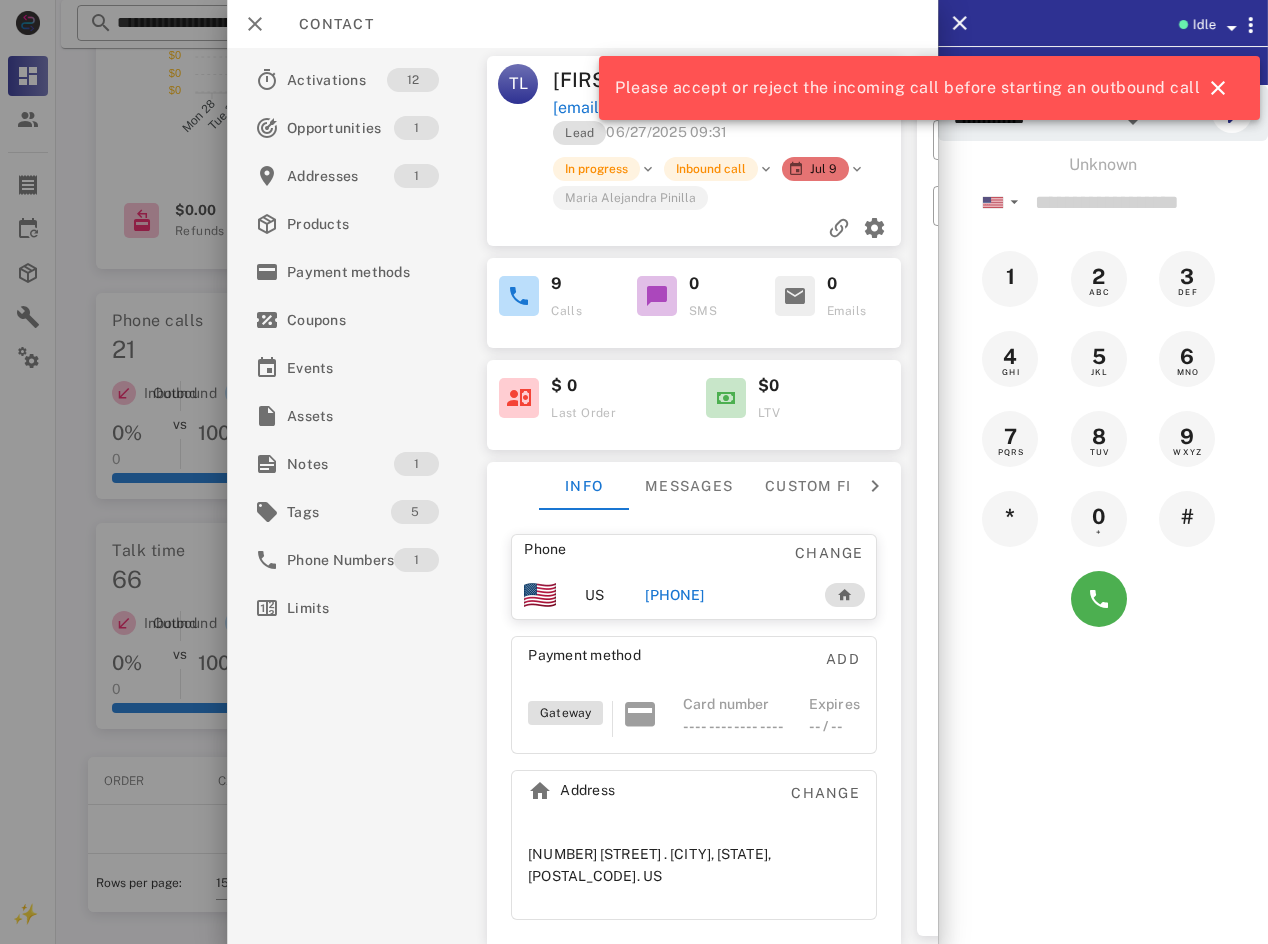 click on "[PHONE]" at bounding box center [674, 595] 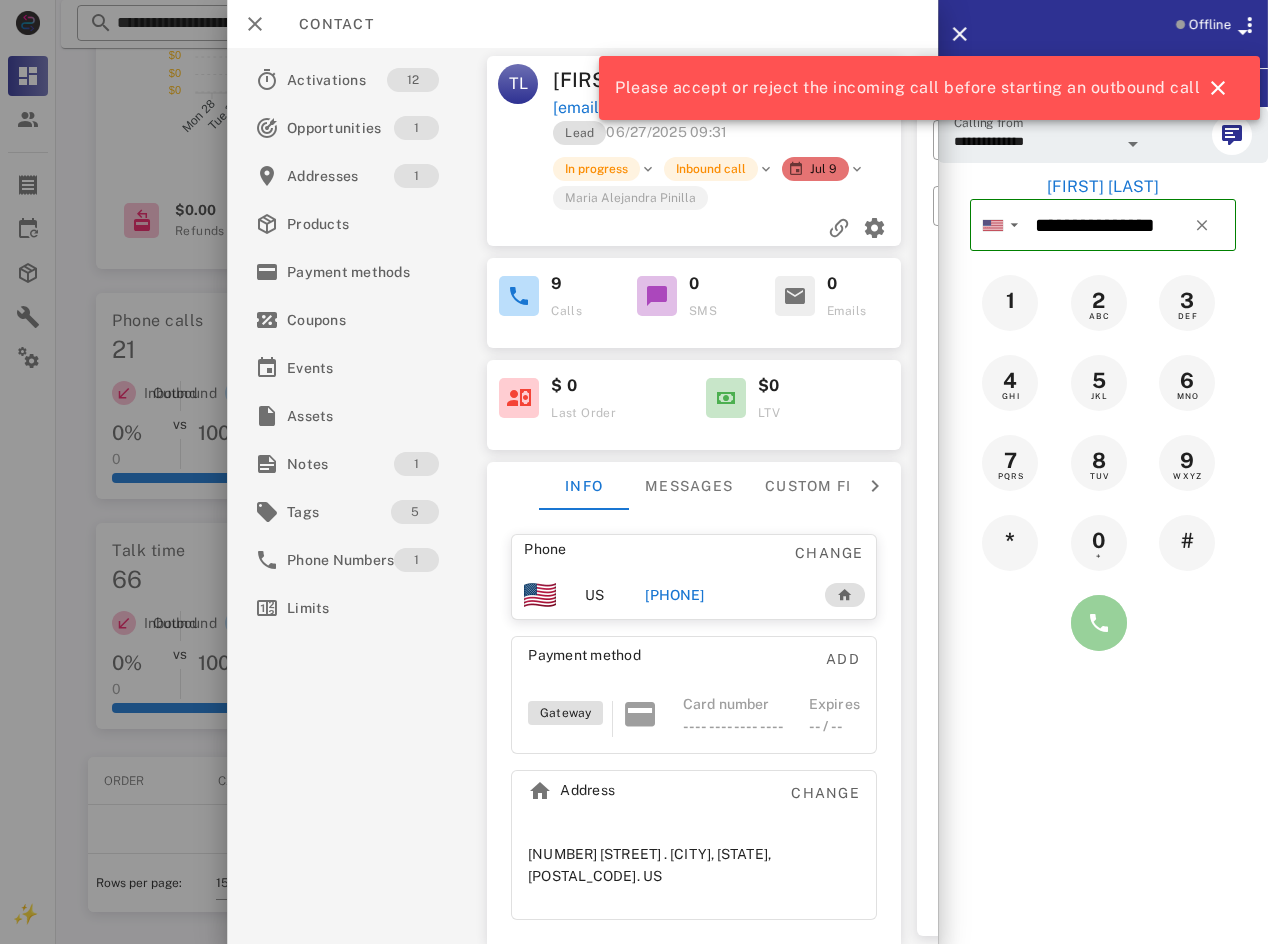 click at bounding box center (1099, 623) 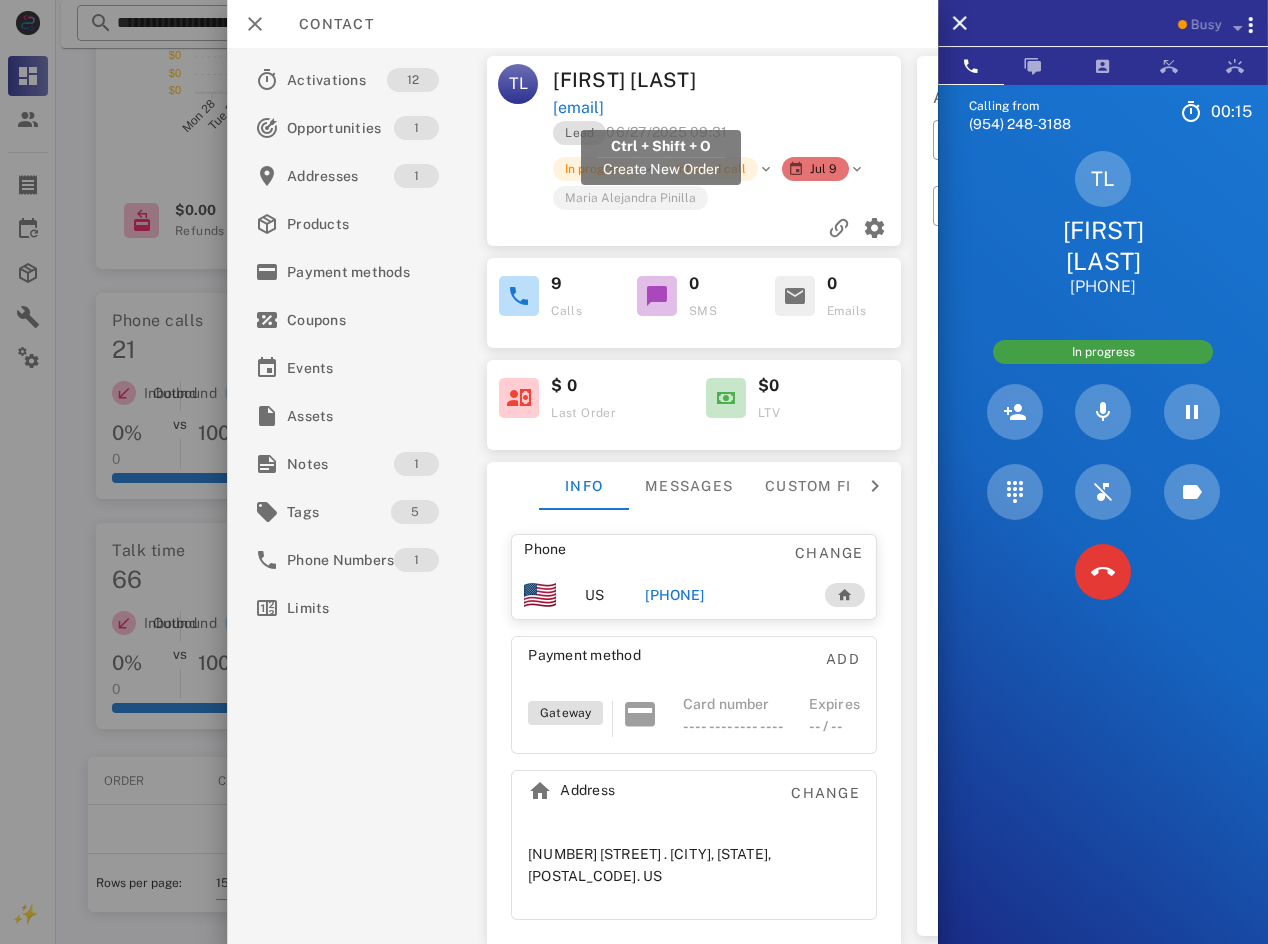 drag, startPoint x: 795, startPoint y: 105, endPoint x: 556, endPoint y: 105, distance: 239 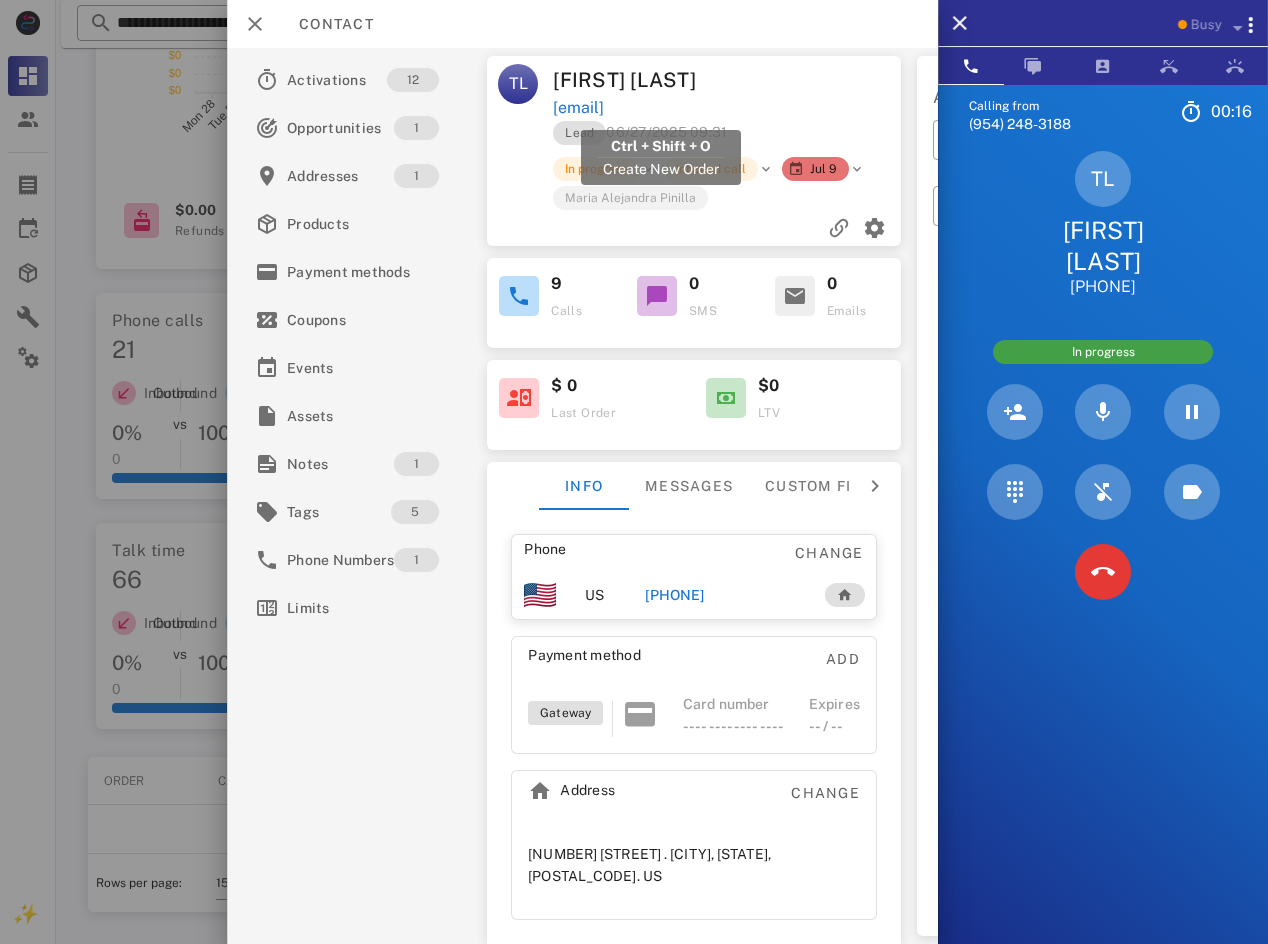 copy on "[EMAIL]" 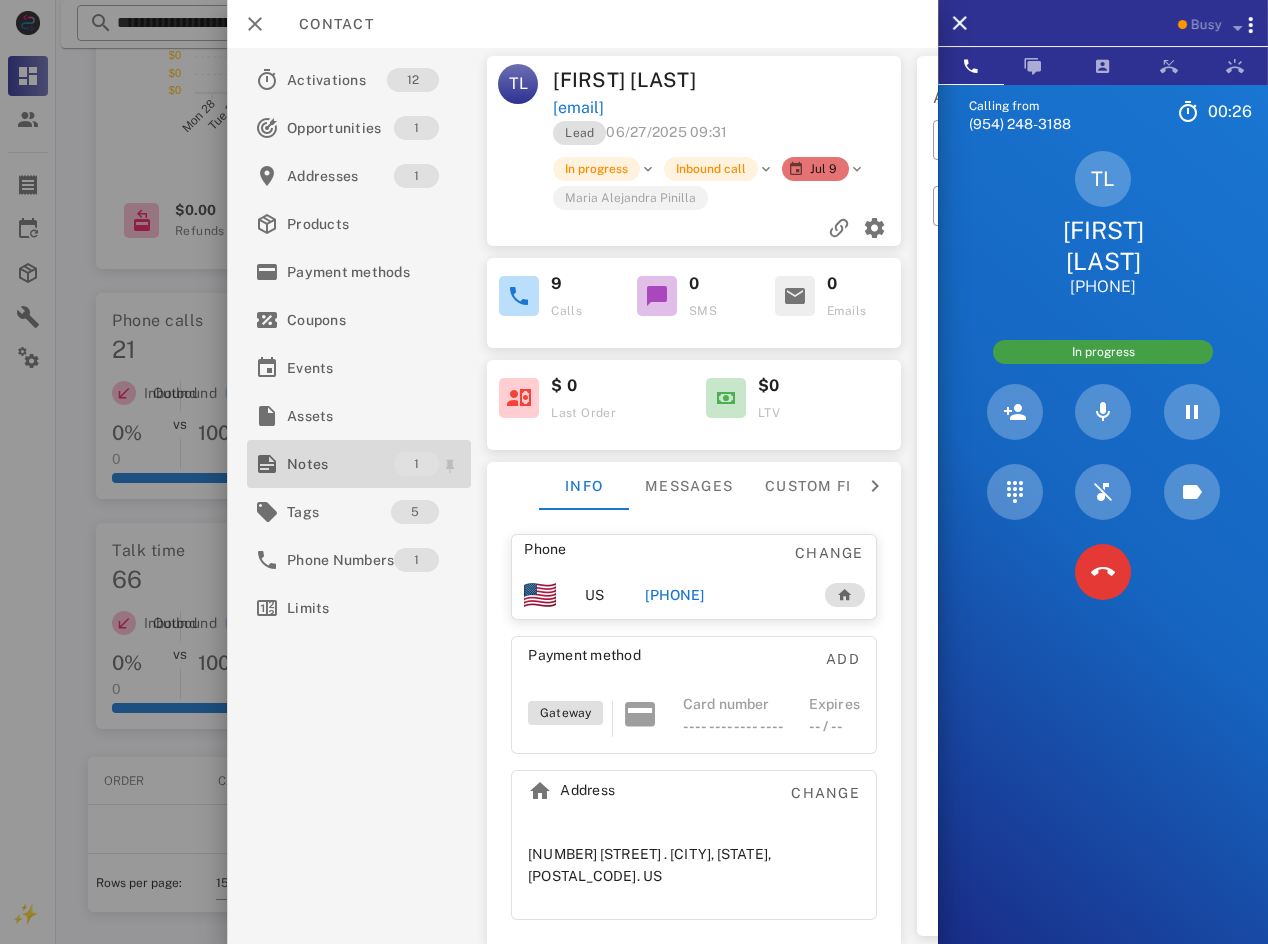 click on "Notes" at bounding box center (340, 464) 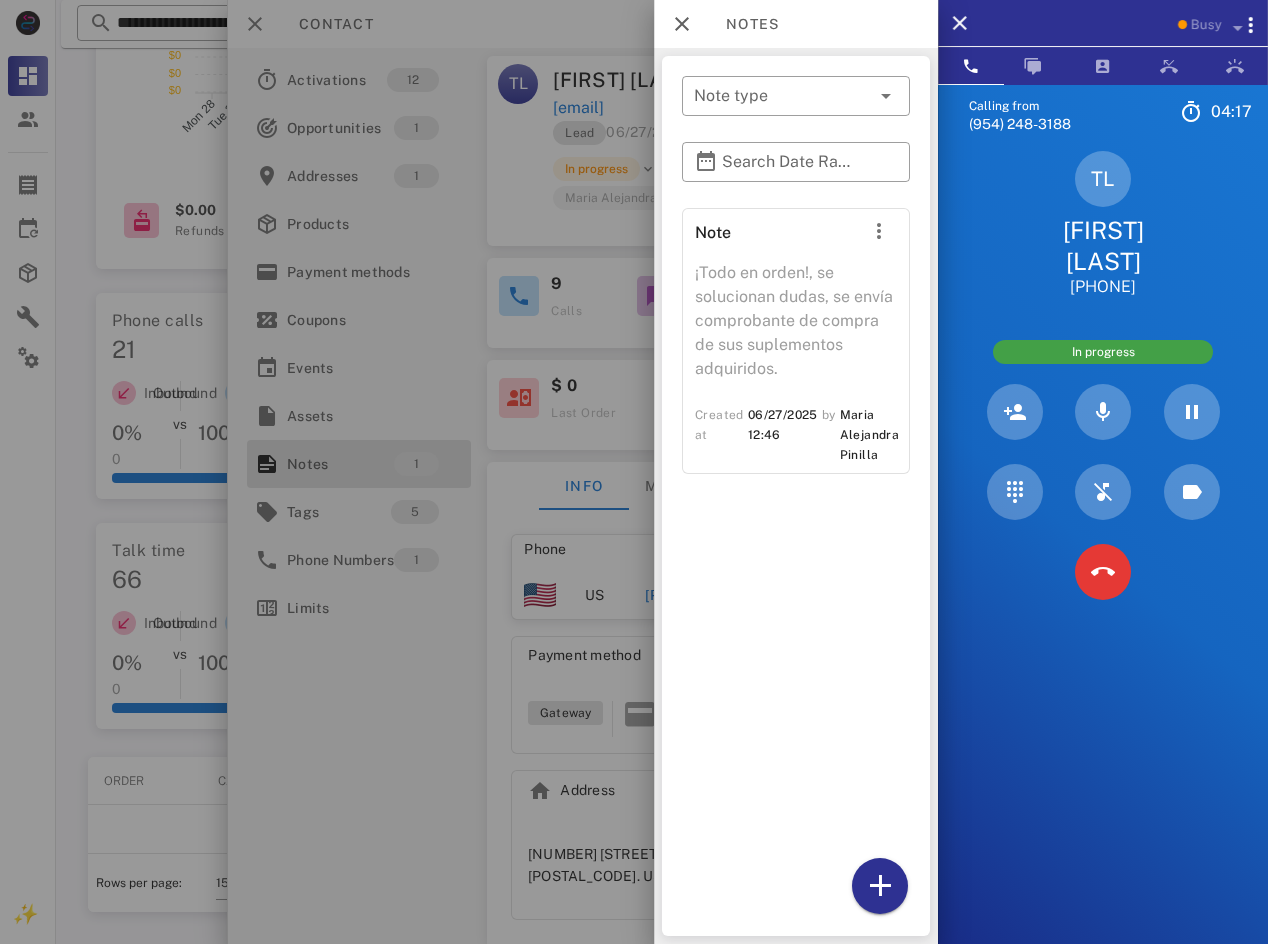 click at bounding box center [634, 472] 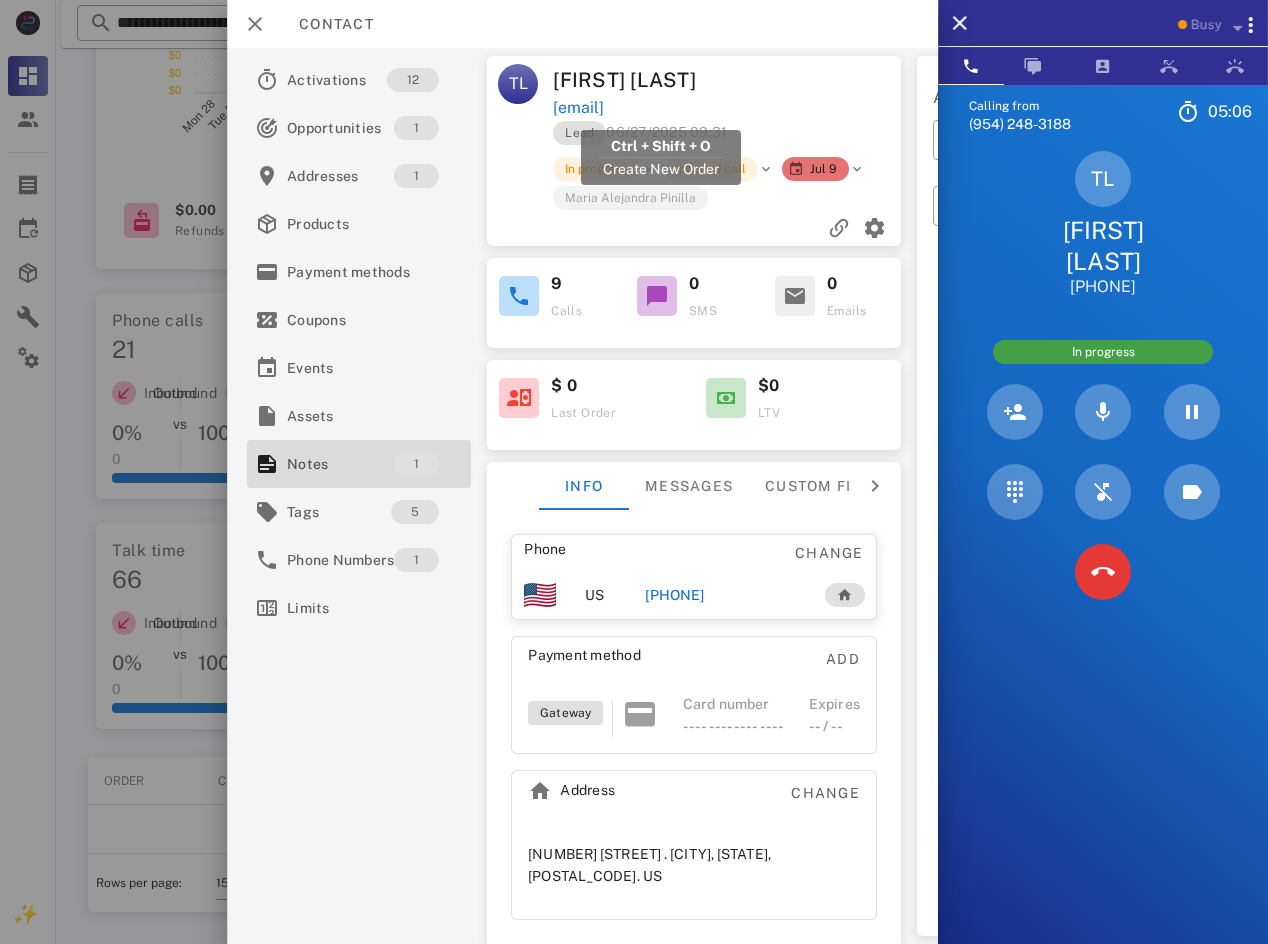 drag, startPoint x: 792, startPoint y: 104, endPoint x: 558, endPoint y: 113, distance: 234.17302 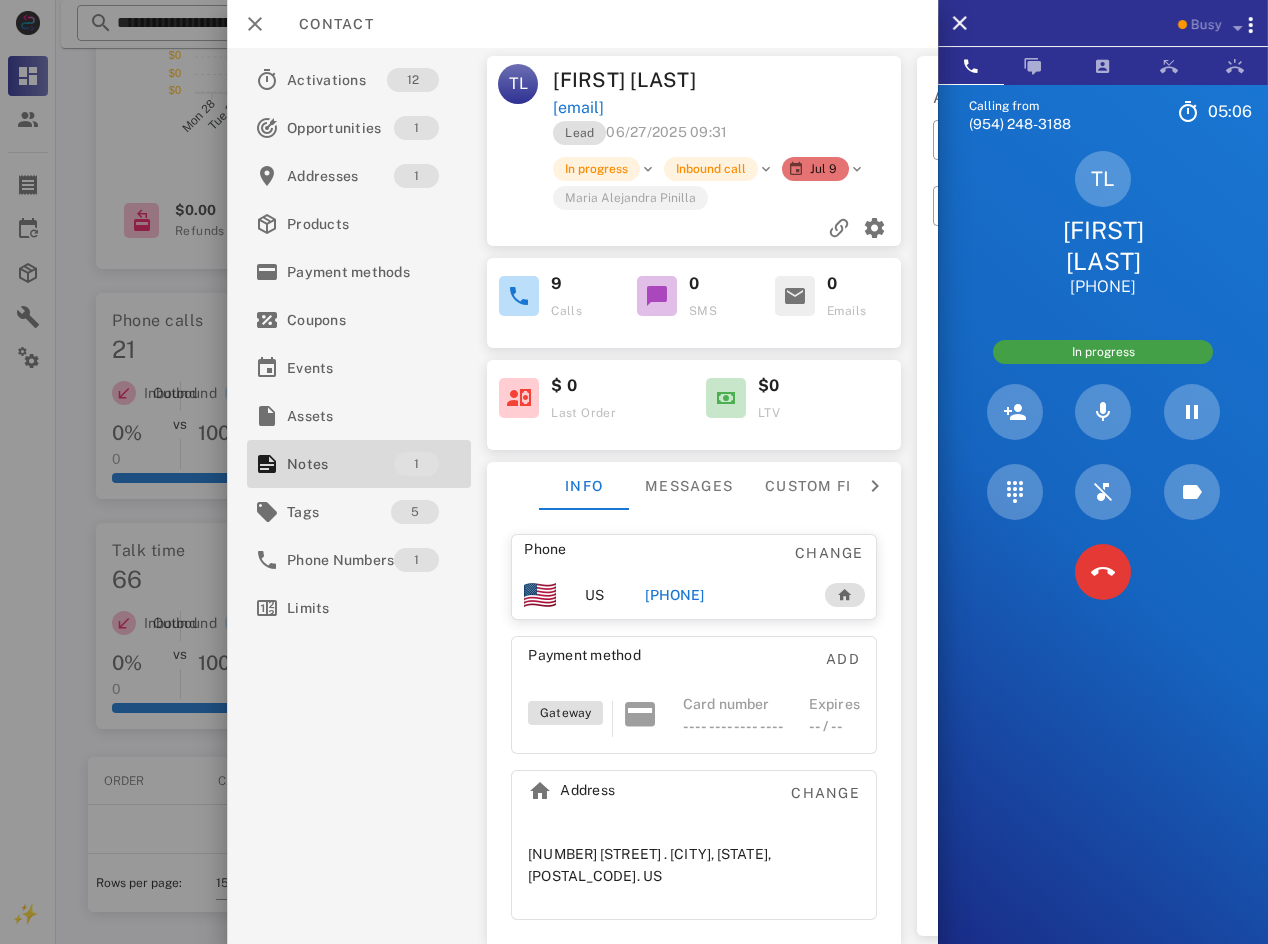 copy on "[EMAIL]" 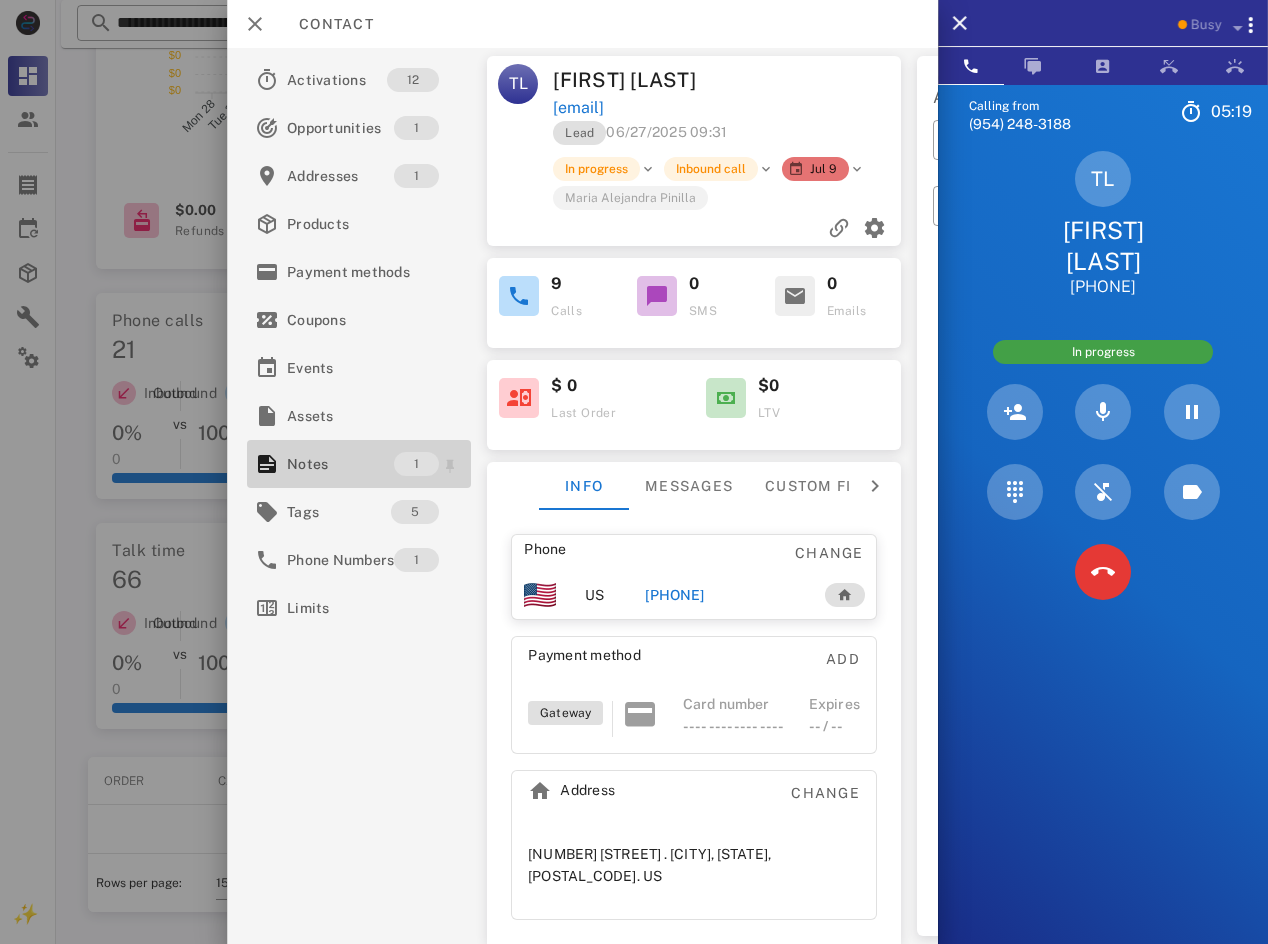click on "Notes" at bounding box center [340, 464] 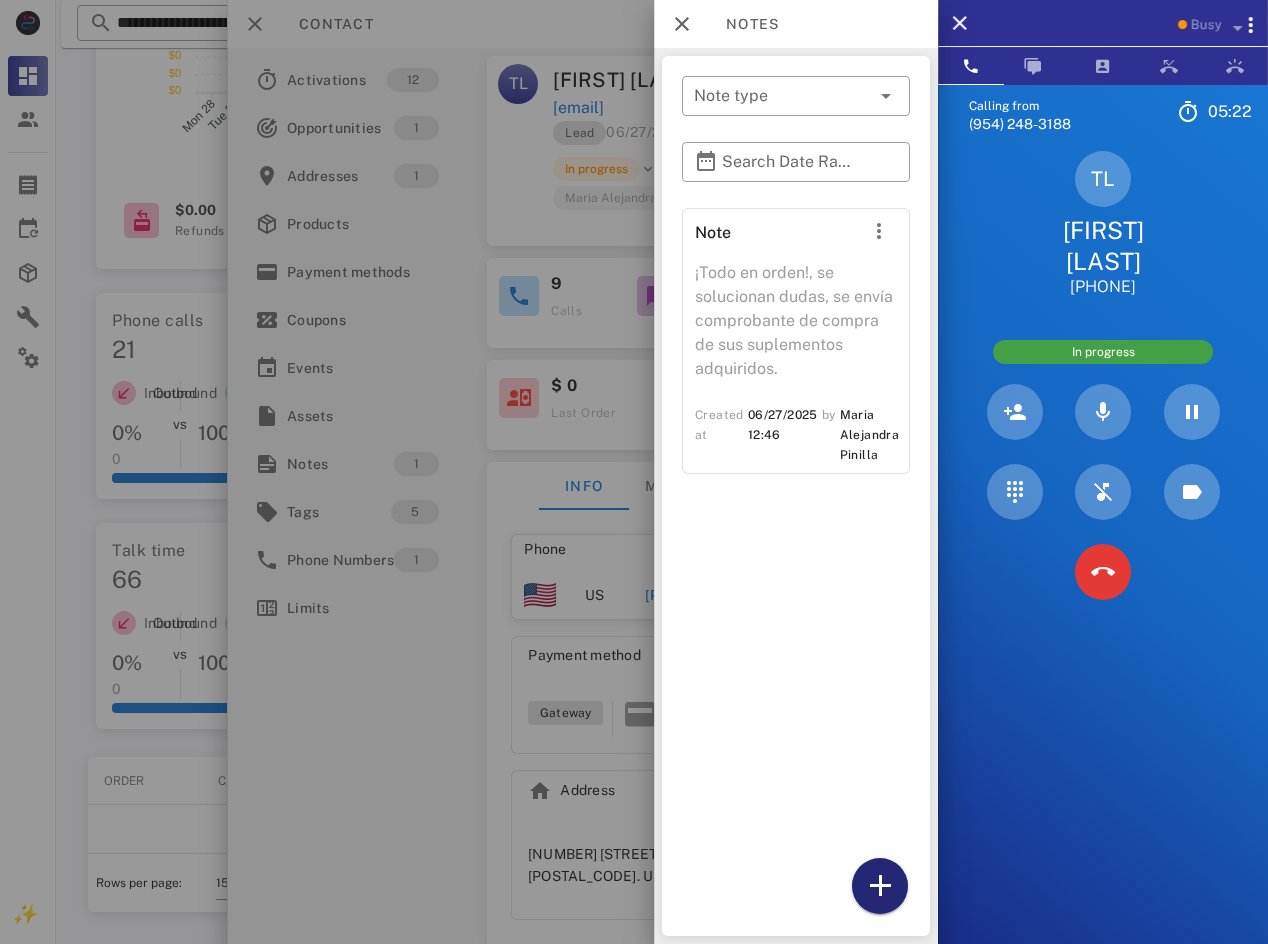 click at bounding box center (880, 886) 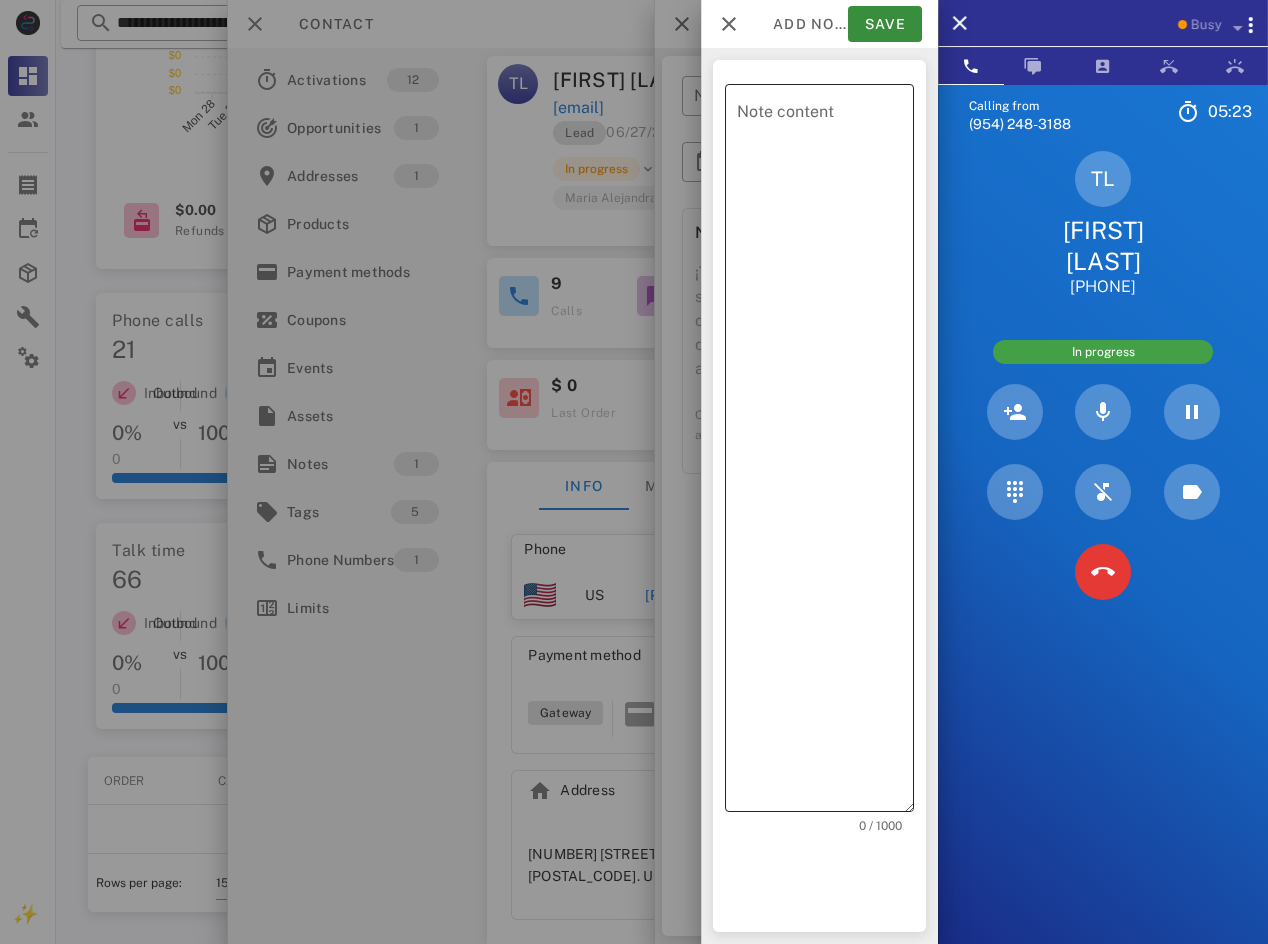 click on "Note content" at bounding box center (825, 453) 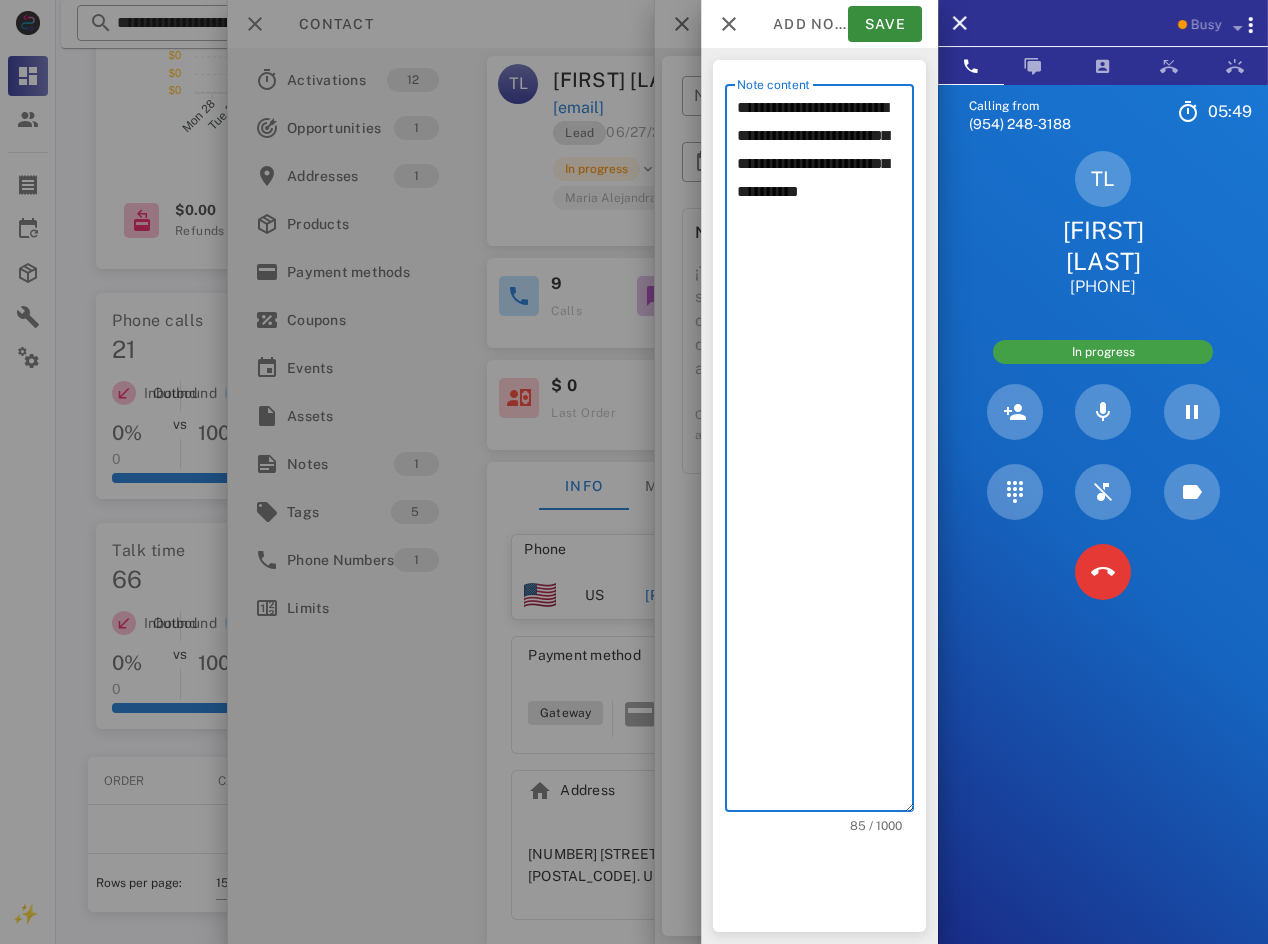 click on "**********" at bounding box center [825, 453] 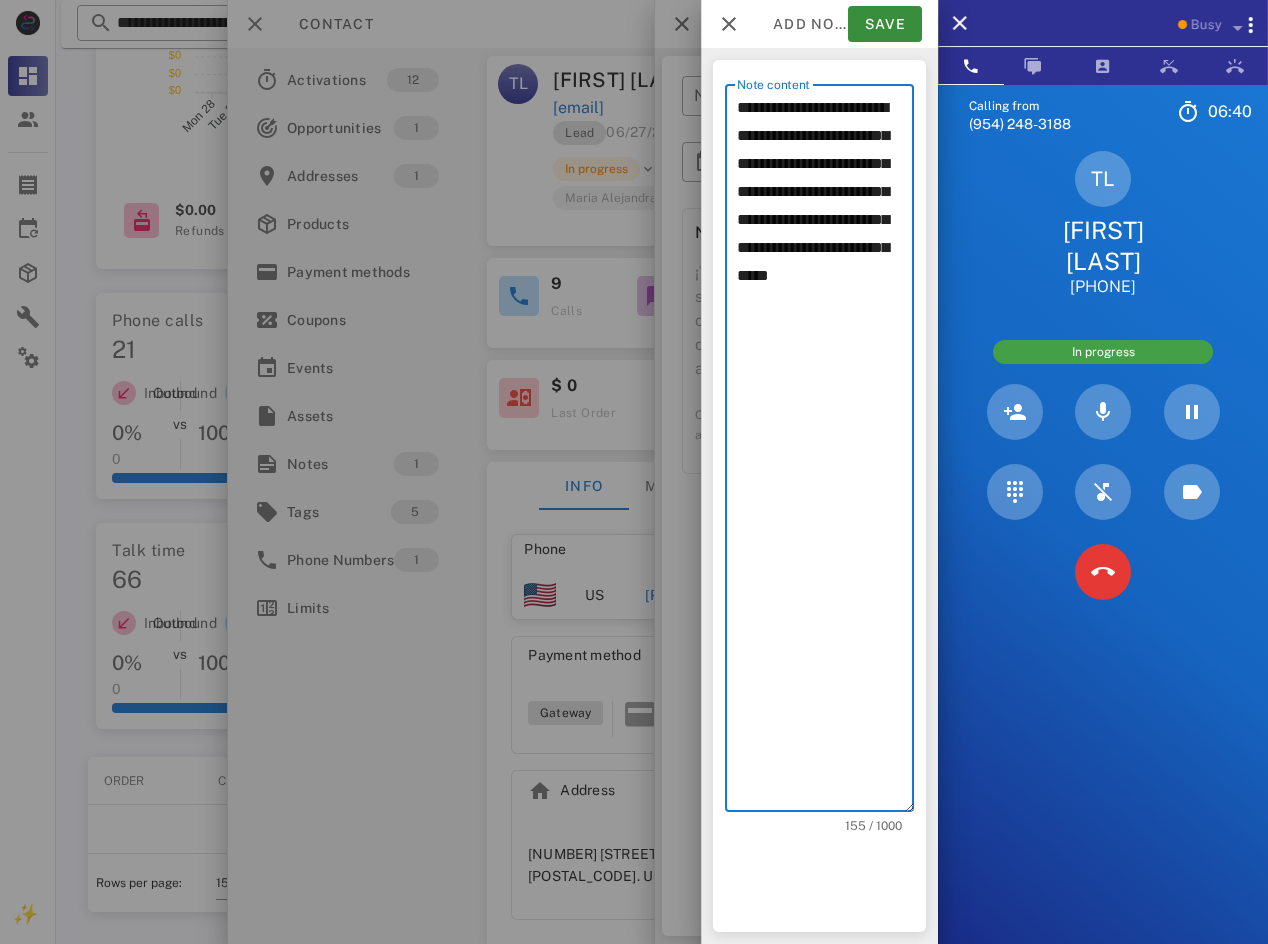 click on "**********" at bounding box center [825, 453] 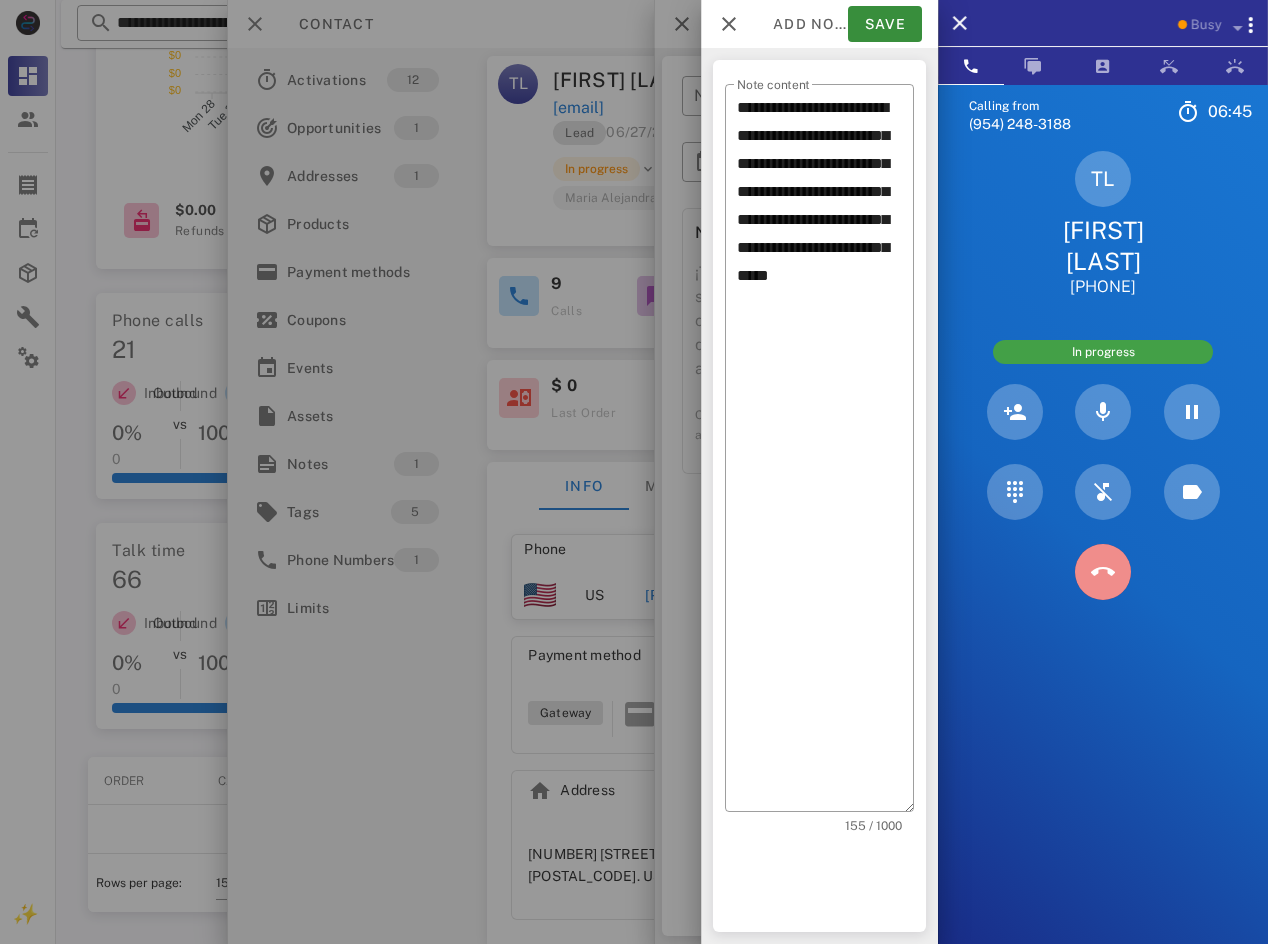 click at bounding box center (1103, 572) 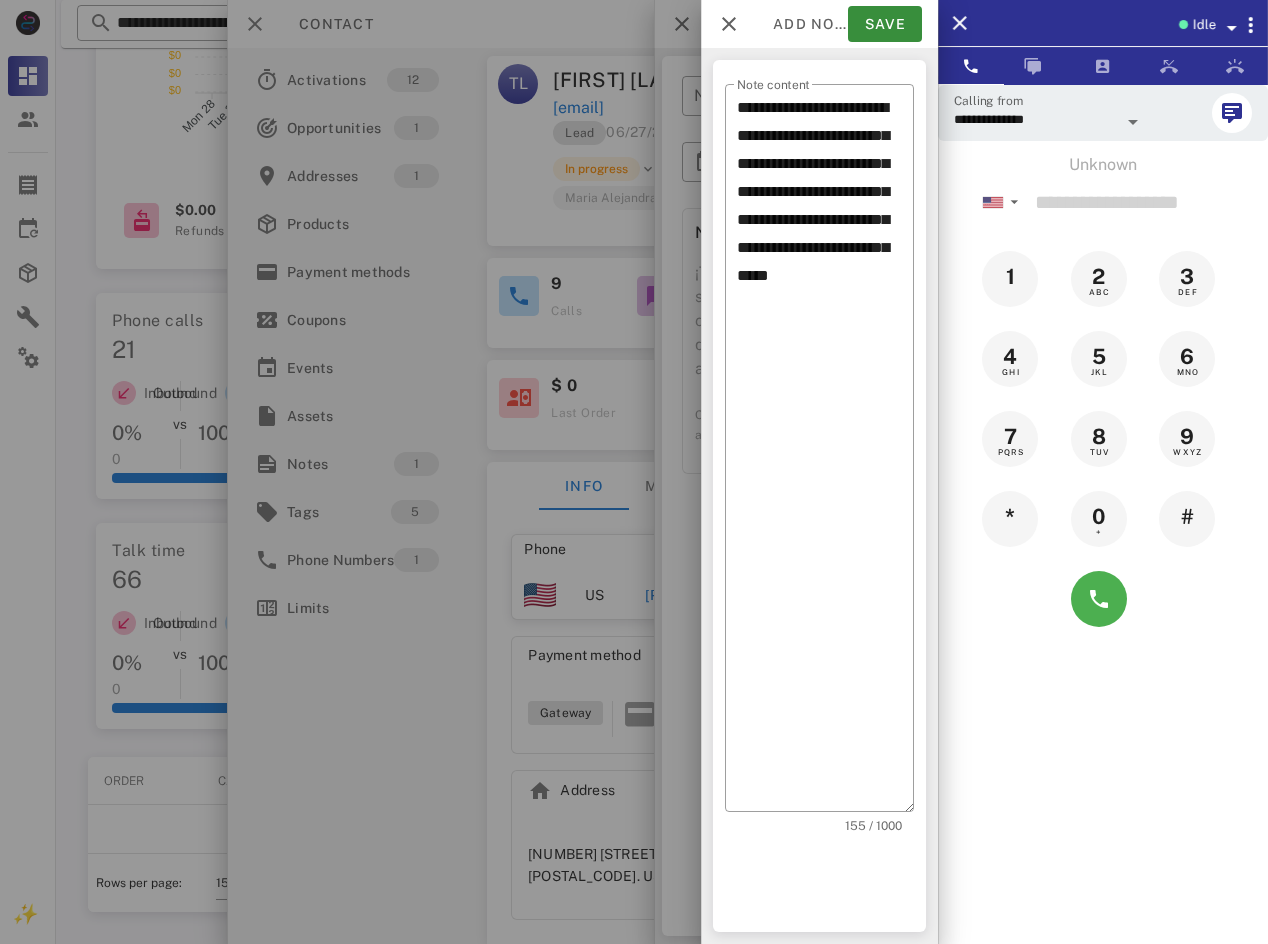 click at bounding box center (1231, 24) 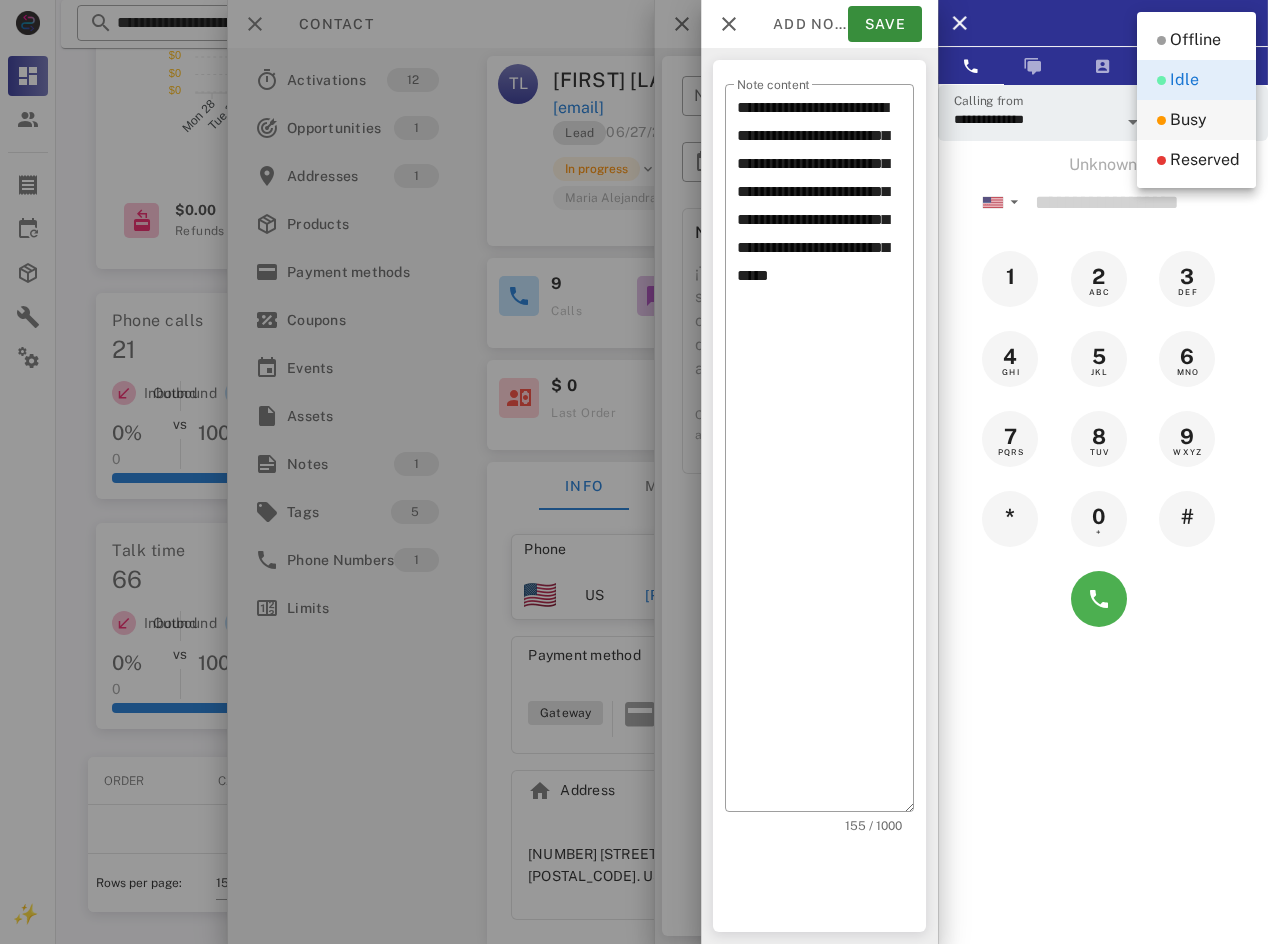 click on "Busy" at bounding box center (1188, 120) 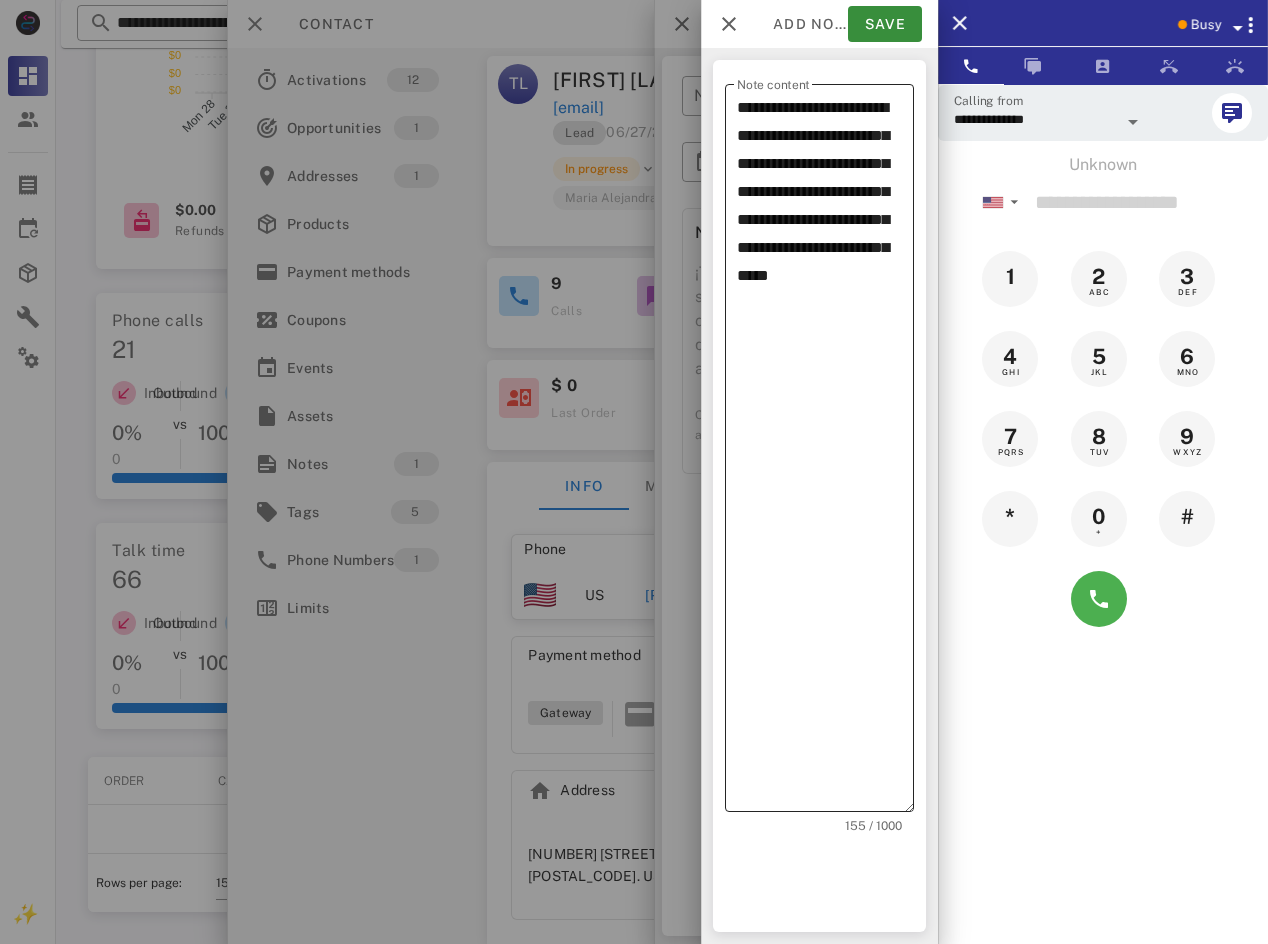 click on "**********" at bounding box center (825, 453) 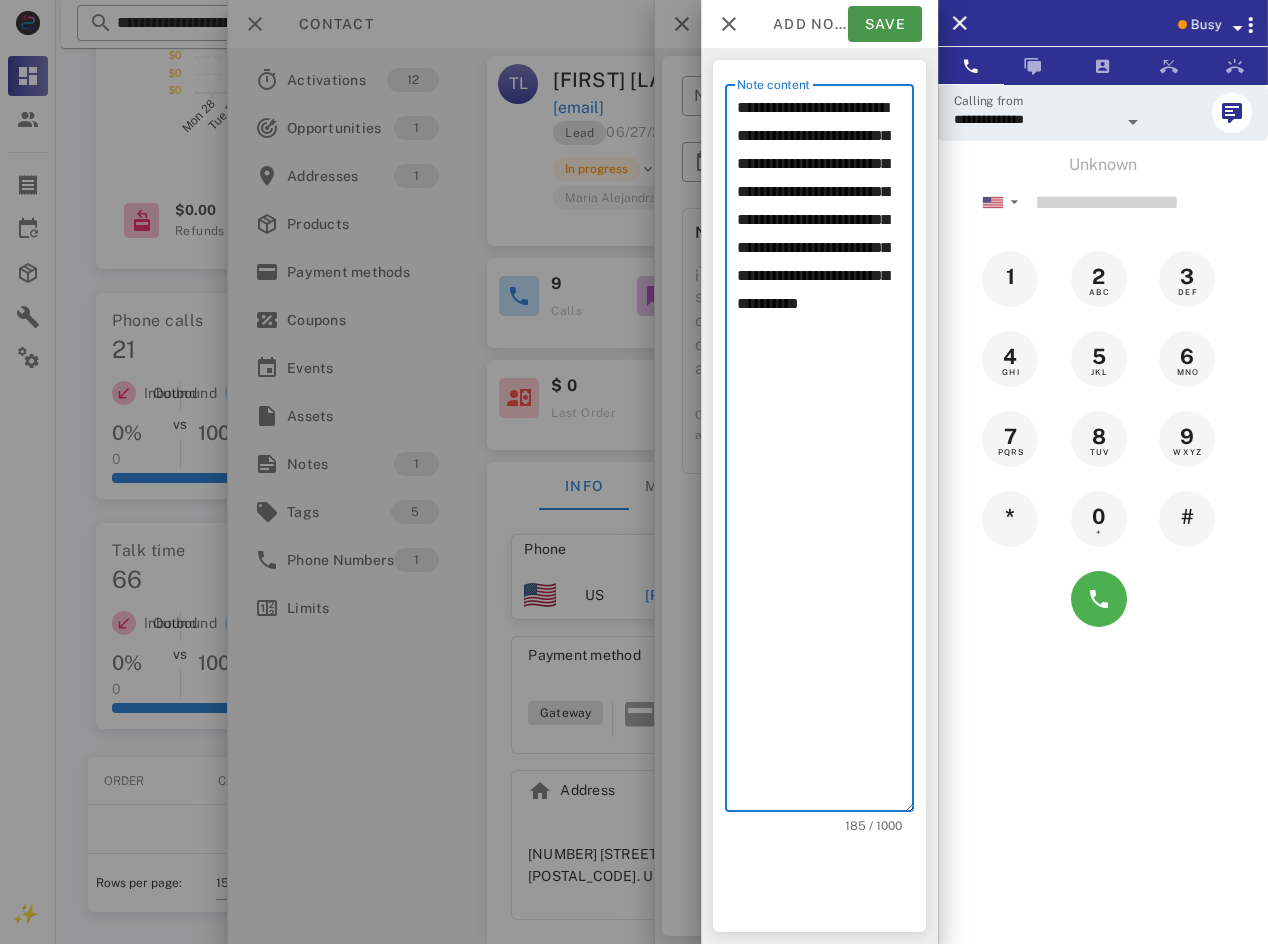 type on "**********" 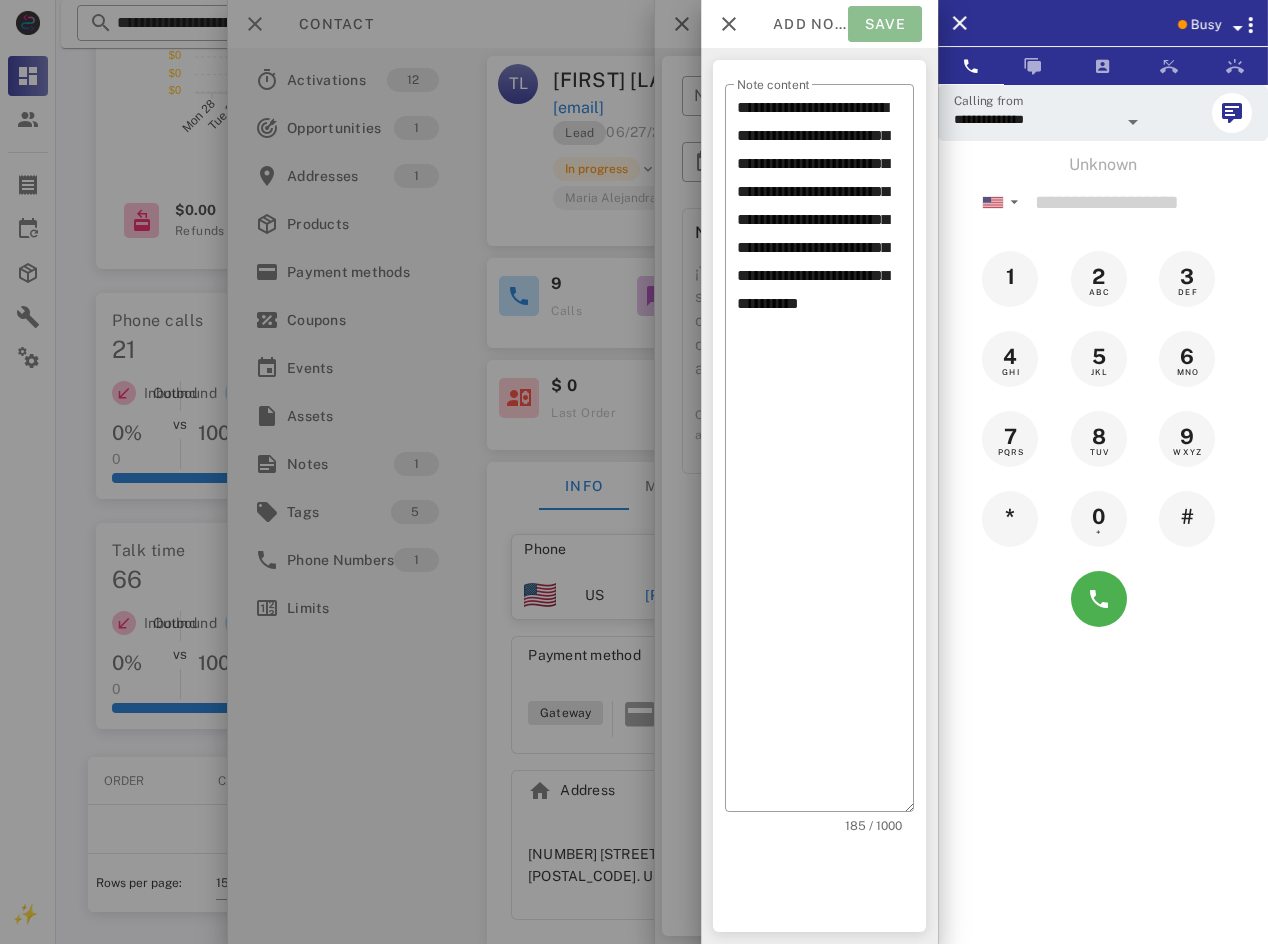 click on "Save" at bounding box center (885, 24) 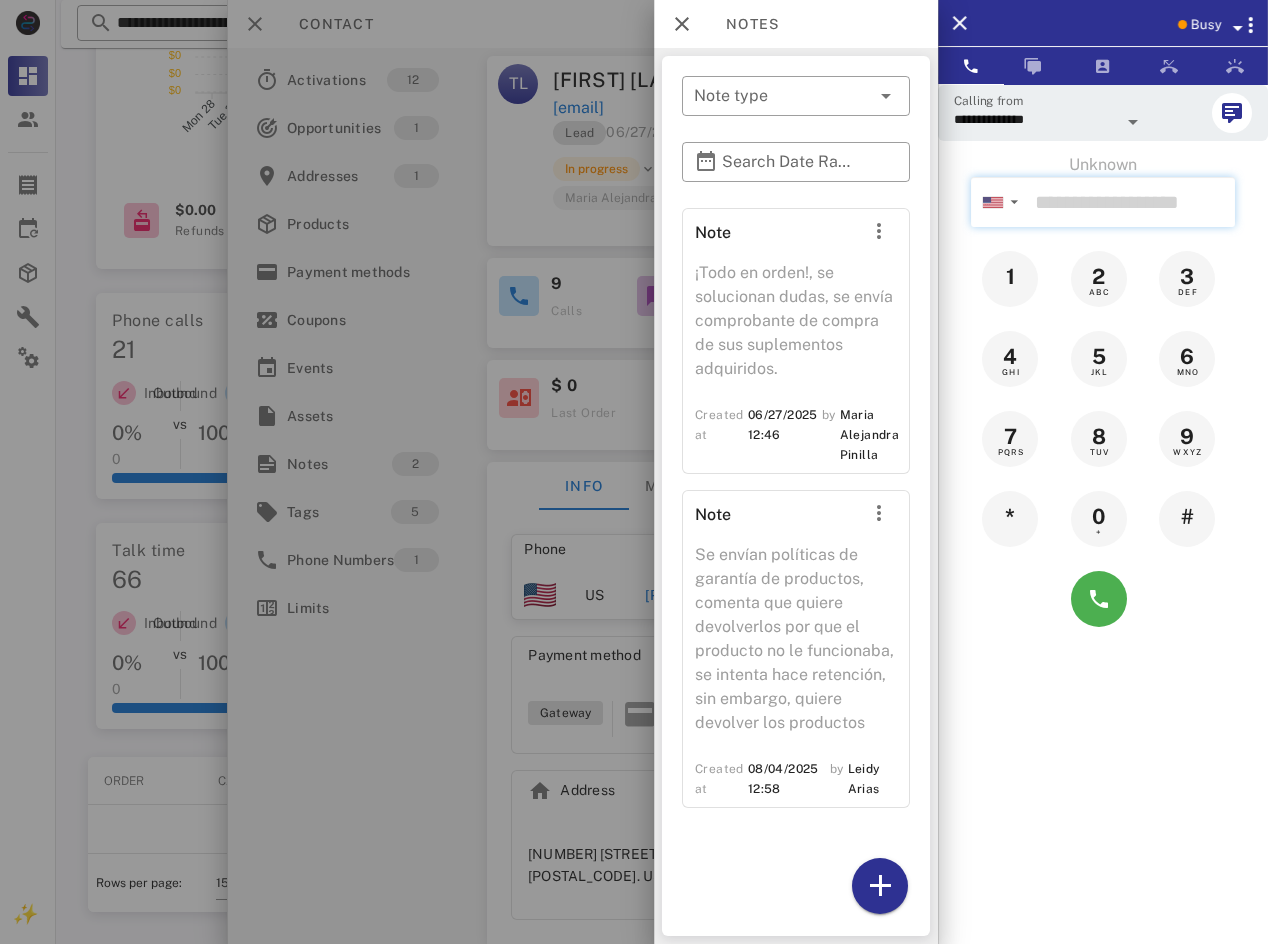 click at bounding box center (1131, 202) 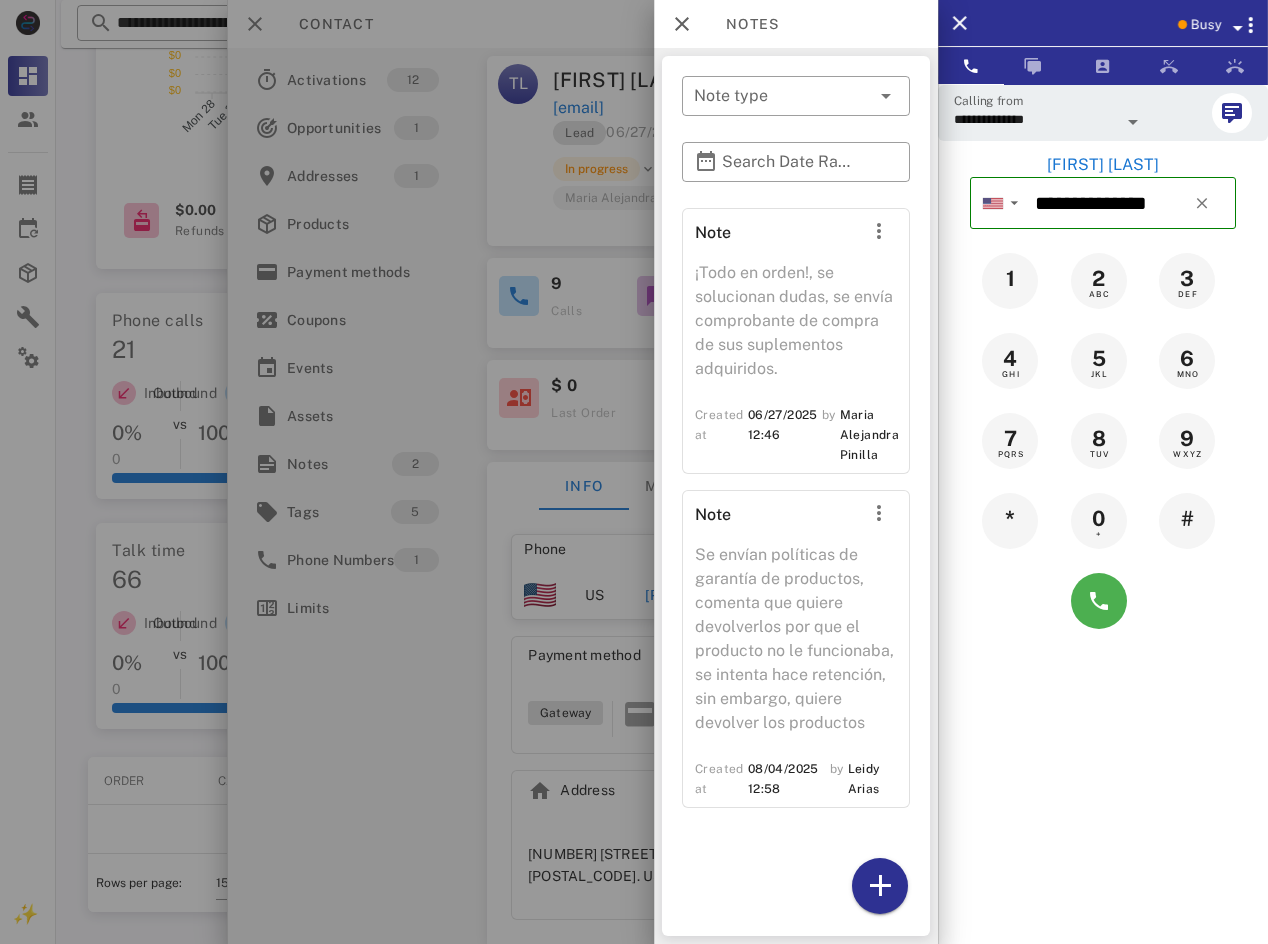 click at bounding box center (634, 472) 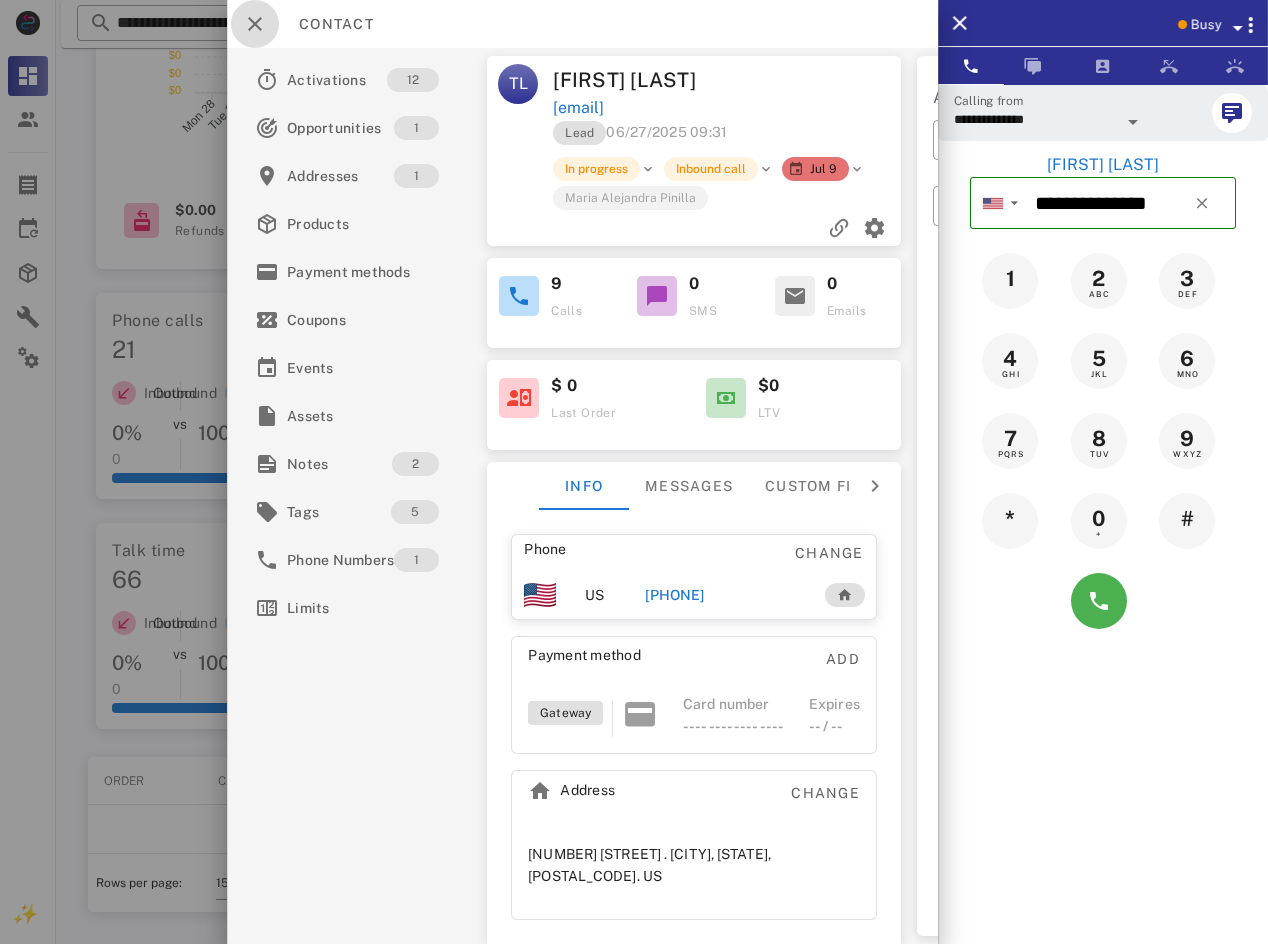 click at bounding box center (255, 24) 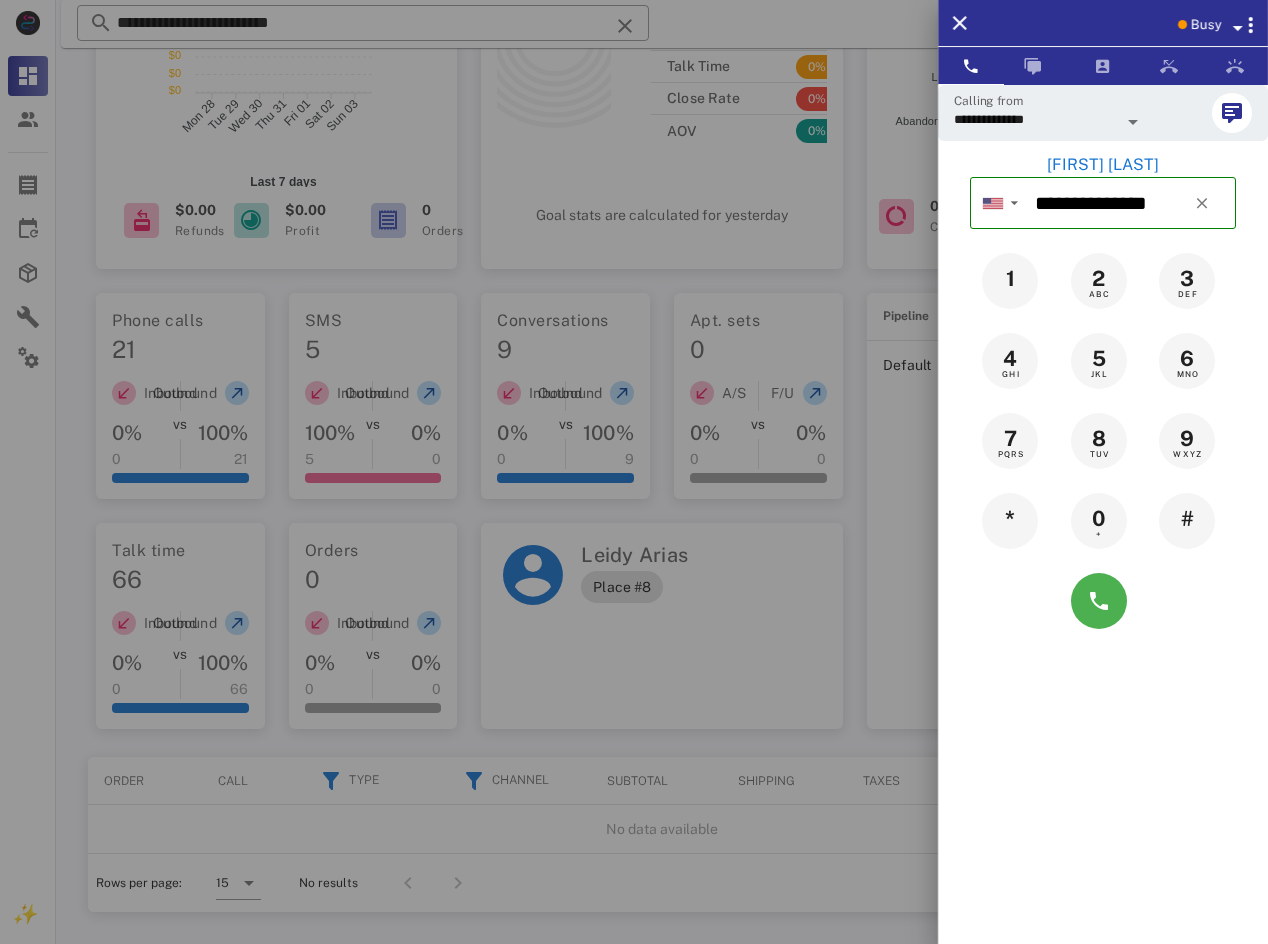 click on "[FIRST] [LAST]" at bounding box center [1103, 165] 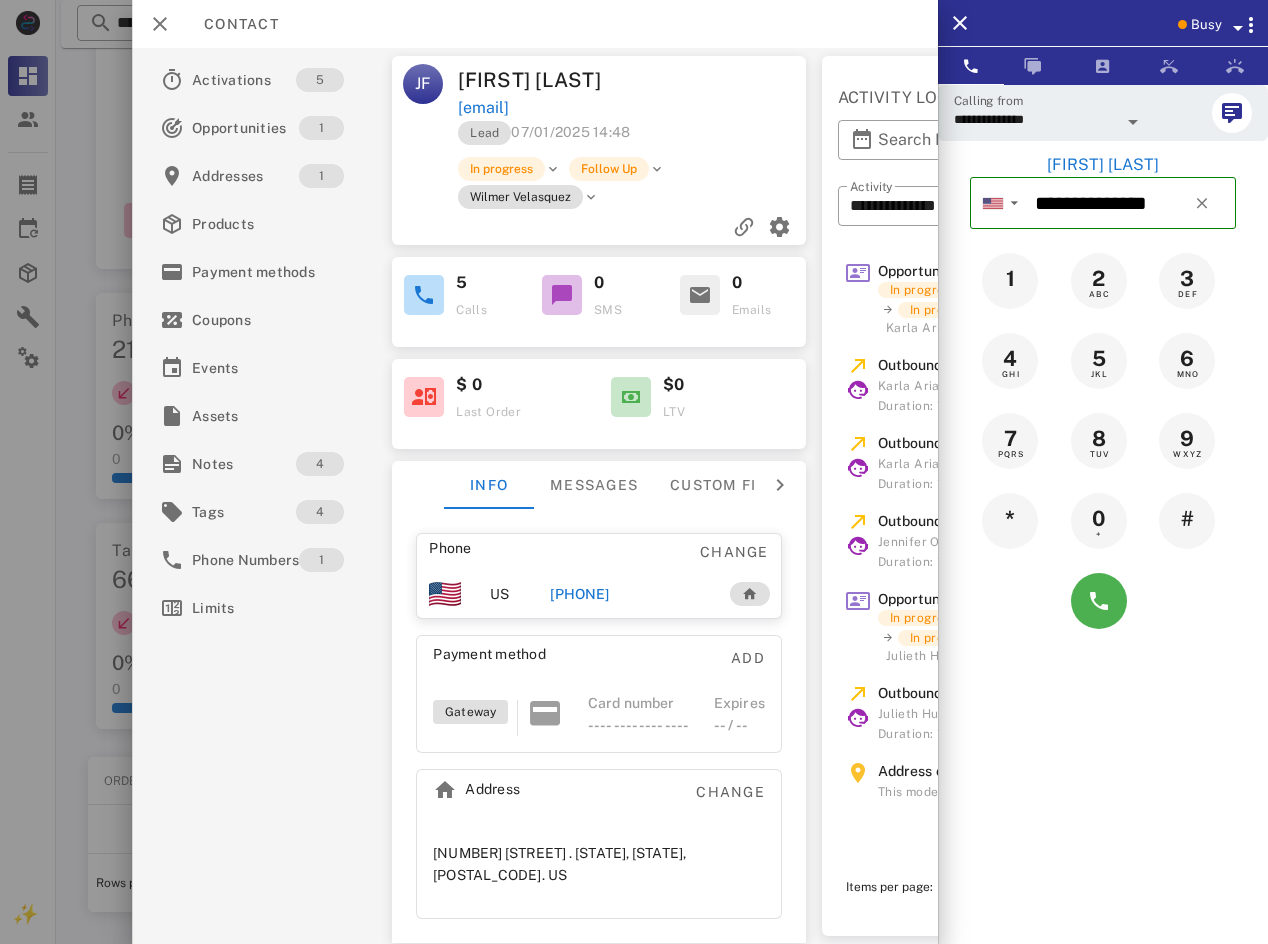 click on "[PHONE]" at bounding box center [580, 594] 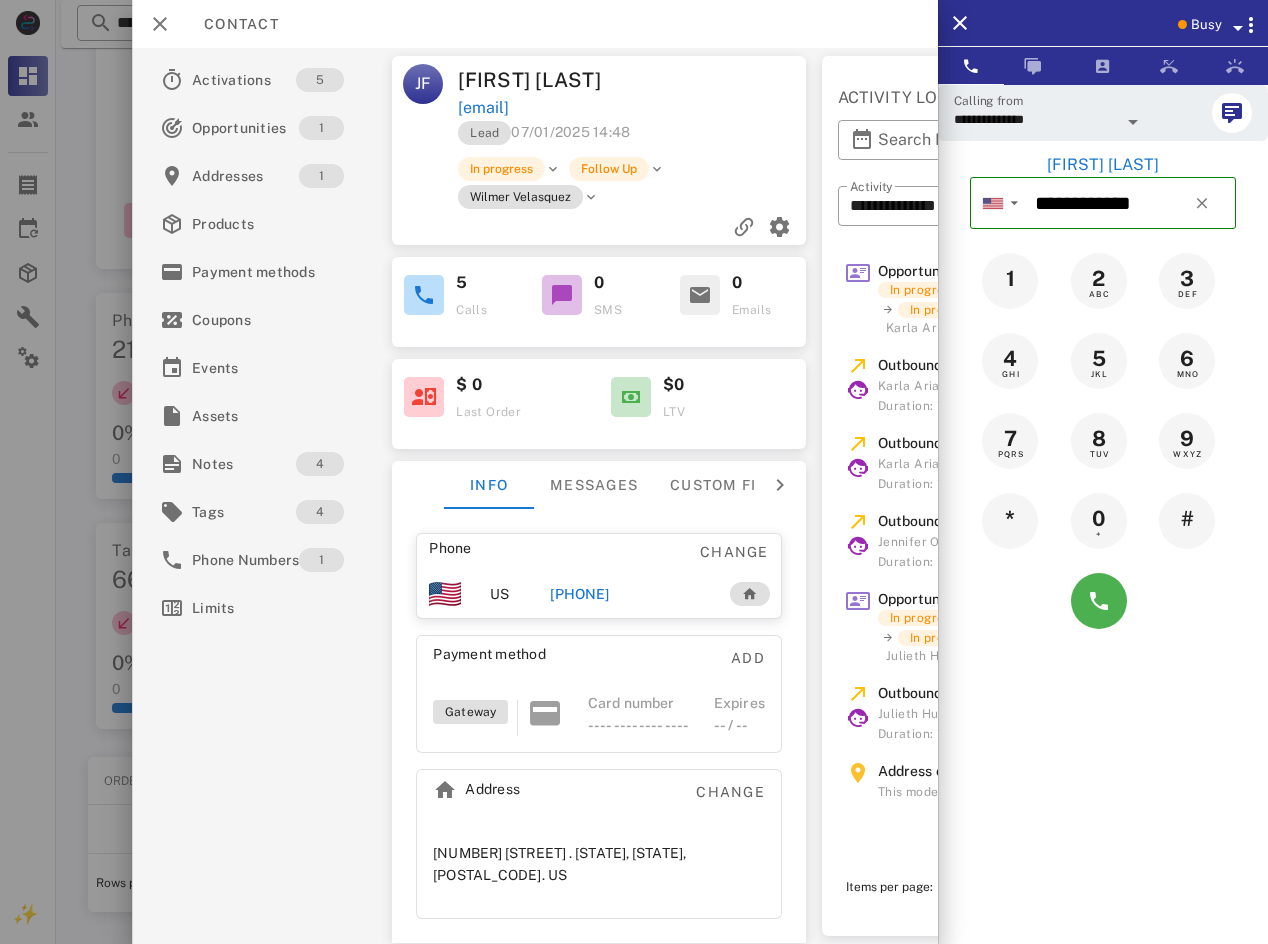 click on "Busy" at bounding box center (1206, 25) 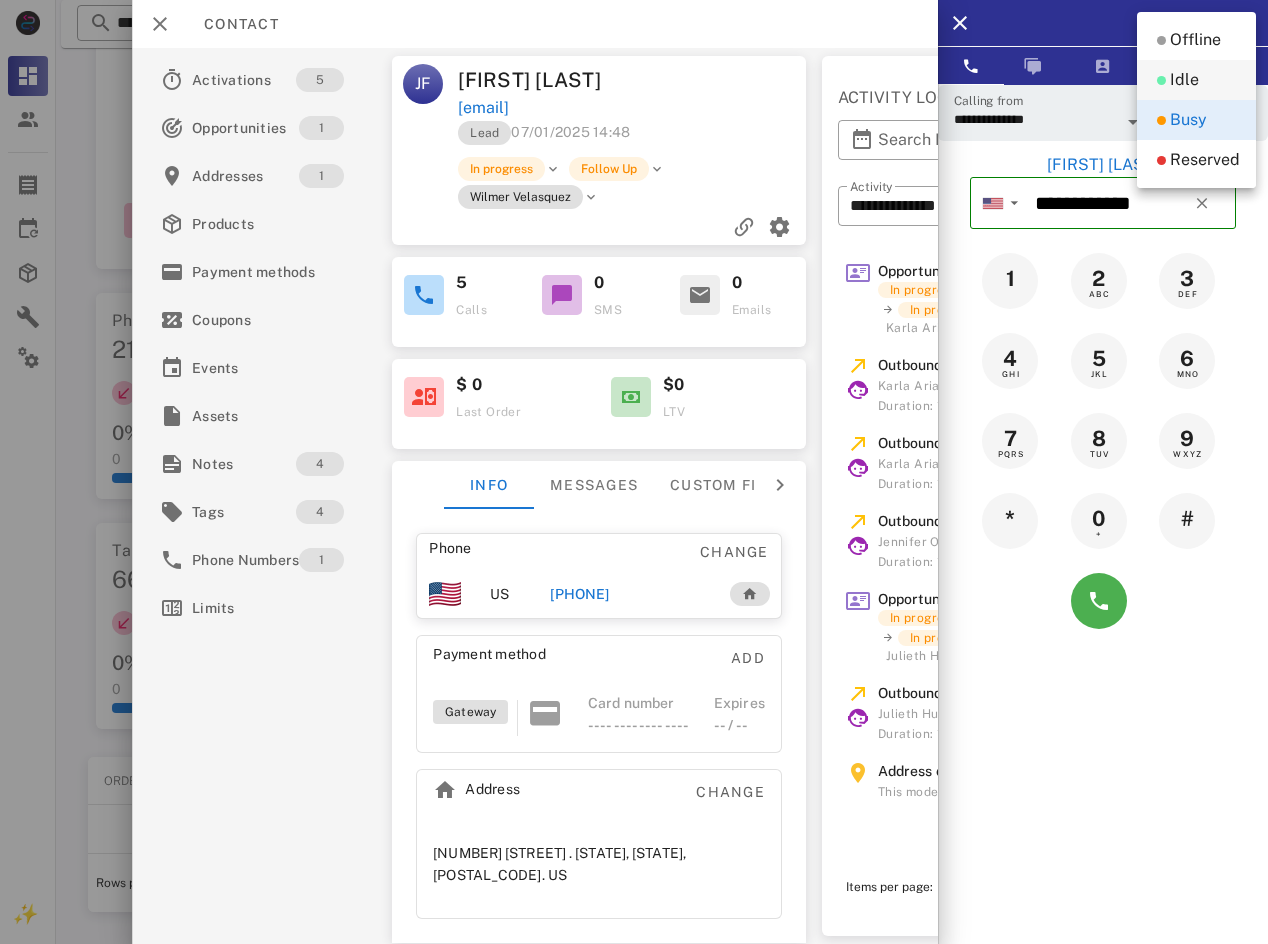 click on "Idle" at bounding box center (1184, 80) 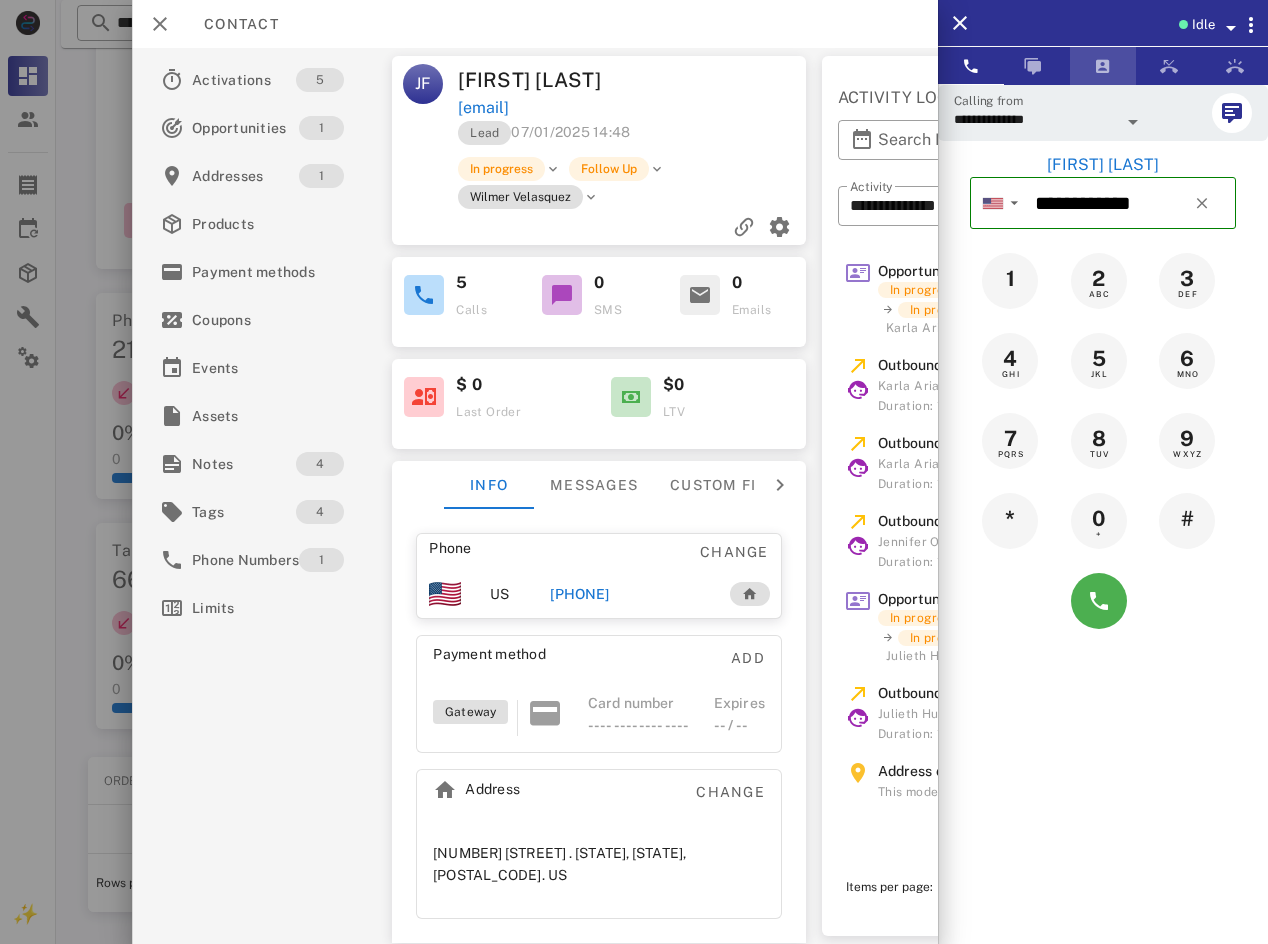 click at bounding box center [1103, 66] 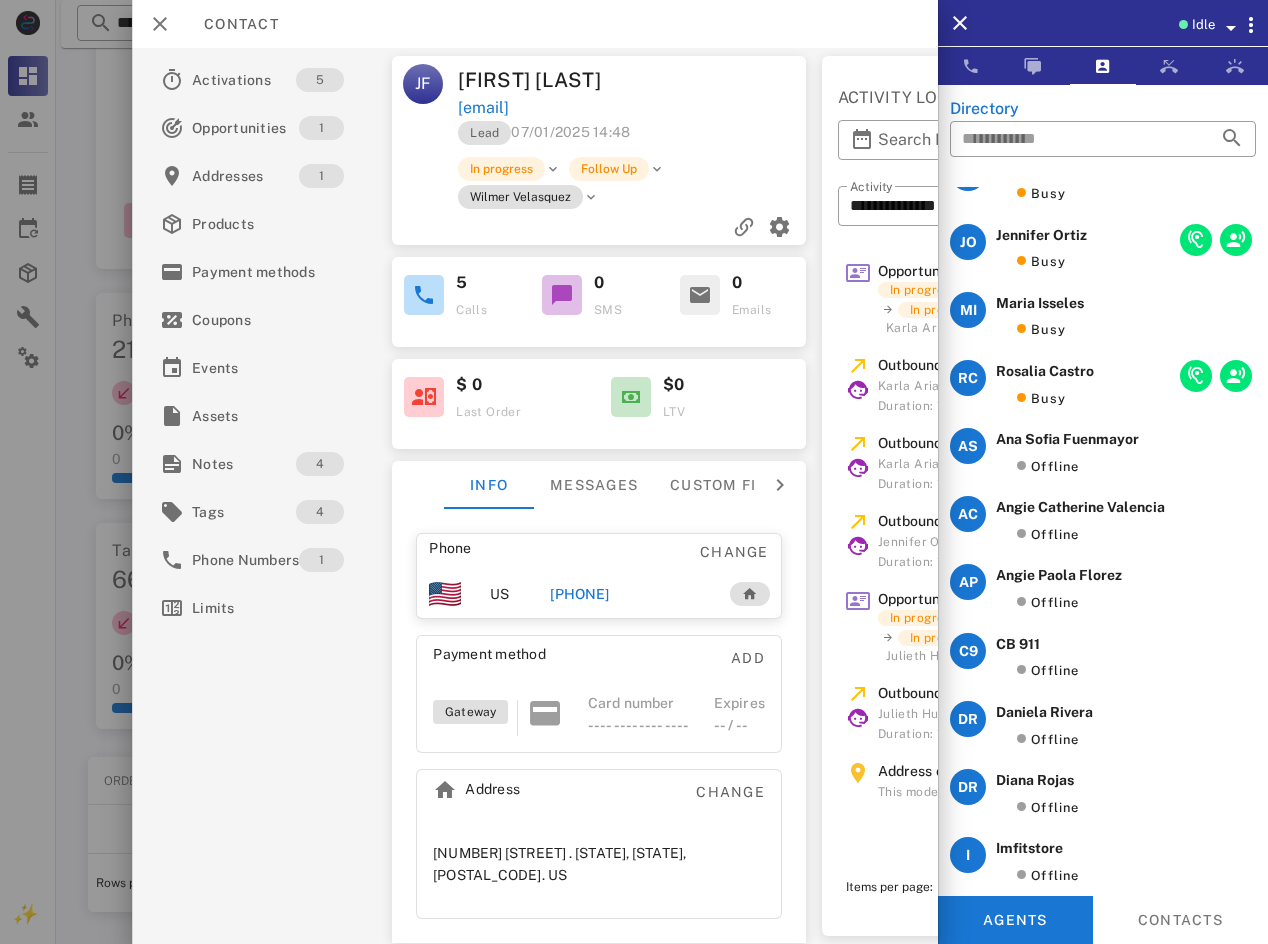 scroll, scrollTop: 0, scrollLeft: 0, axis: both 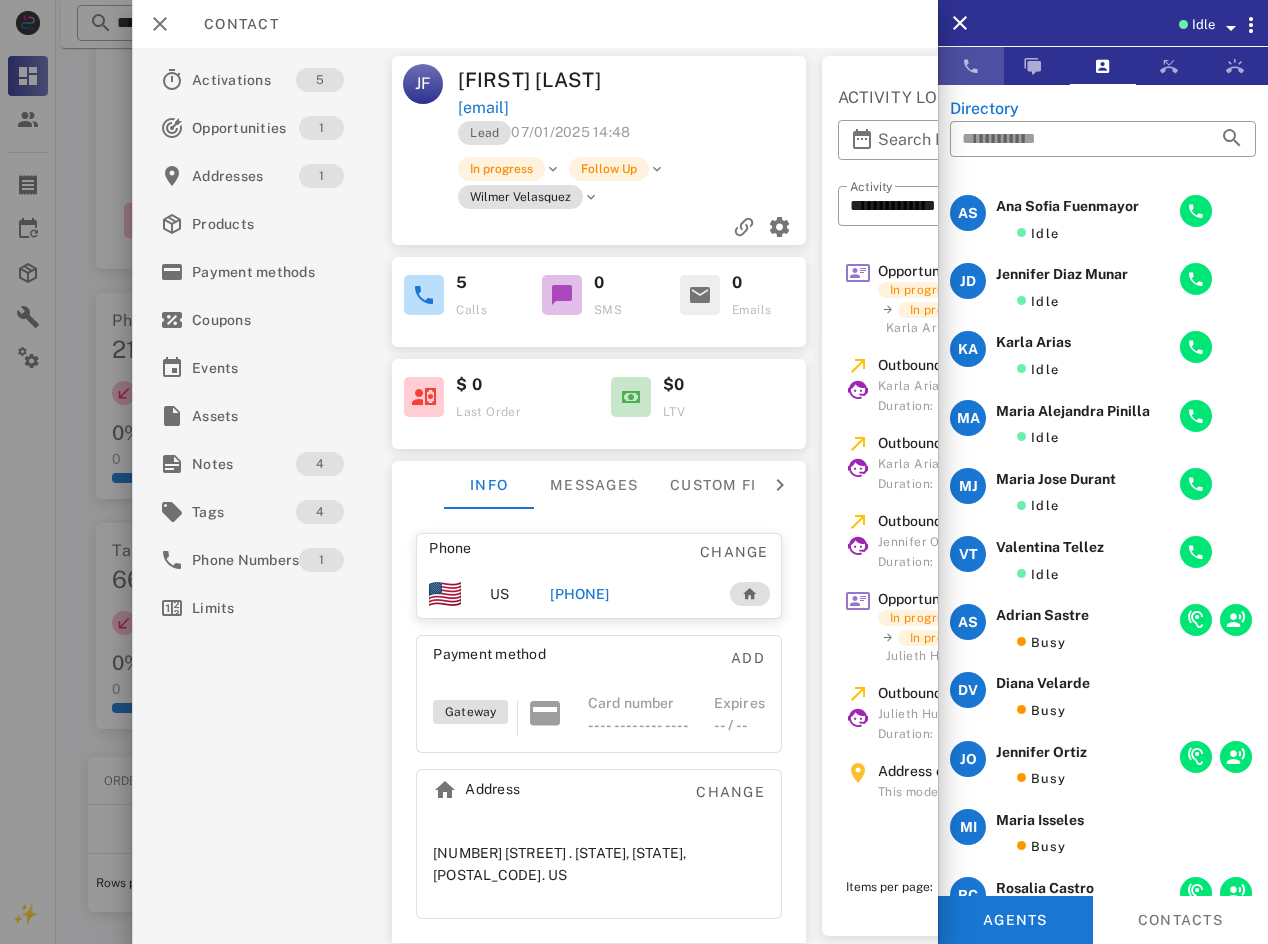 click at bounding box center (971, 66) 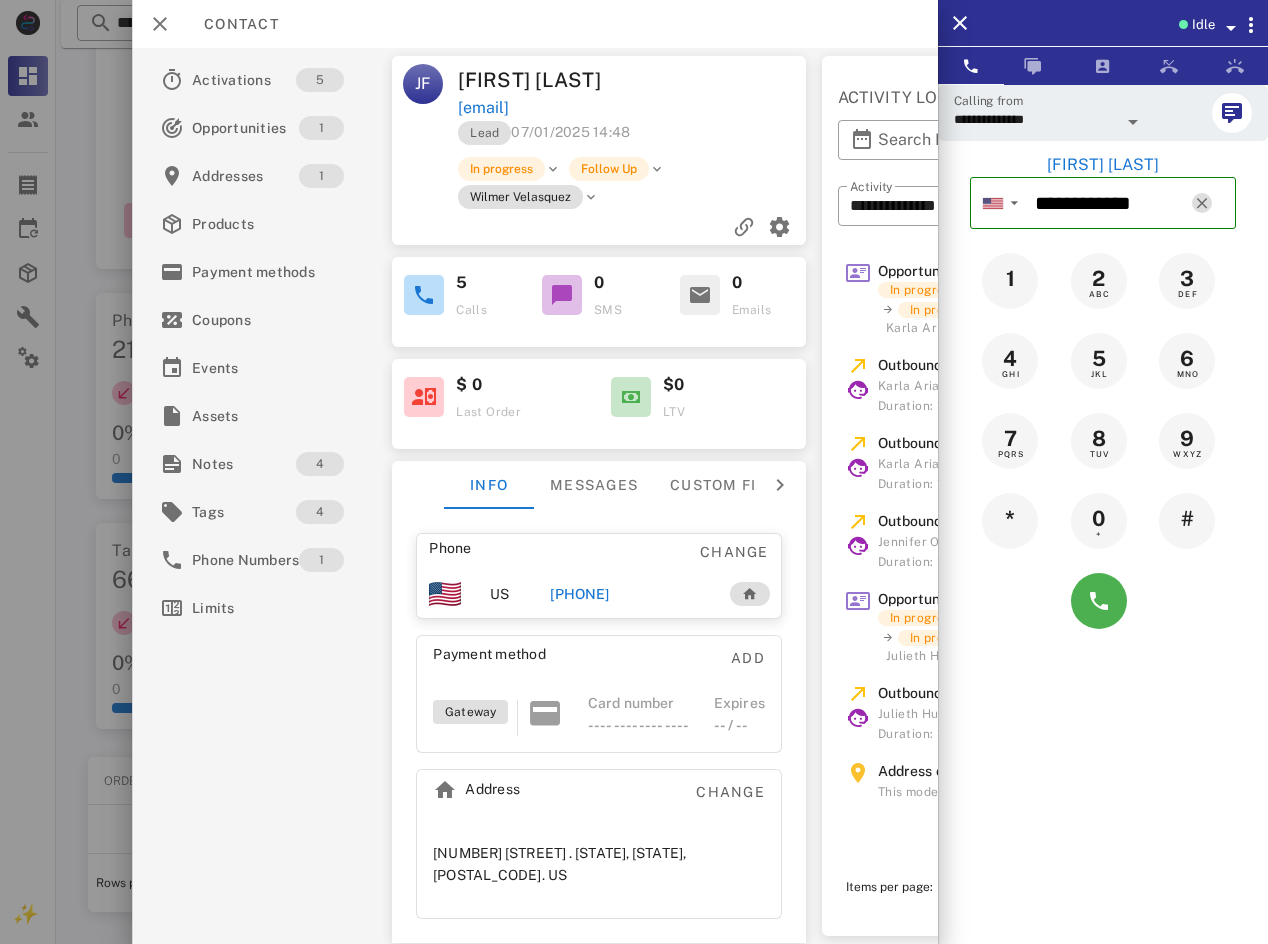 click at bounding box center [1202, 203] 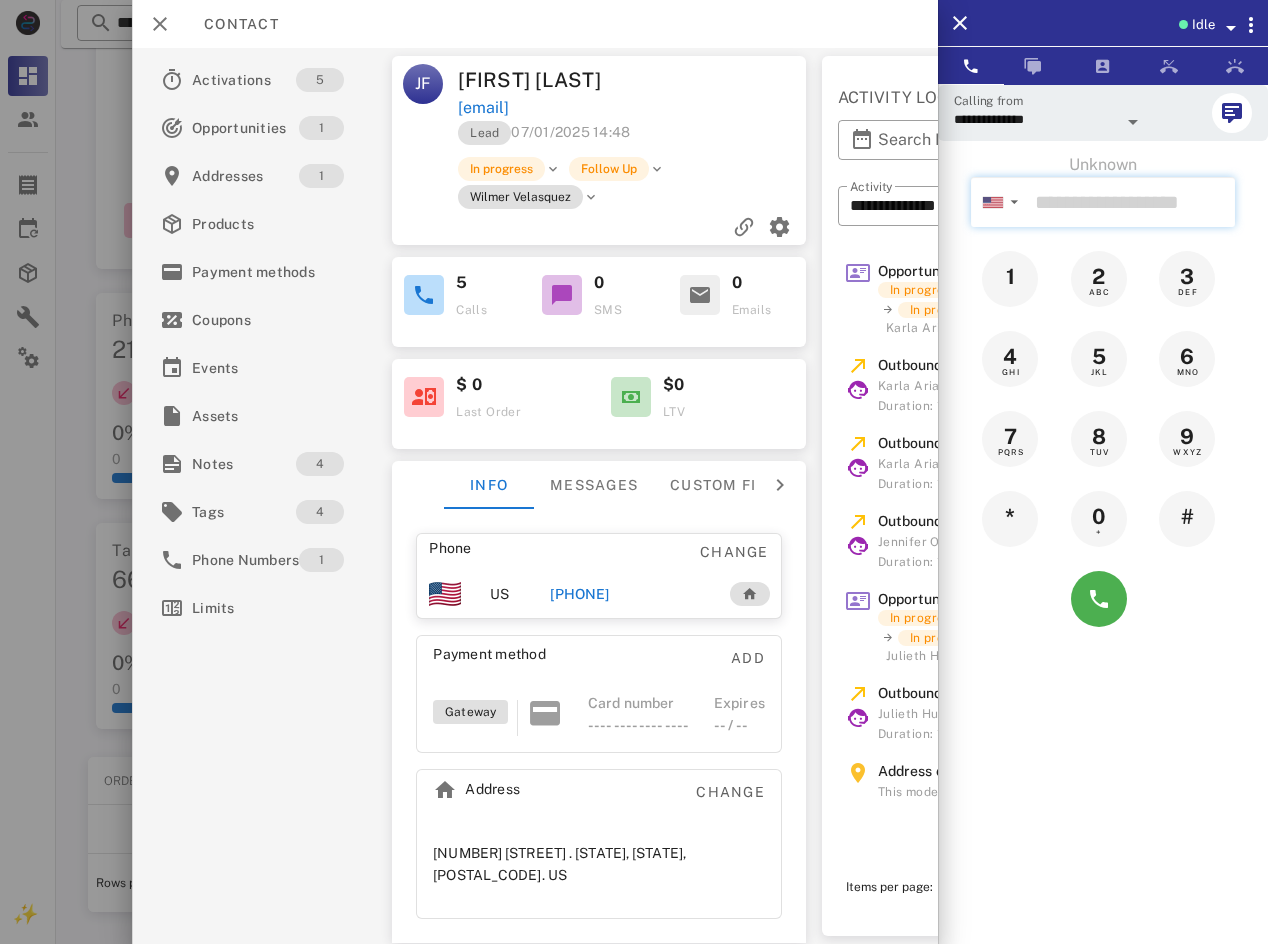 click at bounding box center (1131, 202) 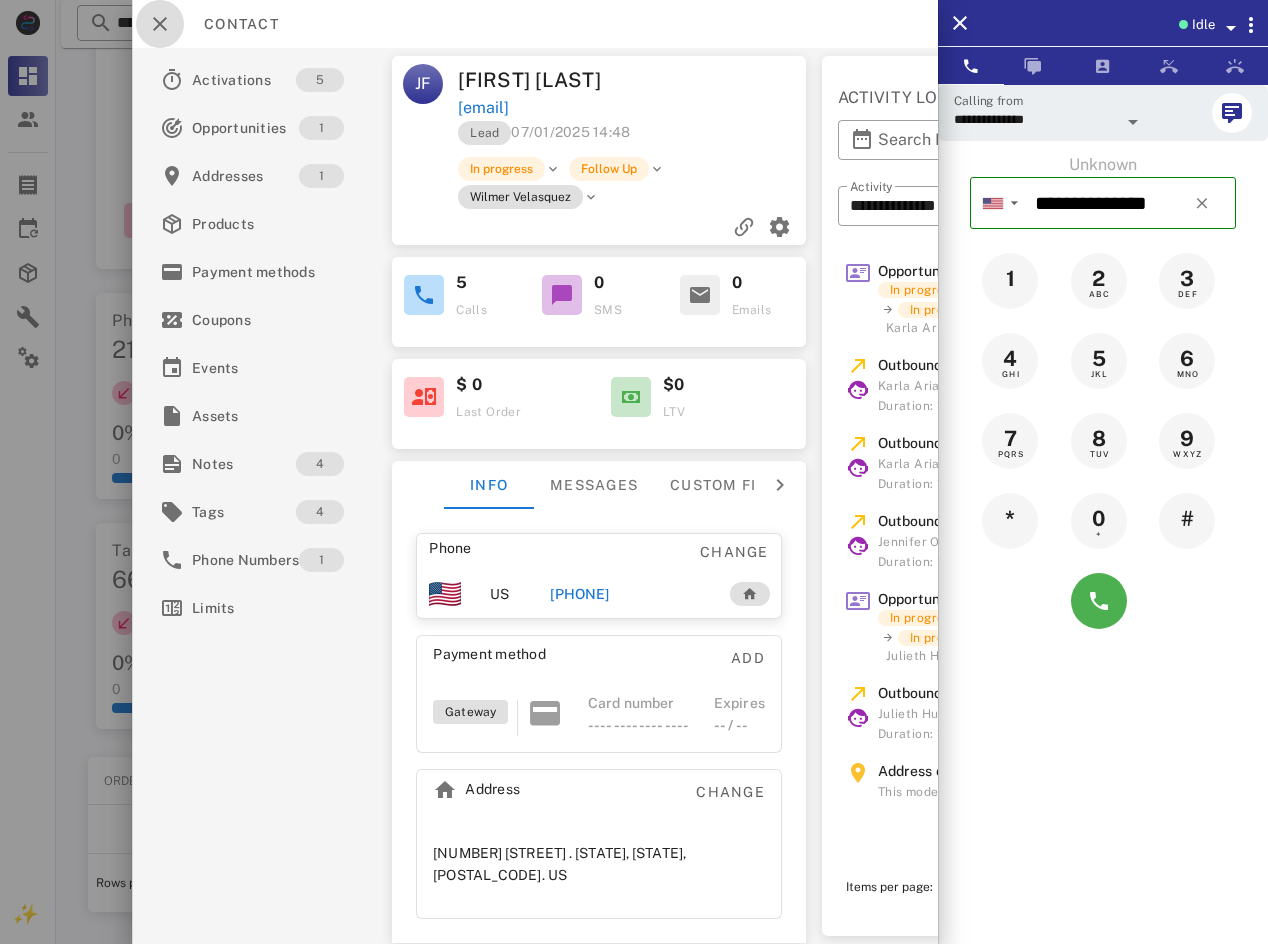 click at bounding box center [160, 24] 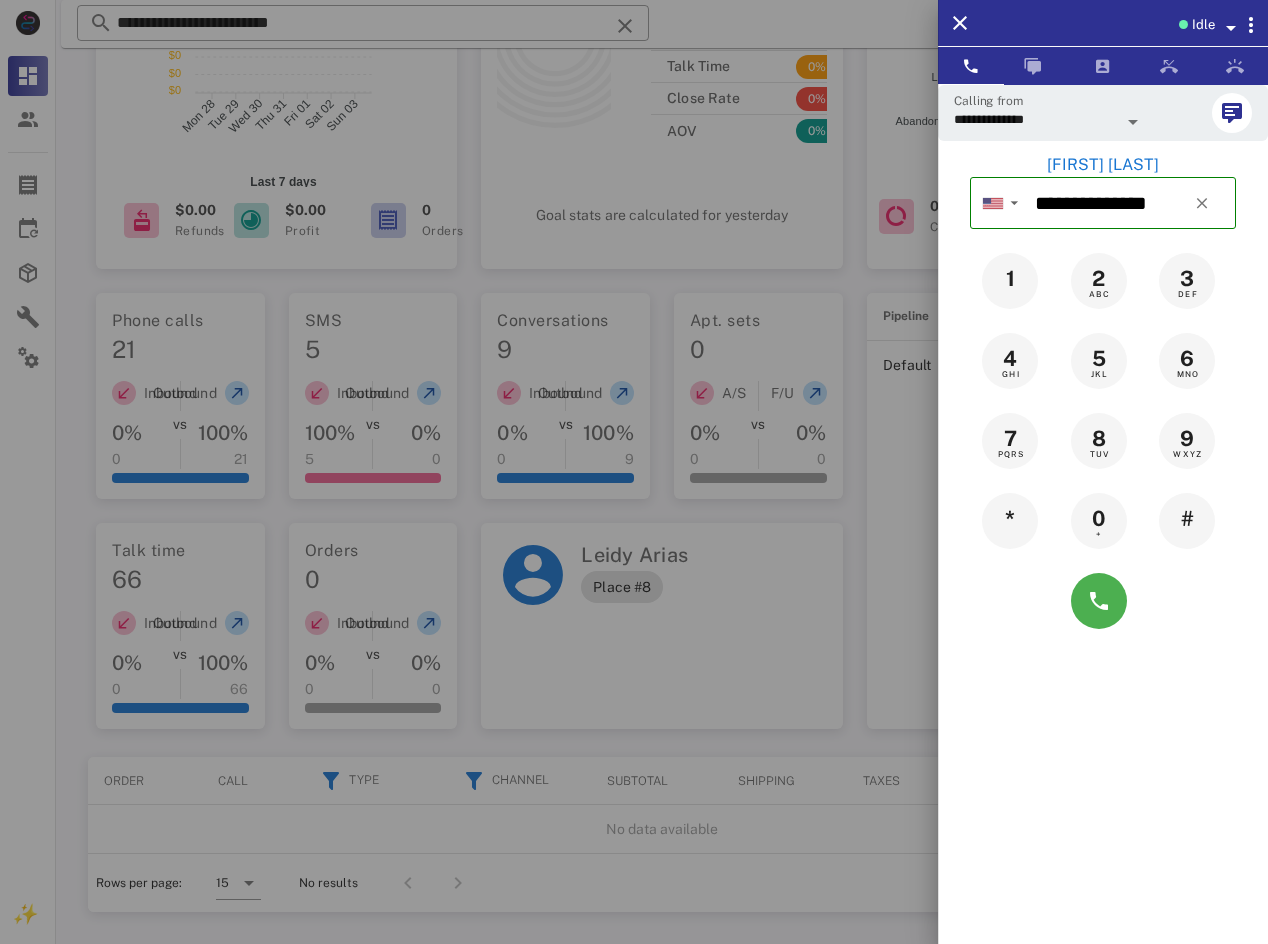 click on "[FIRST] [LAST]" at bounding box center (1103, 165) 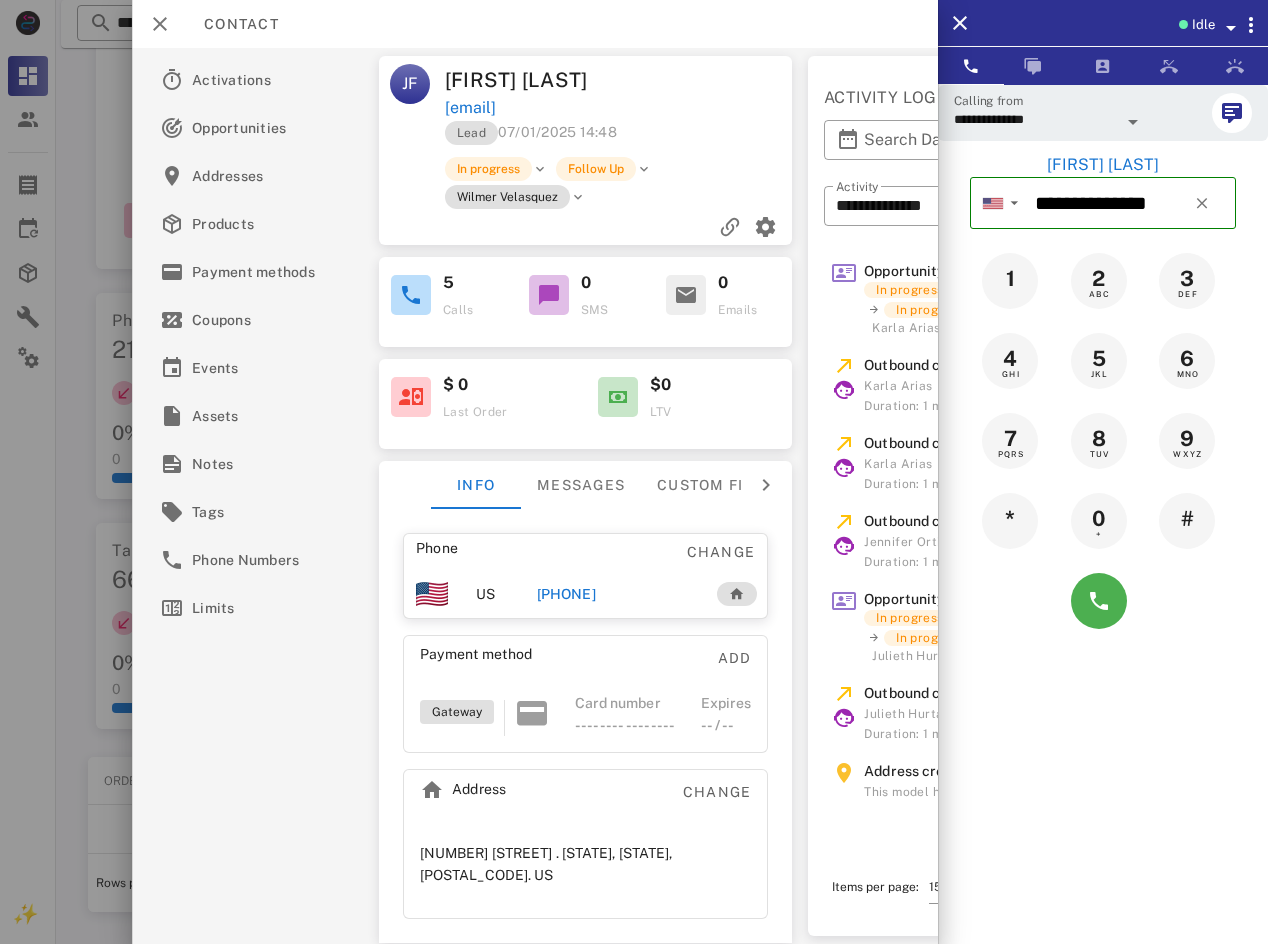 click on "[PHONE]" at bounding box center (566, 594) 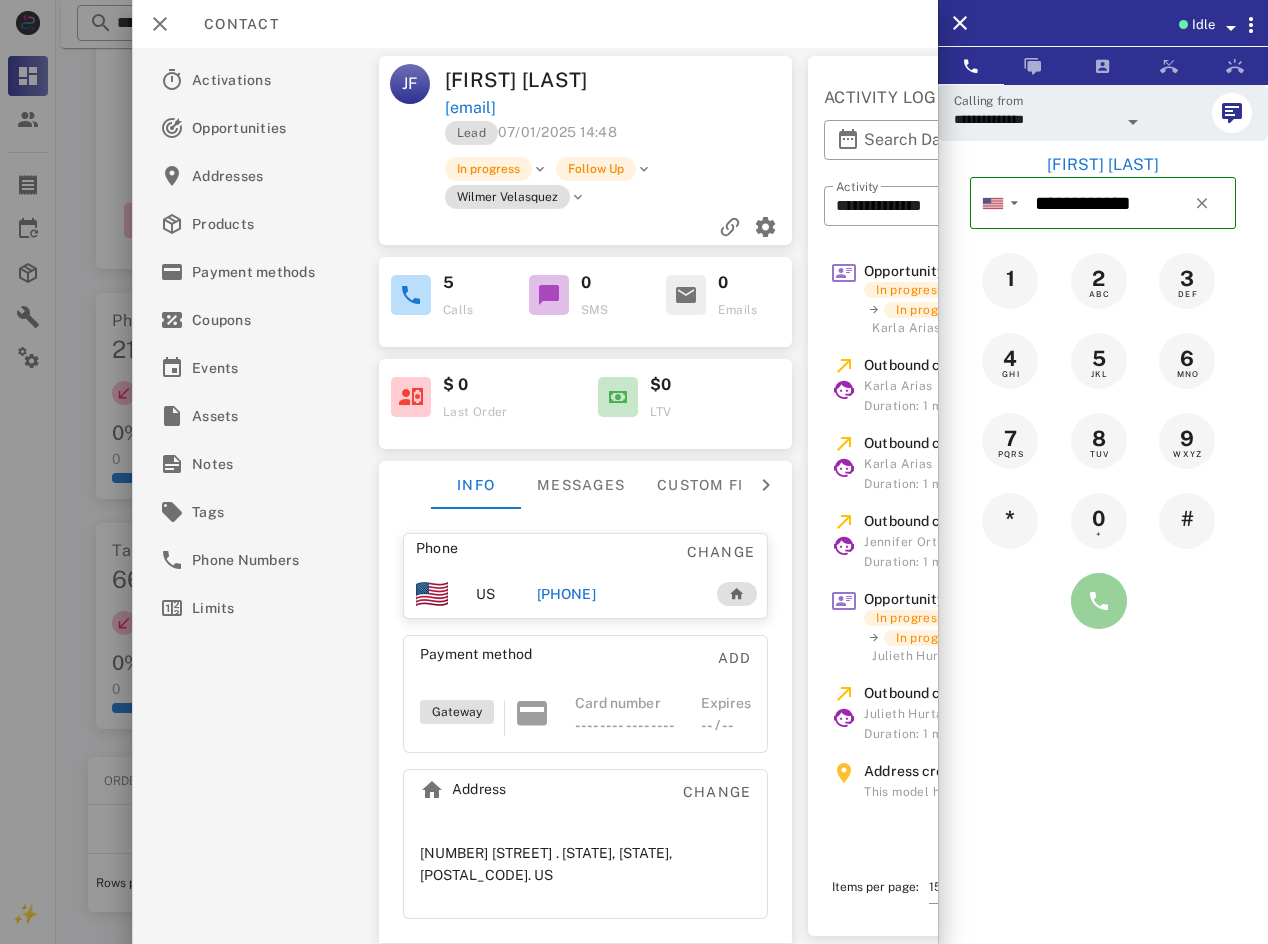 click at bounding box center [1099, 601] 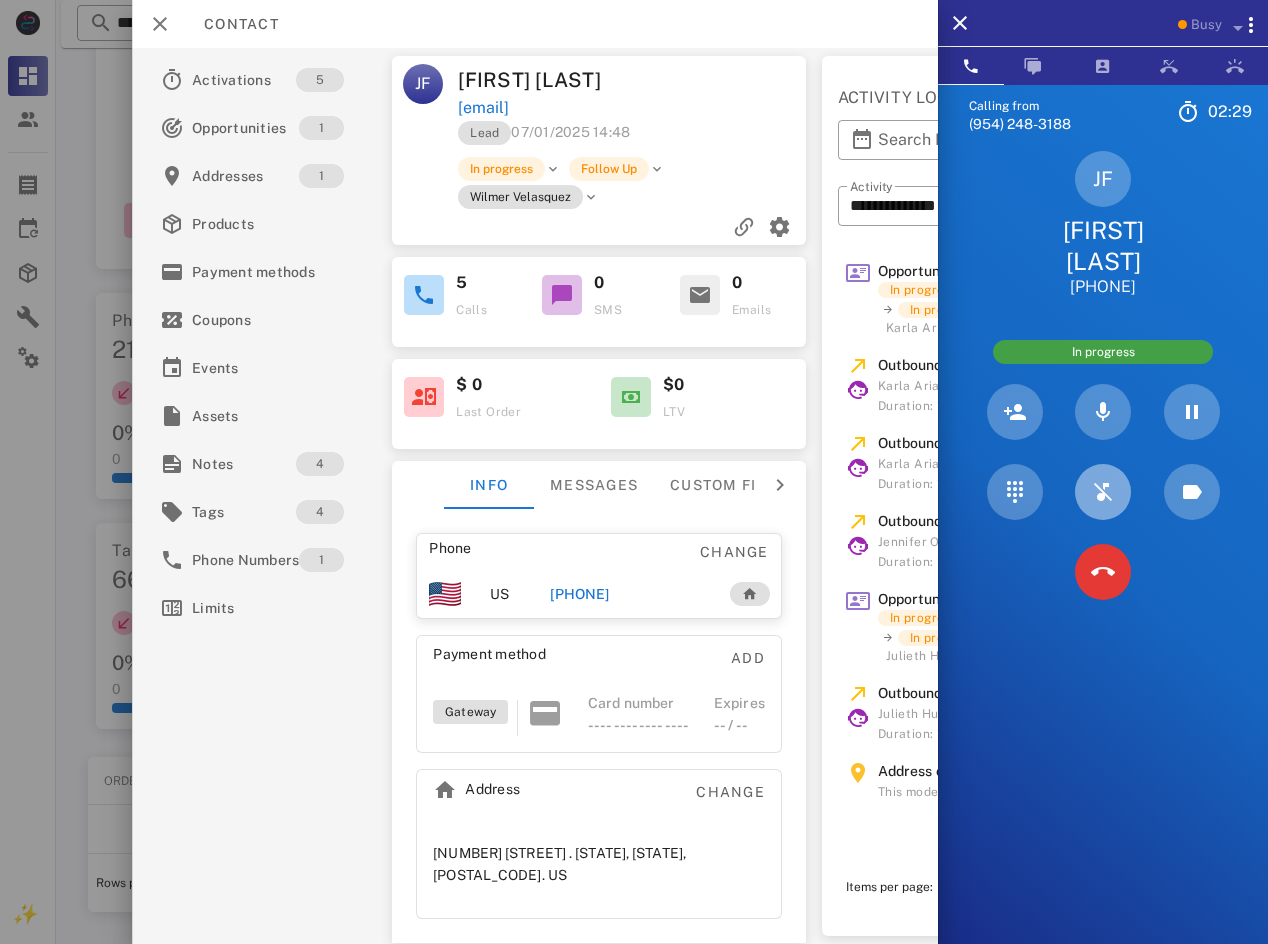 click at bounding box center [1103, 492] 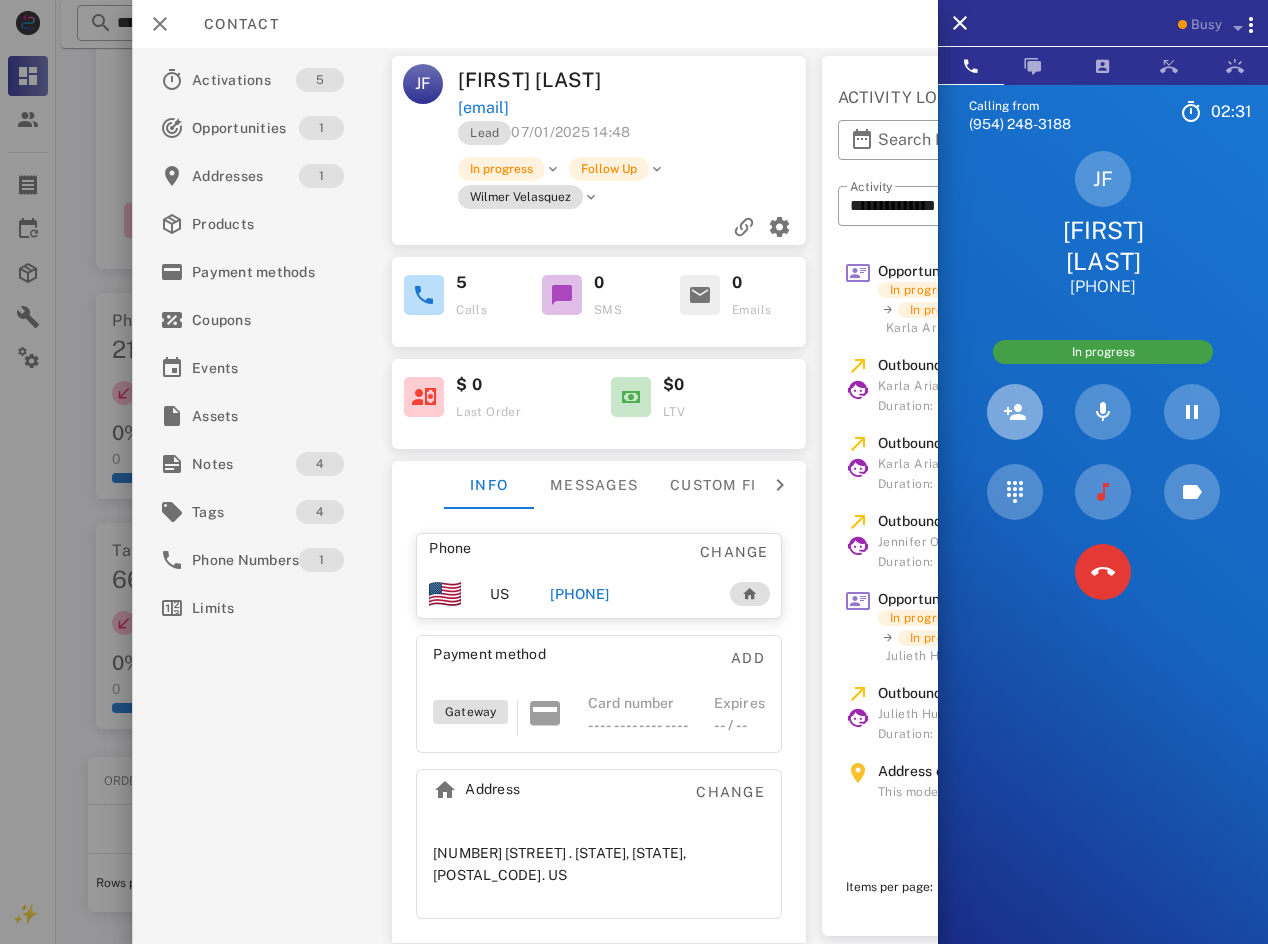 click at bounding box center [1015, 412] 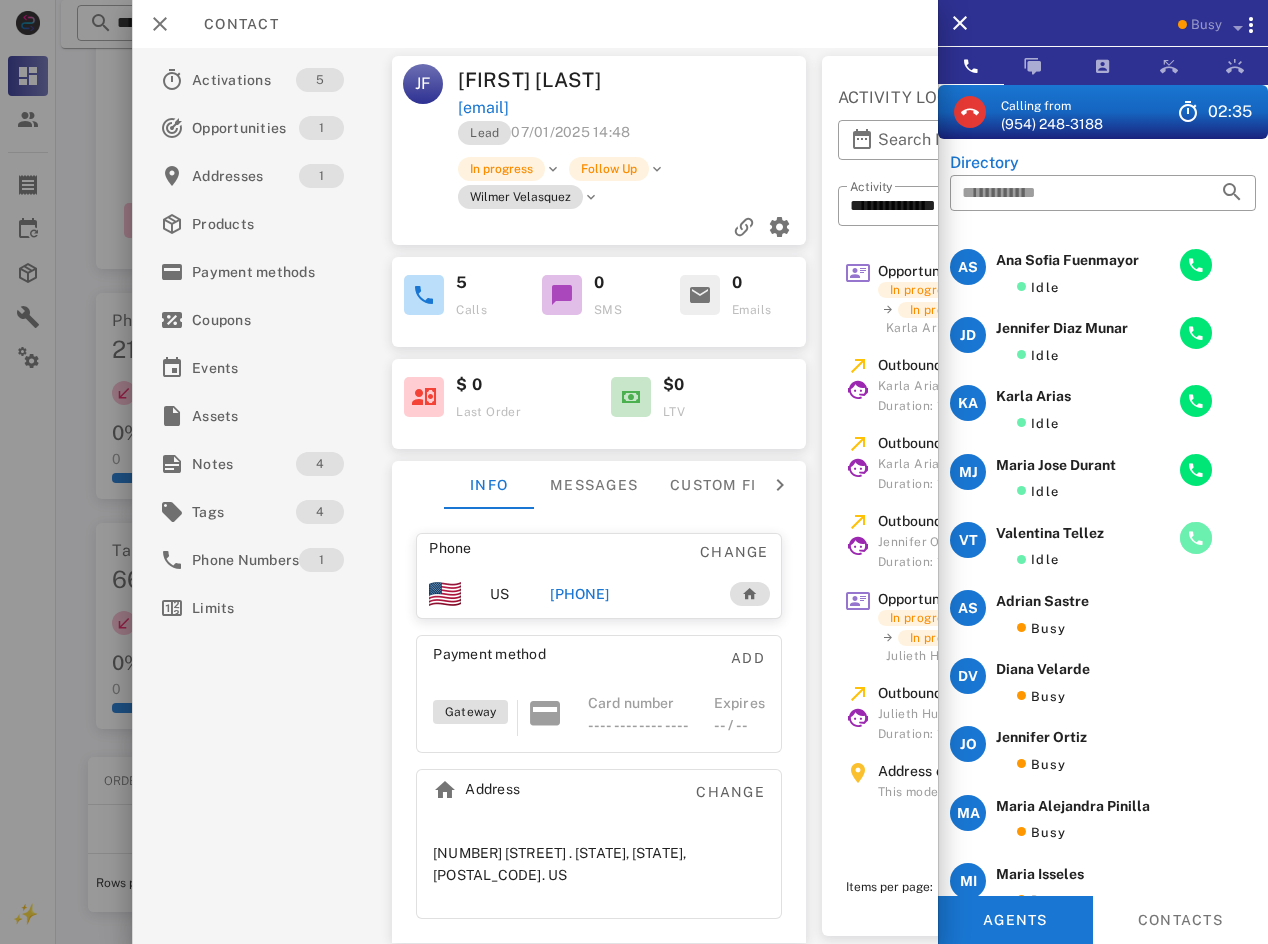 click at bounding box center [1196, 538] 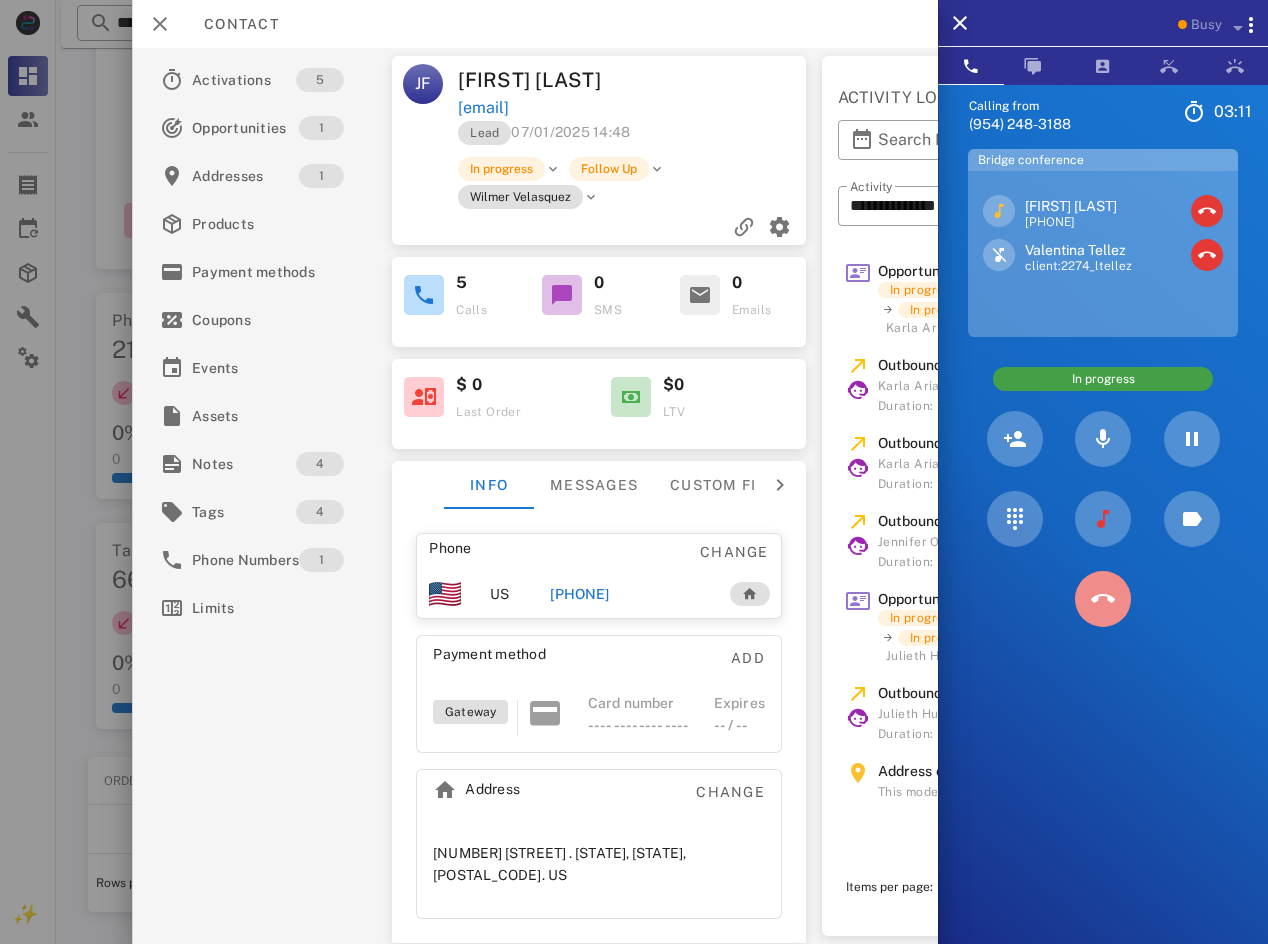 click at bounding box center (1103, 599) 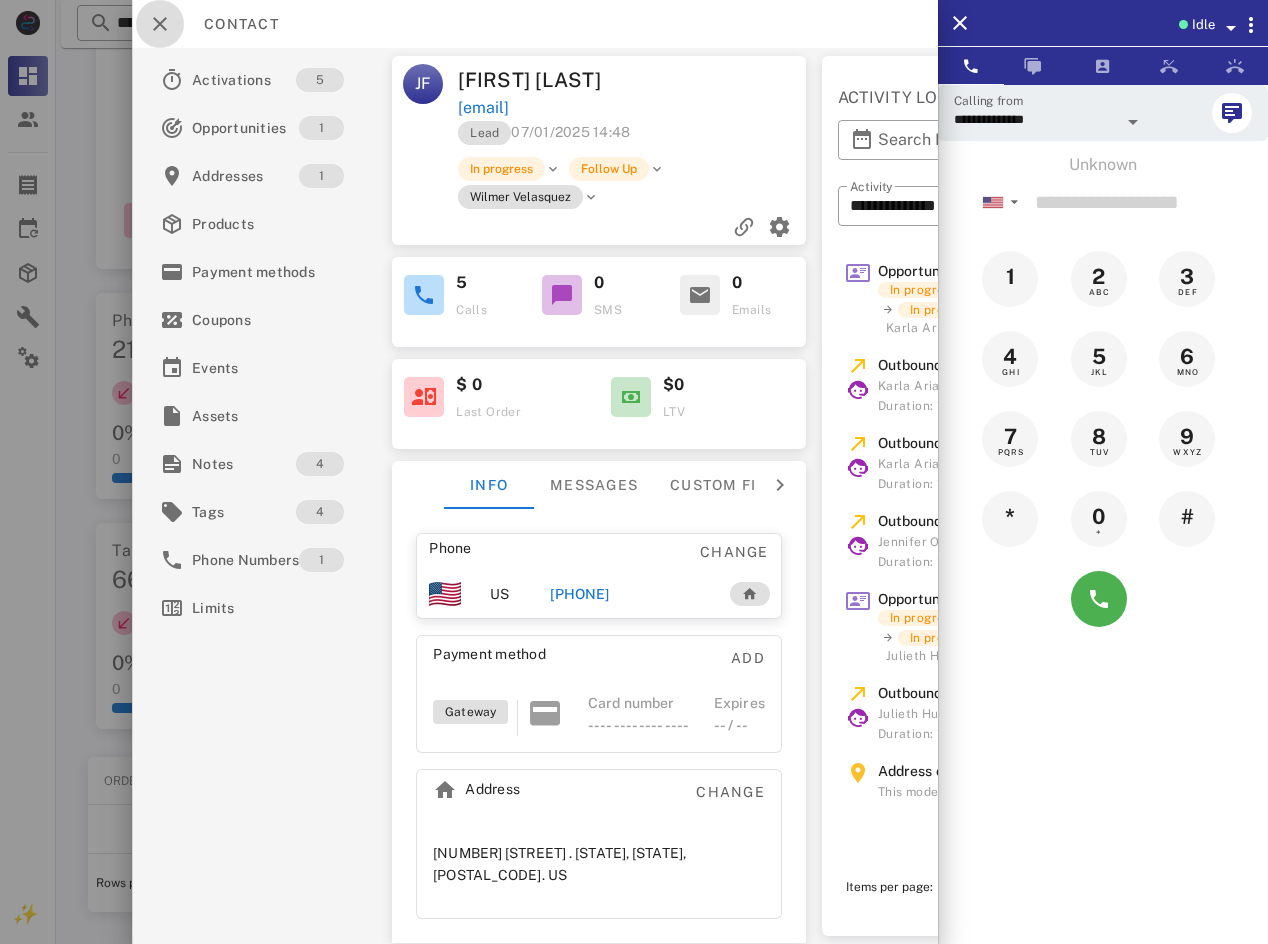 click at bounding box center [160, 24] 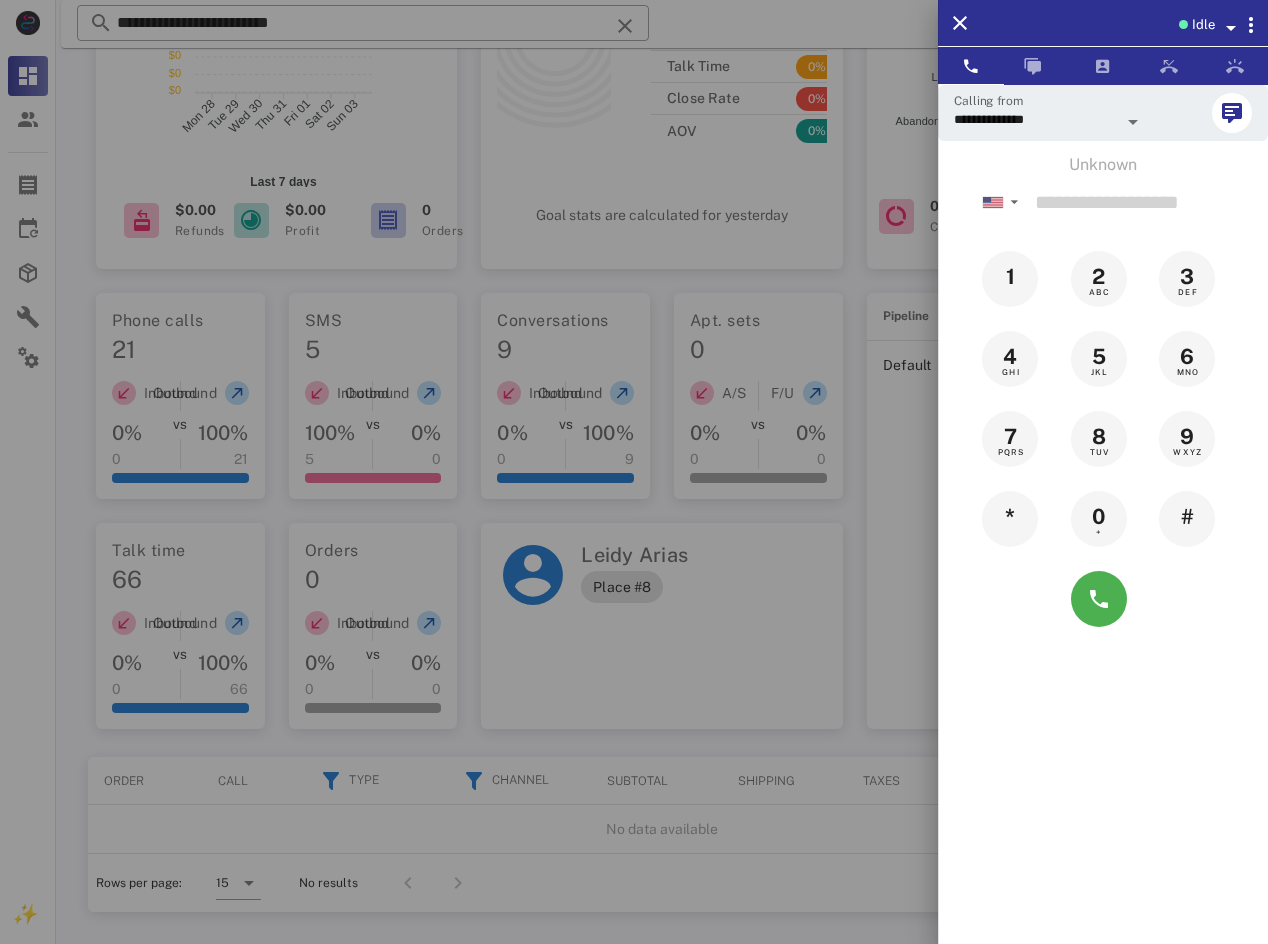 click at bounding box center [634, 472] 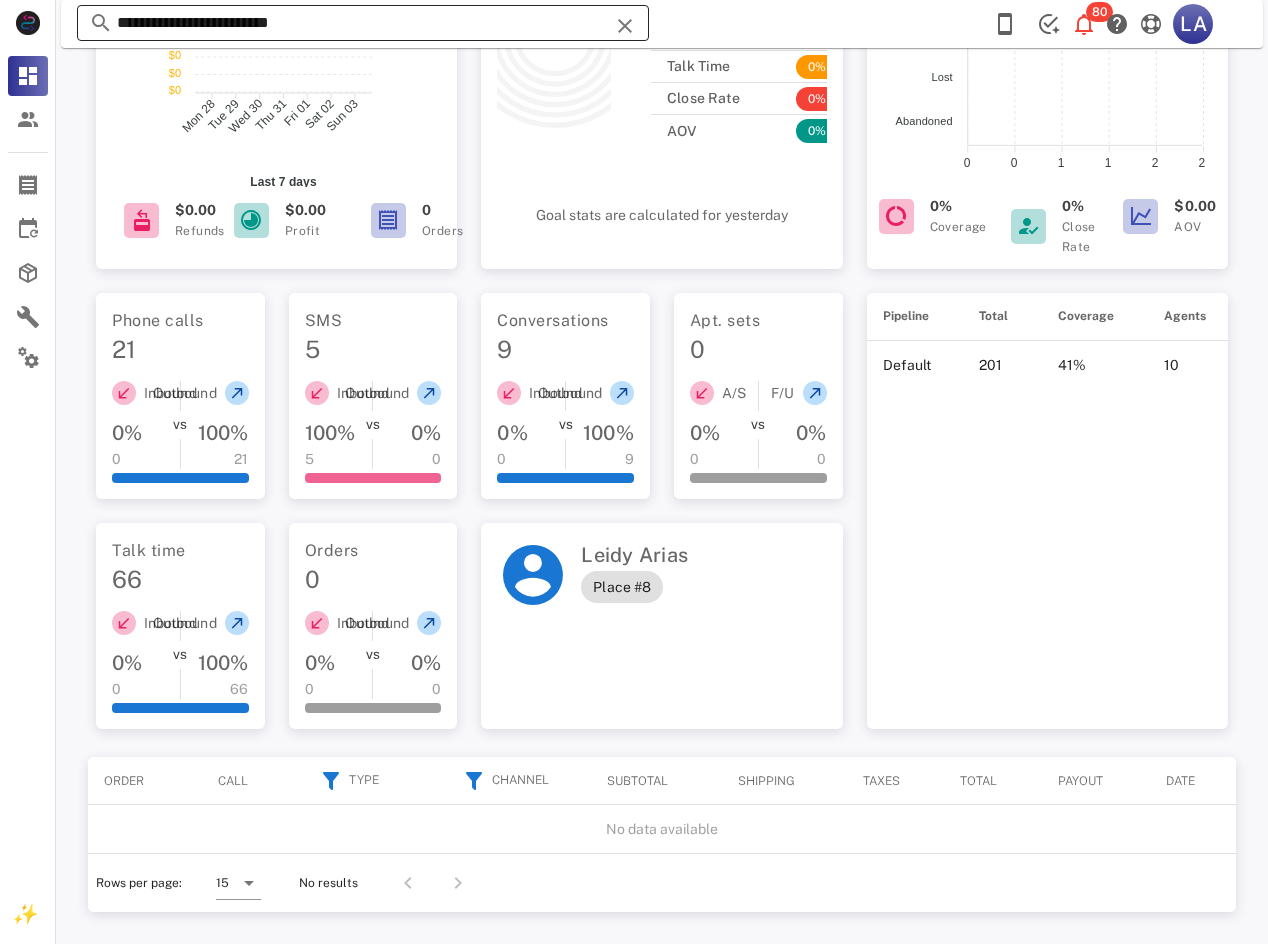 click on "**********" at bounding box center (363, 23) 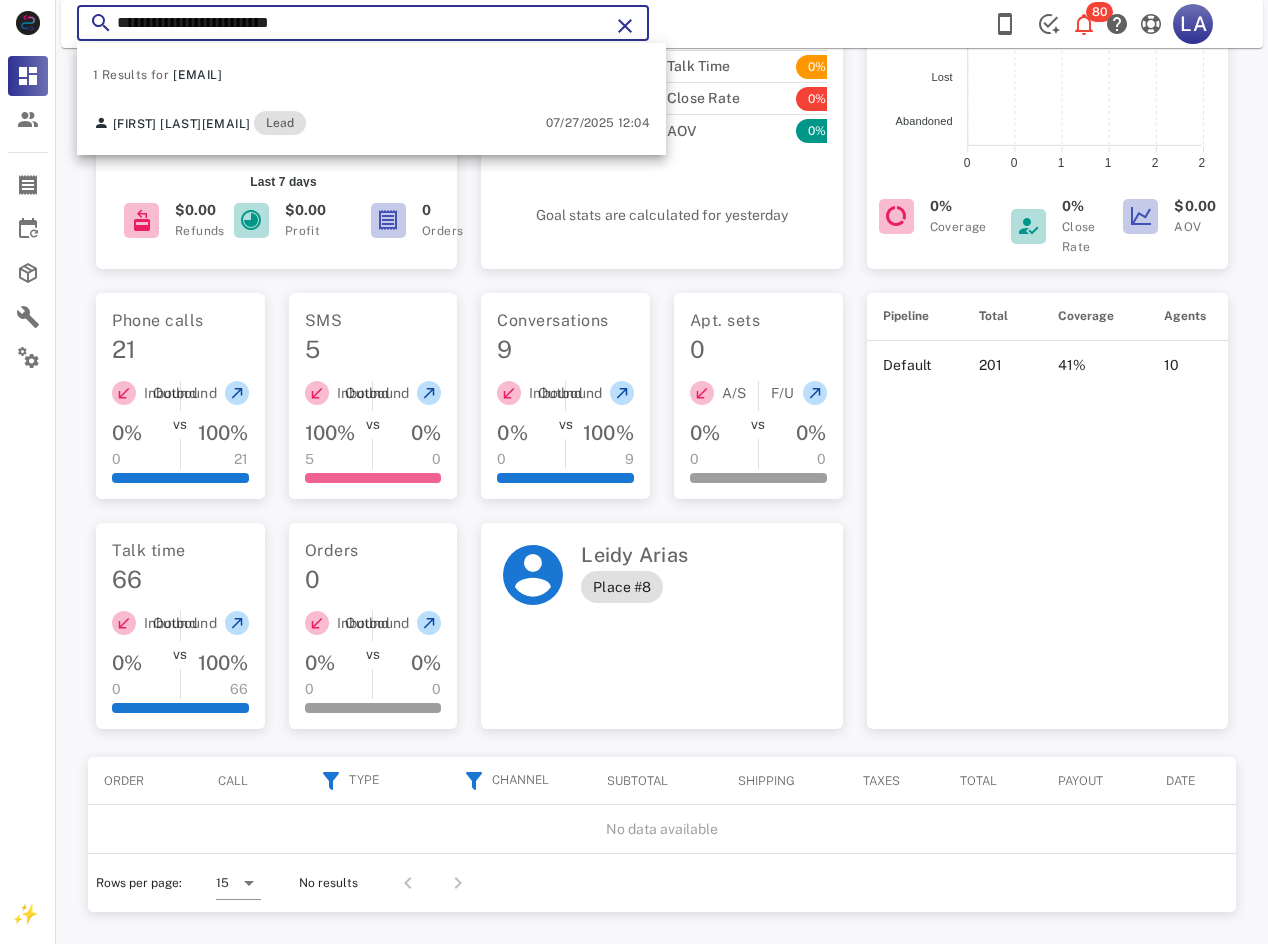 click on "**********" at bounding box center (363, 23) 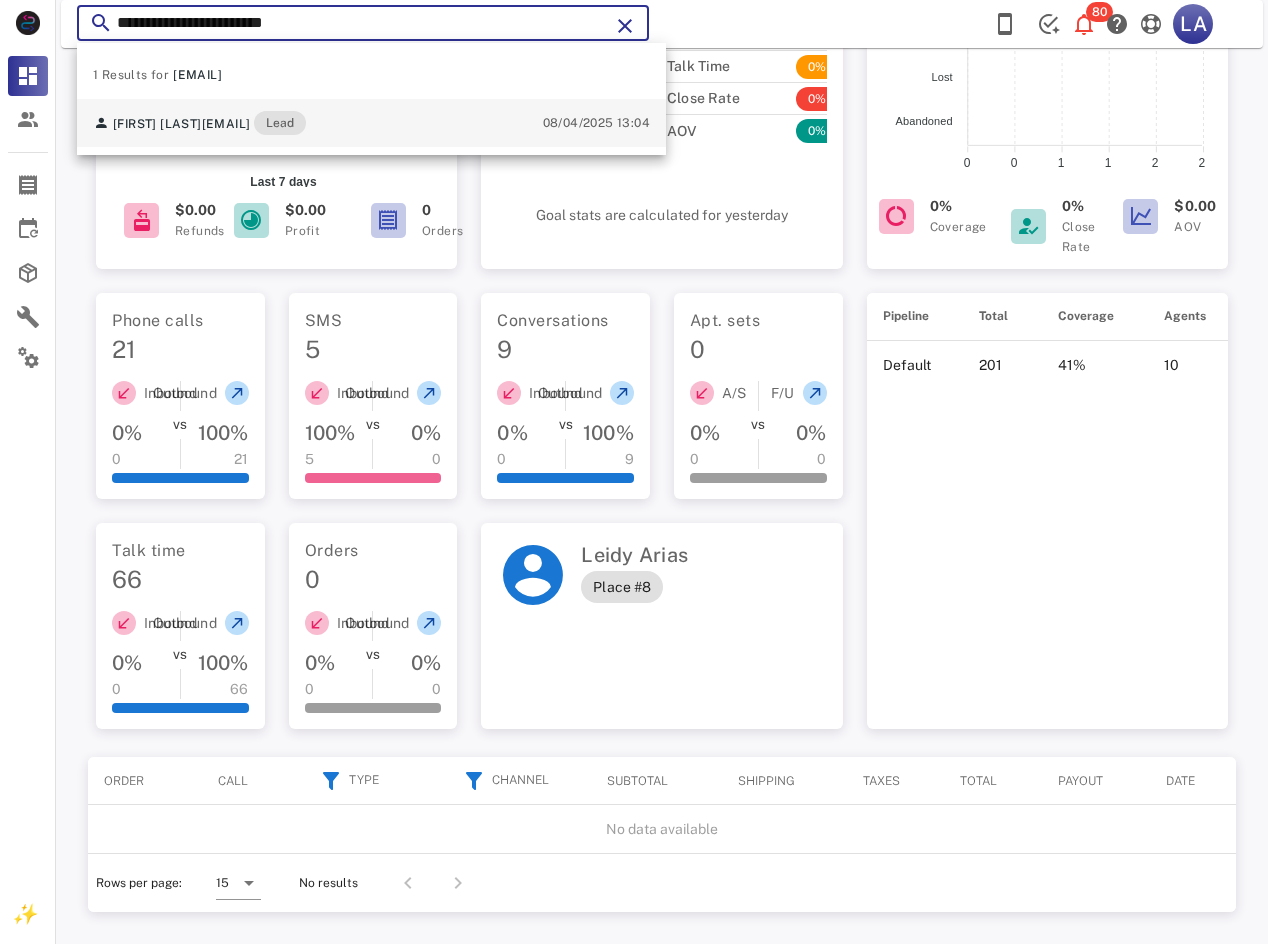 type on "**********" 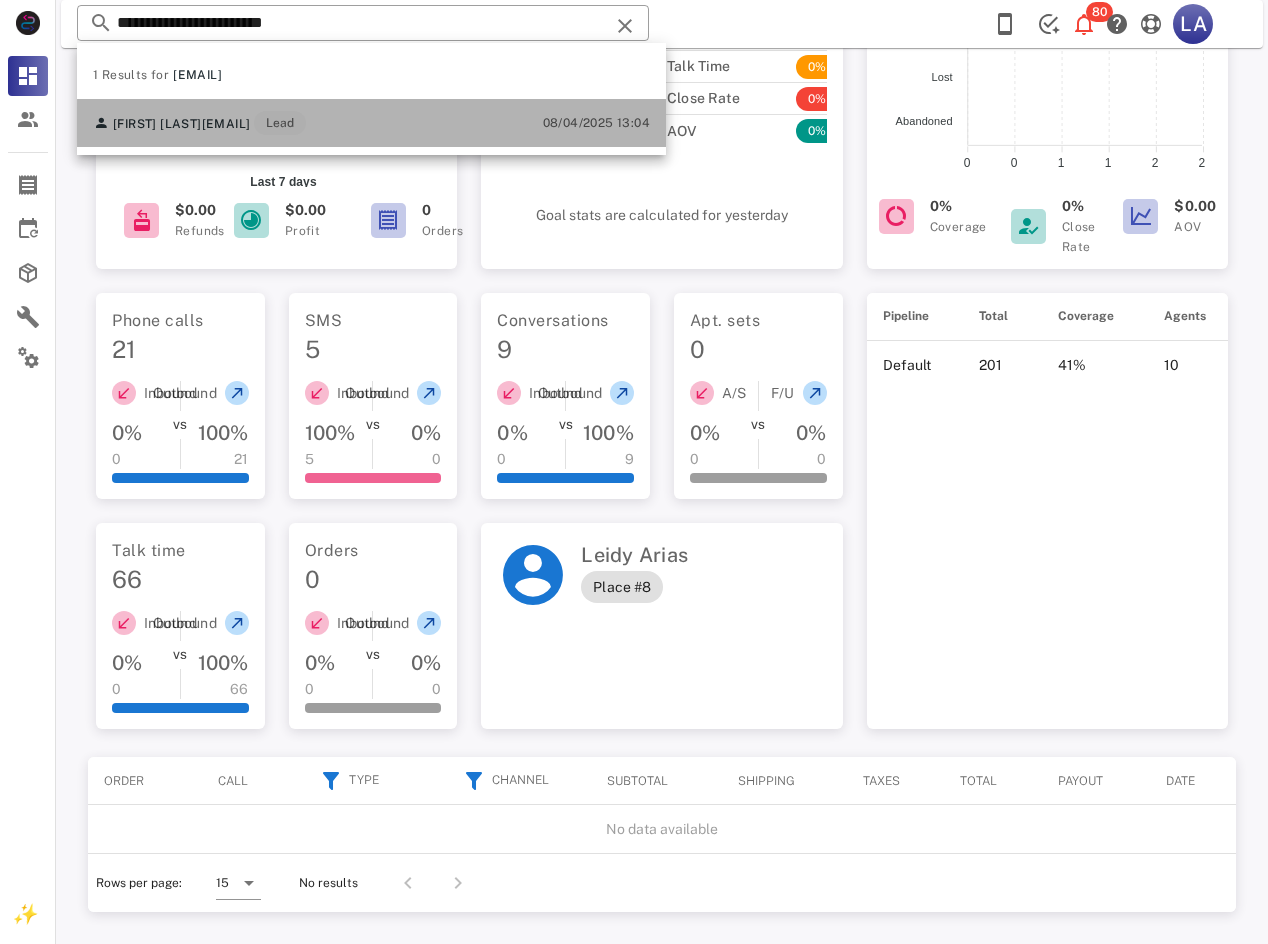 click on "[EMAIL]" at bounding box center (226, 124) 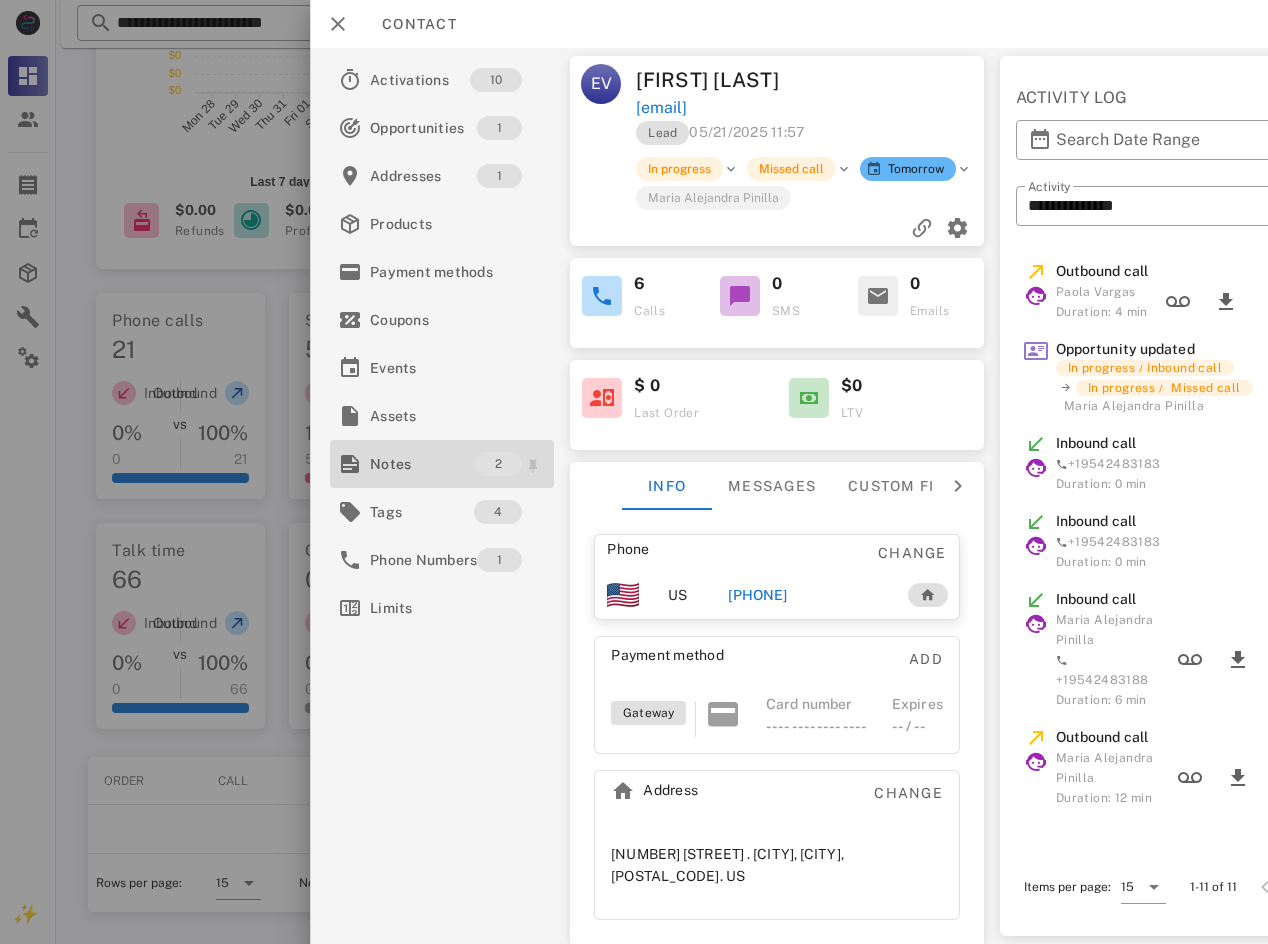 click on "Notes" at bounding box center (422, 464) 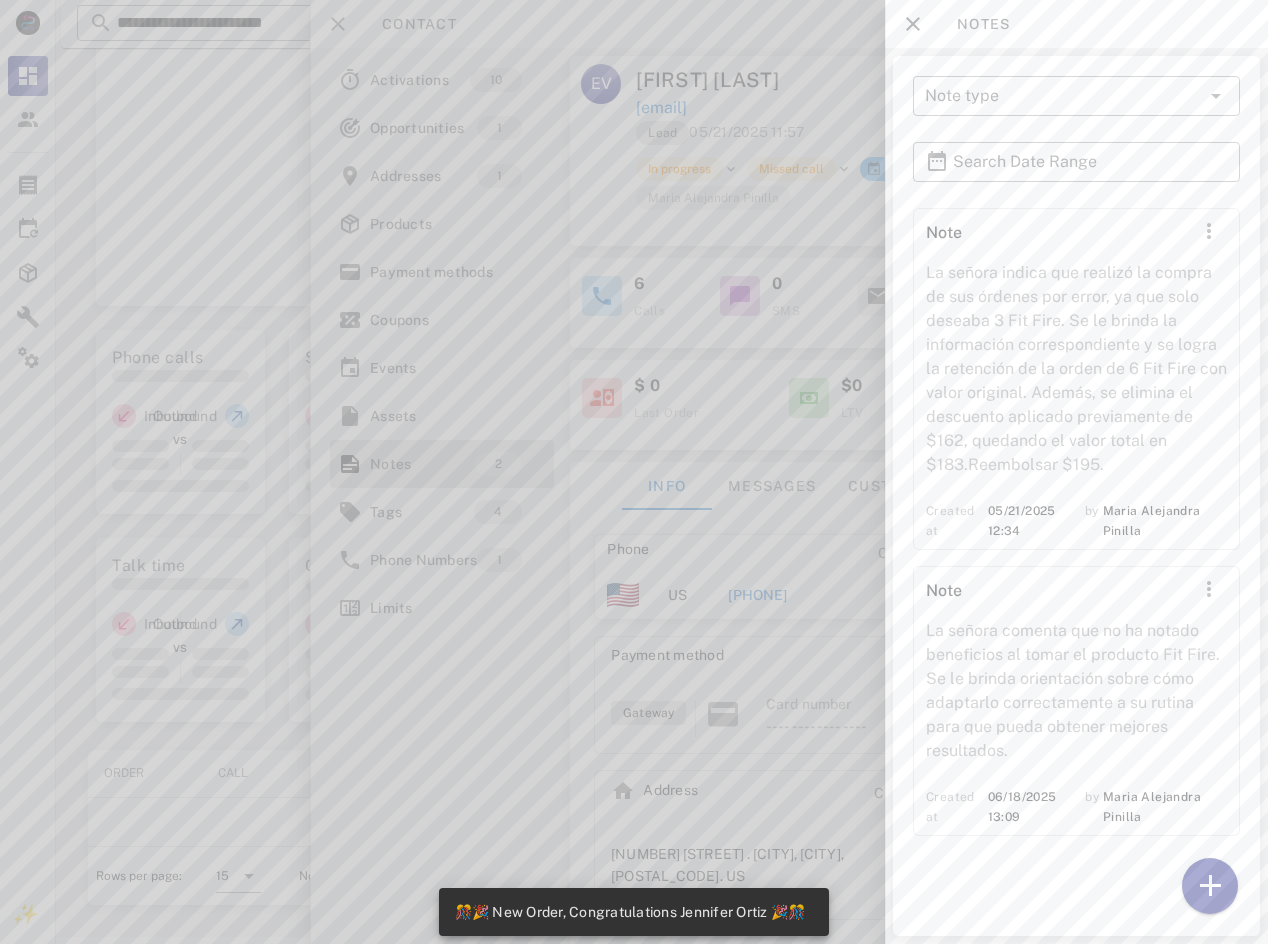 scroll, scrollTop: 309, scrollLeft: 0, axis: vertical 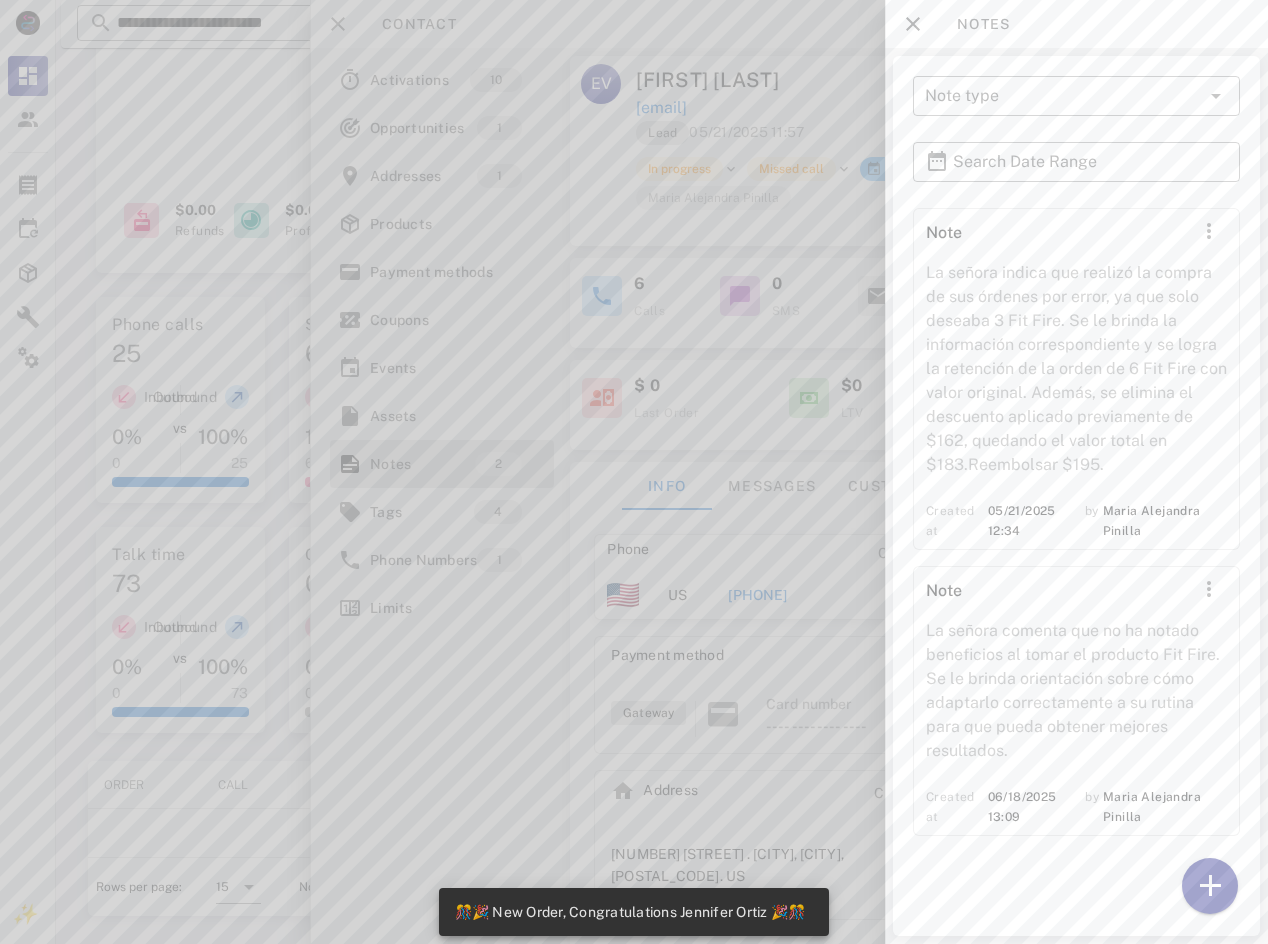 click at bounding box center (634, 472) 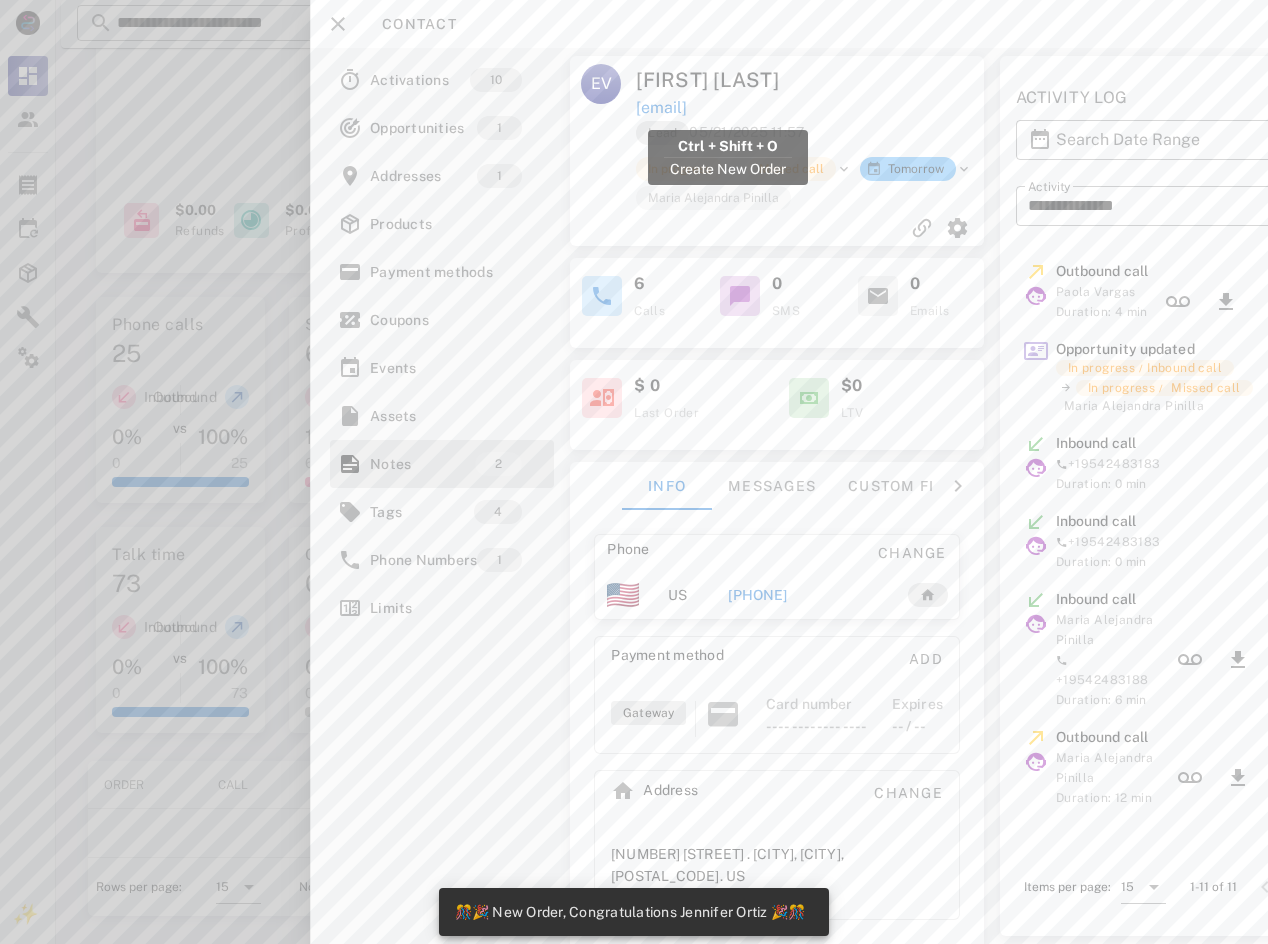 drag, startPoint x: 834, startPoint y: 111, endPoint x: 639, endPoint y: 111, distance: 195 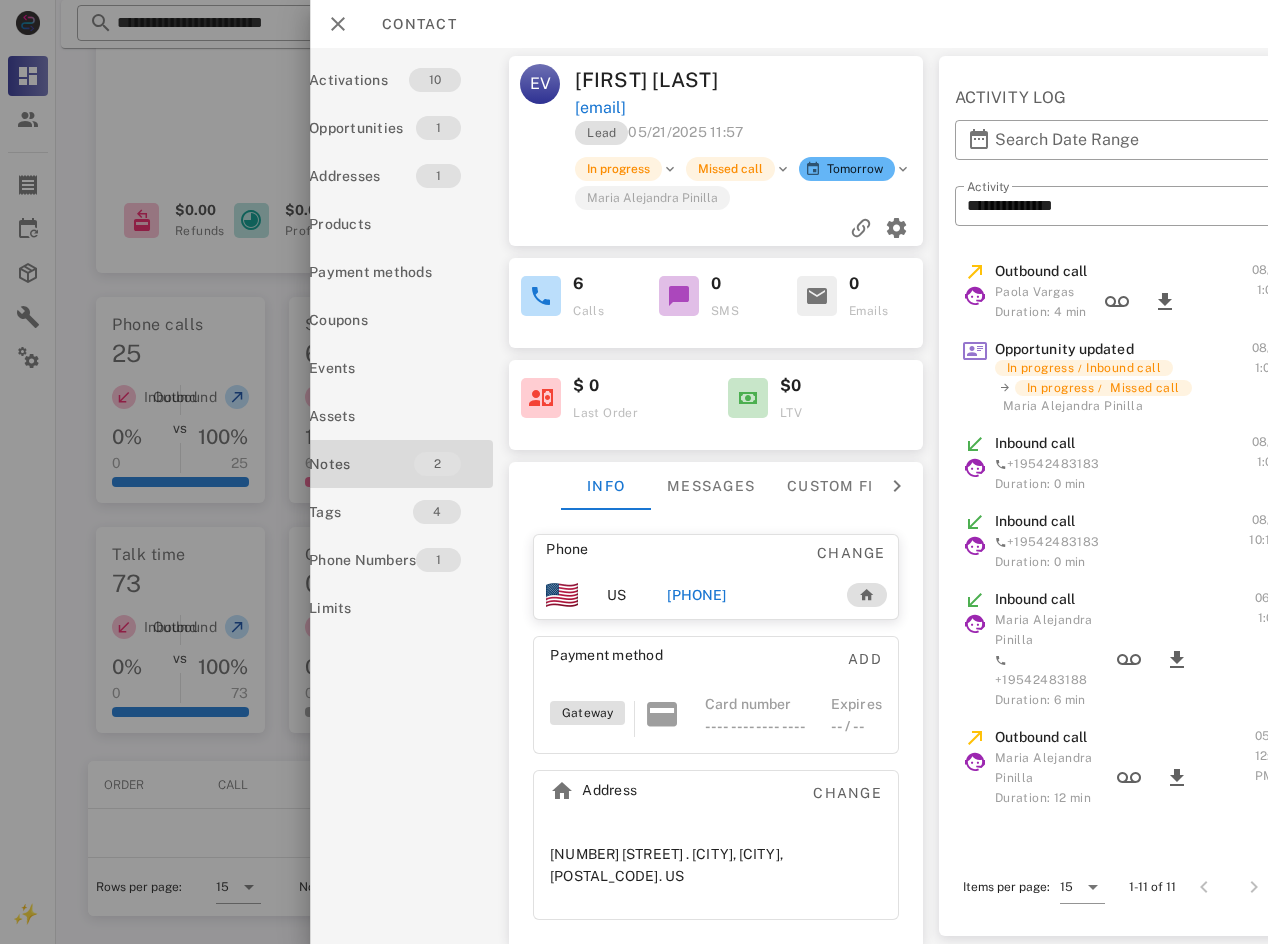 scroll, scrollTop: 0, scrollLeft: 87, axis: horizontal 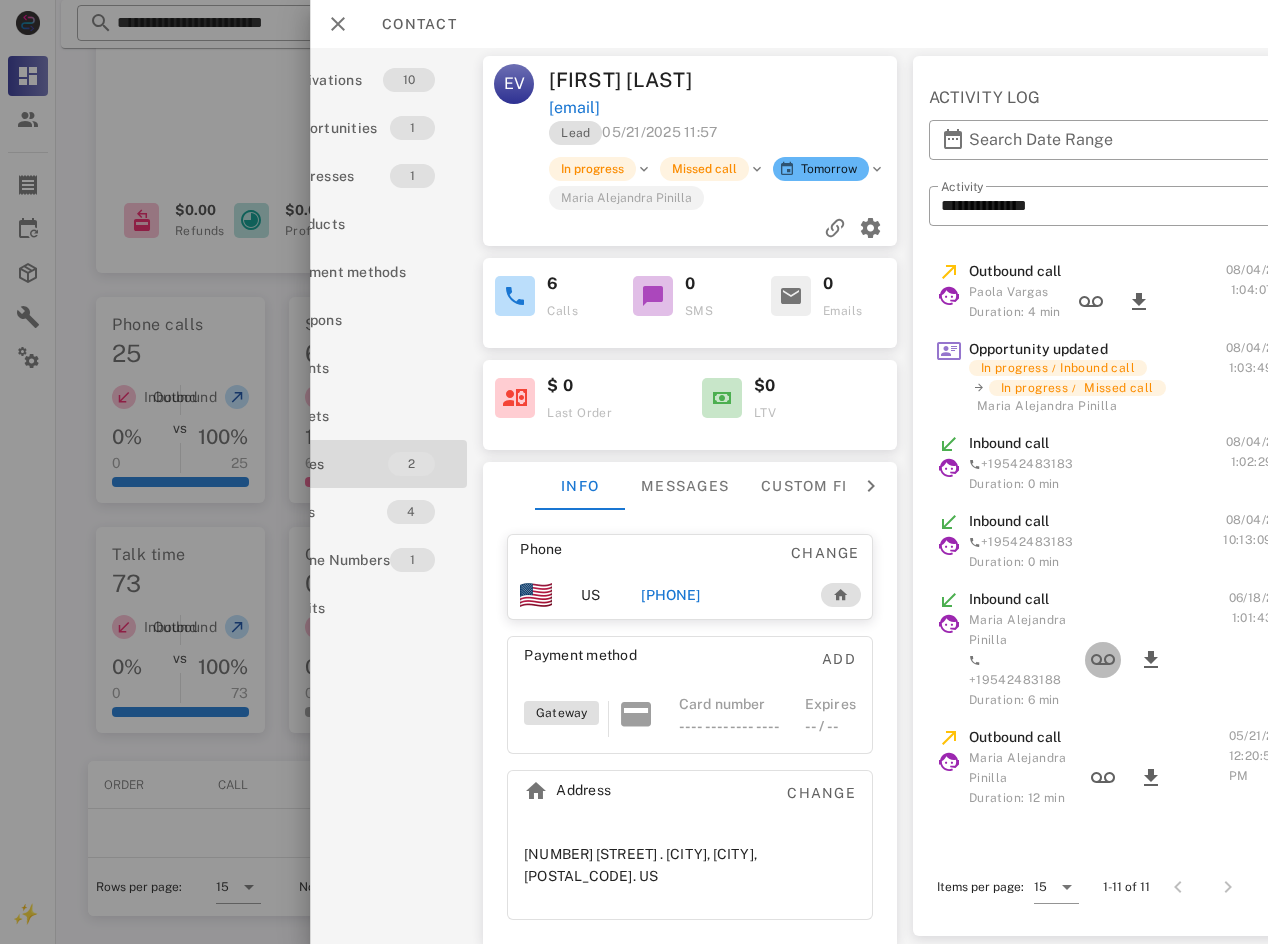 click at bounding box center (1102, 660) 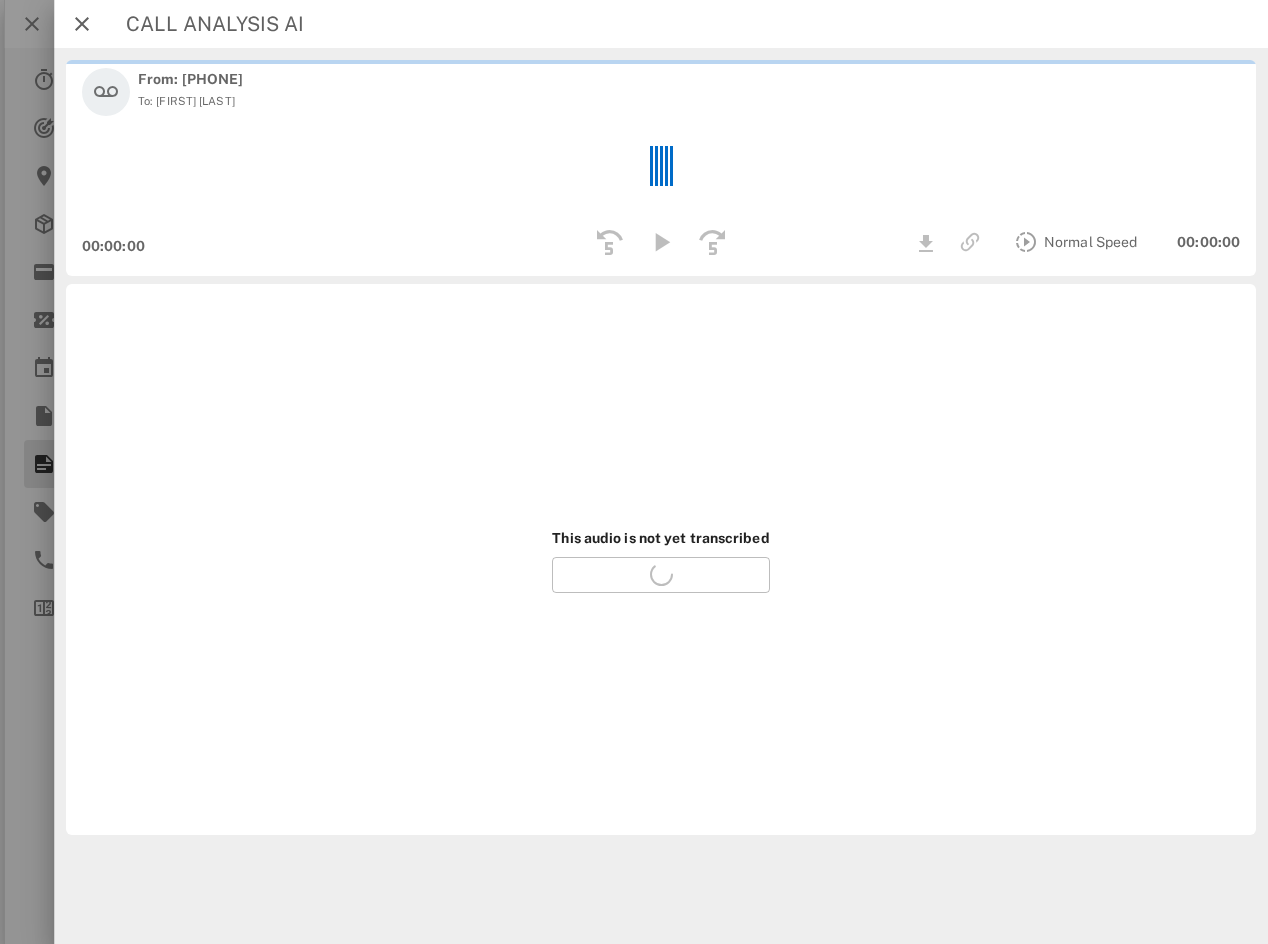 scroll, scrollTop: 0, scrollLeft: 0, axis: both 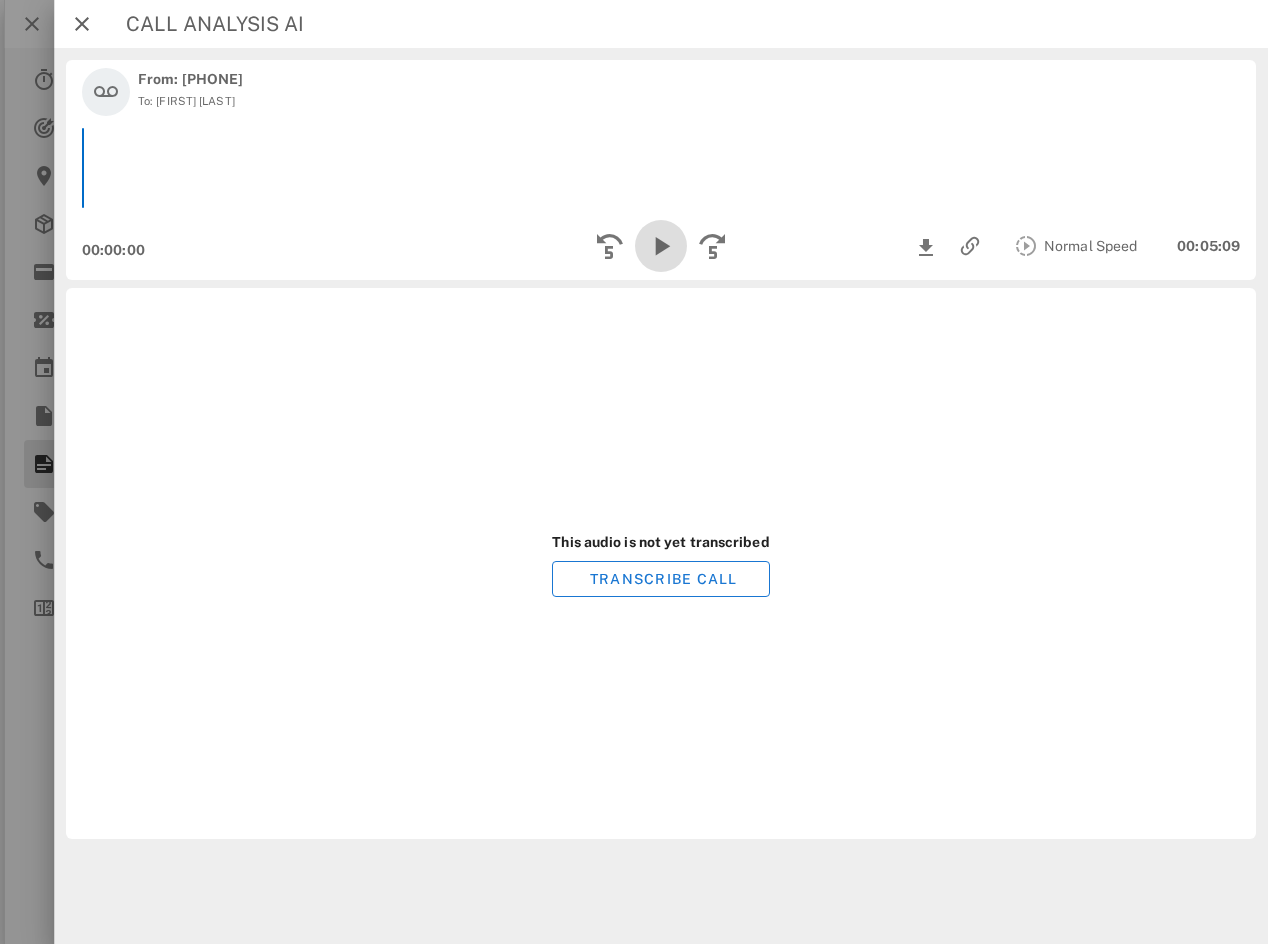 click at bounding box center (661, 246) 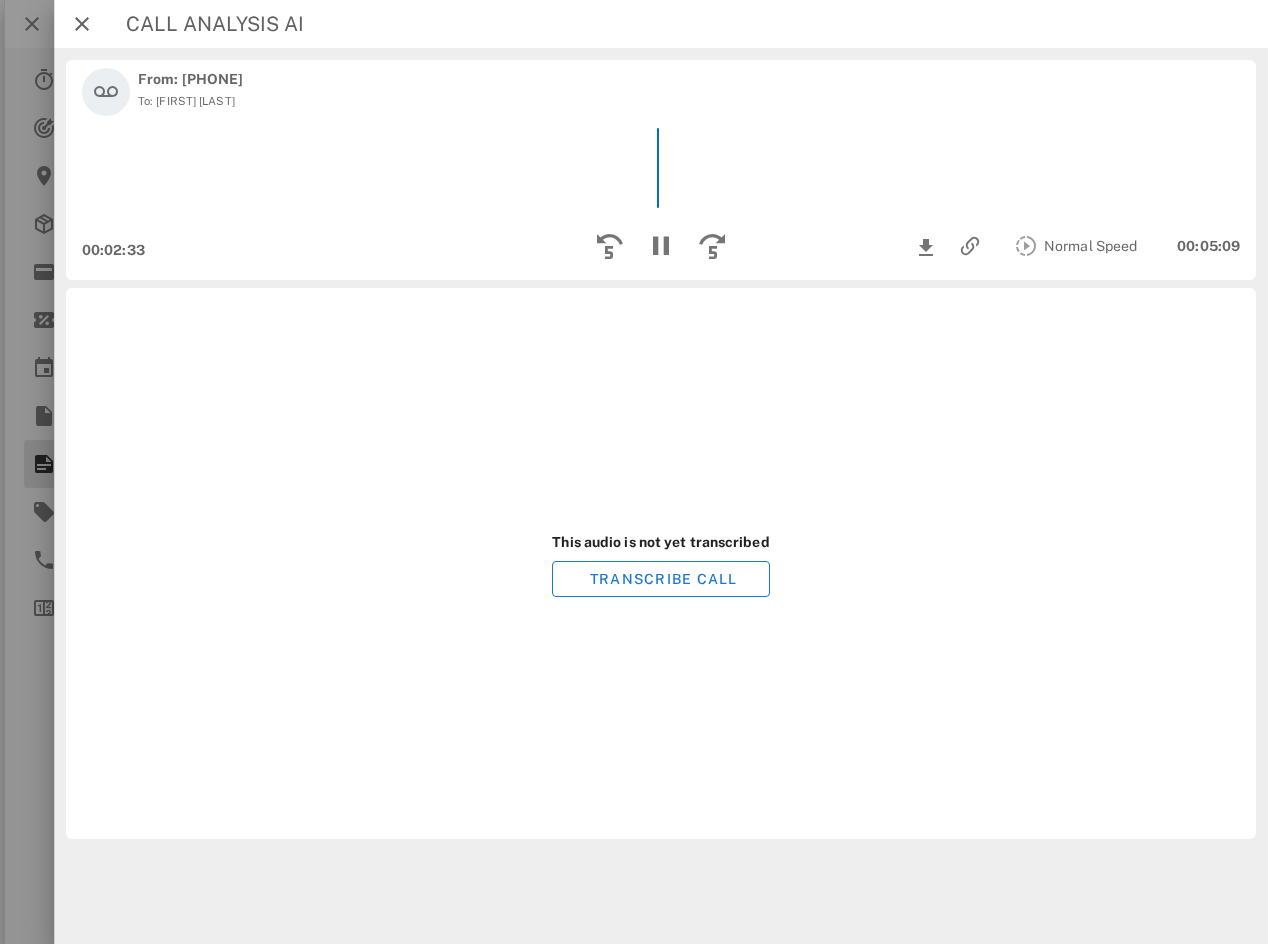 click on "This audio is not yet transcribed  TRANSCRIBE CALL" at bounding box center [661, 563] 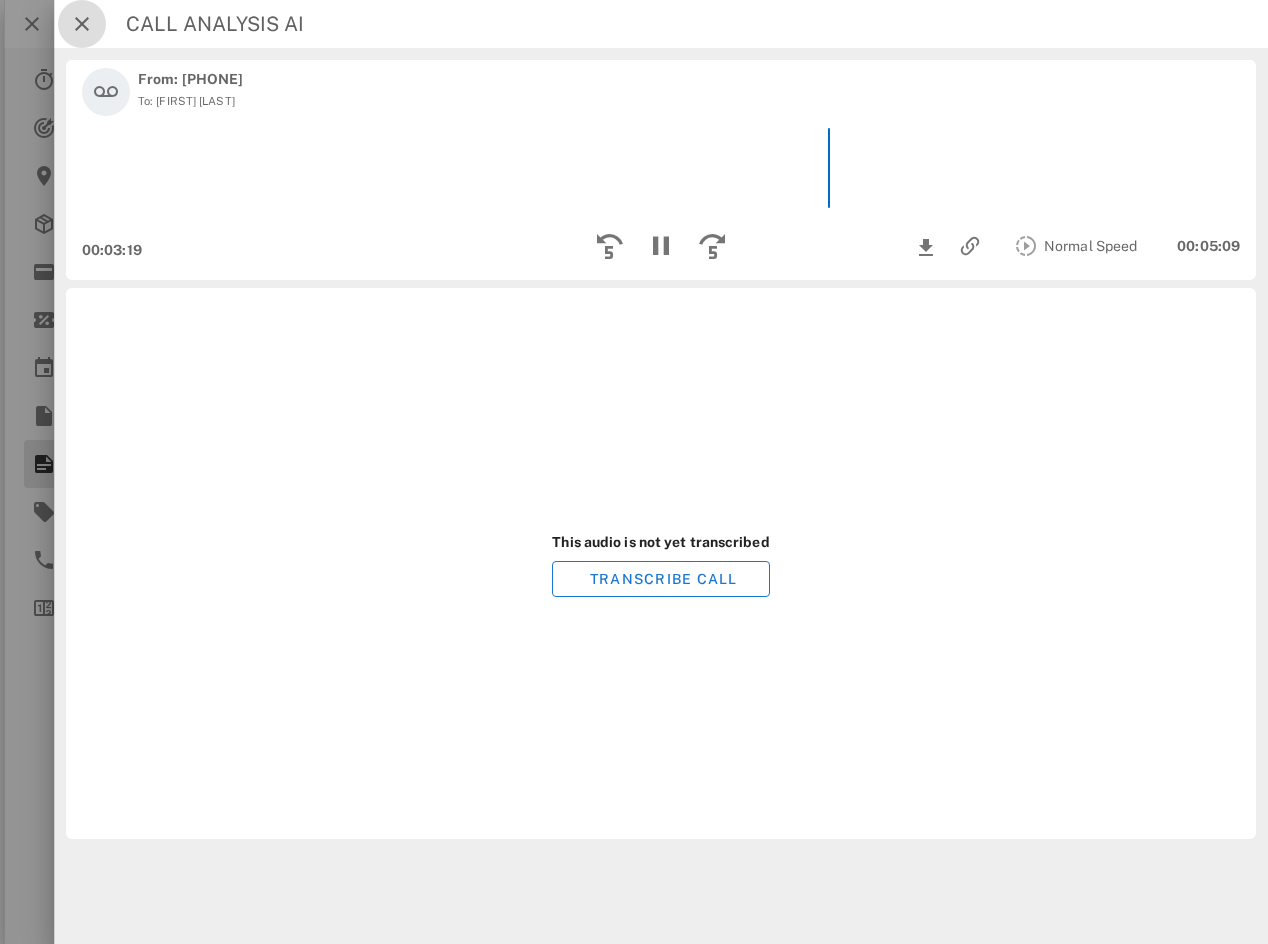 click at bounding box center (82, 24) 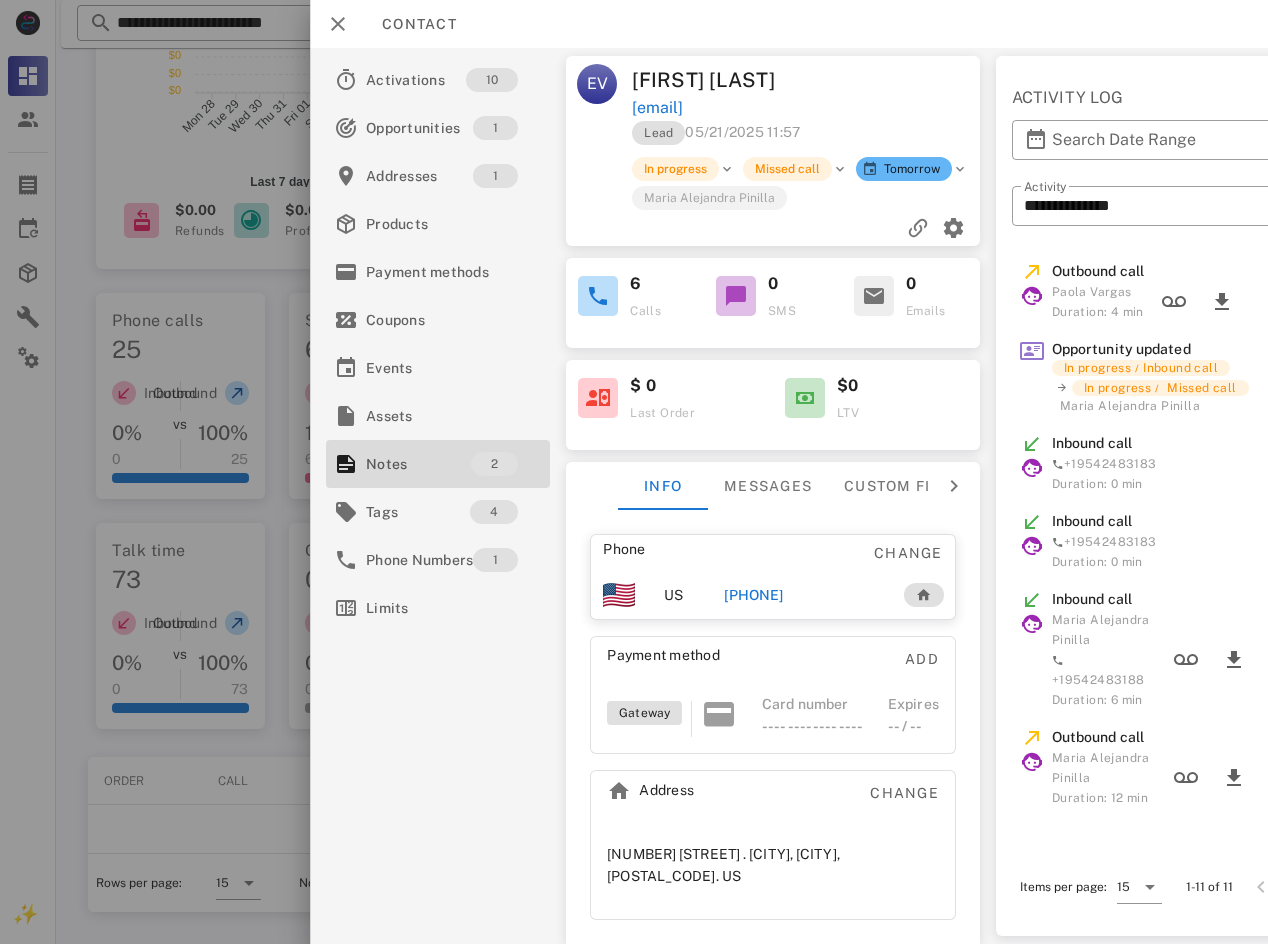 scroll, scrollTop: 0, scrollLeft: 157, axis: horizontal 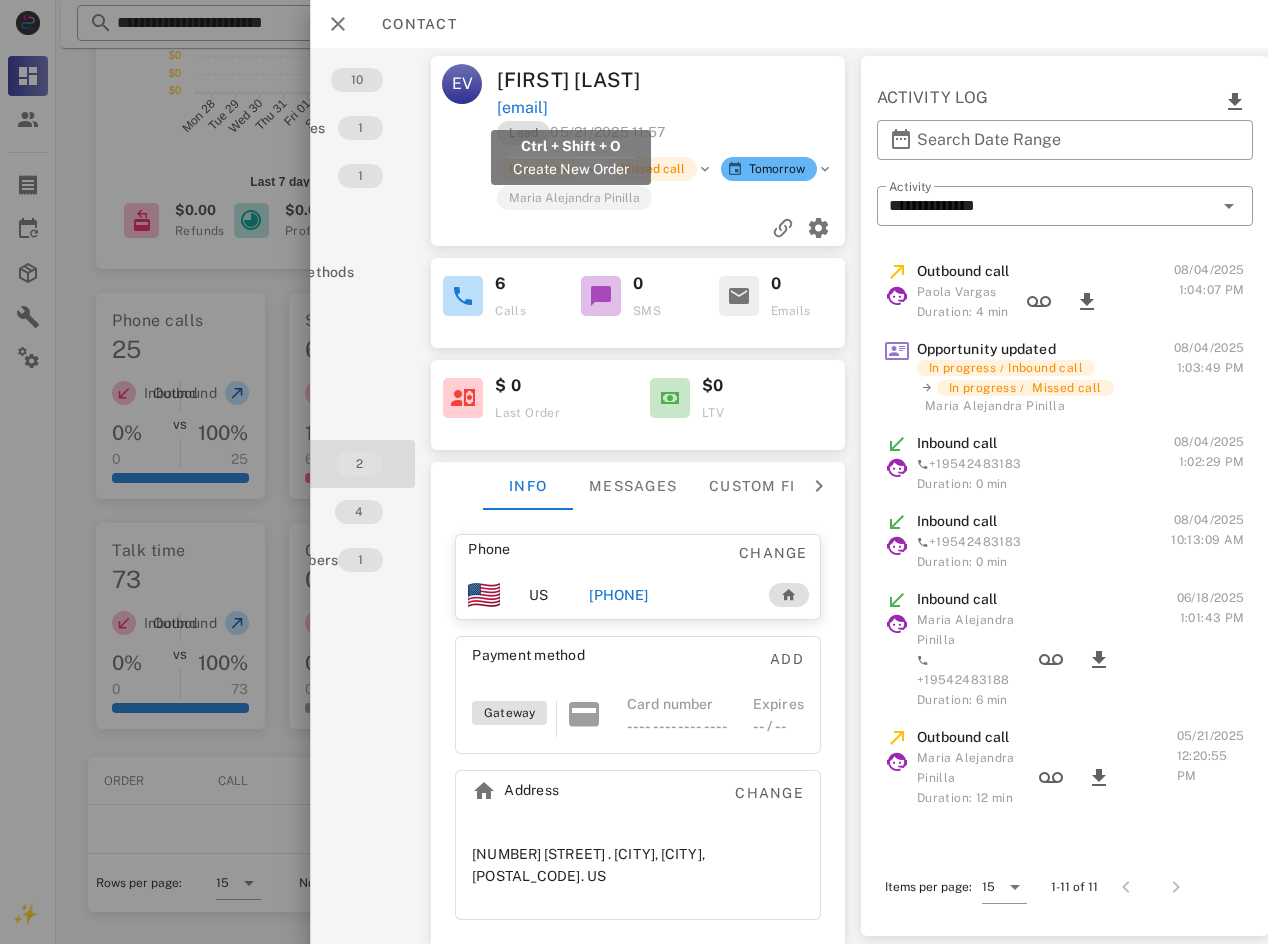 drag, startPoint x: 689, startPoint y: 113, endPoint x: 484, endPoint y: 113, distance: 205 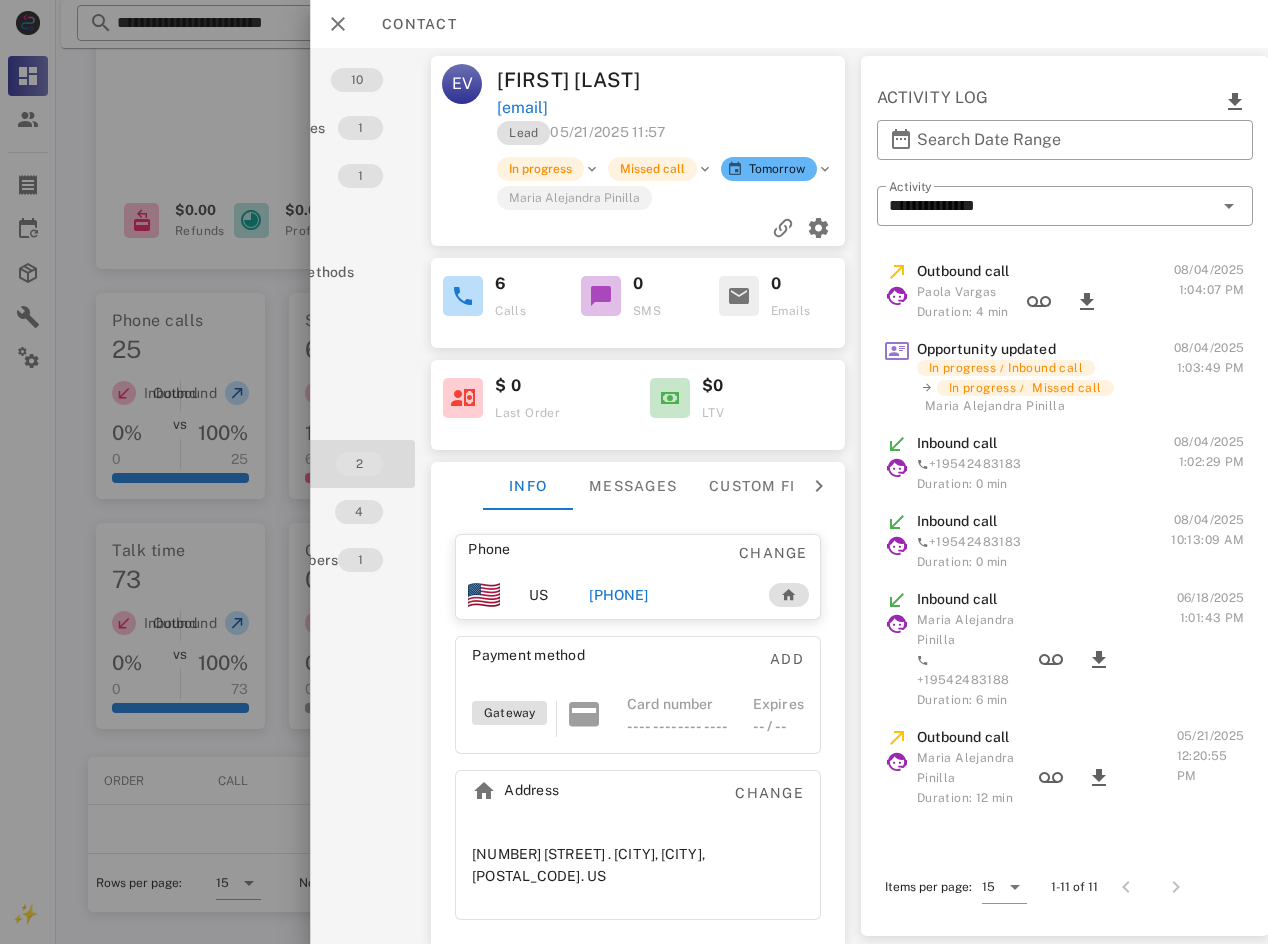 click on "[PHONE]" at bounding box center [668, 595] 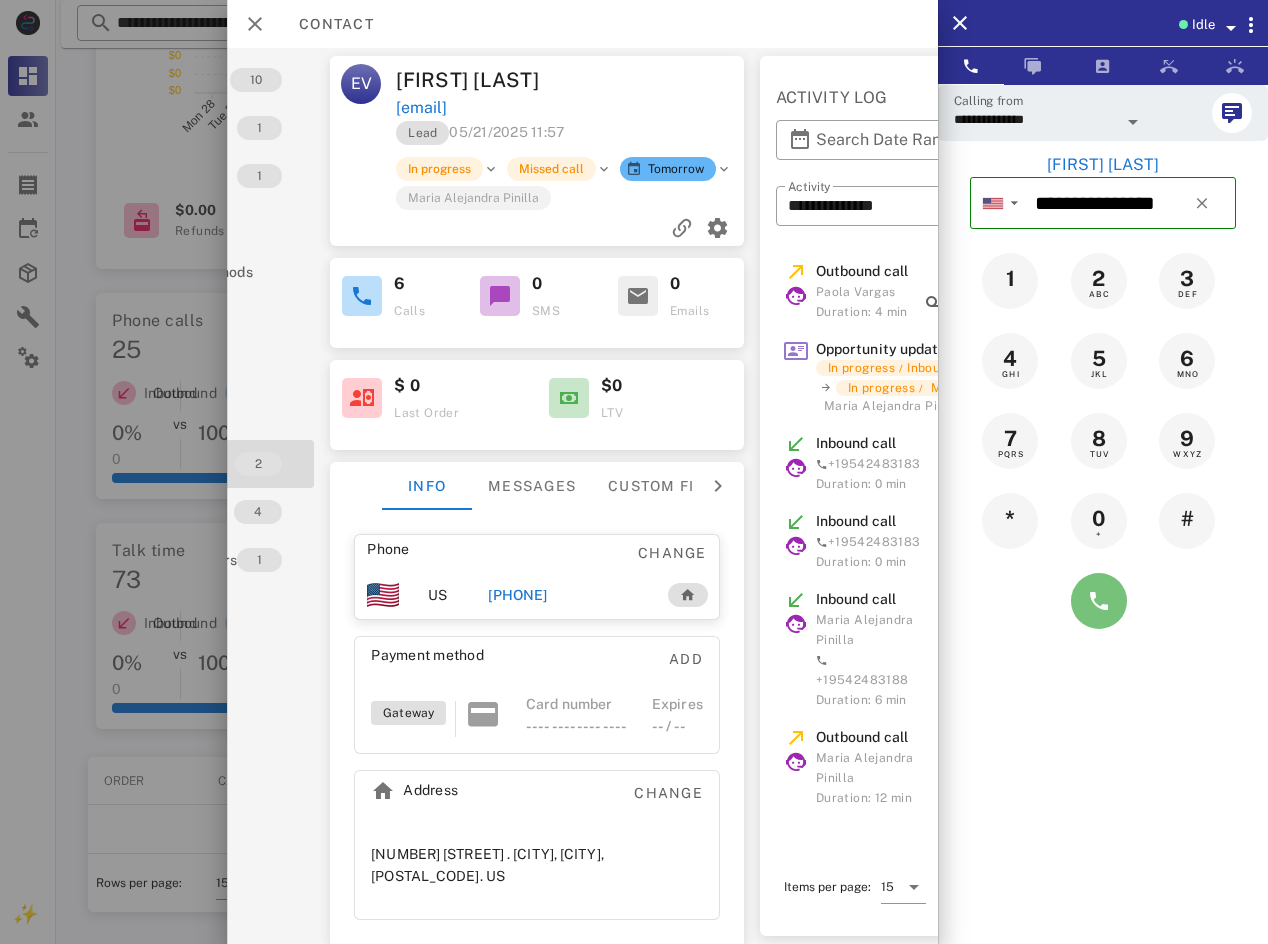 click at bounding box center [1099, 601] 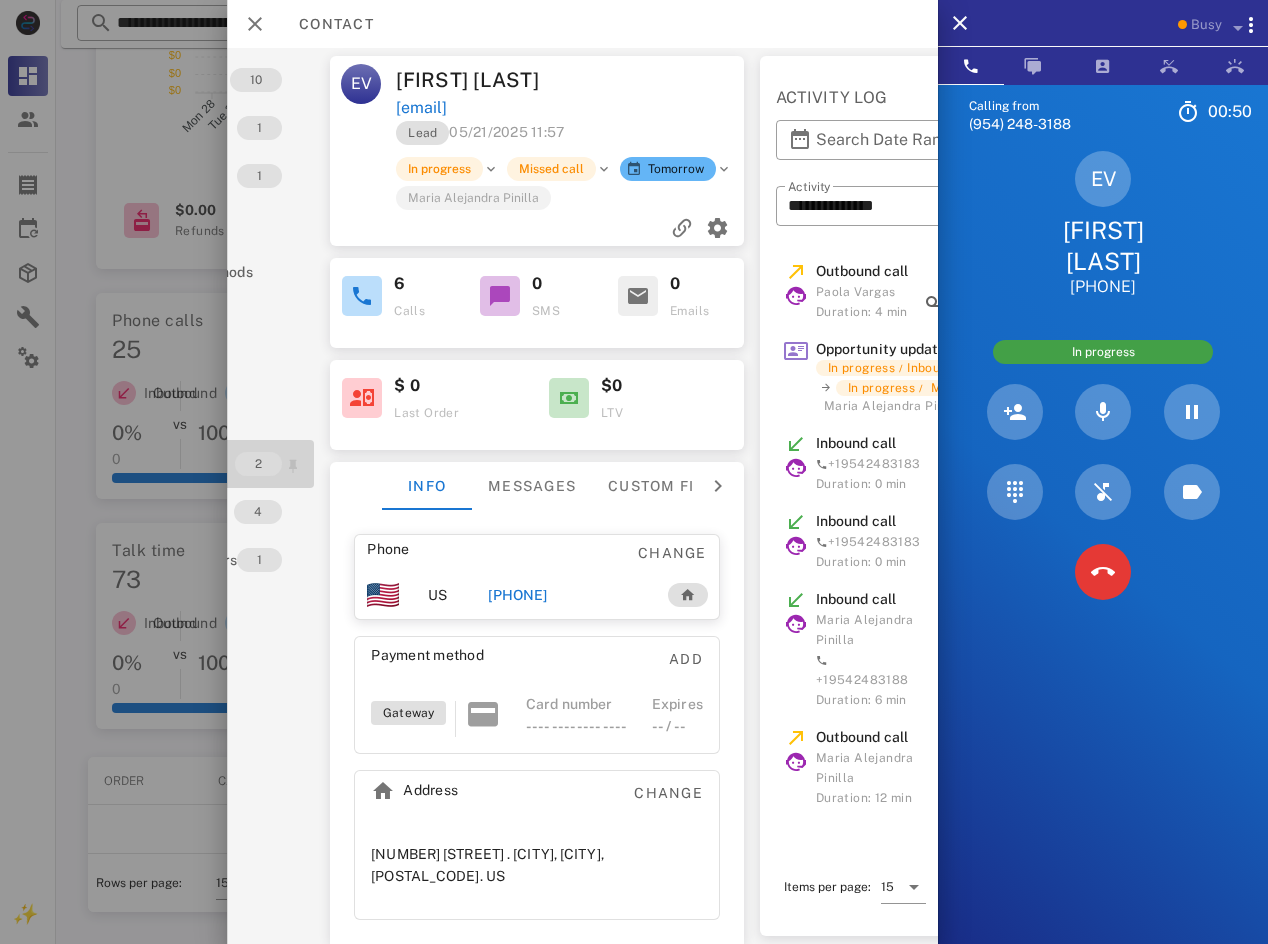 click on "2" at bounding box center (258, 464) 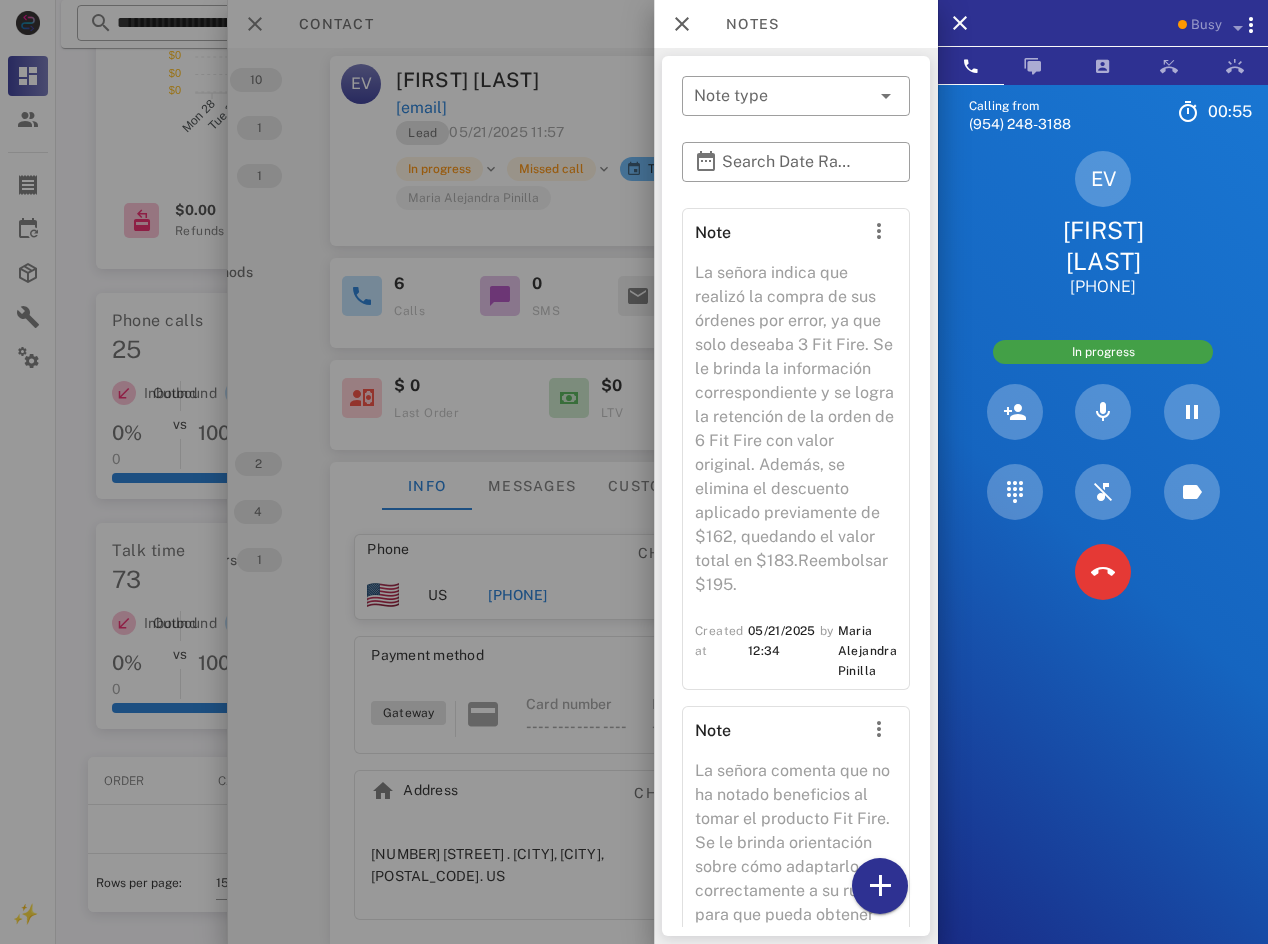 drag, startPoint x: 705, startPoint y: 292, endPoint x: 751, endPoint y: 300, distance: 46.69047 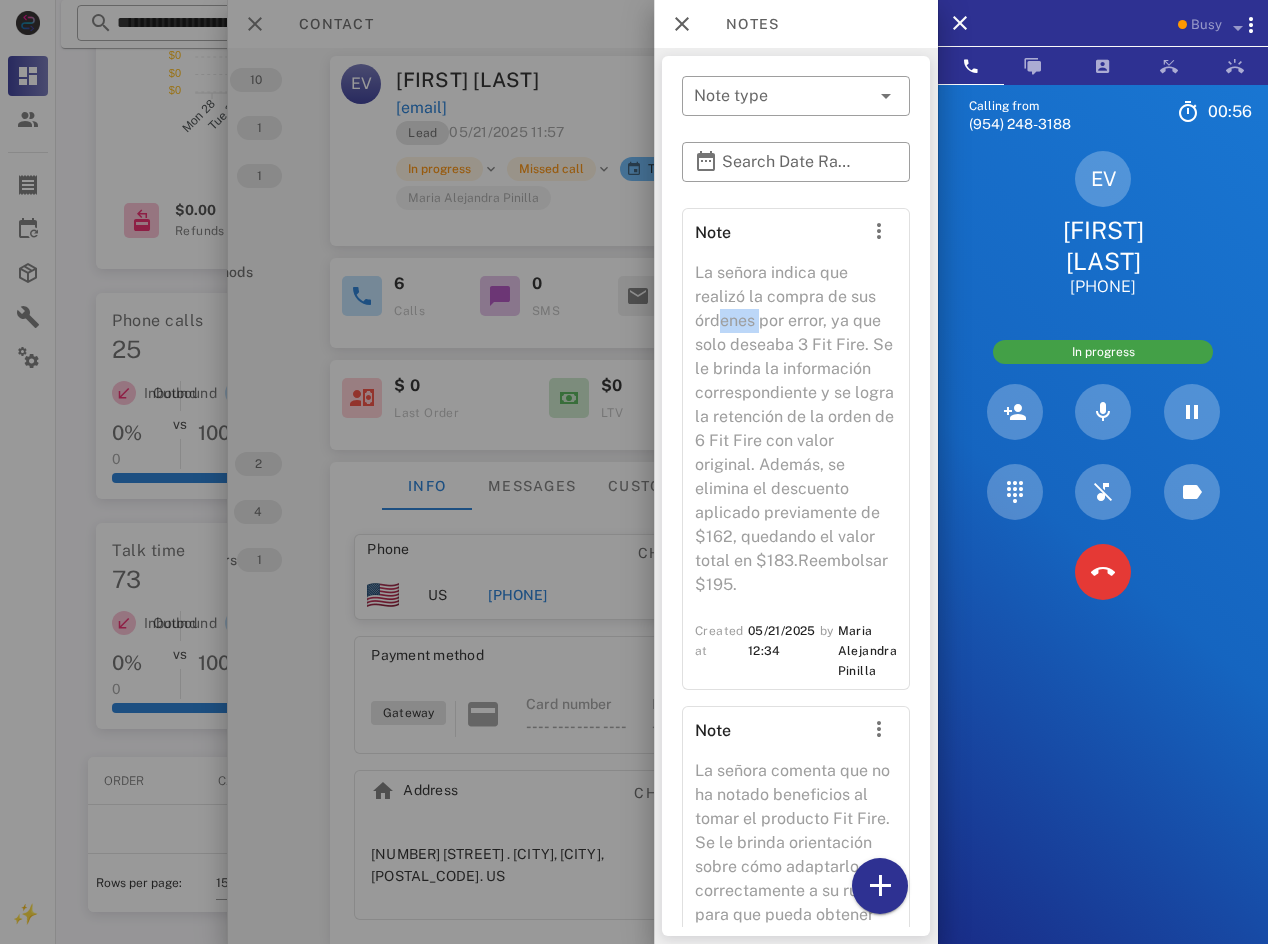 drag, startPoint x: 722, startPoint y: 323, endPoint x: 774, endPoint y: 333, distance: 52.95281 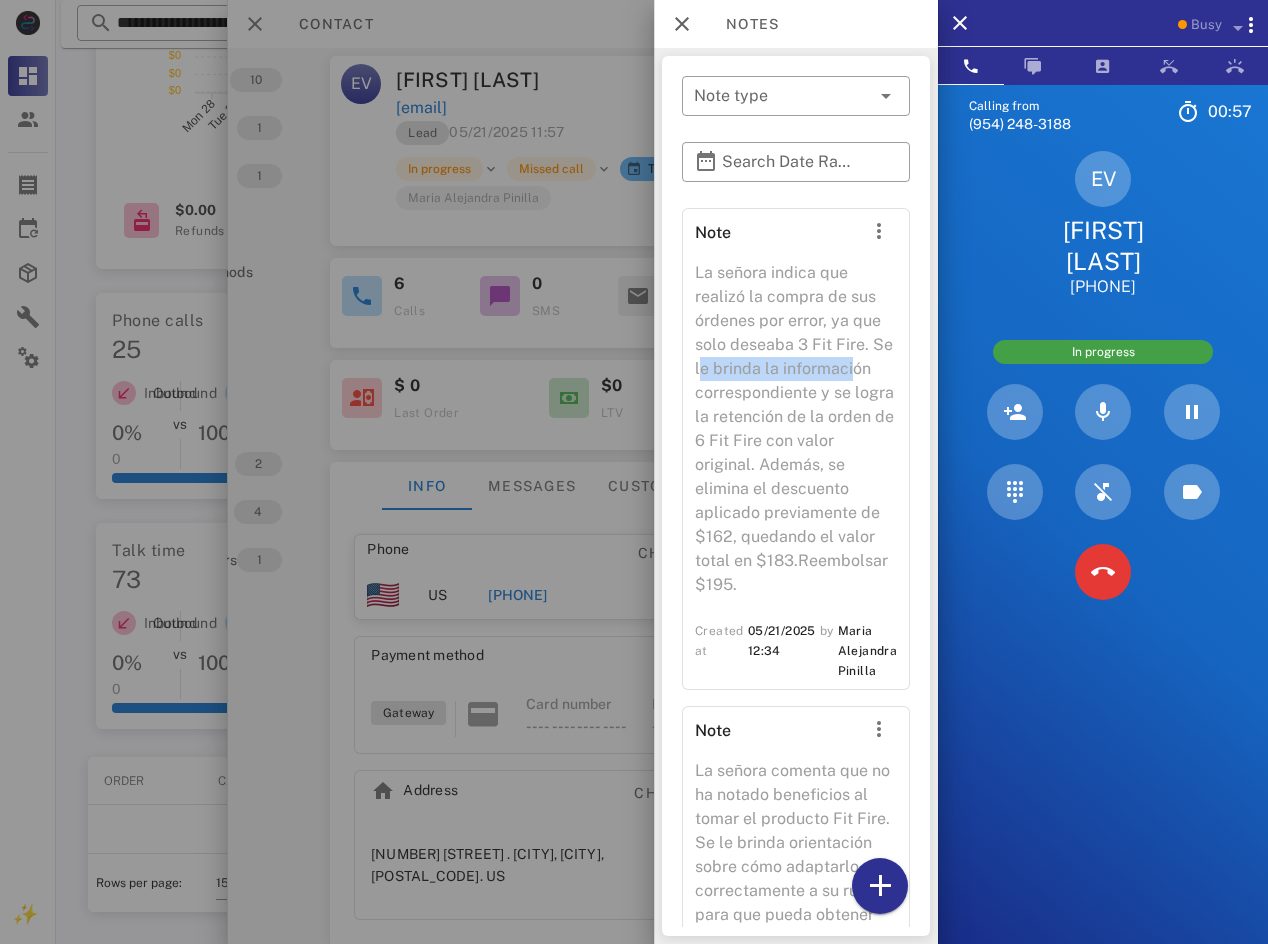 drag, startPoint x: 724, startPoint y: 374, endPoint x: 770, endPoint y: 395, distance: 50.566788 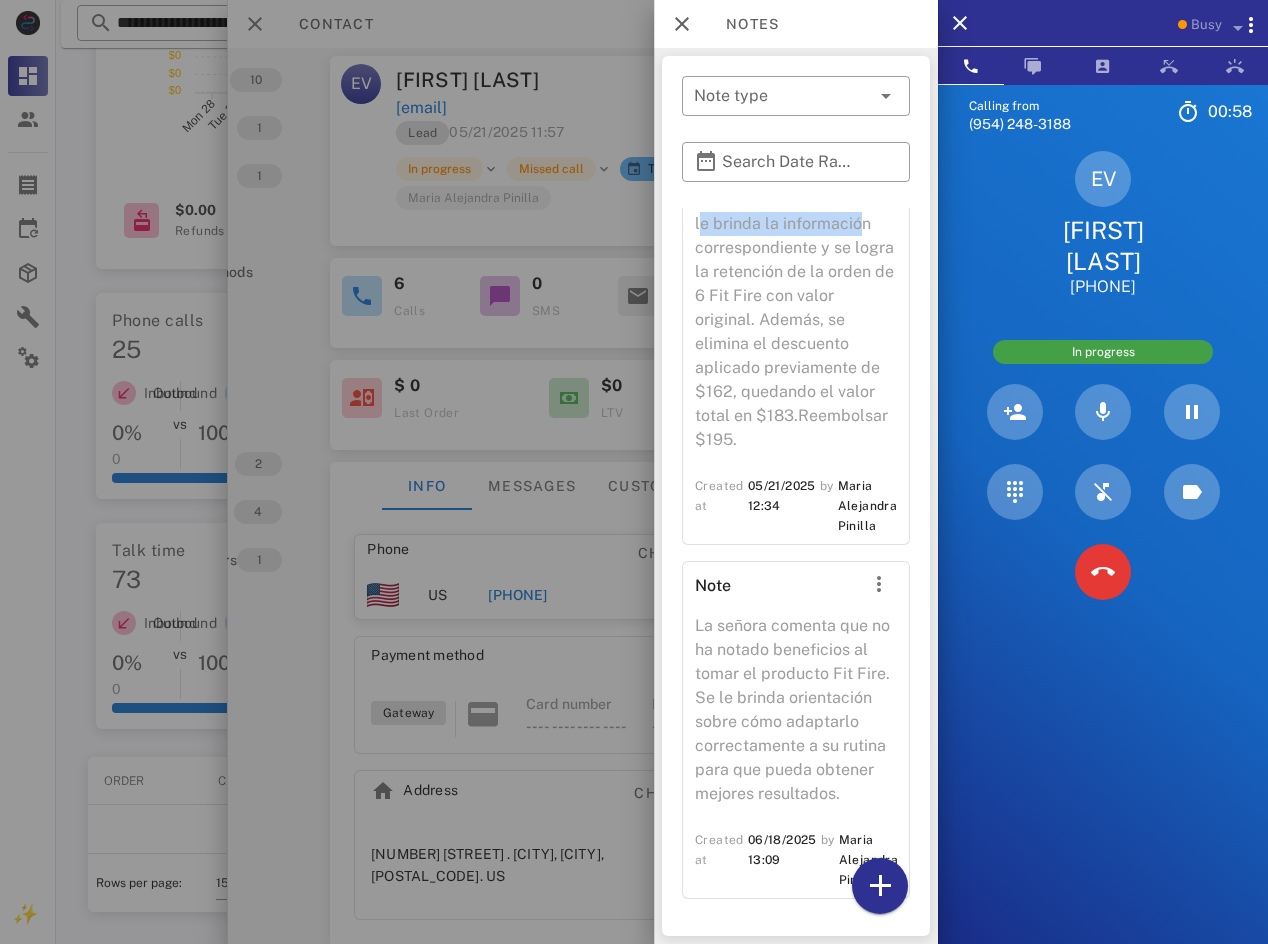 scroll, scrollTop: 193, scrollLeft: 0, axis: vertical 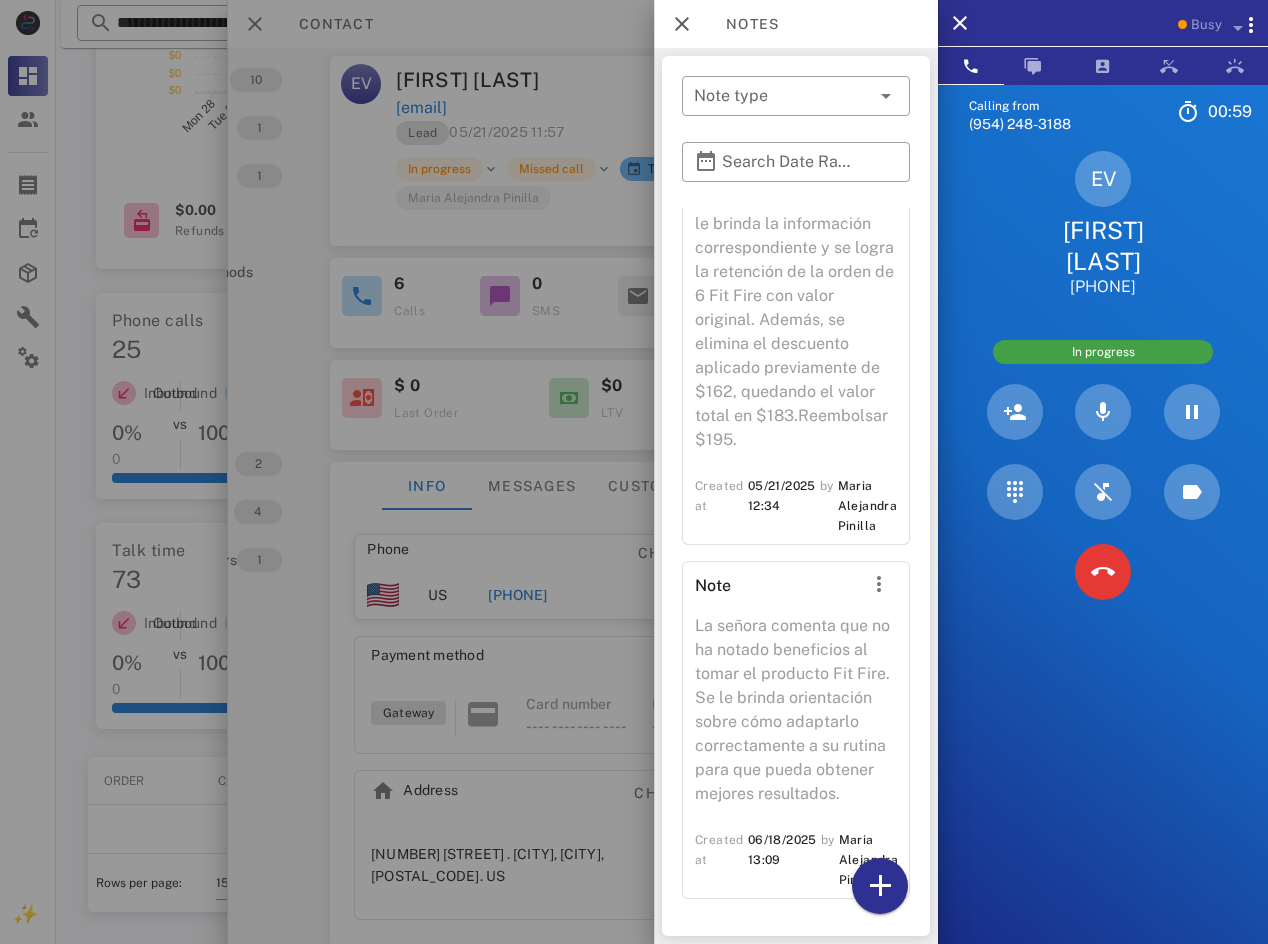 click on "La señora comenta que no ha notado beneficios al tomar el producto Fit Fire. Se le brinda orientación sobre cómo adaptarlo correctamente a su rutina para que pueda obtener mejores resultados." at bounding box center [796, 716] 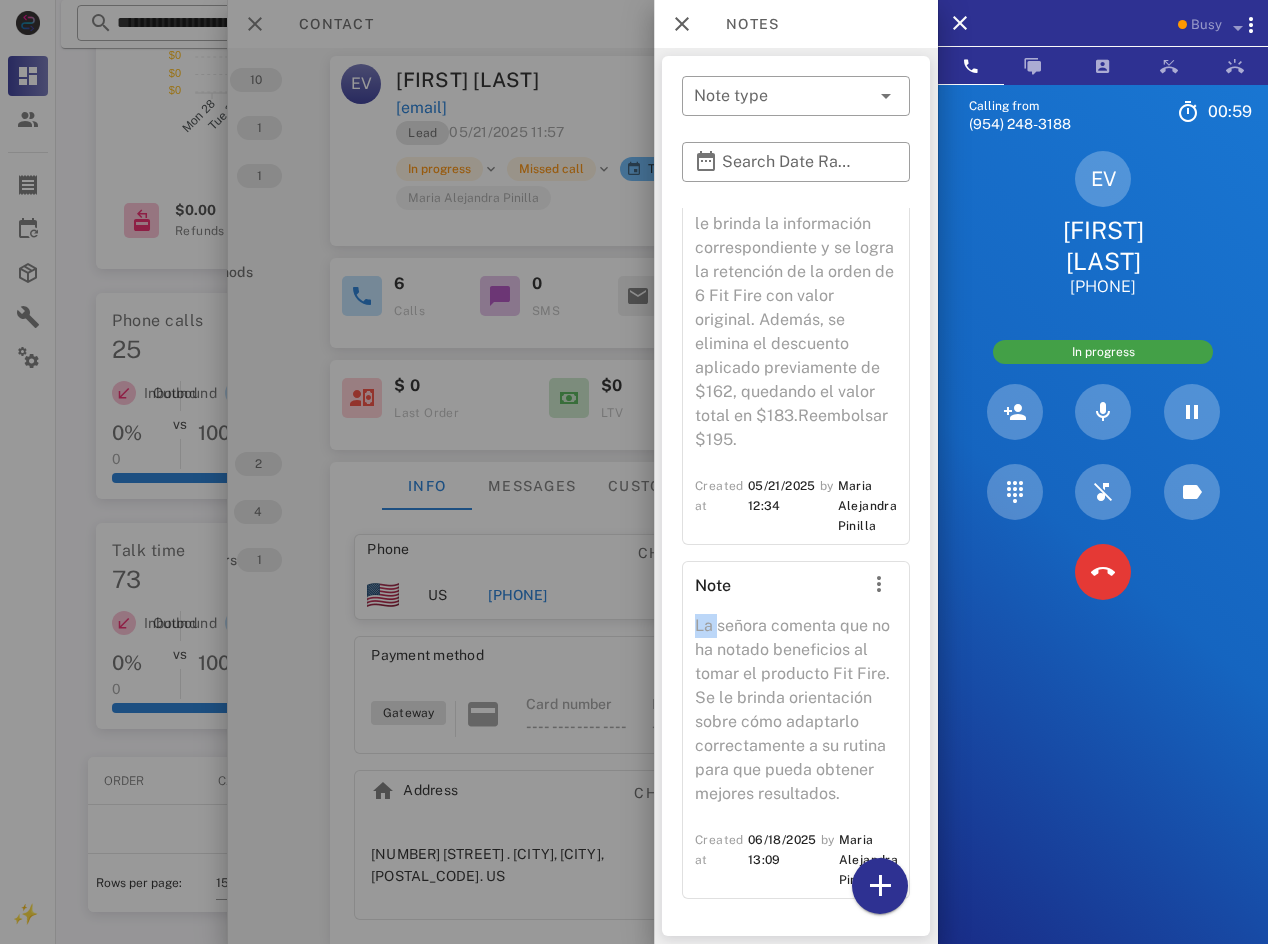 click on "La señora comenta que no ha notado beneficios al tomar el producto Fit Fire. Se le brinda orientación sobre cómo adaptarlo correctamente a su rutina para que pueda obtener mejores resultados." at bounding box center (796, 716) 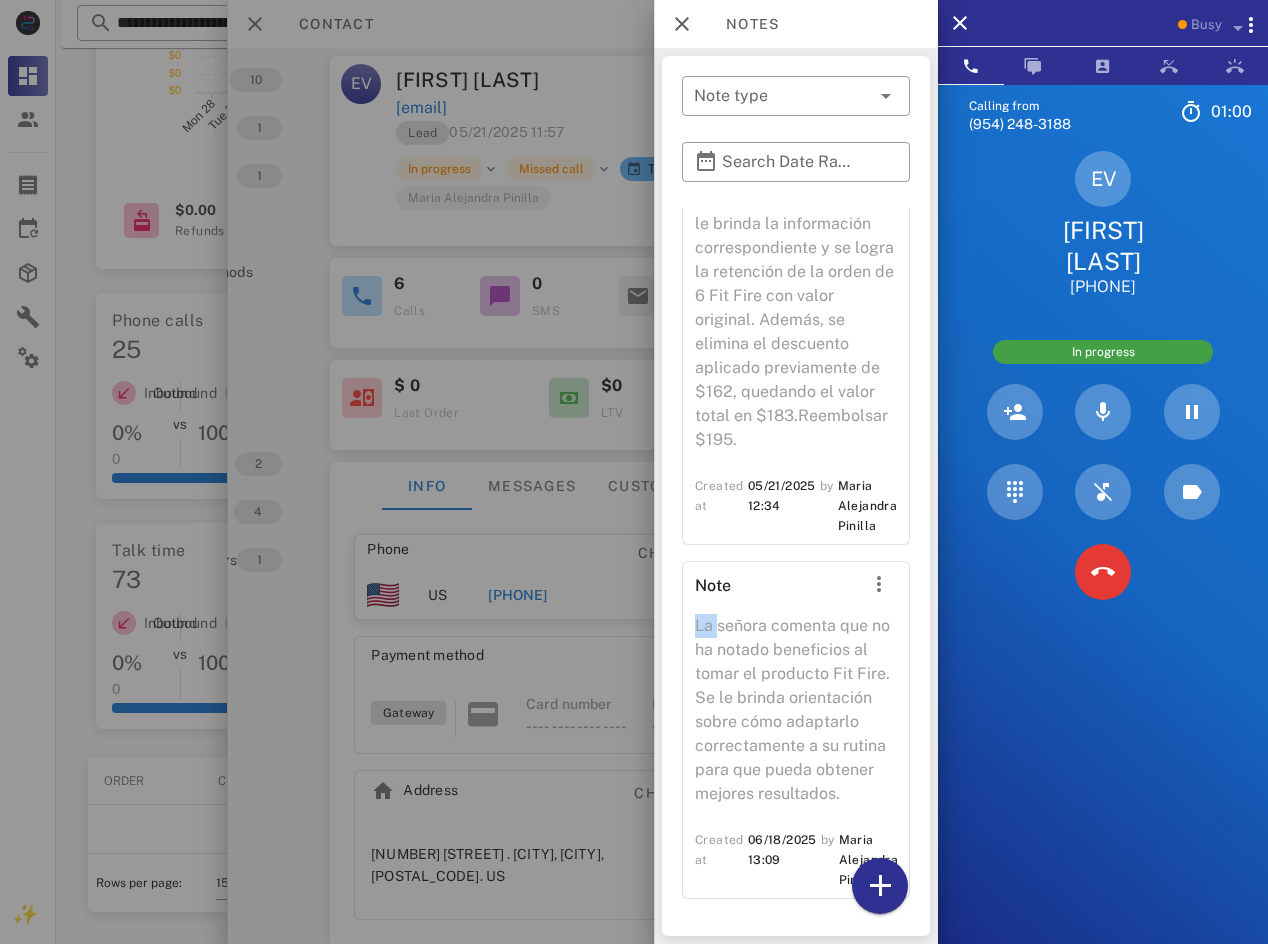 click on "La señora comenta que no ha notado beneficios al tomar el producto Fit Fire. Se le brinda orientación sobre cómo adaptarlo correctamente a su rutina para que pueda obtener mejores resultados." at bounding box center (796, 716) 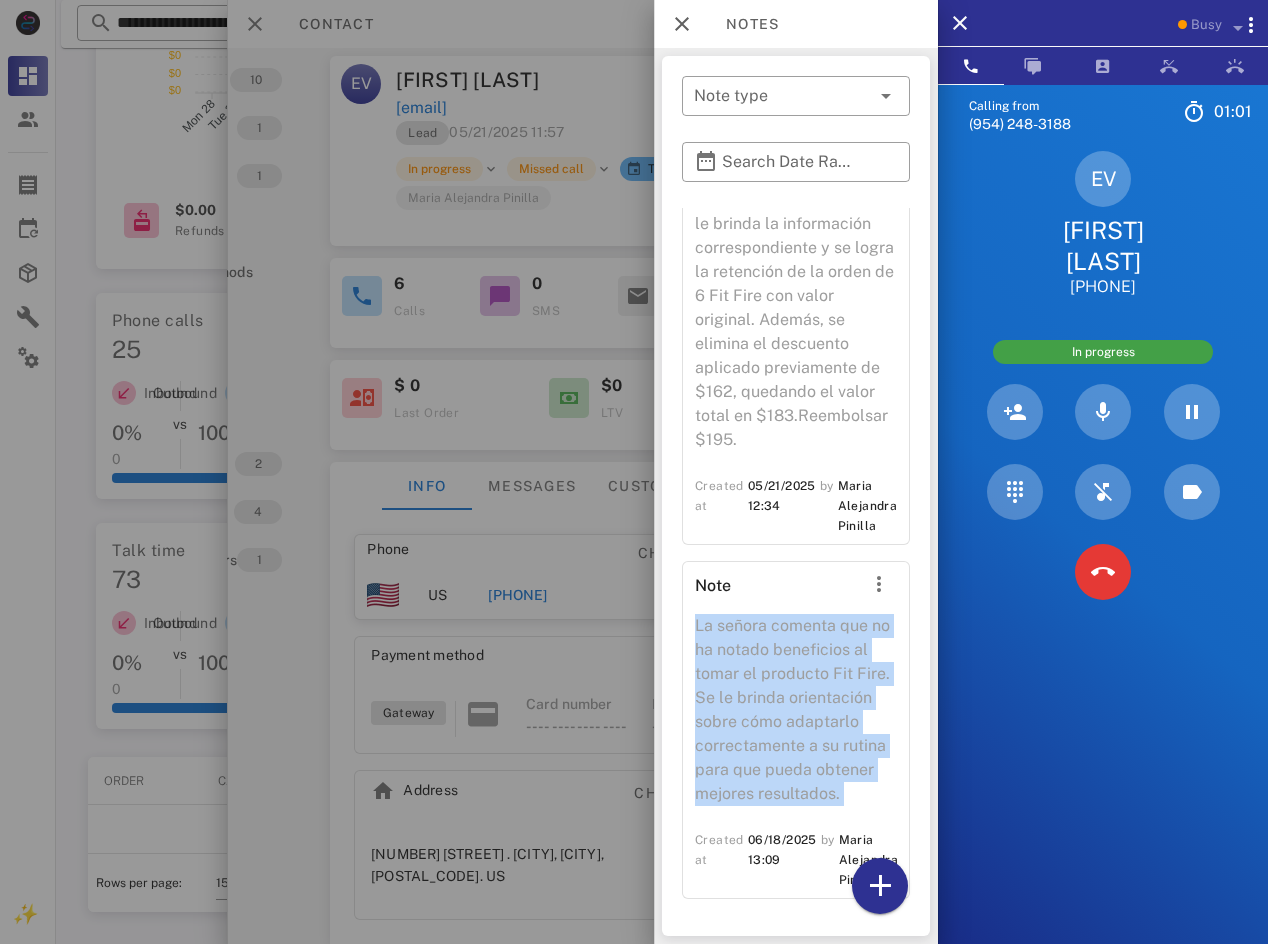 click on "La señora comenta que no ha notado beneficios al tomar el producto Fit Fire. Se le brinda orientación sobre cómo adaptarlo correctamente a su rutina para que pueda obtener mejores resultados." at bounding box center [796, 716] 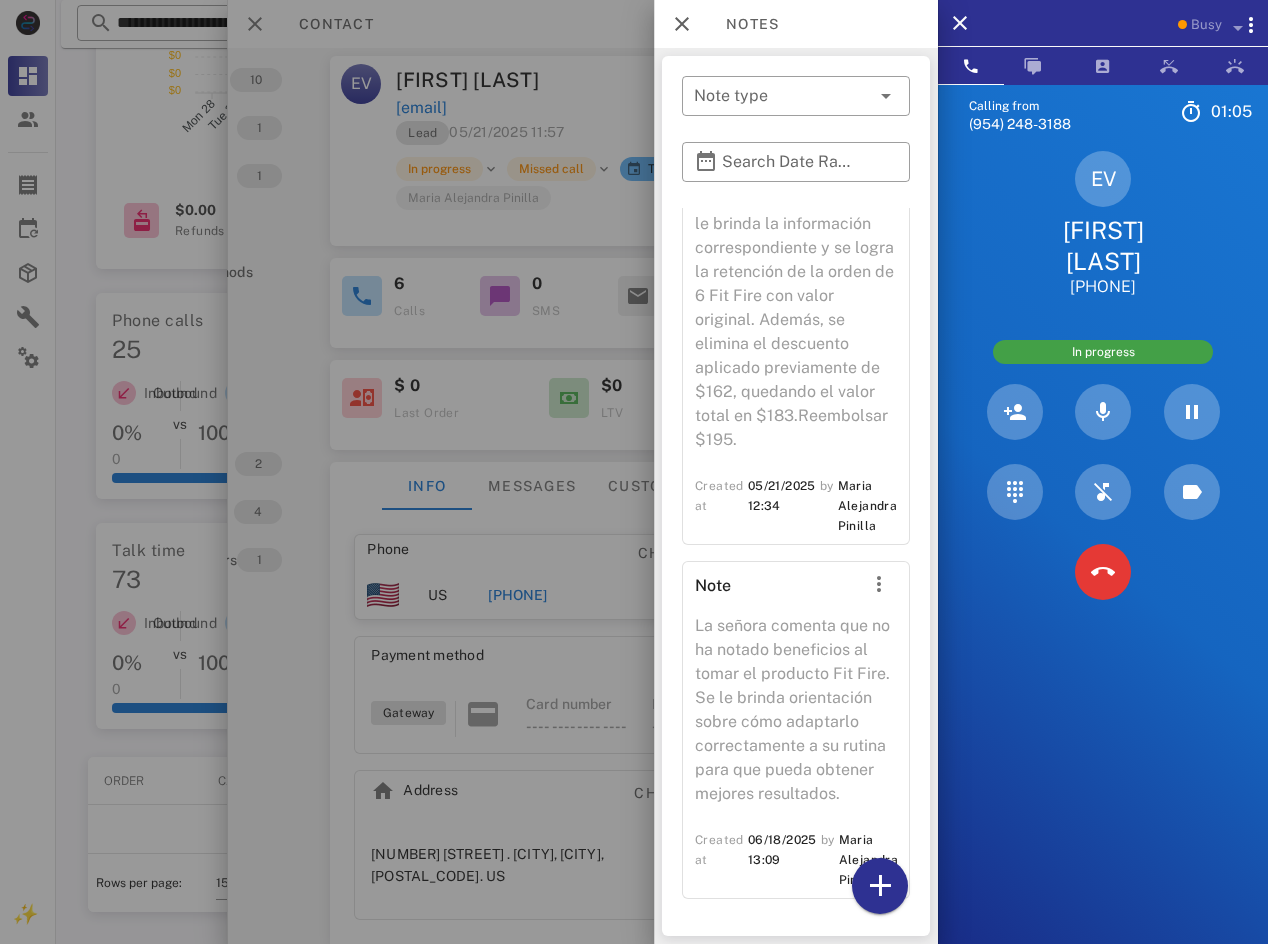 click at bounding box center (634, 472) 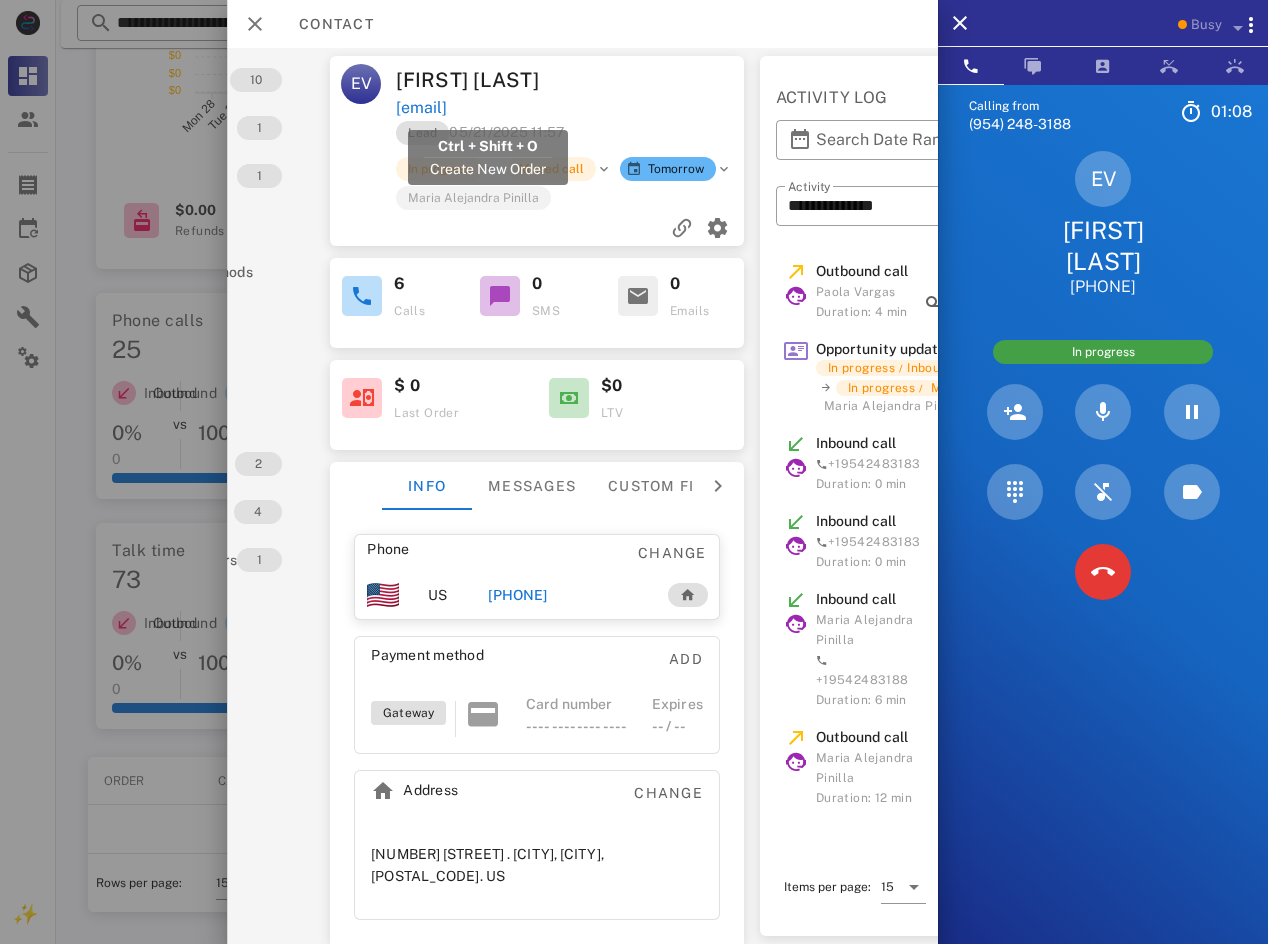 drag, startPoint x: 588, startPoint y: 107, endPoint x: 397, endPoint y: 110, distance: 191.02356 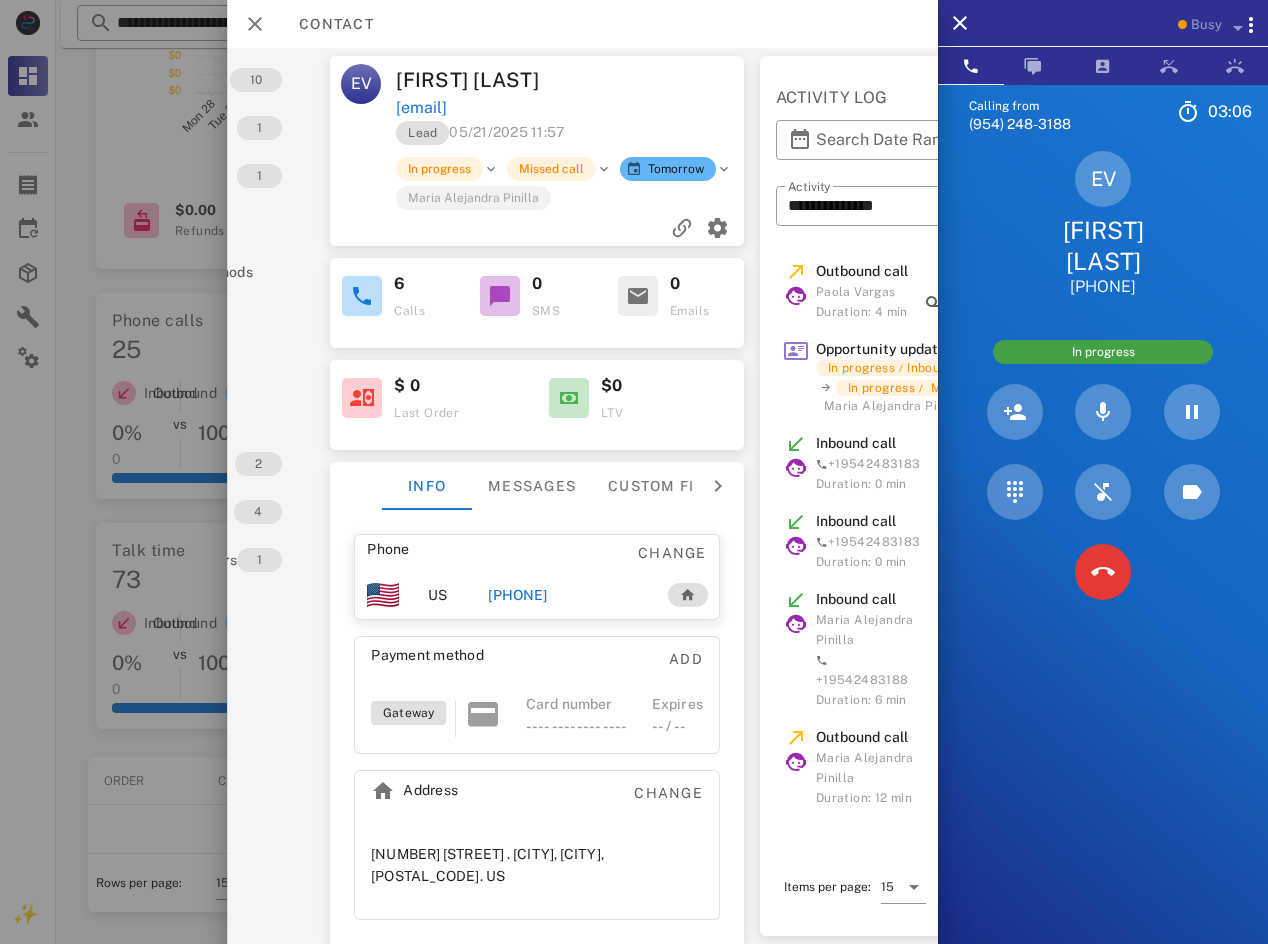 click on "[EMAIL]" at bounding box center (571, 108) 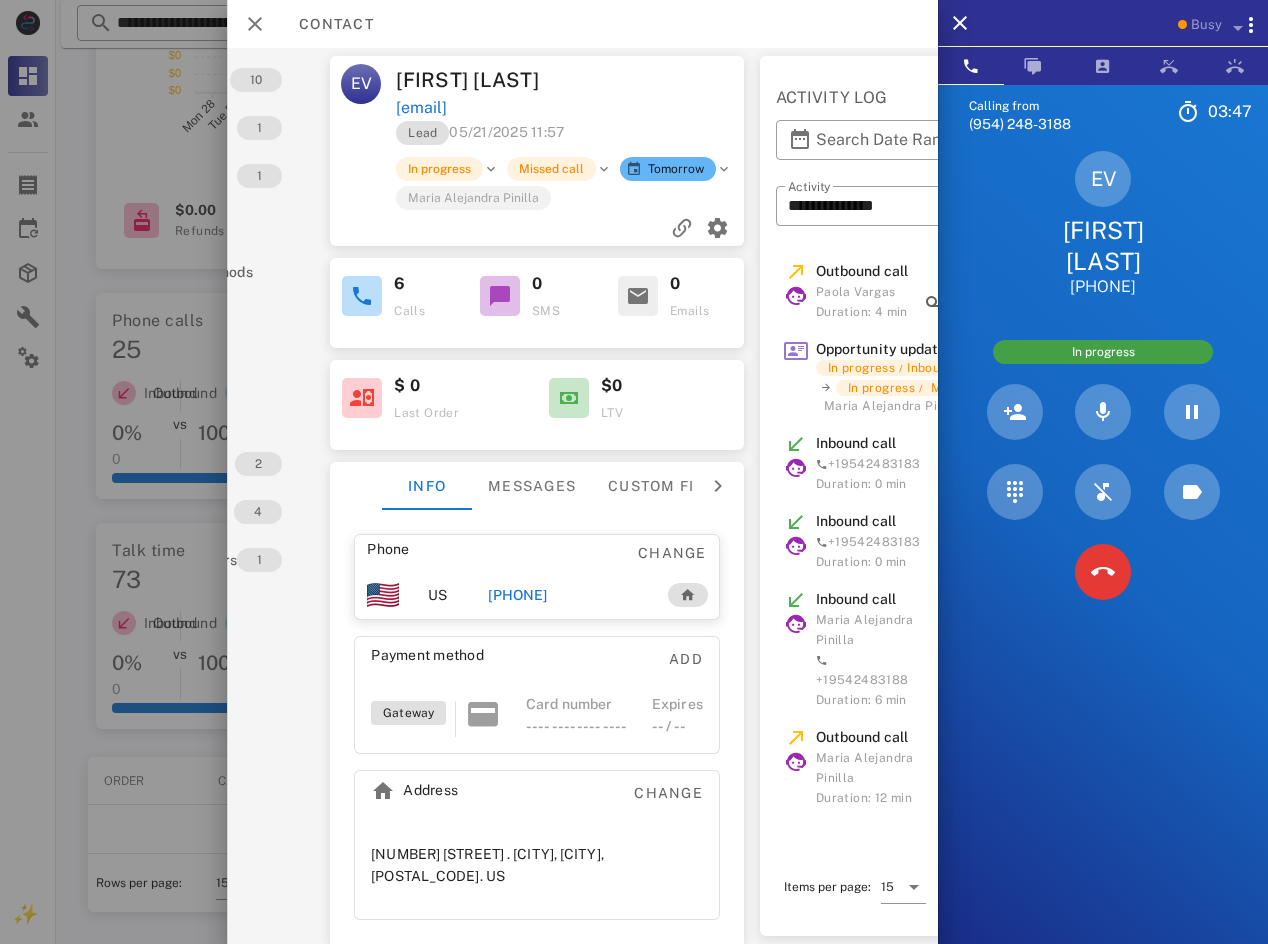 click on "EV [FIRST] [LAST]  [PHONE]" at bounding box center [1103, 224] 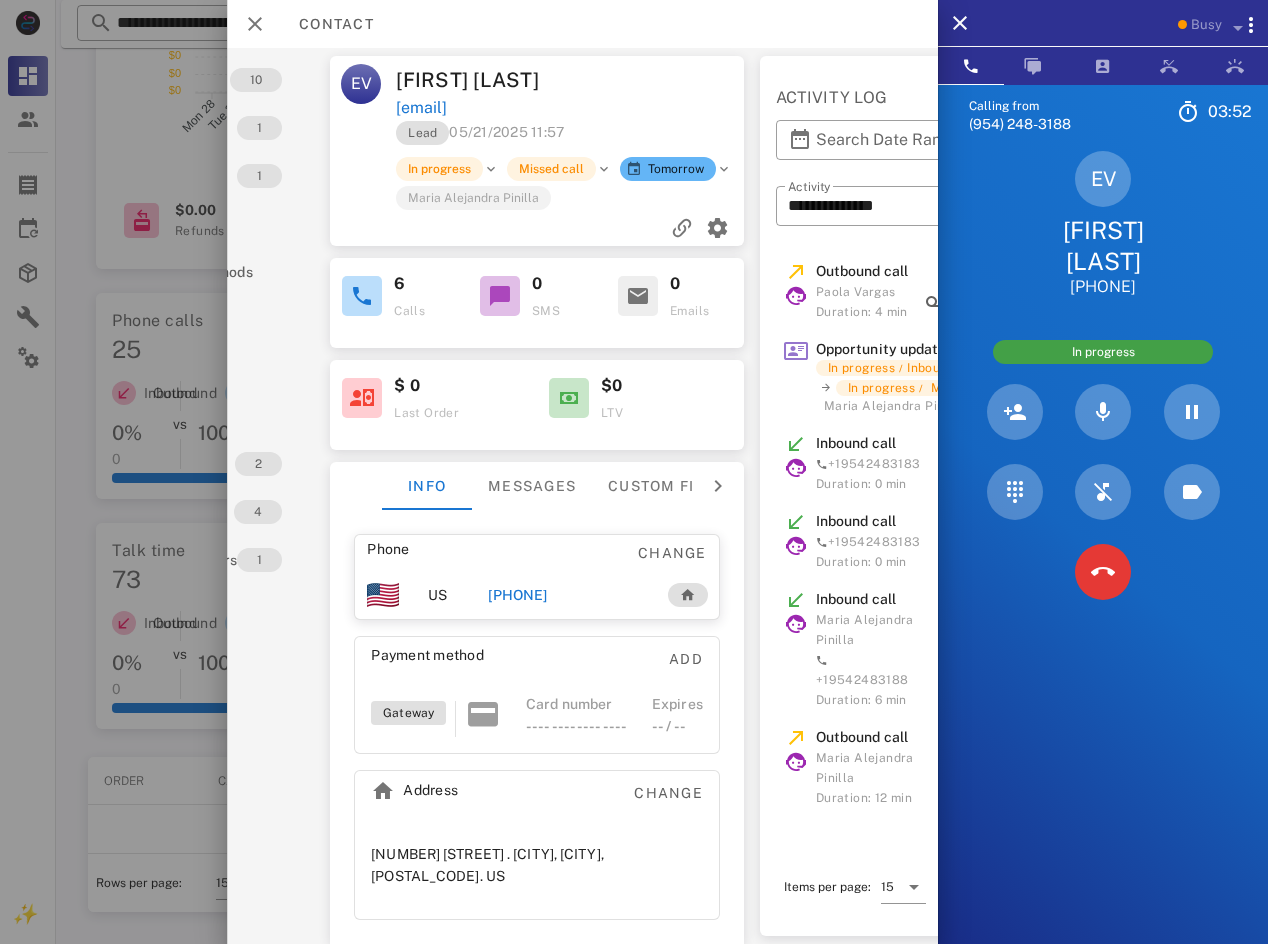 click on "Calling from [PHONE] 03: 52  Unknown      ▼     Andorra
+376
Argentina
+54
Aruba
+297
Australia
+61
Belgium (België)
+32
Bolivia
+591
Brazil (Brasil)
+55
Canada
+1
Chile
+56
Colombia
+57
Costa Rica
+506
Dominican Republic (República Dominicana)
+1
Ecuador
+593
El Salvador
+503
France
+33
Germany (Deutschland)
+49
Guadeloupe
+590
Guatemala
+502
Honduras
+504
Iceland (Ísland)
+354
India (भारत)
+91
Israel (‫ישראל‬‎)
+972
Italy (Italia)
+39" at bounding box center [1103, 556] 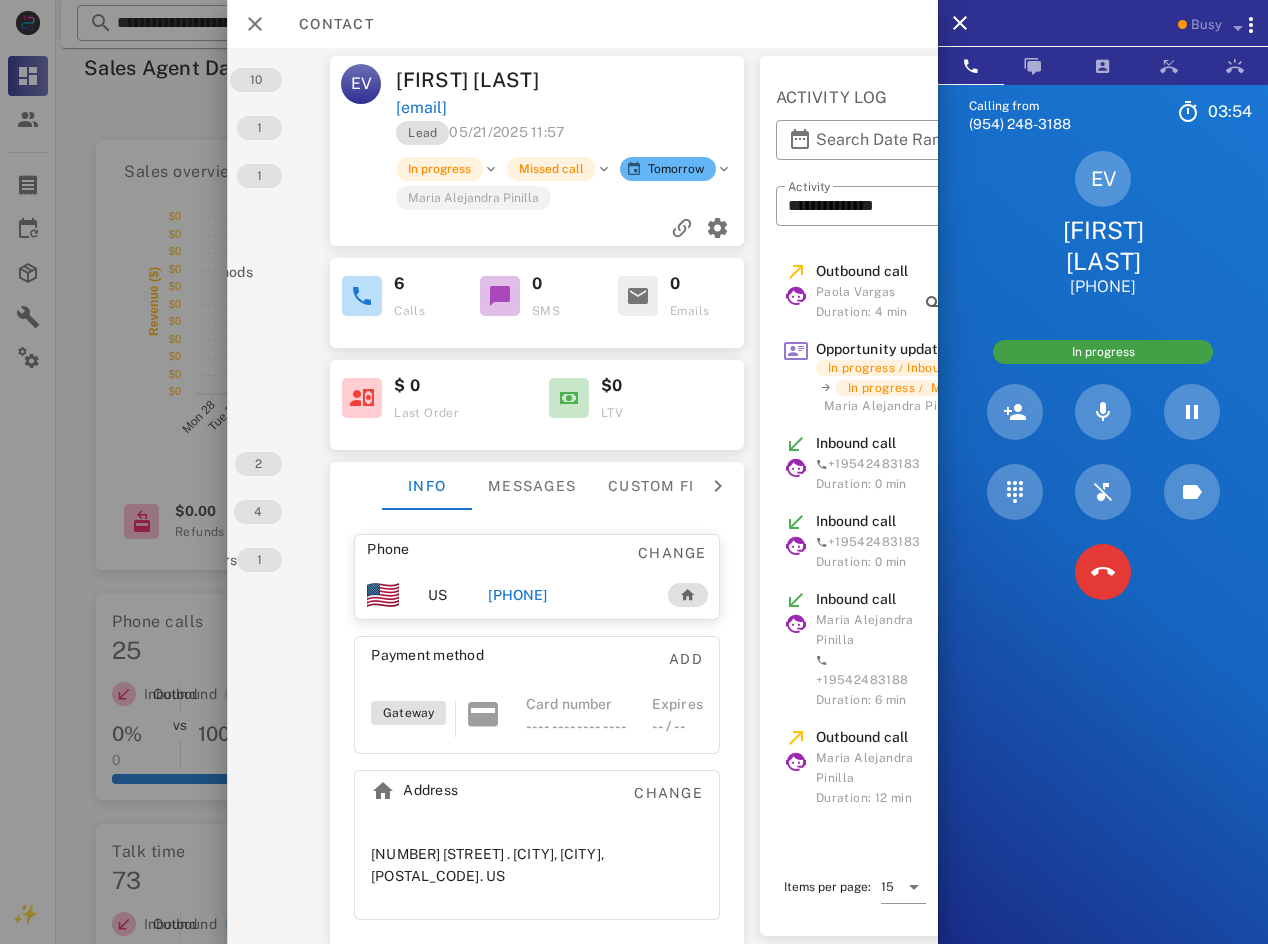 scroll, scrollTop: 0, scrollLeft: 0, axis: both 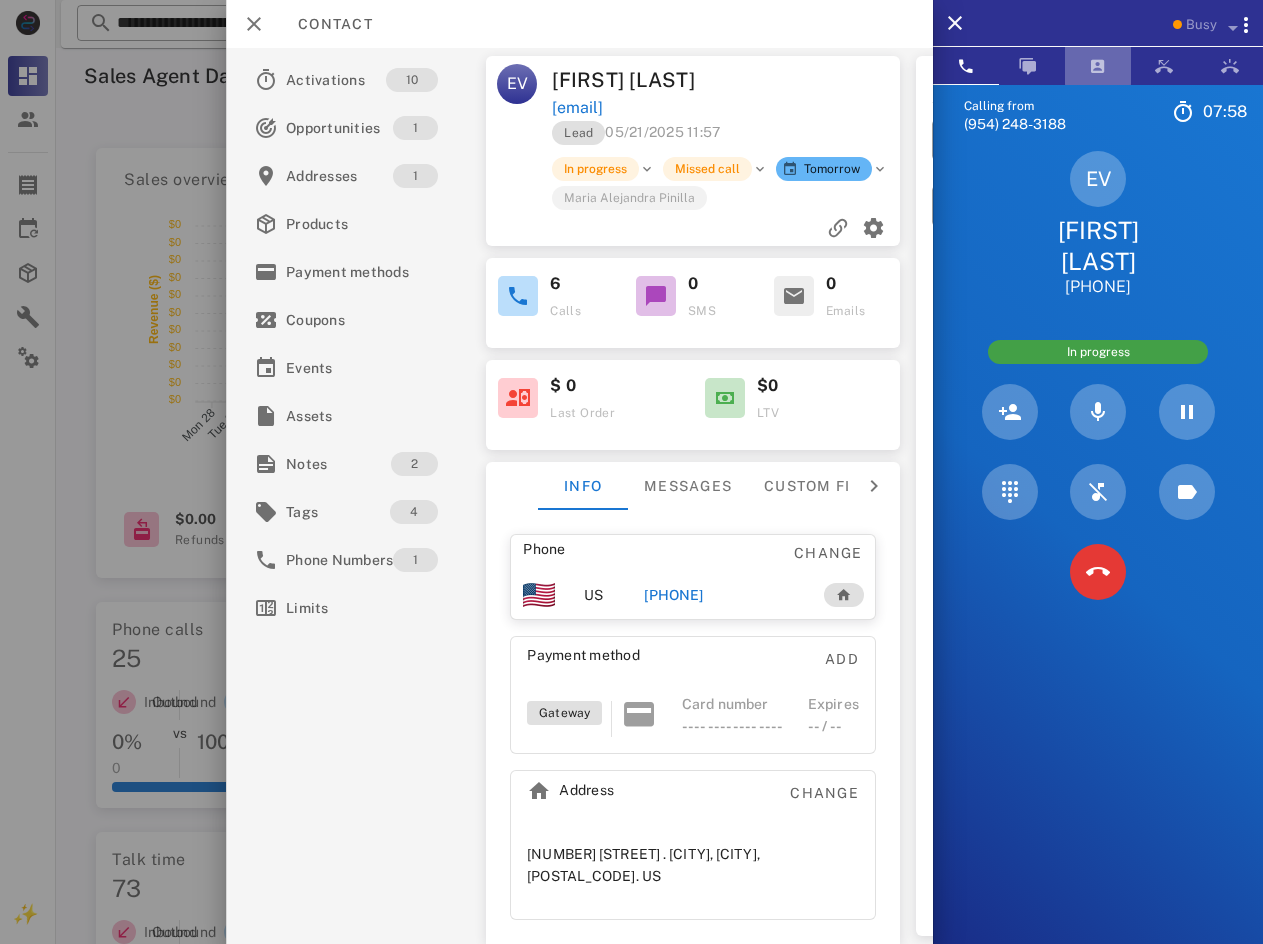 click at bounding box center [1098, 66] 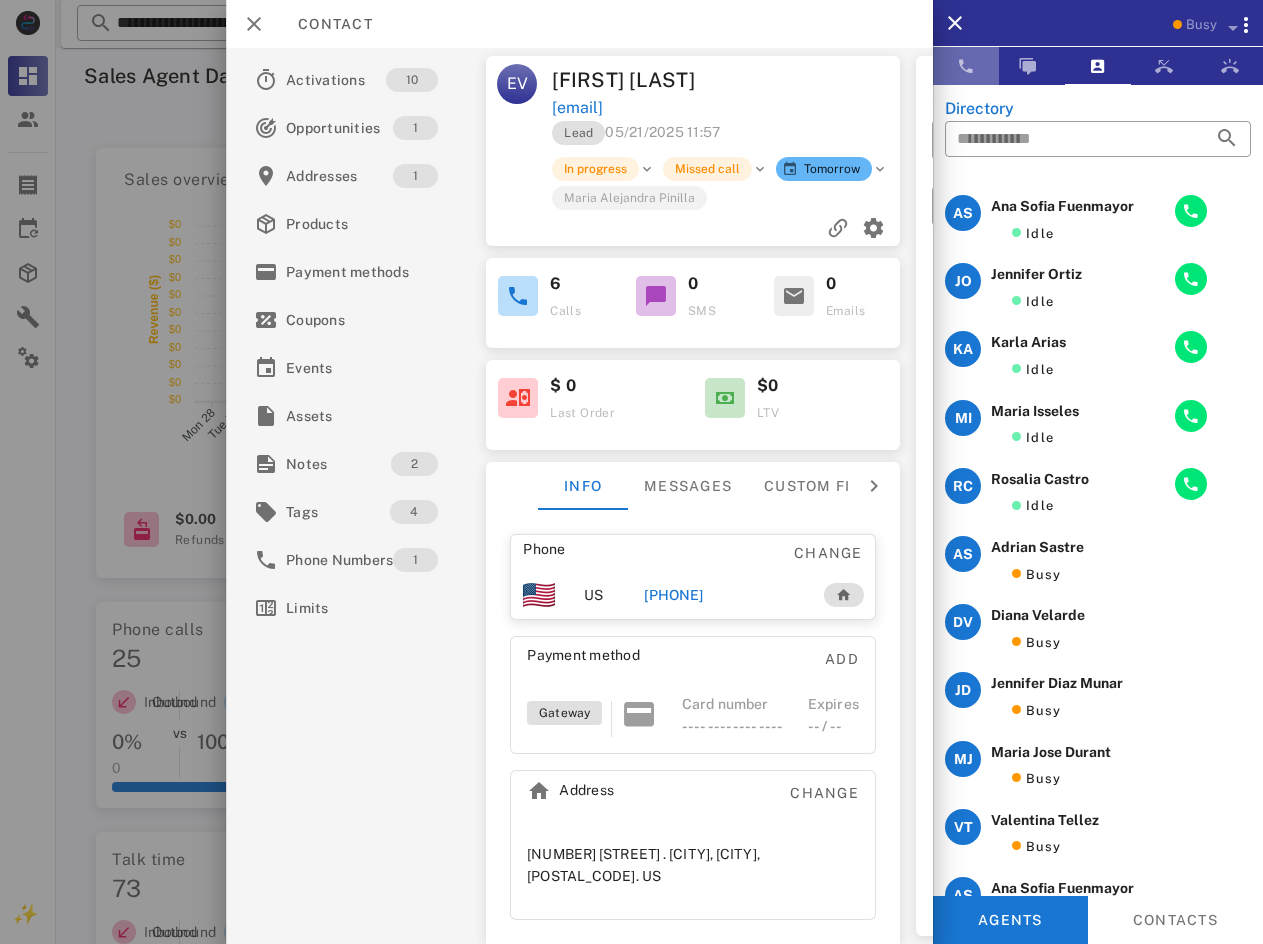 click at bounding box center (966, 66) 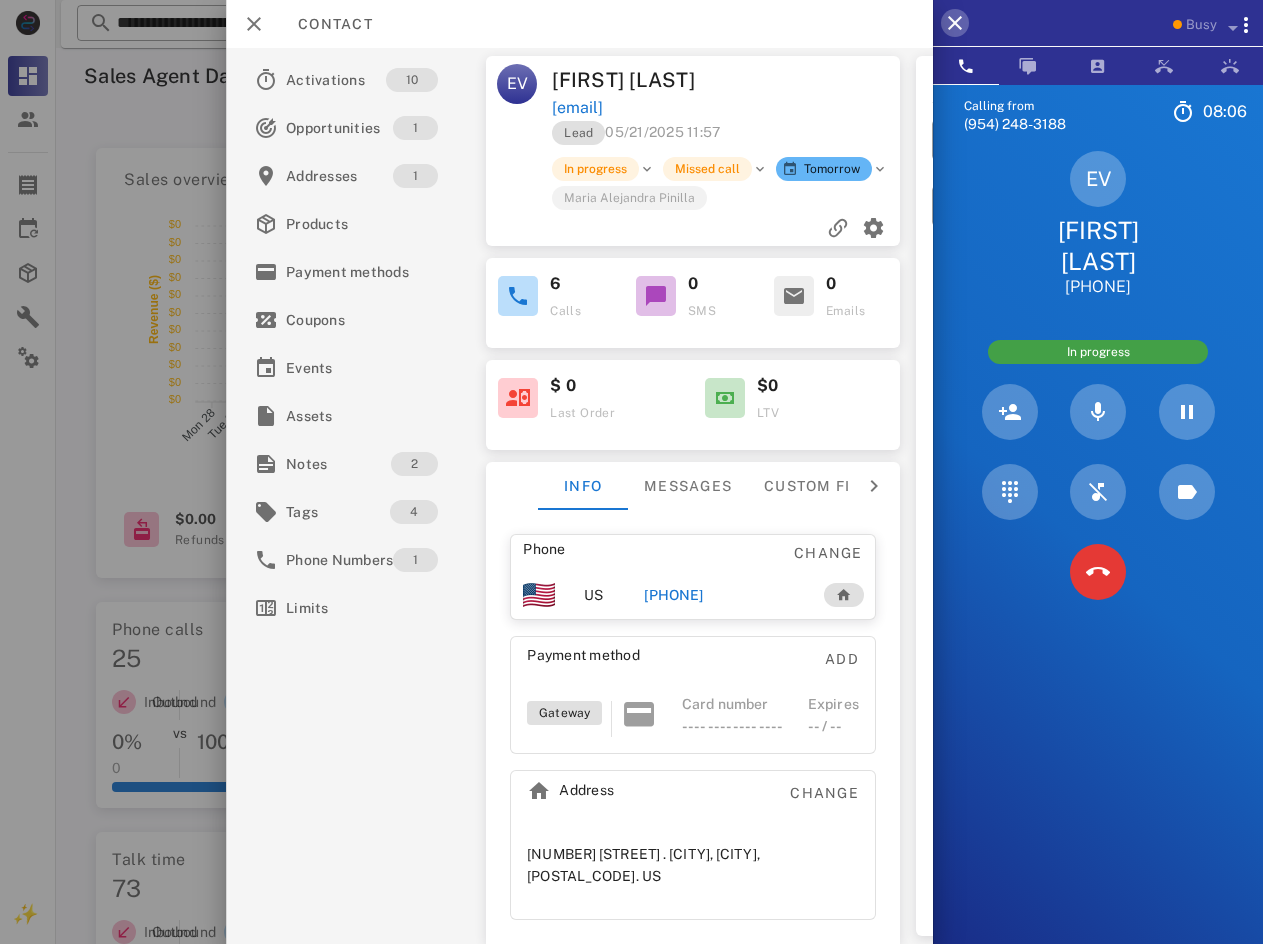 click at bounding box center [955, 23] 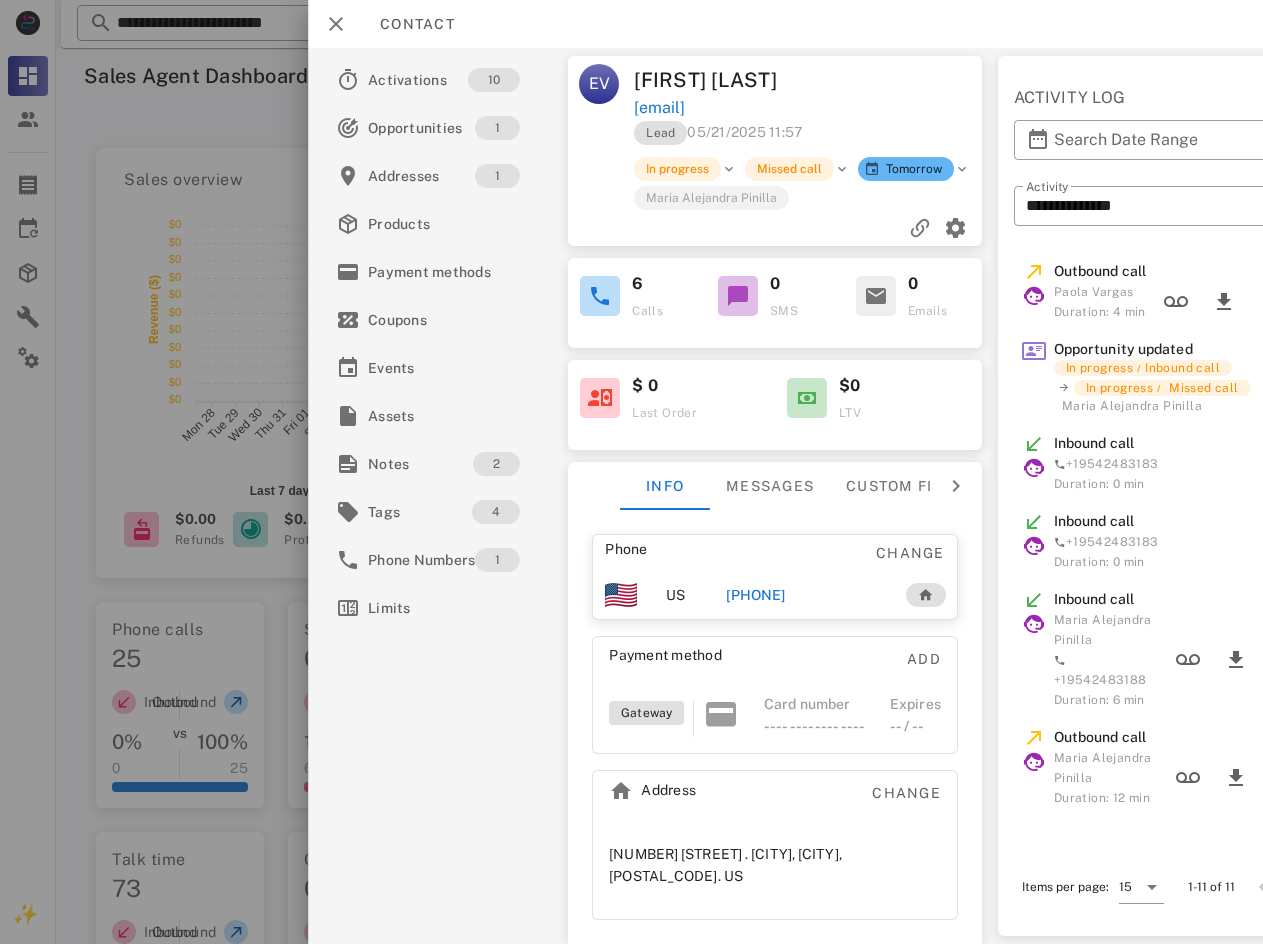 scroll, scrollTop: 0, scrollLeft: 161, axis: horizontal 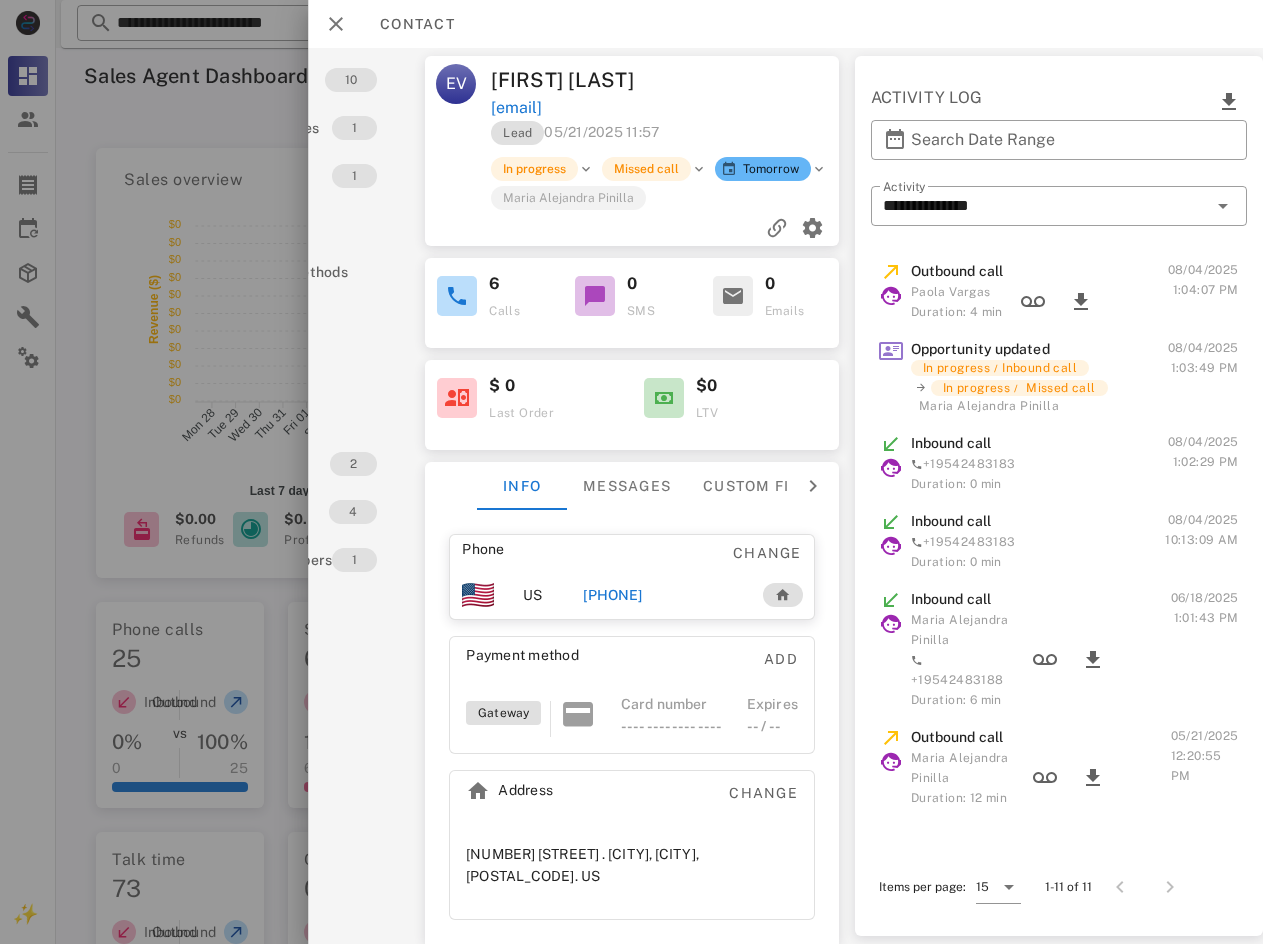 drag, startPoint x: 1163, startPoint y: 598, endPoint x: 1229, endPoint y: 601, distance: 66.068146 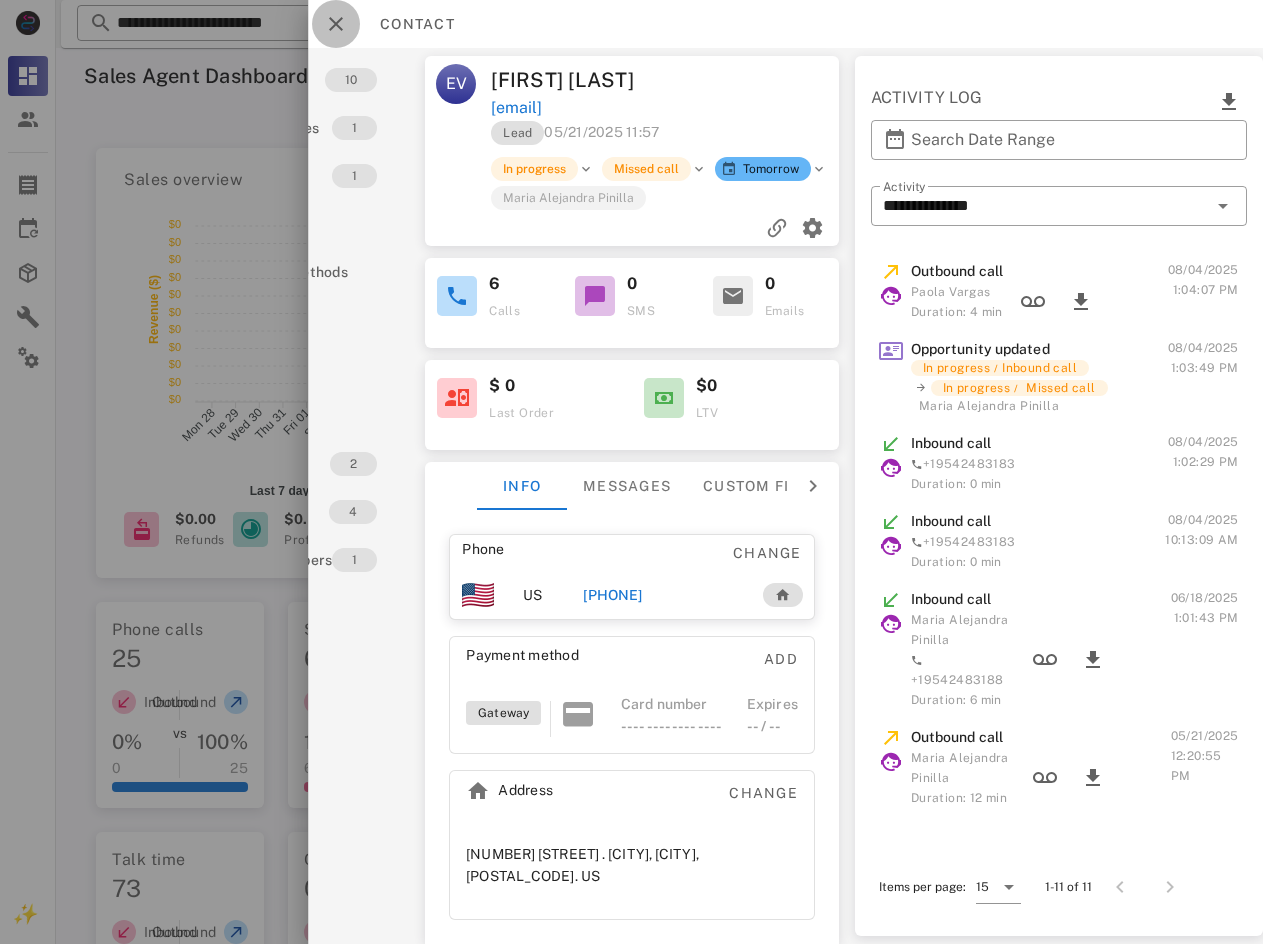 click at bounding box center [336, 24] 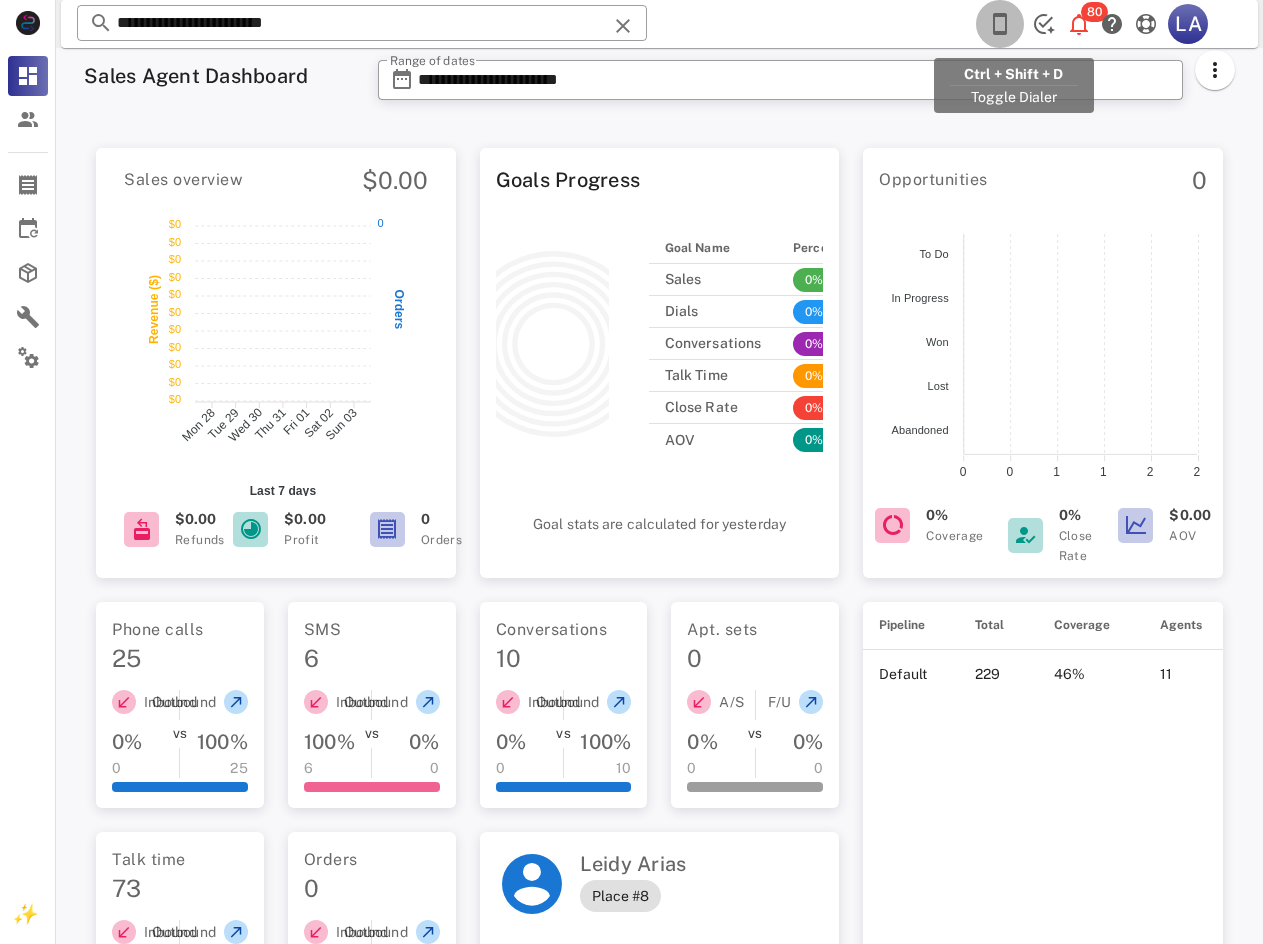 click at bounding box center [1000, 24] 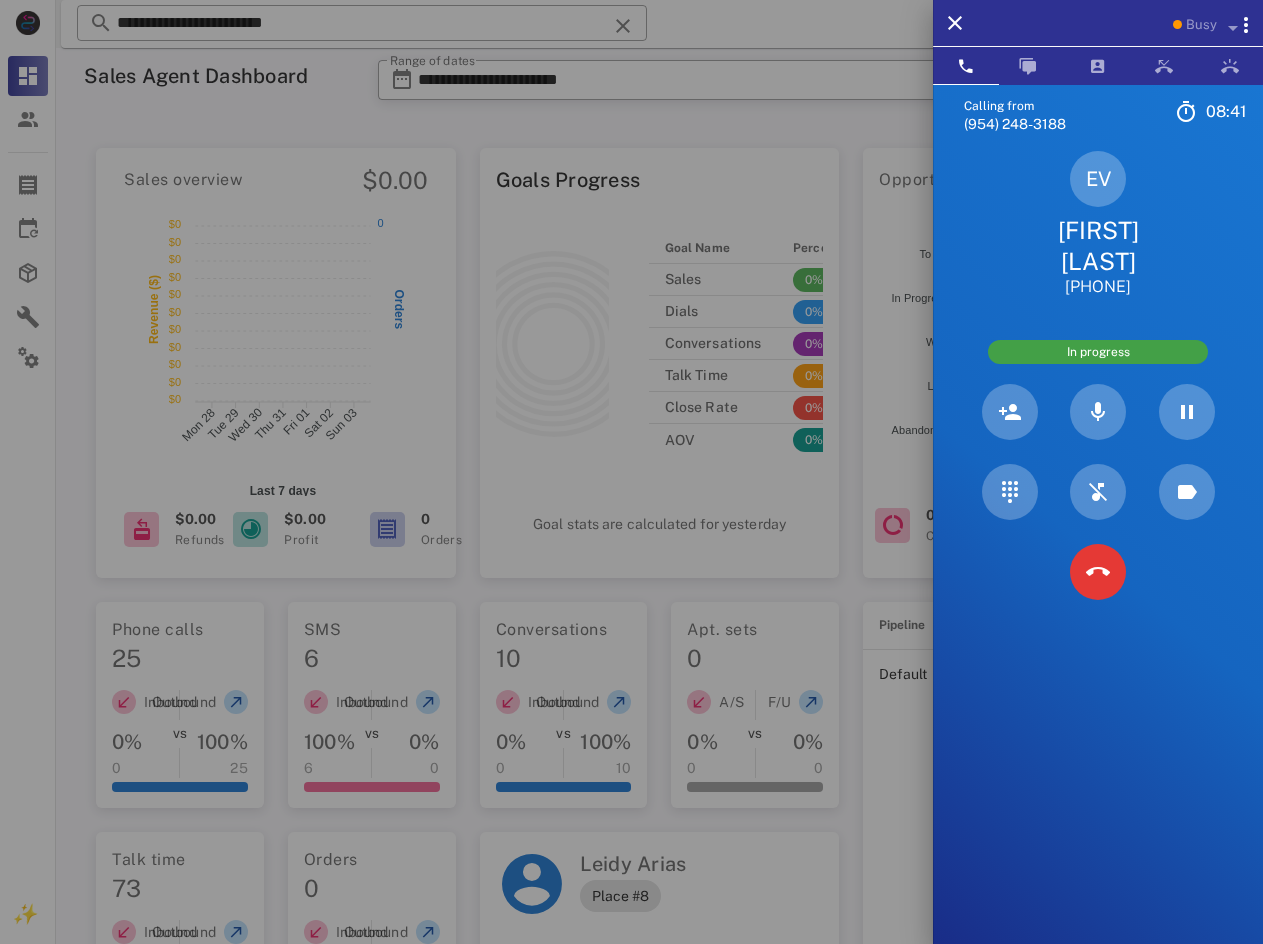 click on "[FIRST] [LAST]" at bounding box center (1098, 246) 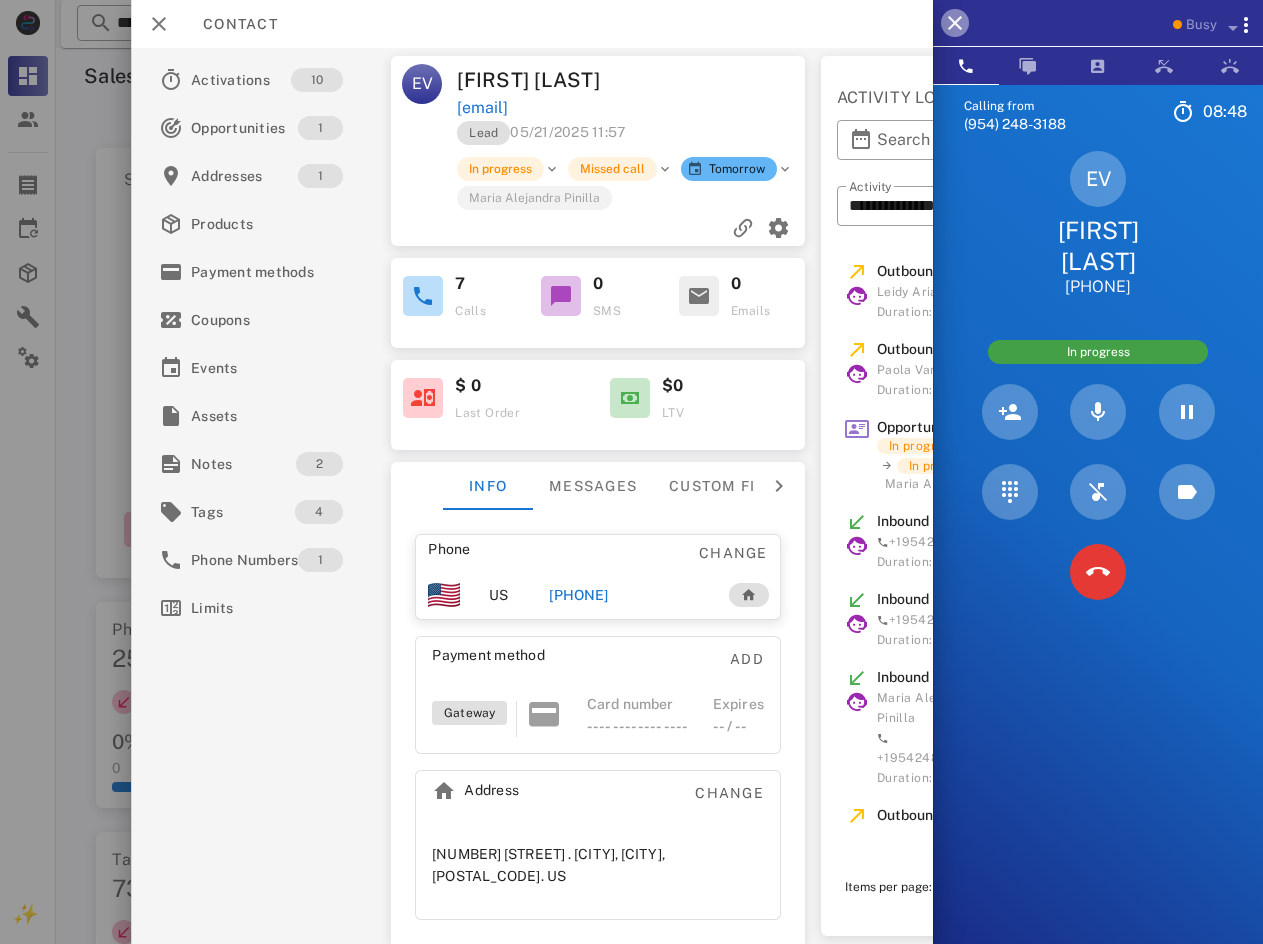 click at bounding box center (955, 23) 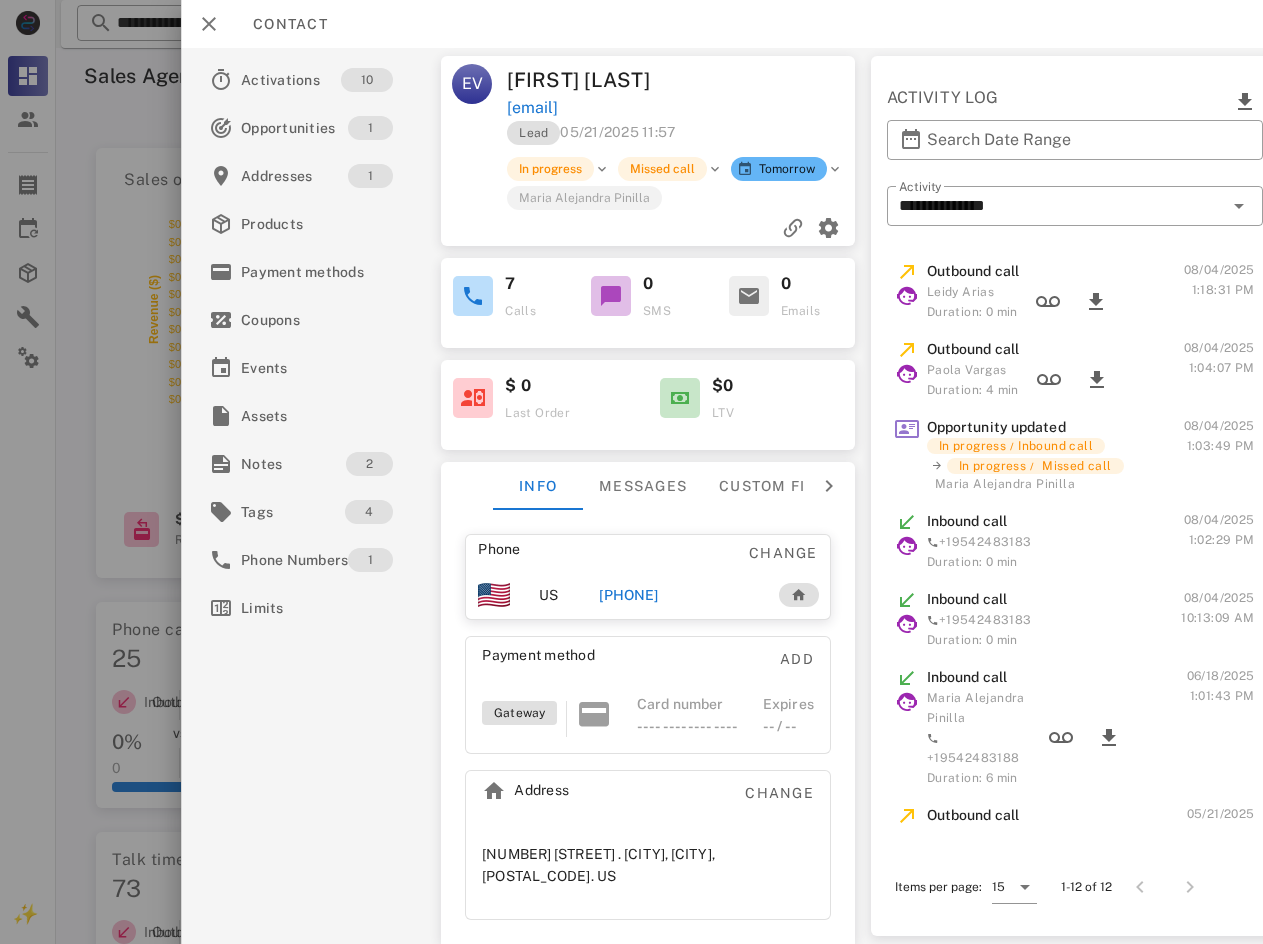 click on "Phone   Change   US   [PHONE]   Payment method   Add  Gateway  Card number  ---- ---- ---- ----  Expires  -- / --  Address   Change   [NUMBER] [STREET] .
[CITY], [CITY], [POSTAL_CODE].
US" at bounding box center (648, 727) 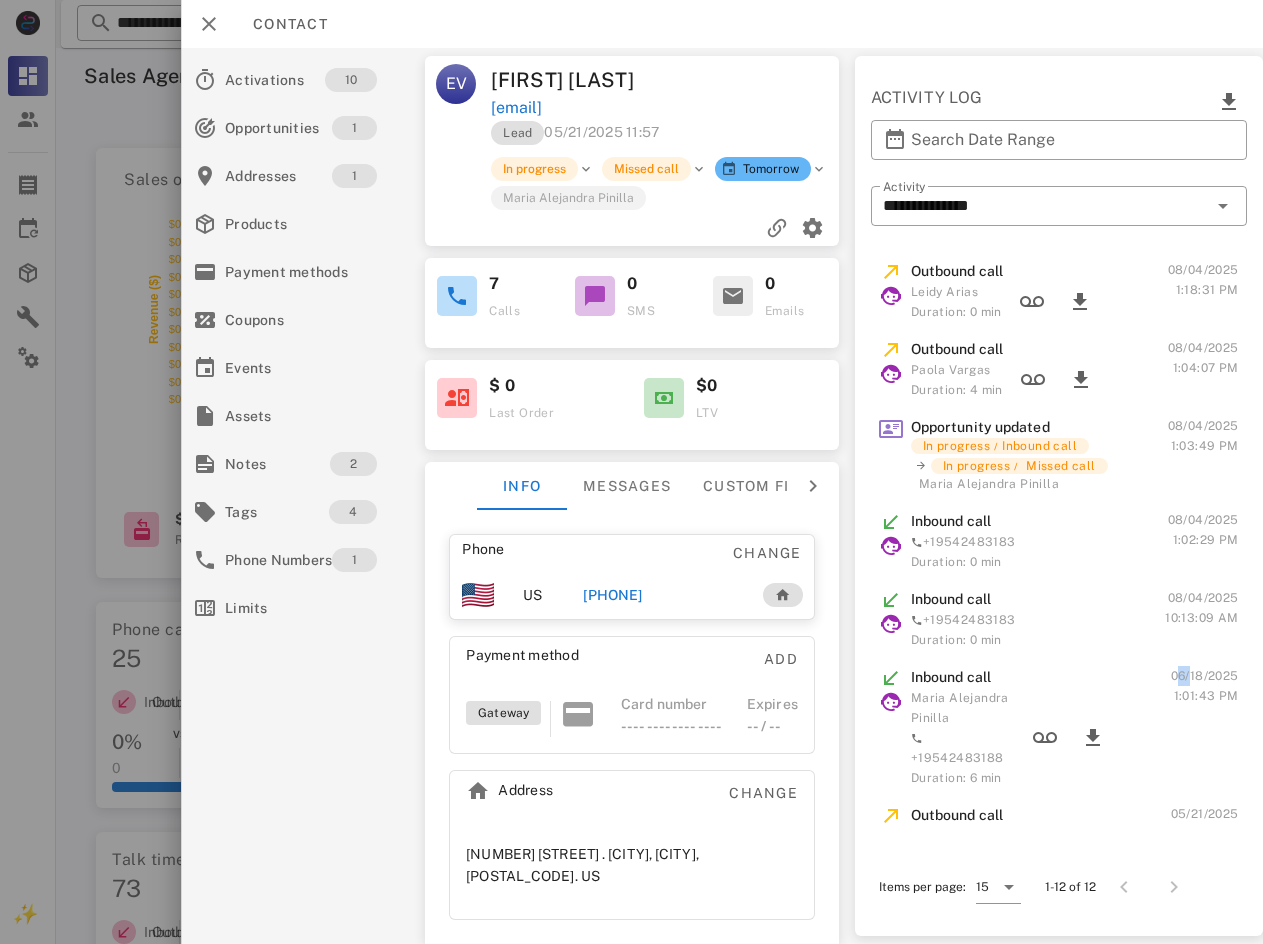drag, startPoint x: 1164, startPoint y: 674, endPoint x: 1149, endPoint y: 676, distance: 15.132746 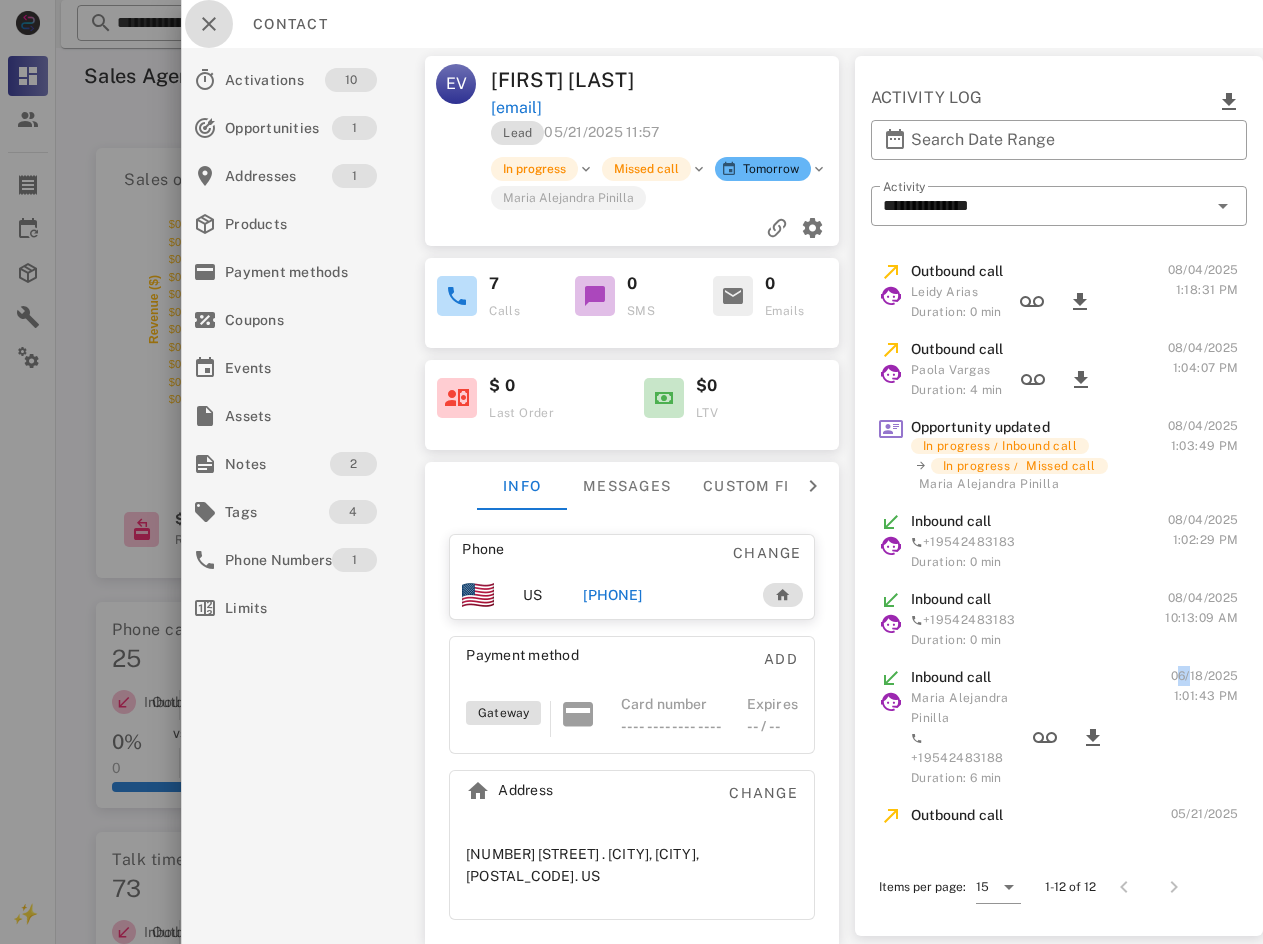 click at bounding box center (209, 24) 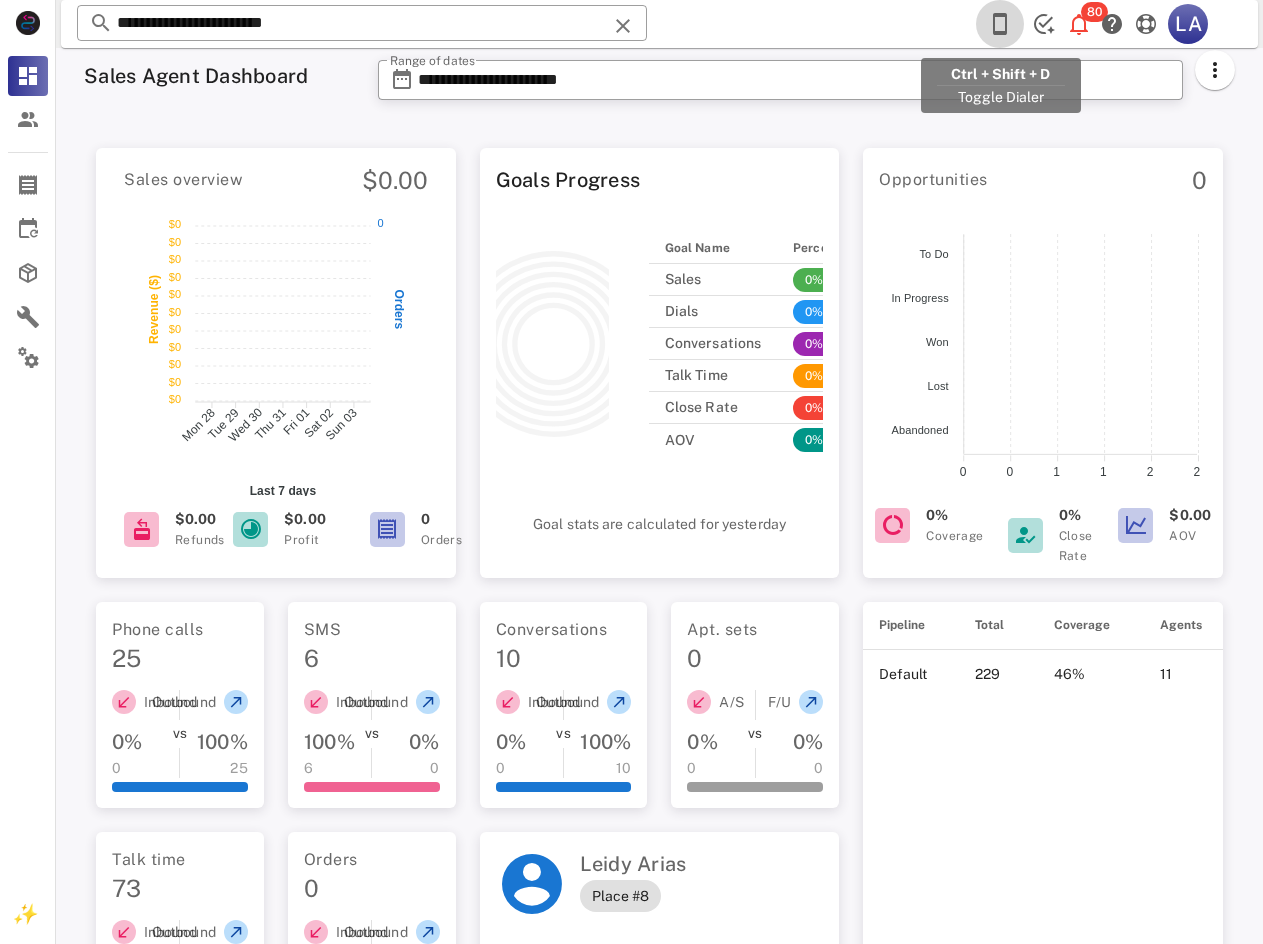 click at bounding box center (1000, 24) 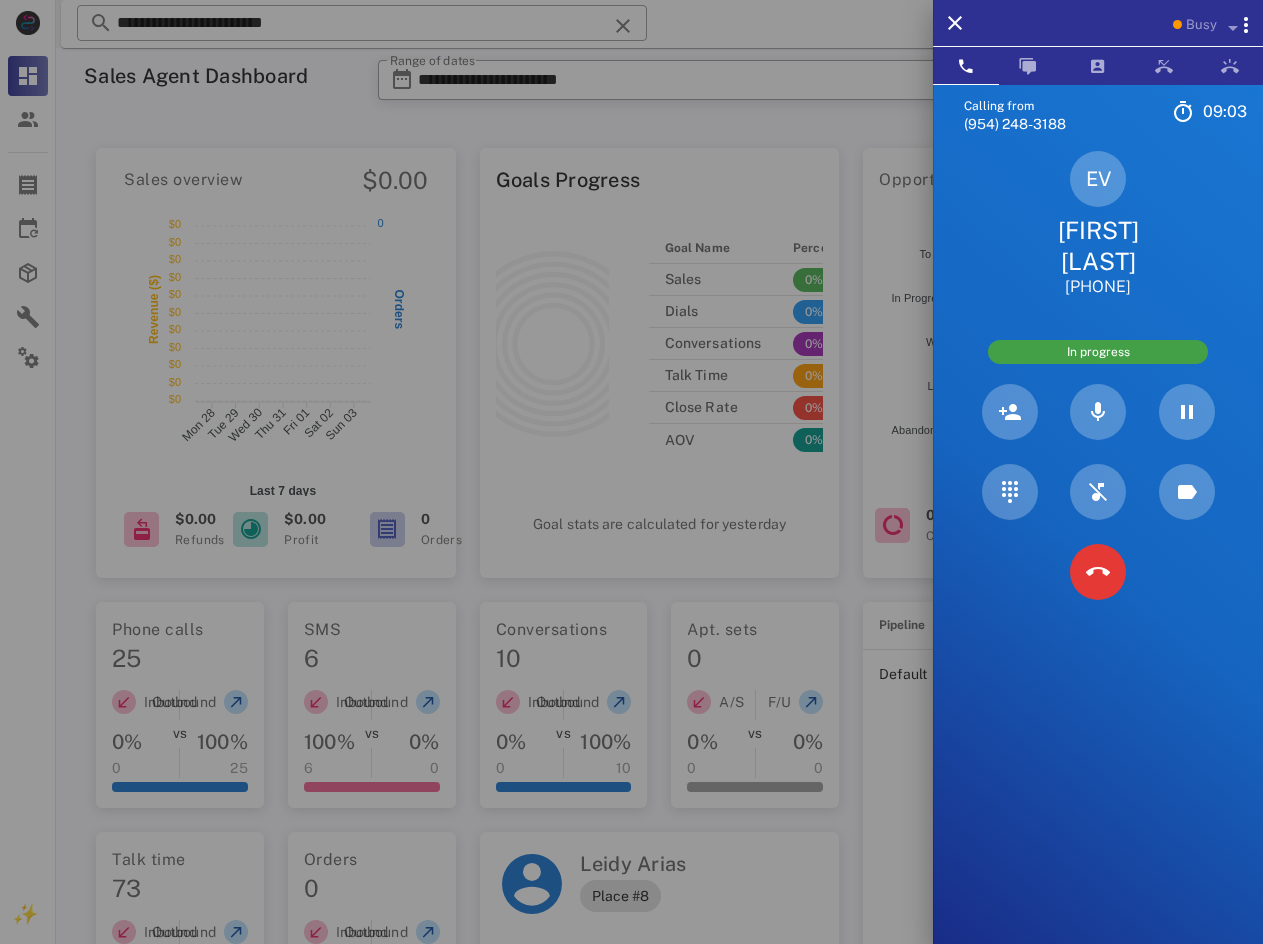 click on "[FIRST] [LAST]" at bounding box center [1098, 246] 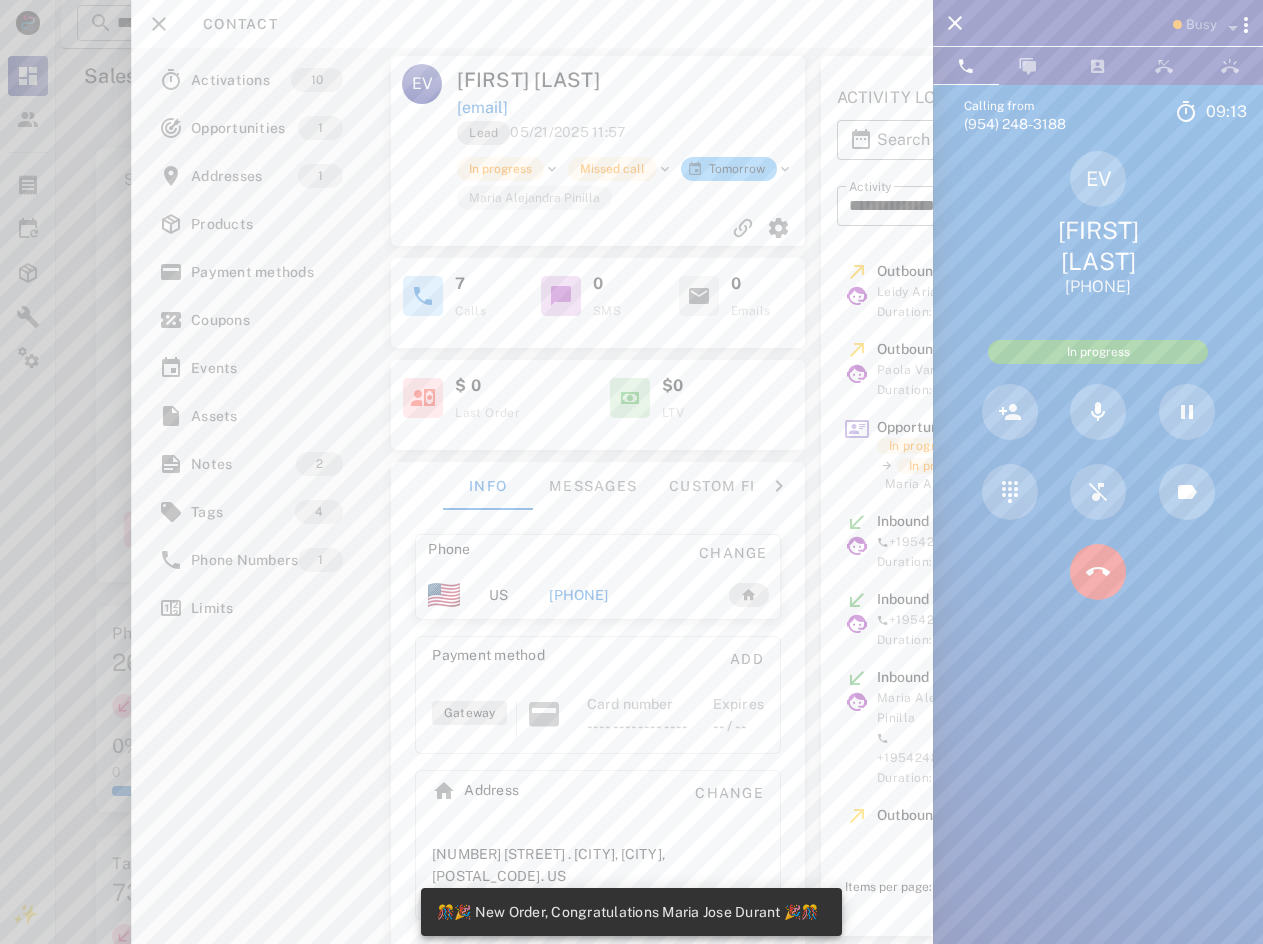 click at bounding box center (722, 80) 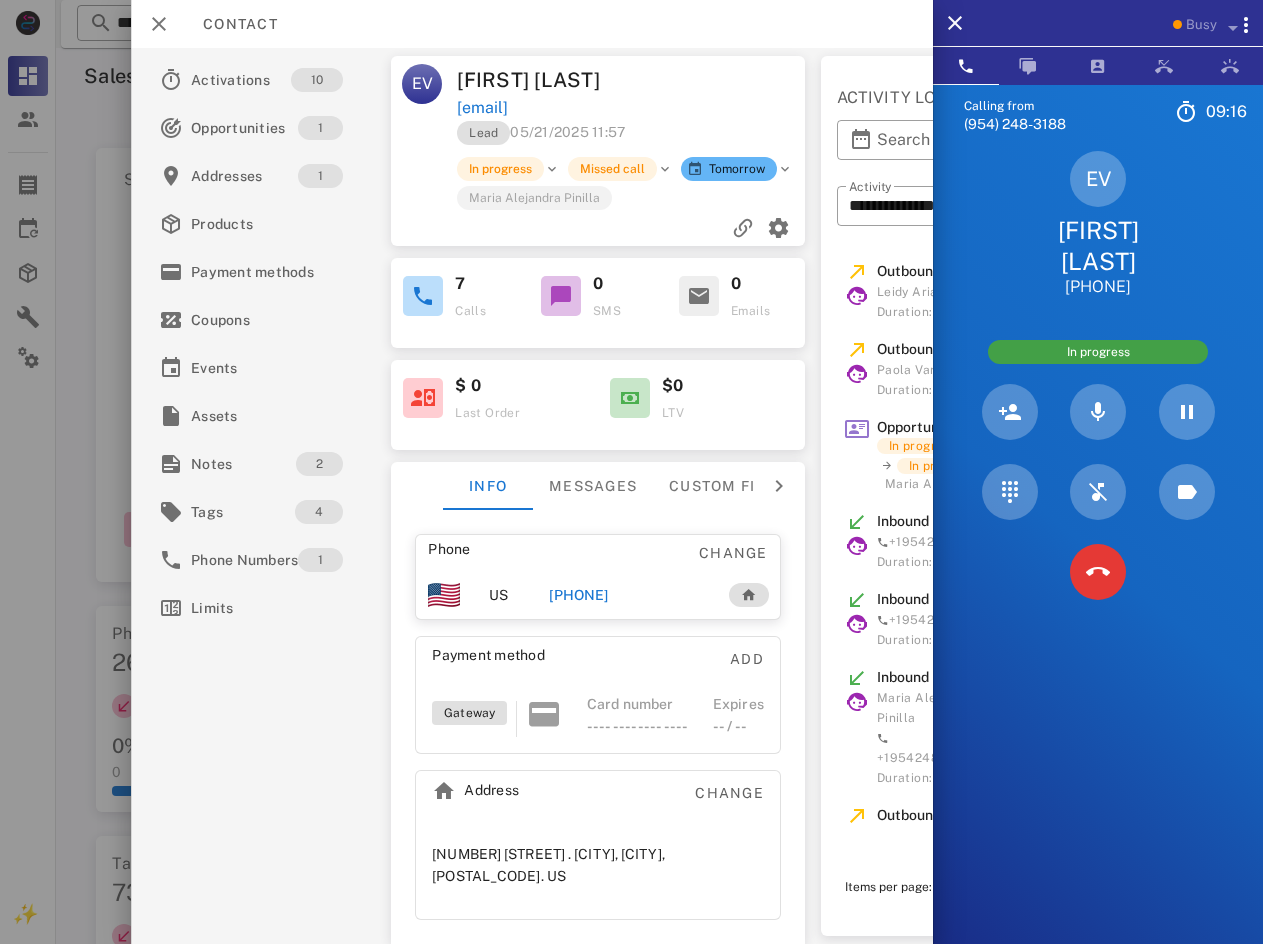 click on "[FIRST] [LAST]" at bounding box center (546, 80) 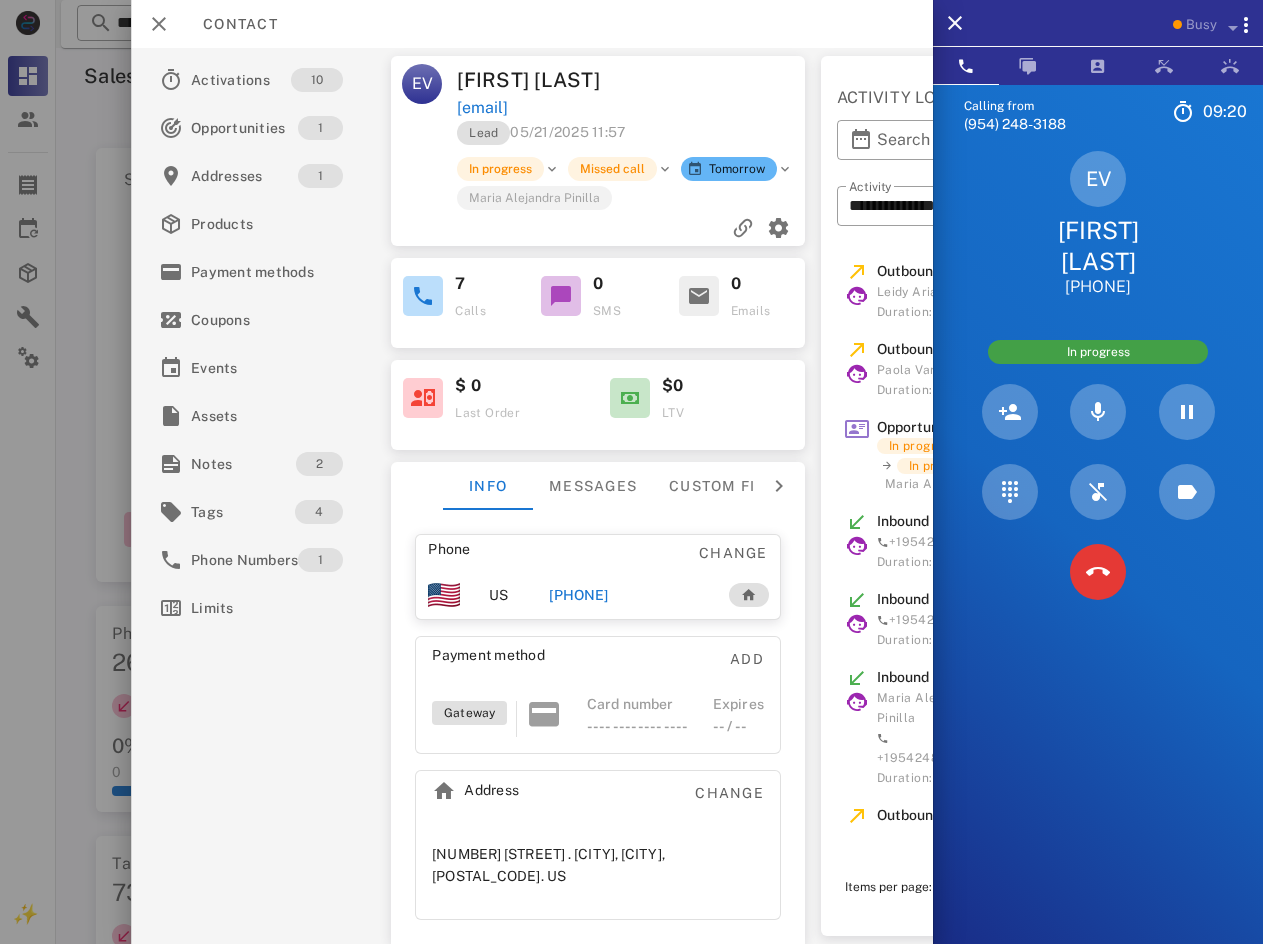 click on "Lead   05/21/2025 11:57" at bounding box center (542, 132) 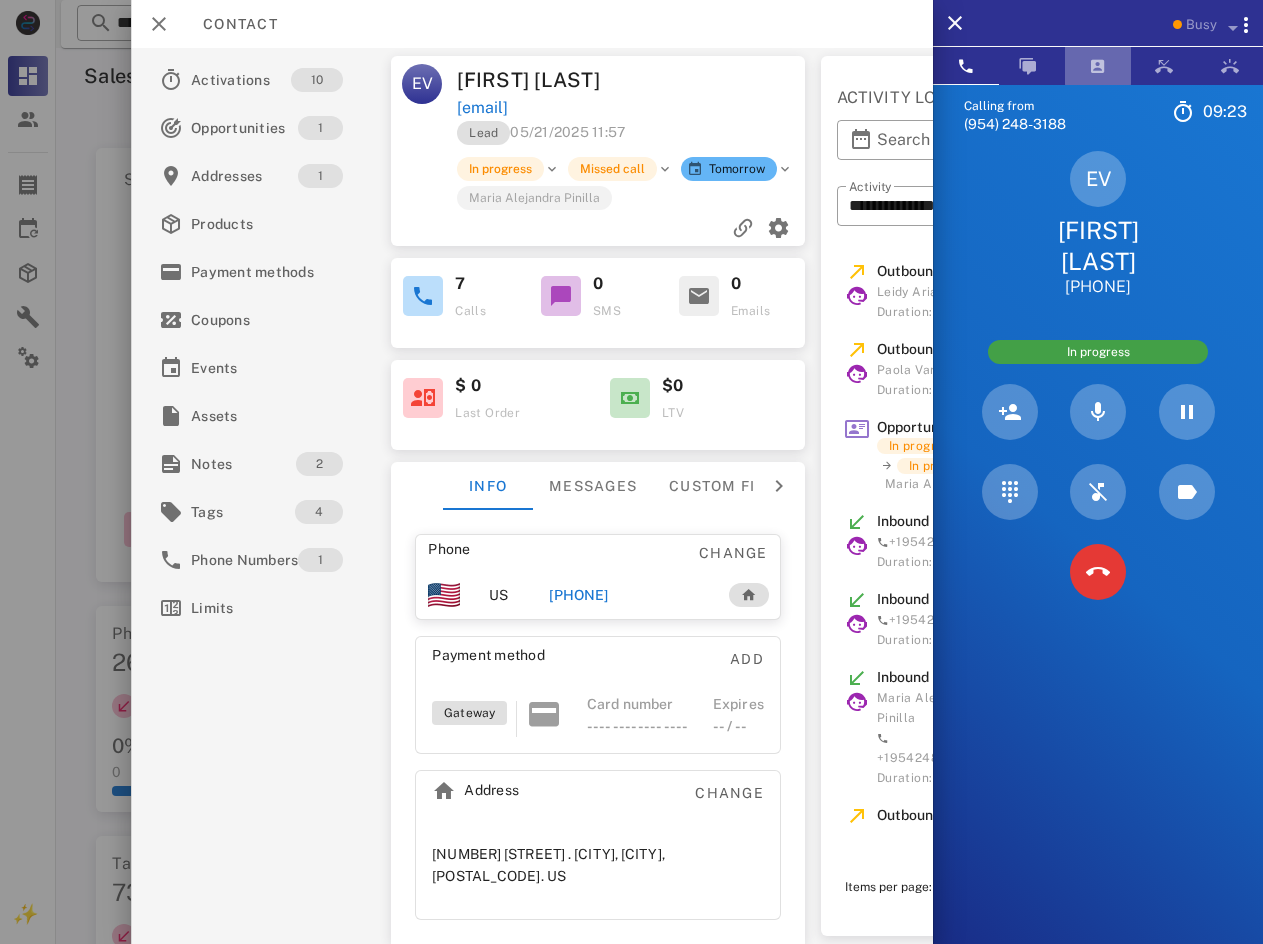 click at bounding box center [1098, 66] 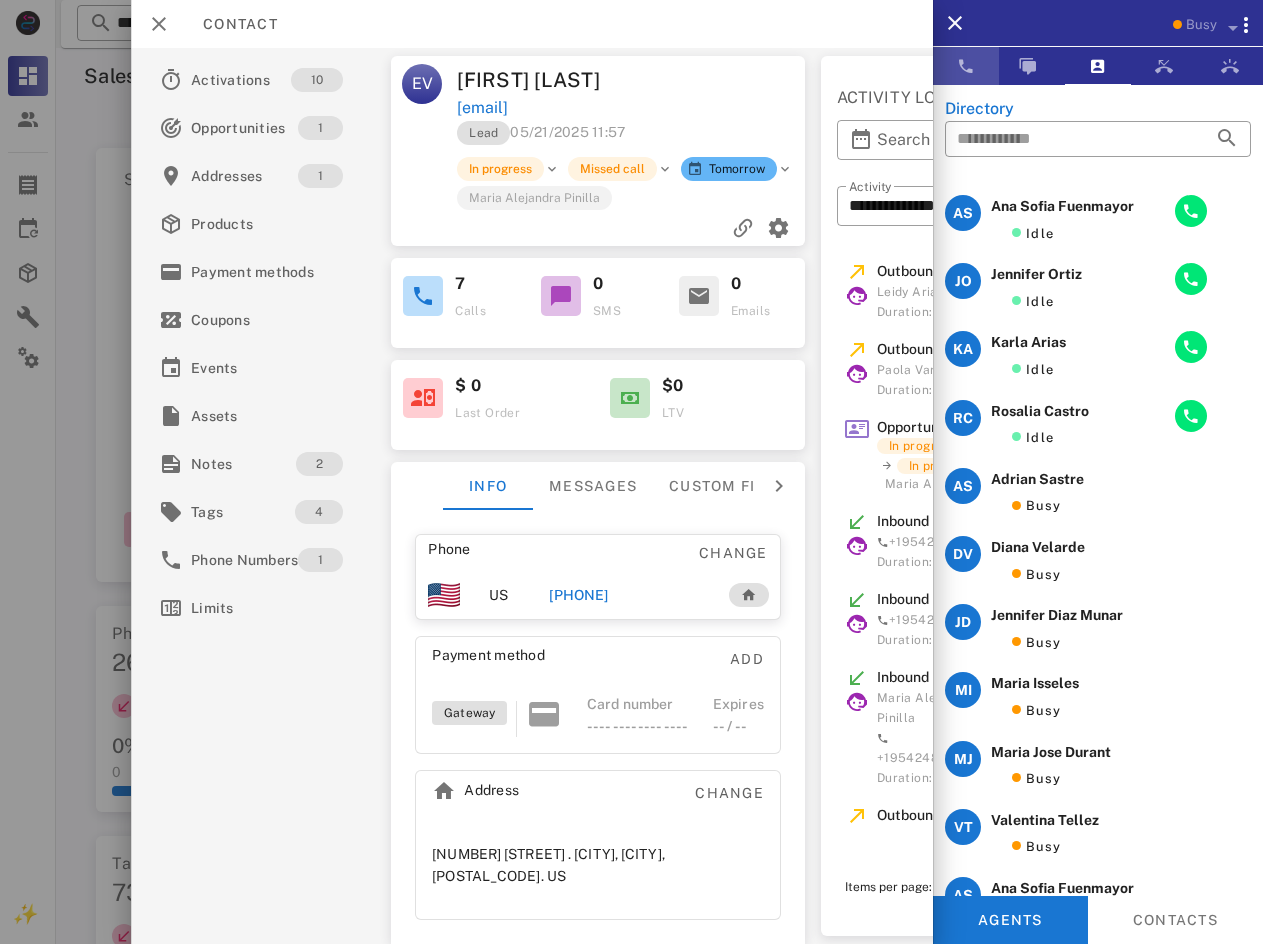 click at bounding box center [966, 66] 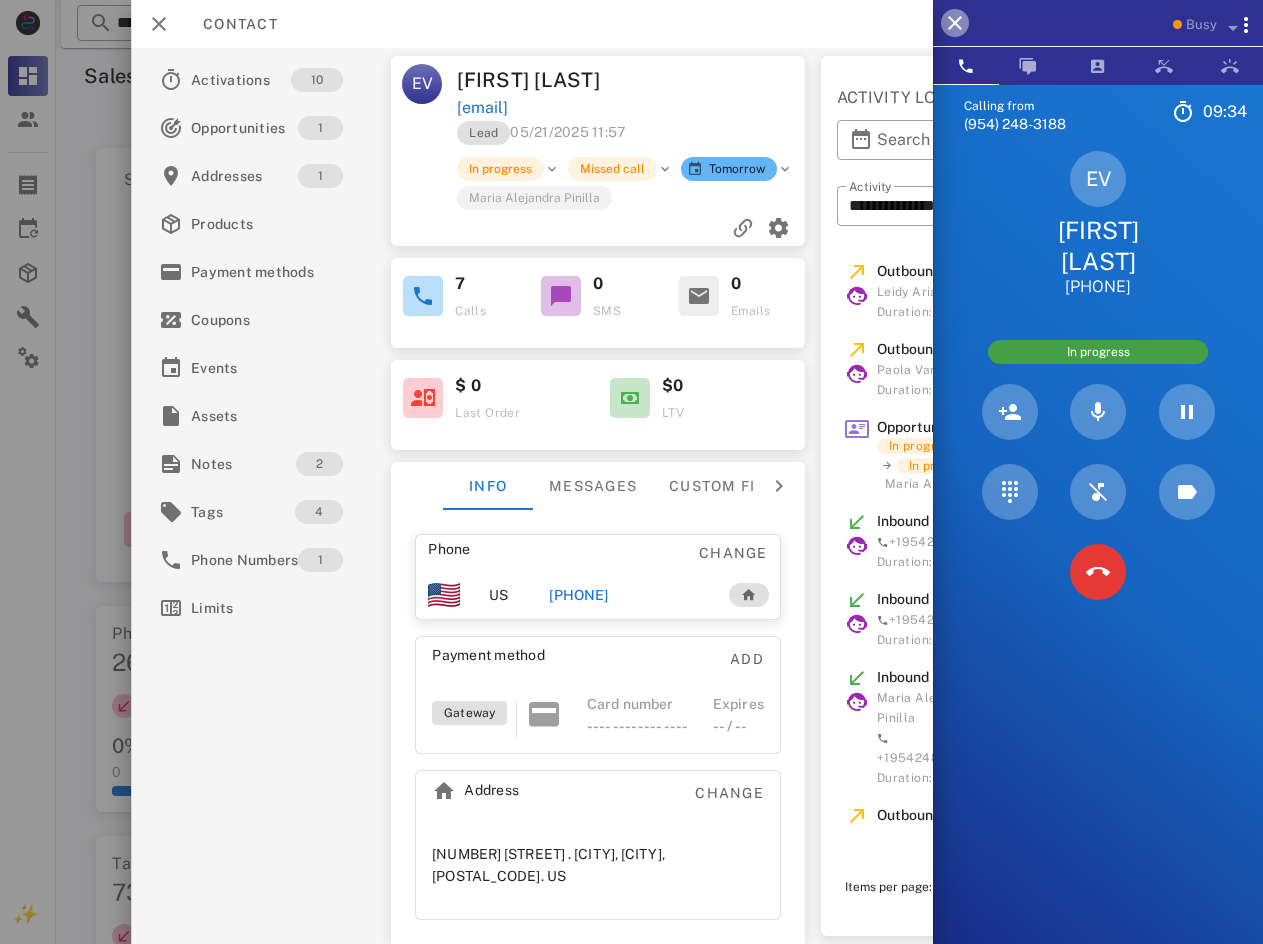 click at bounding box center (955, 23) 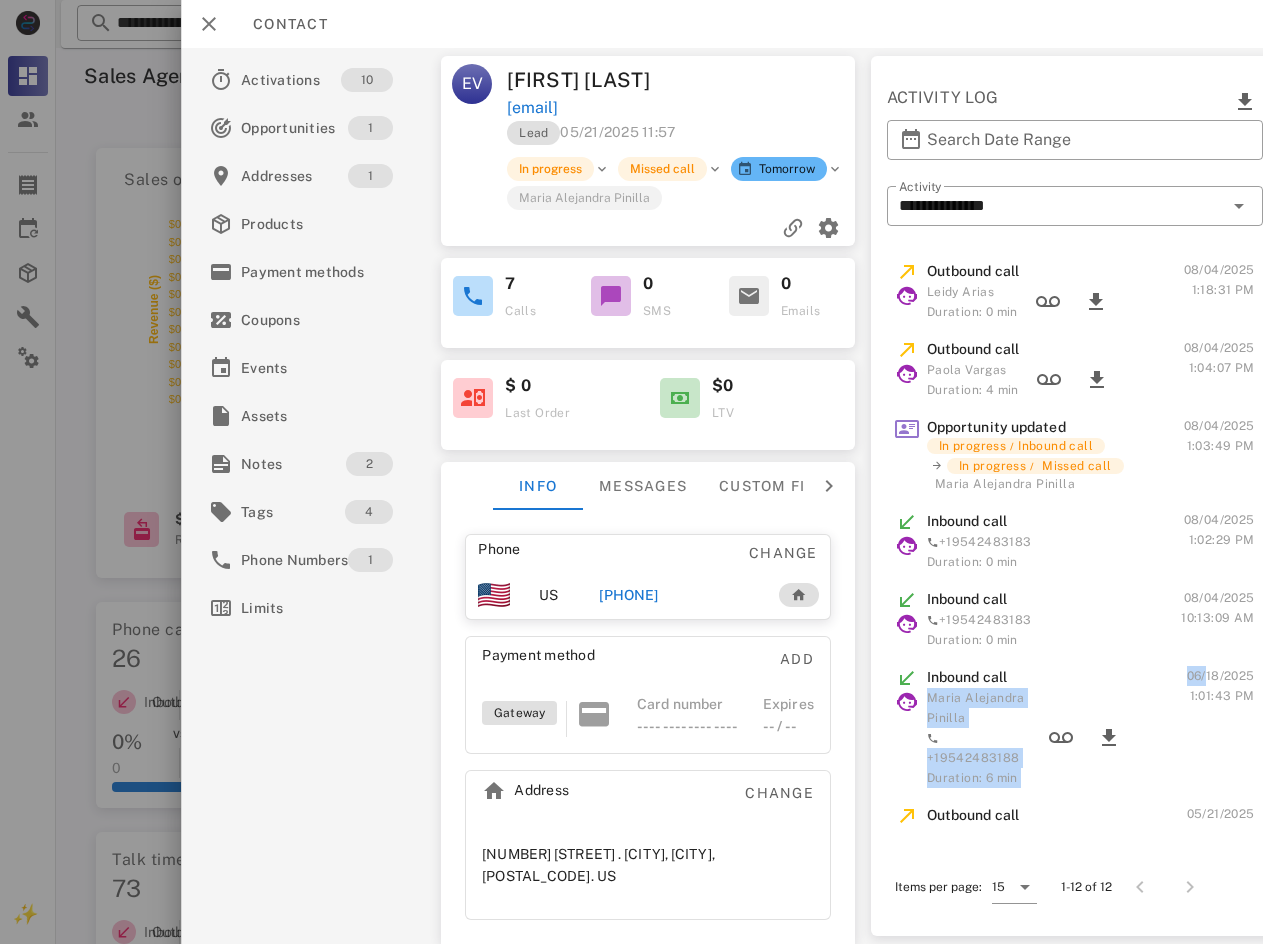 drag, startPoint x: 1181, startPoint y: 678, endPoint x: 1199, endPoint y: 675, distance: 18.248287 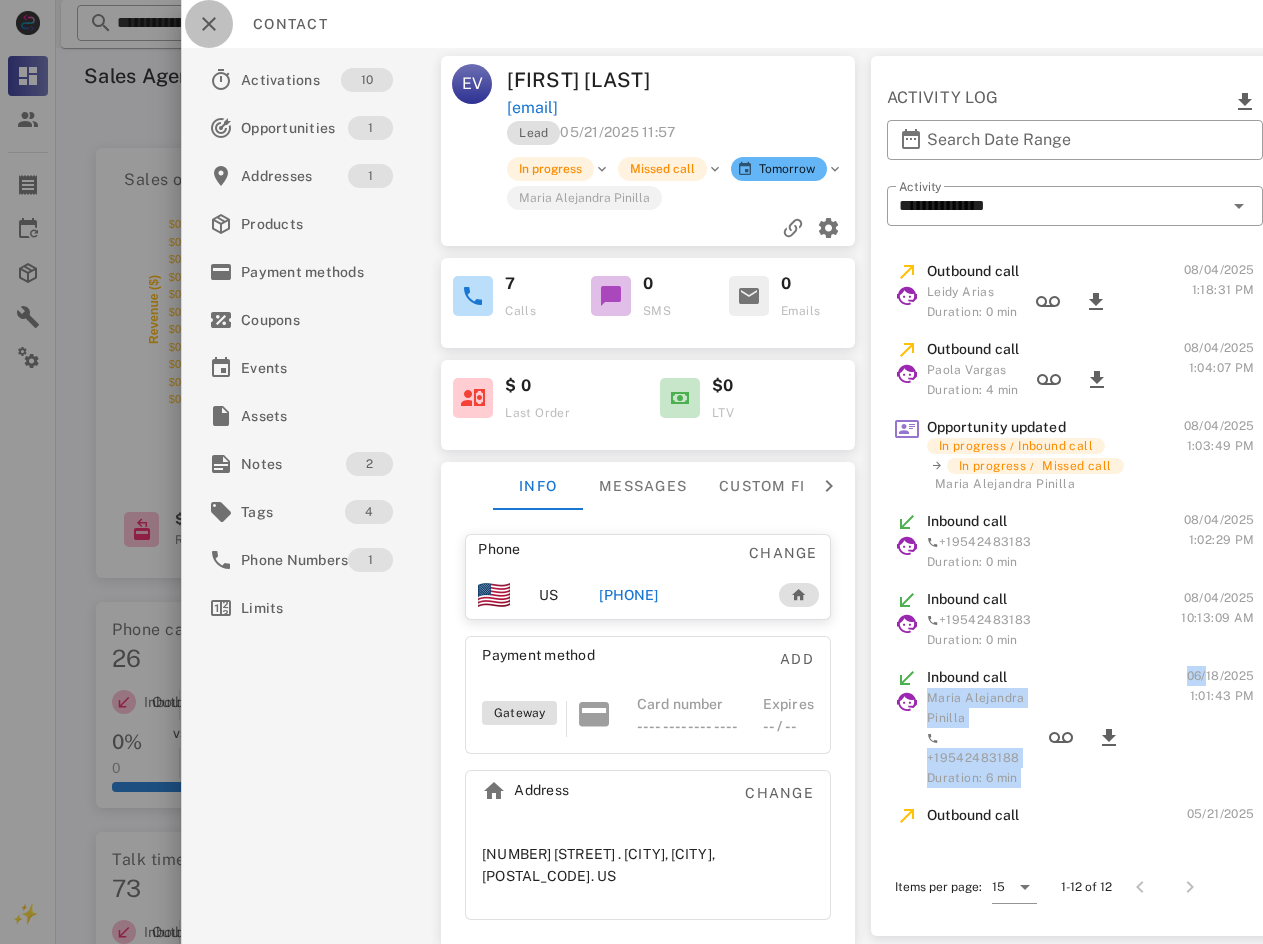 click at bounding box center (209, 24) 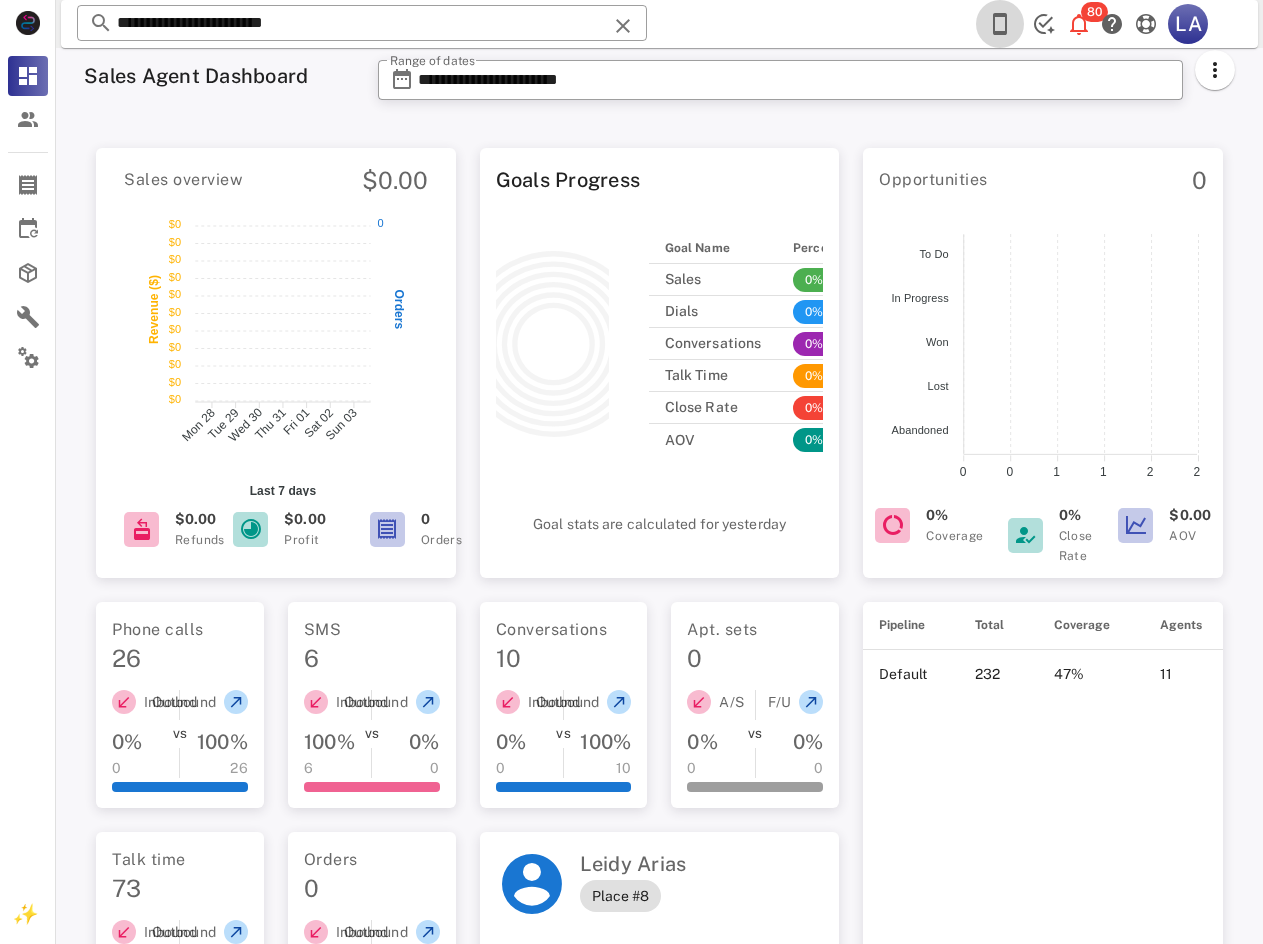 click at bounding box center [1000, 24] 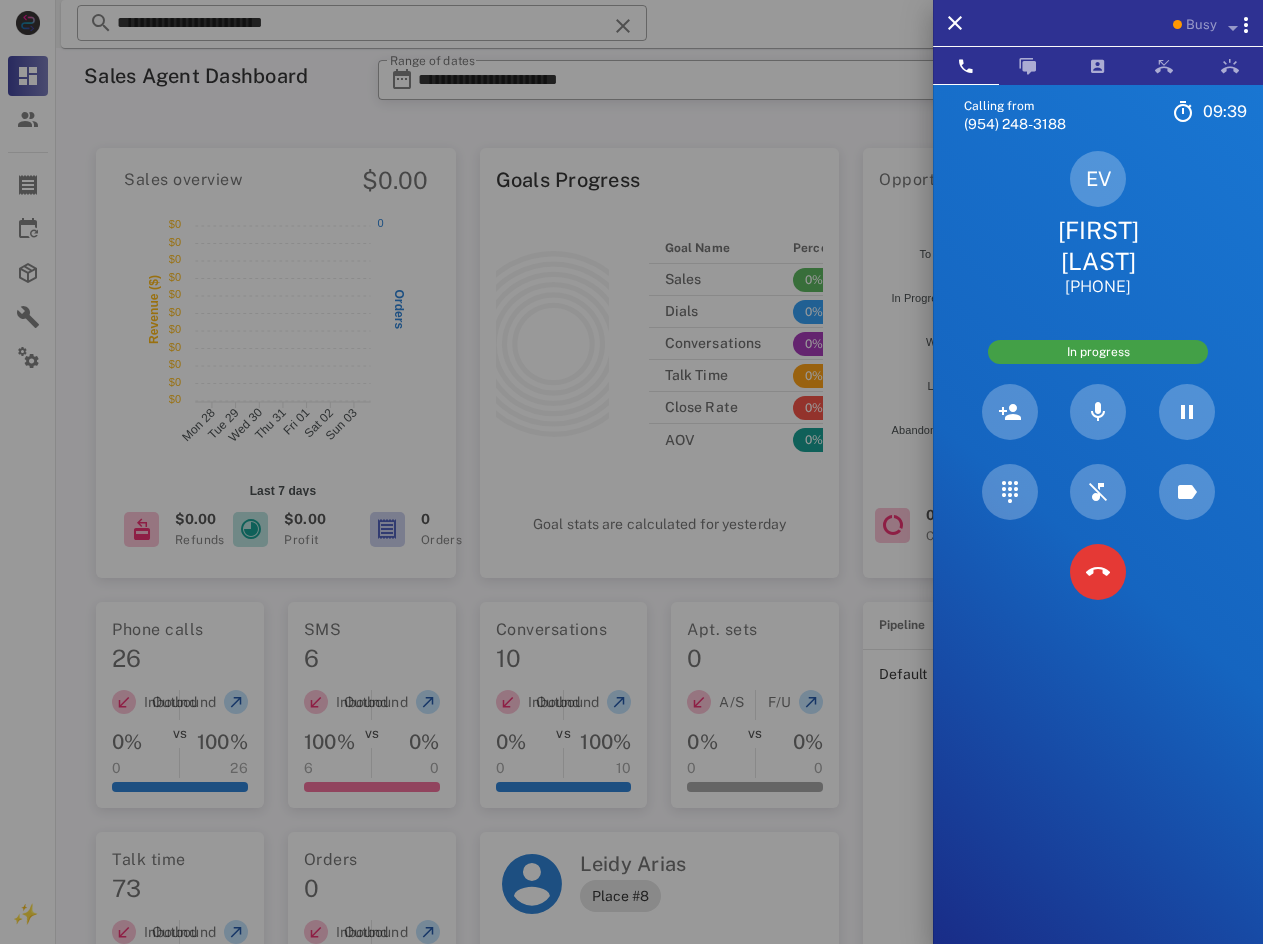 click on "[FIRST] [LAST]" at bounding box center (1098, 246) 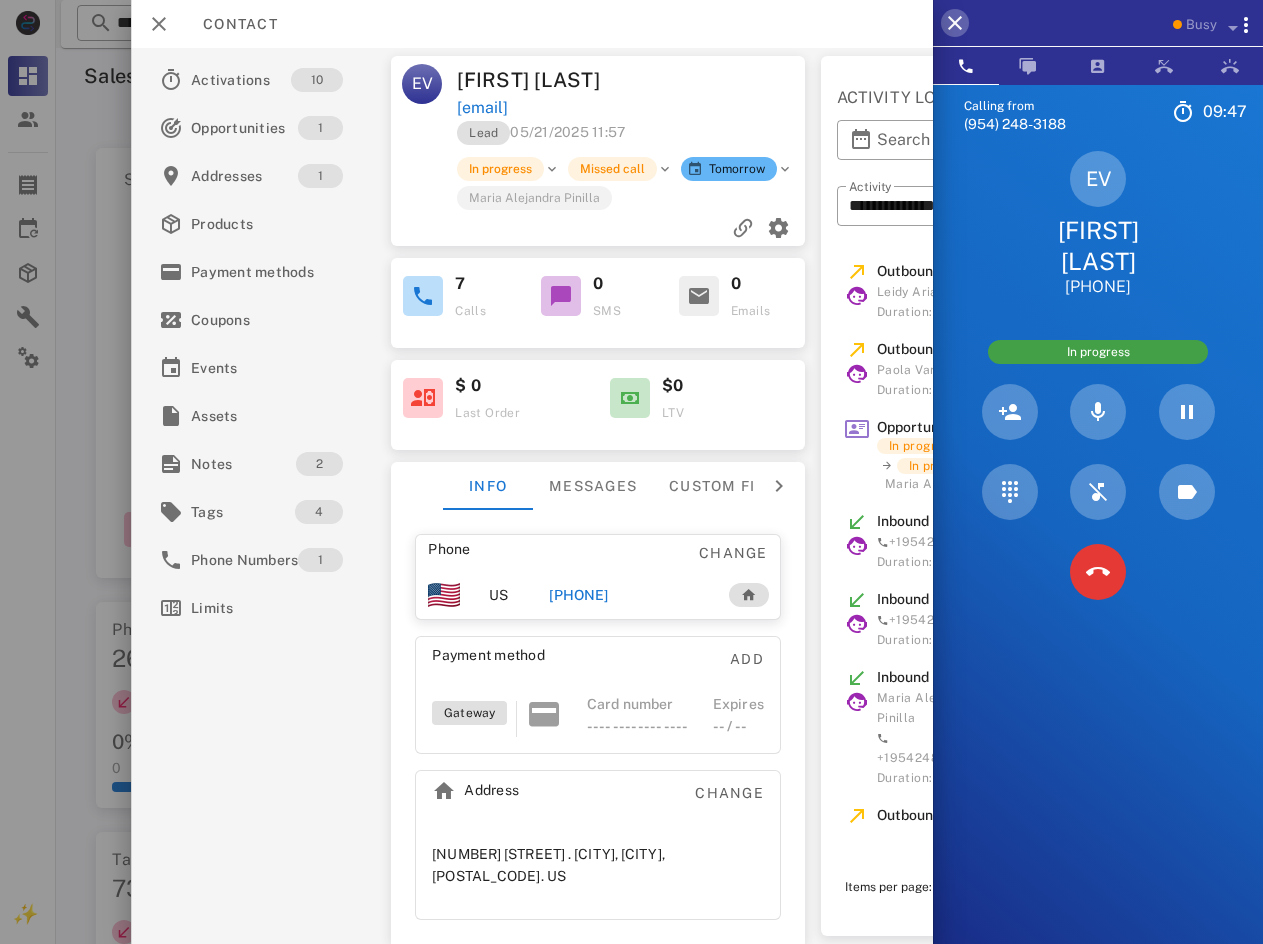click at bounding box center (955, 23) 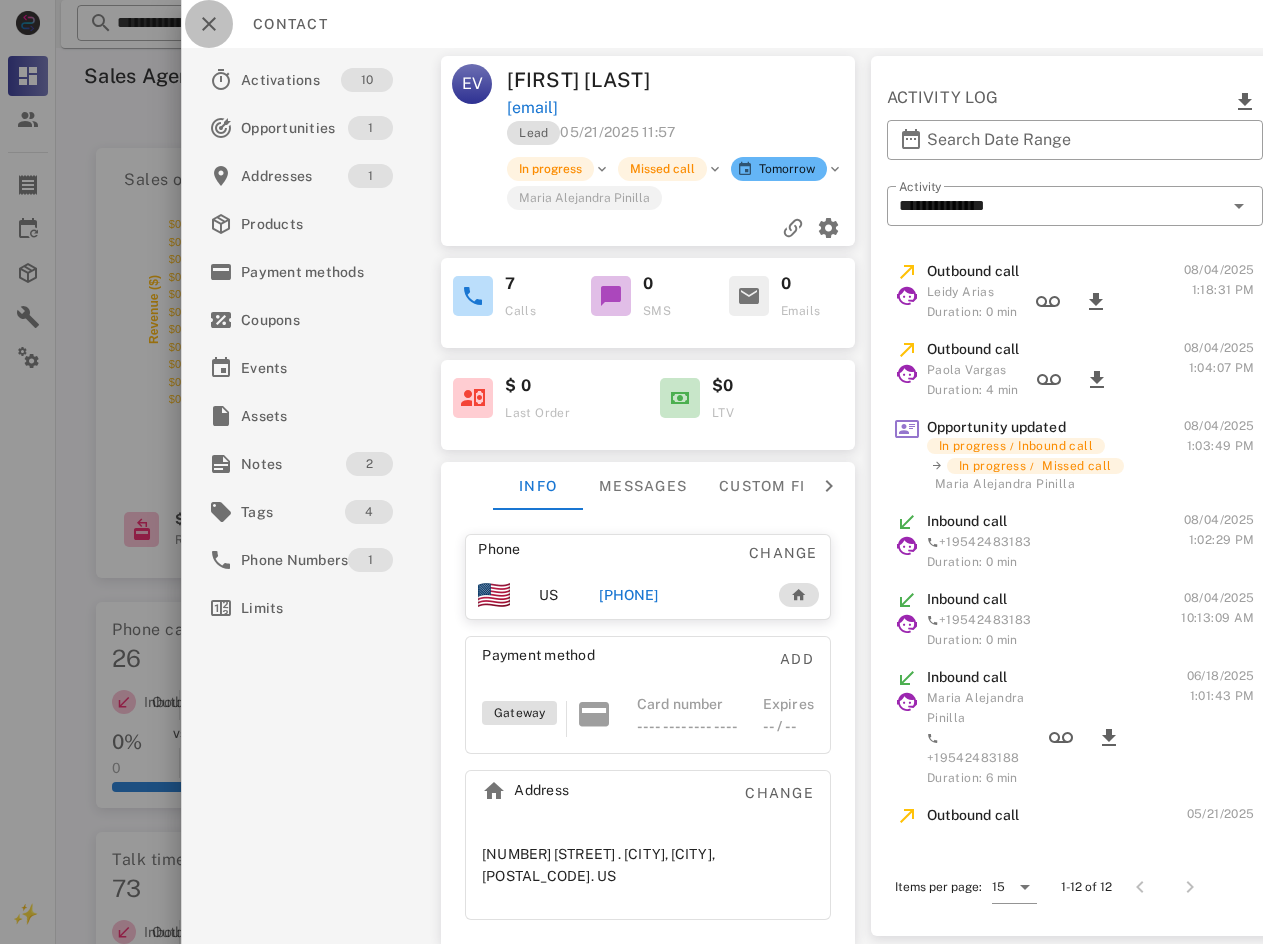 click at bounding box center [209, 24] 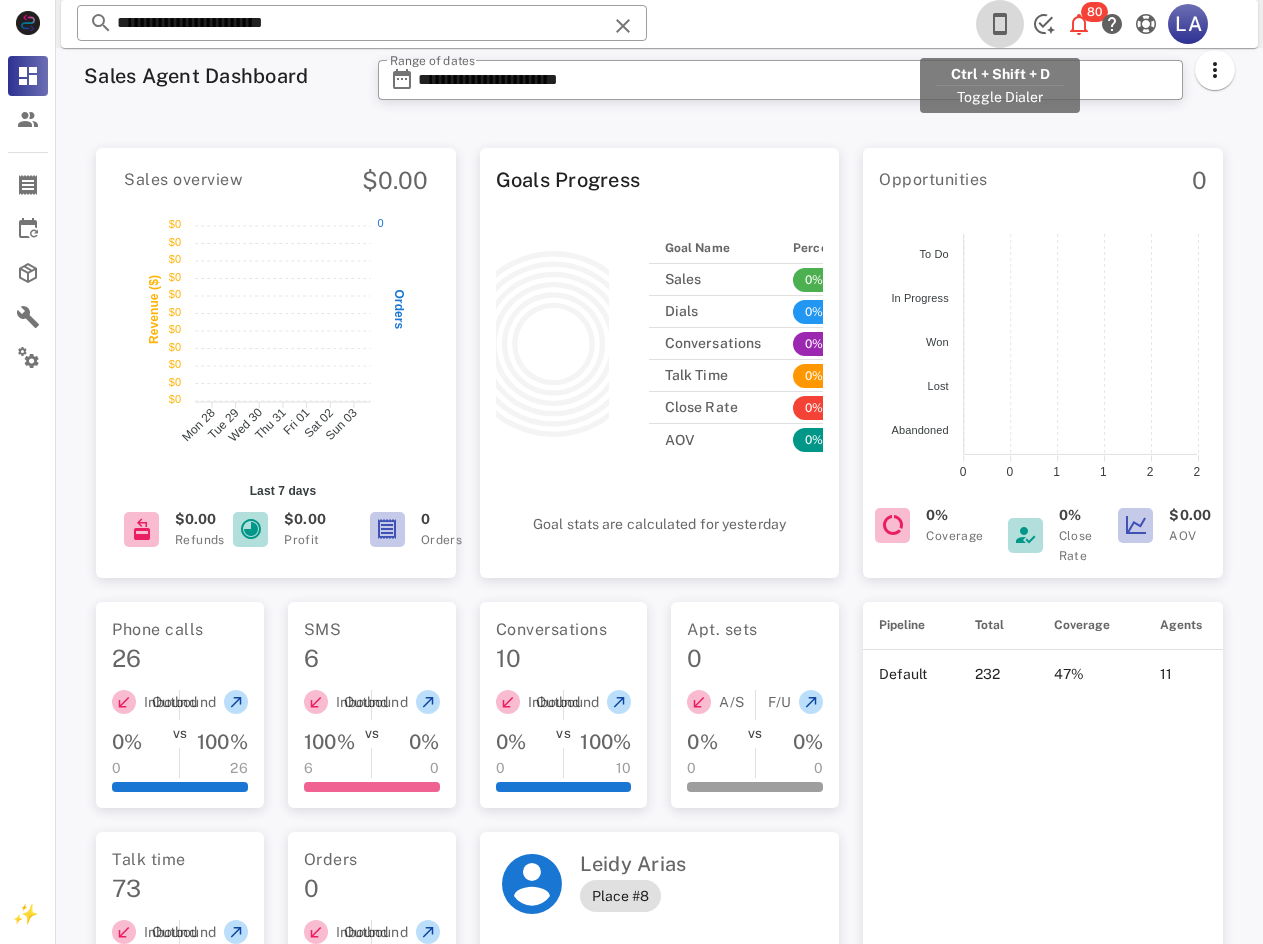 click at bounding box center (1000, 24) 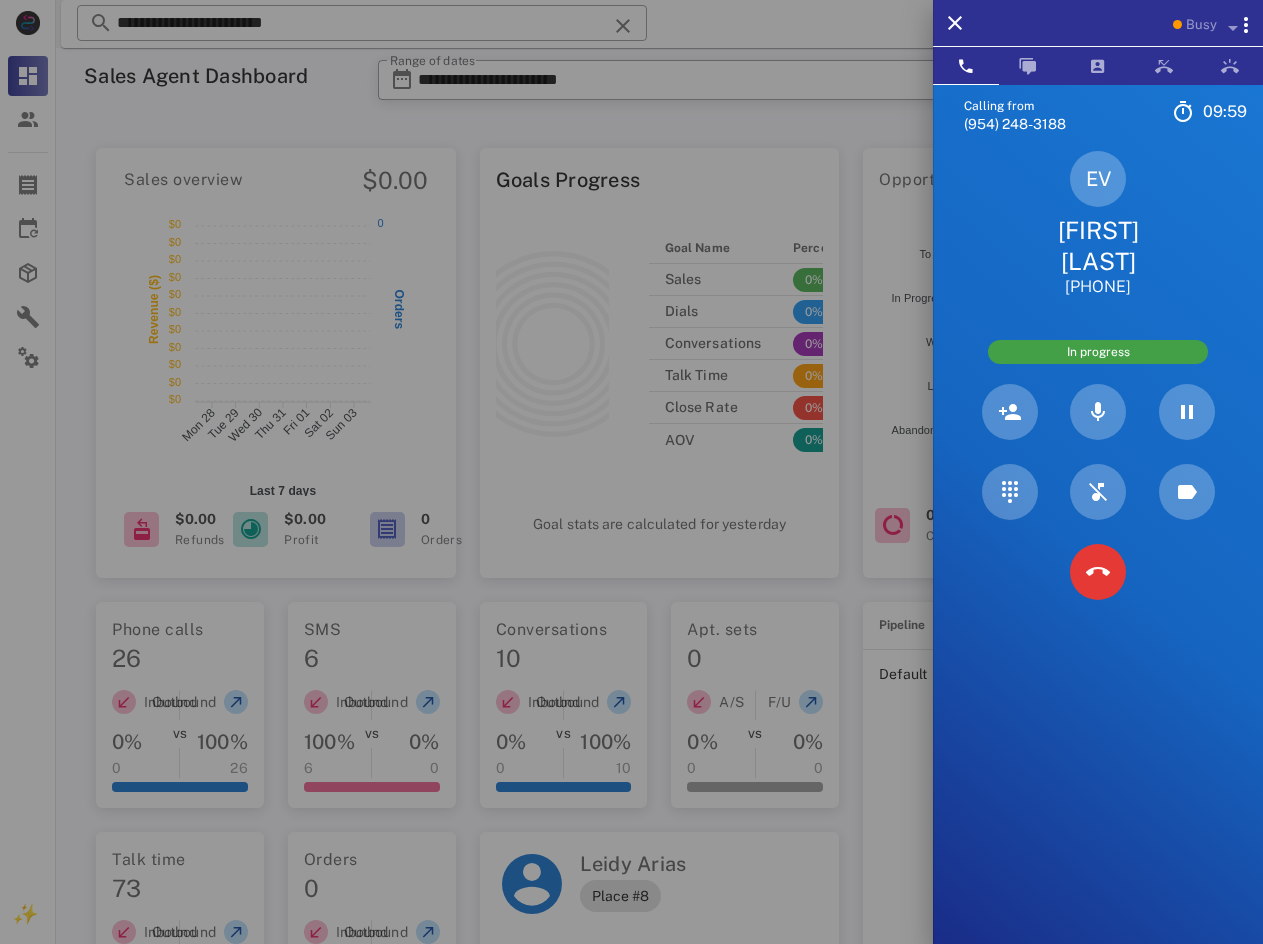click on "[FIRST] [LAST]" at bounding box center [1098, 246] 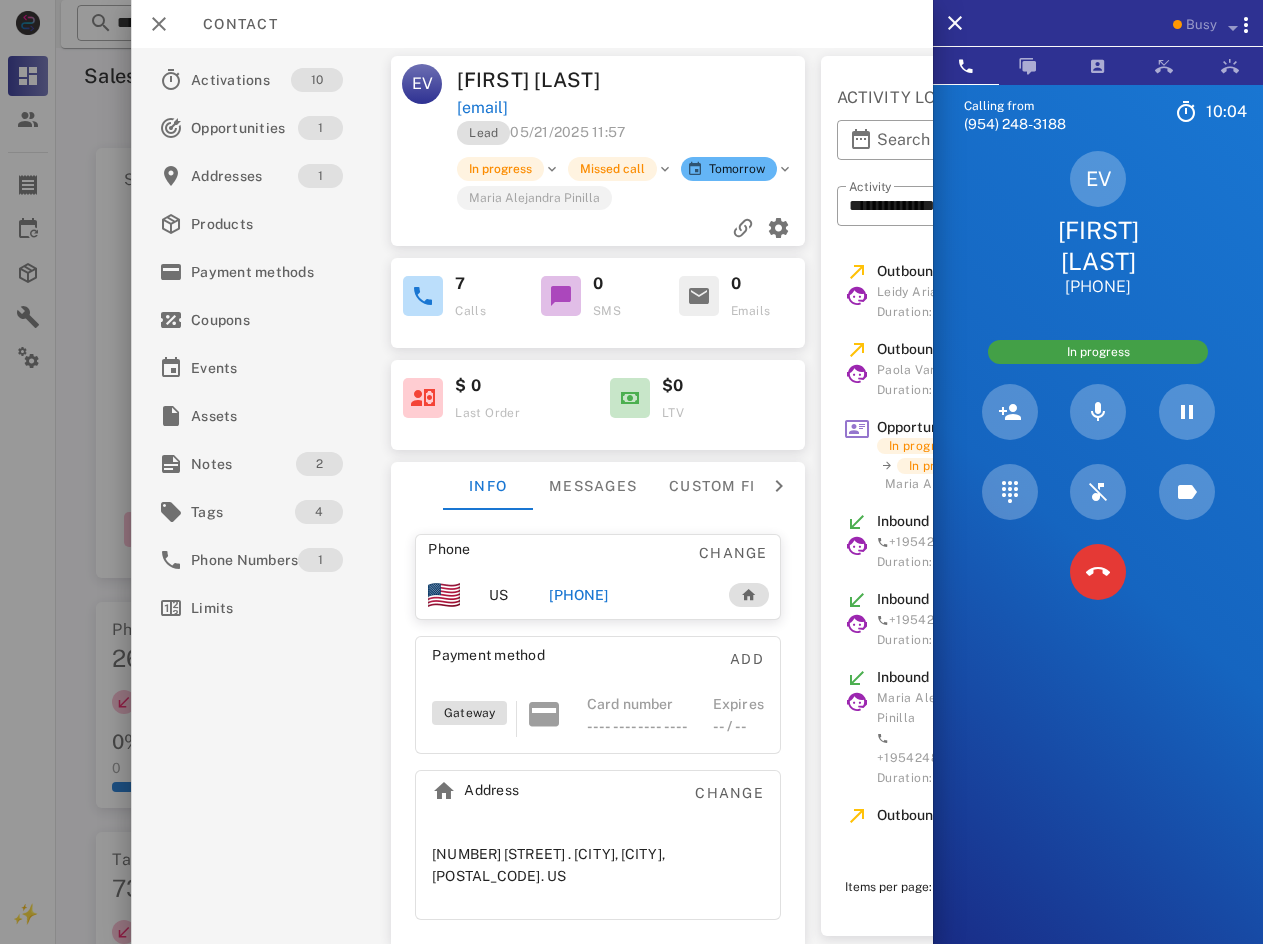 click on "Calling from [PHONE] 10: 04  Unknown      ▼     Andorra
+376
Argentina
+54
Aruba
+297
Australia
+61
Belgium (België)
+32
Bolivia
+591
Brazil (Brasil)
+55
Canada
+1
Chile
+56
Colombia
+57
Costa Rica
+506
Dominican Republic (República Dominicana)
+1
Ecuador
+593
El Salvador
+503
France
+33
Germany (Deutschland)
+49
Guadeloupe
+590
Guatemala
+502
Honduras
+504
Iceland (Ísland)
+354
India (भारत)
+91
Israel (‫ישראל‬‎)
+972
Italy (Italia)
+39" at bounding box center [1098, 556] 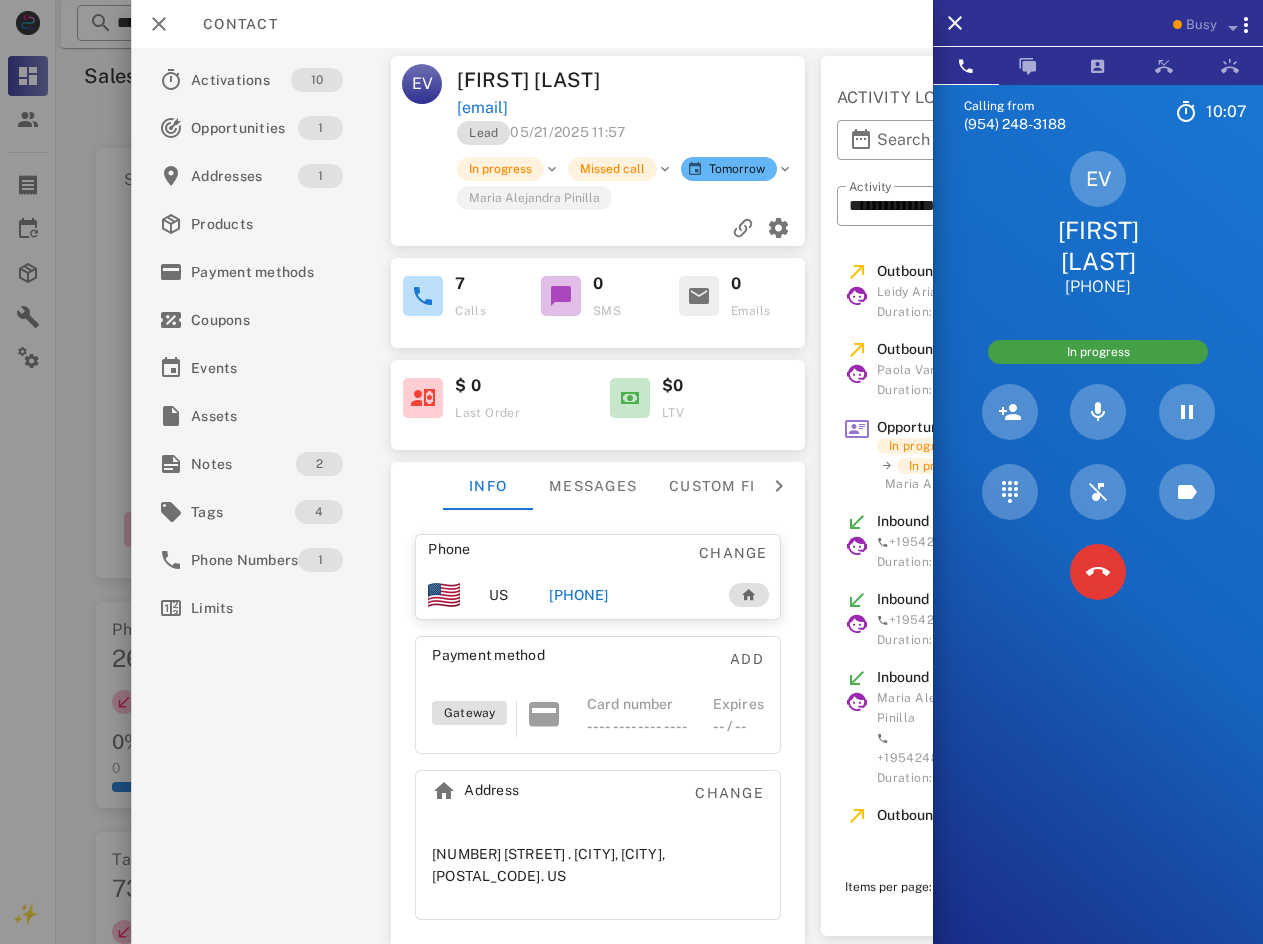 click at bounding box center (1098, 492) 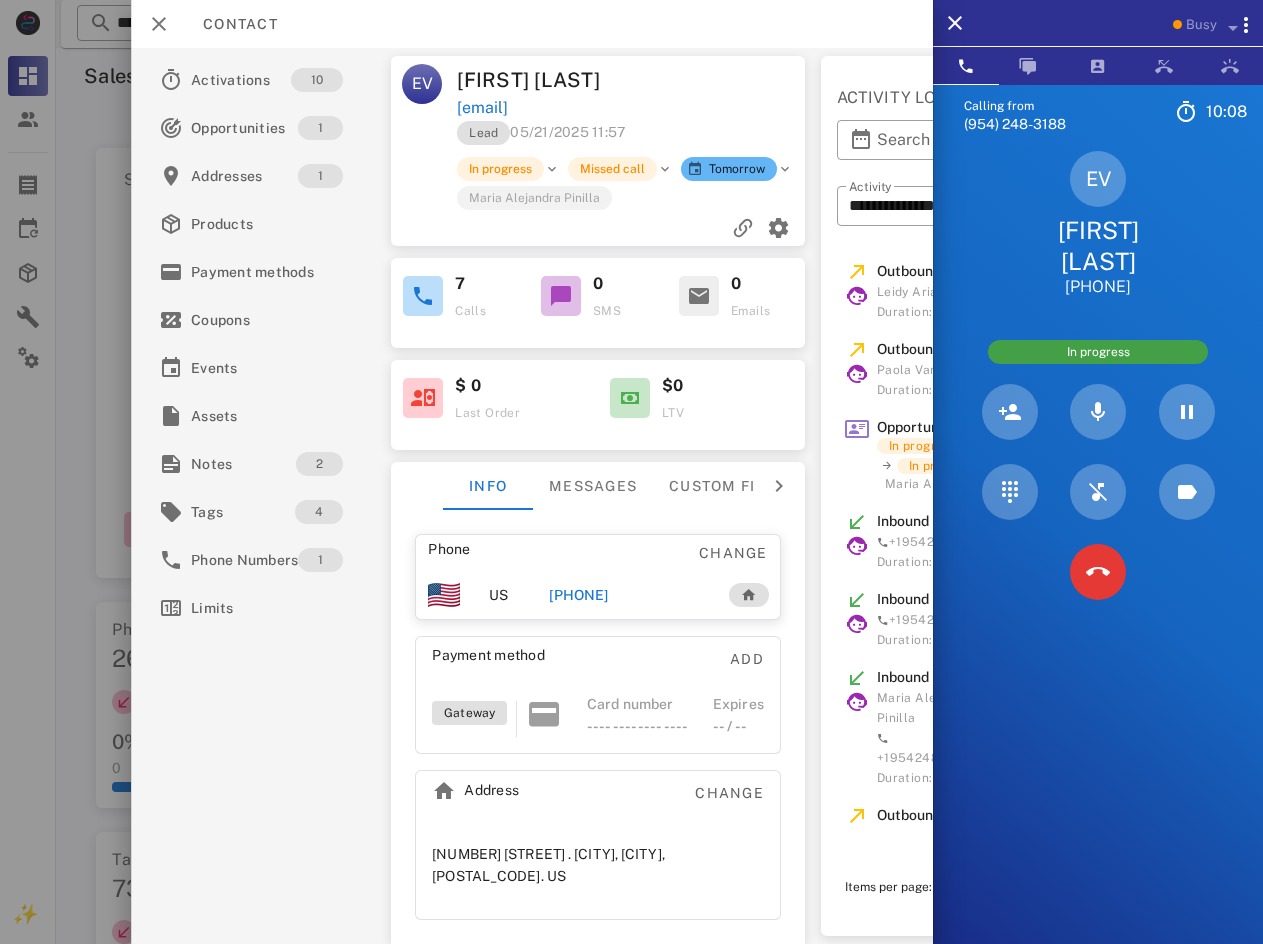 click on "[FIRST] [LAST]" at bounding box center [1098, 246] 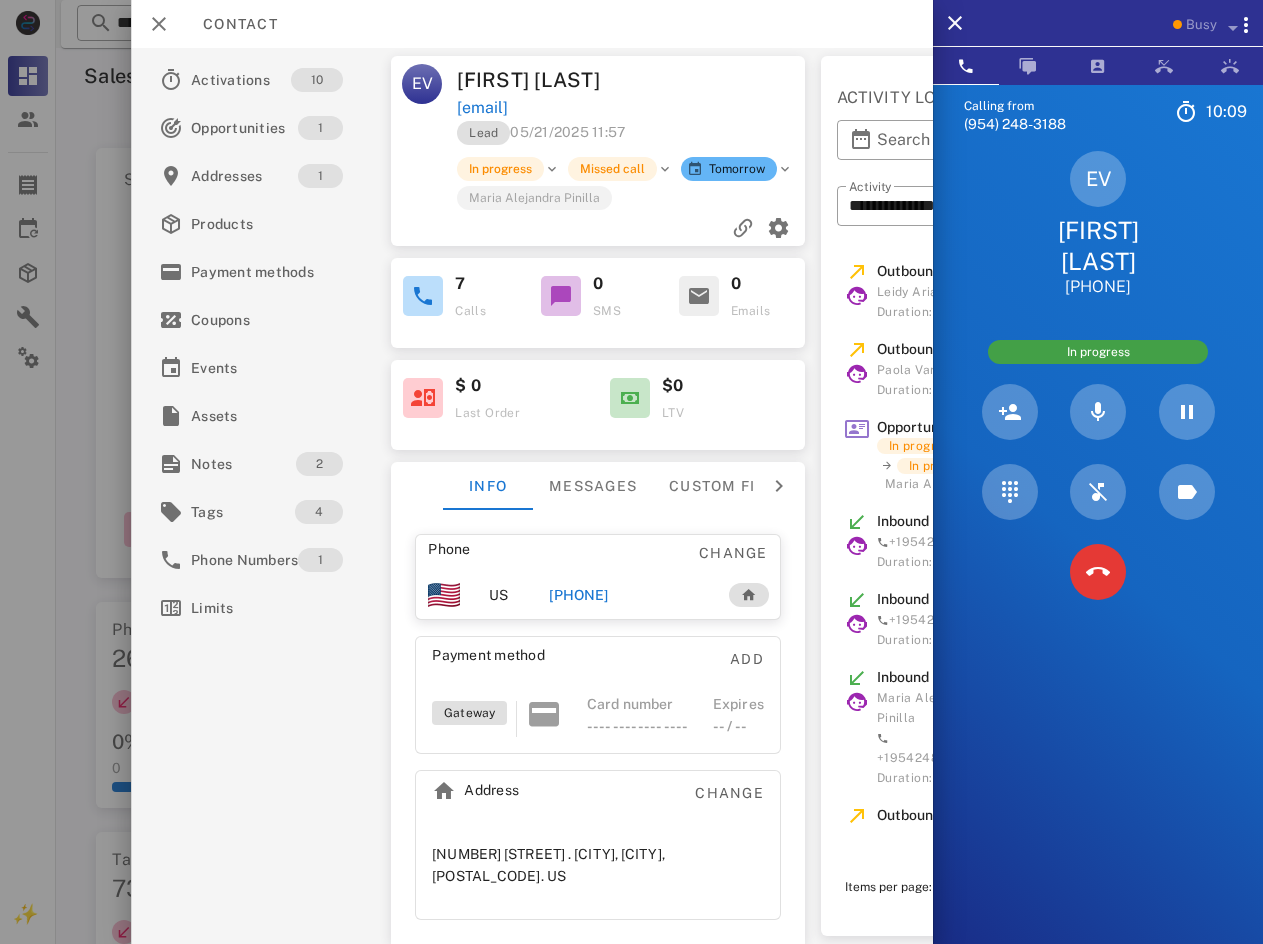 click on "[FIRST] [LAST]" at bounding box center (546, 80) 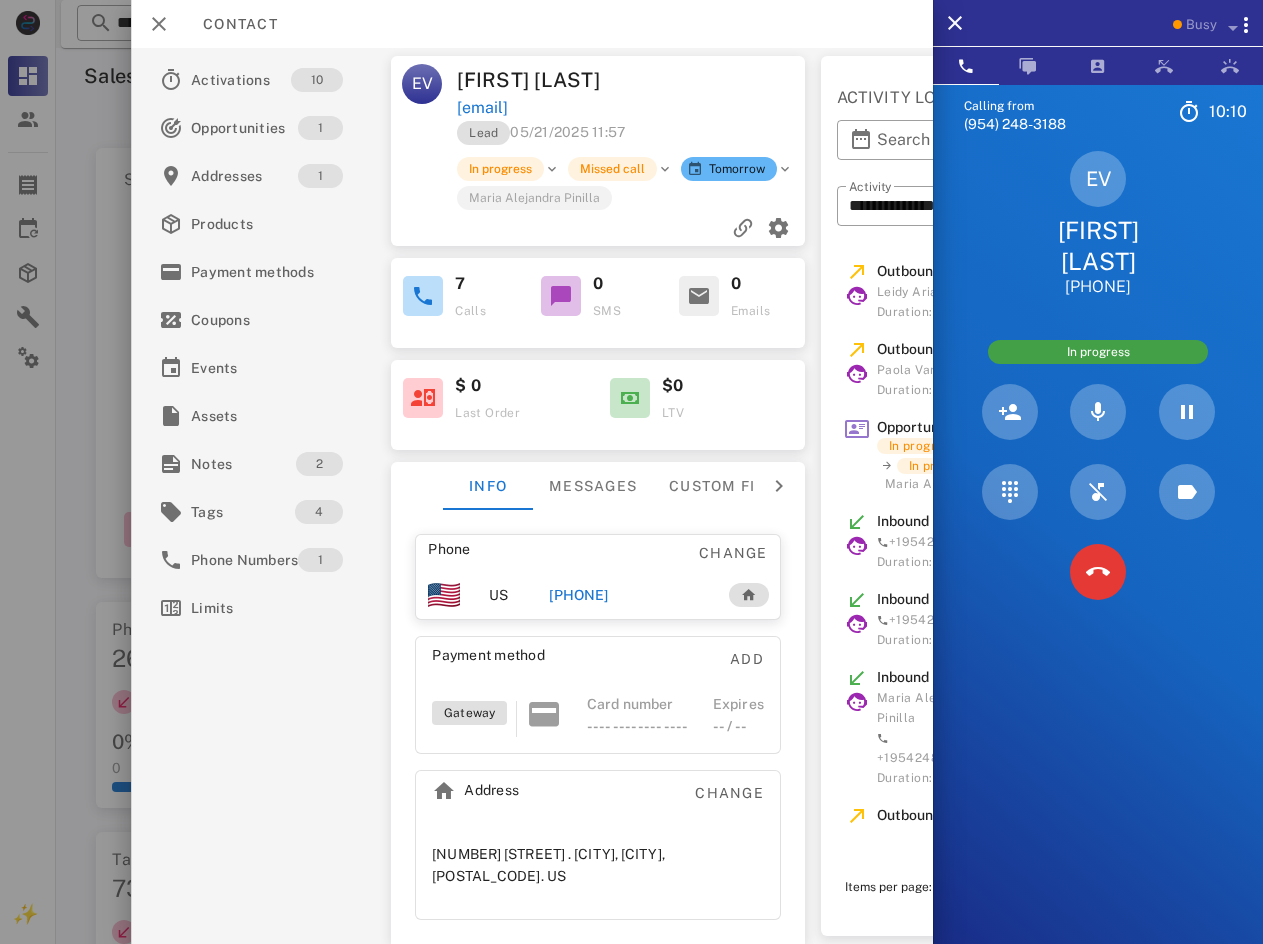 click on "[FIRST] [LAST]" at bounding box center [546, 80] 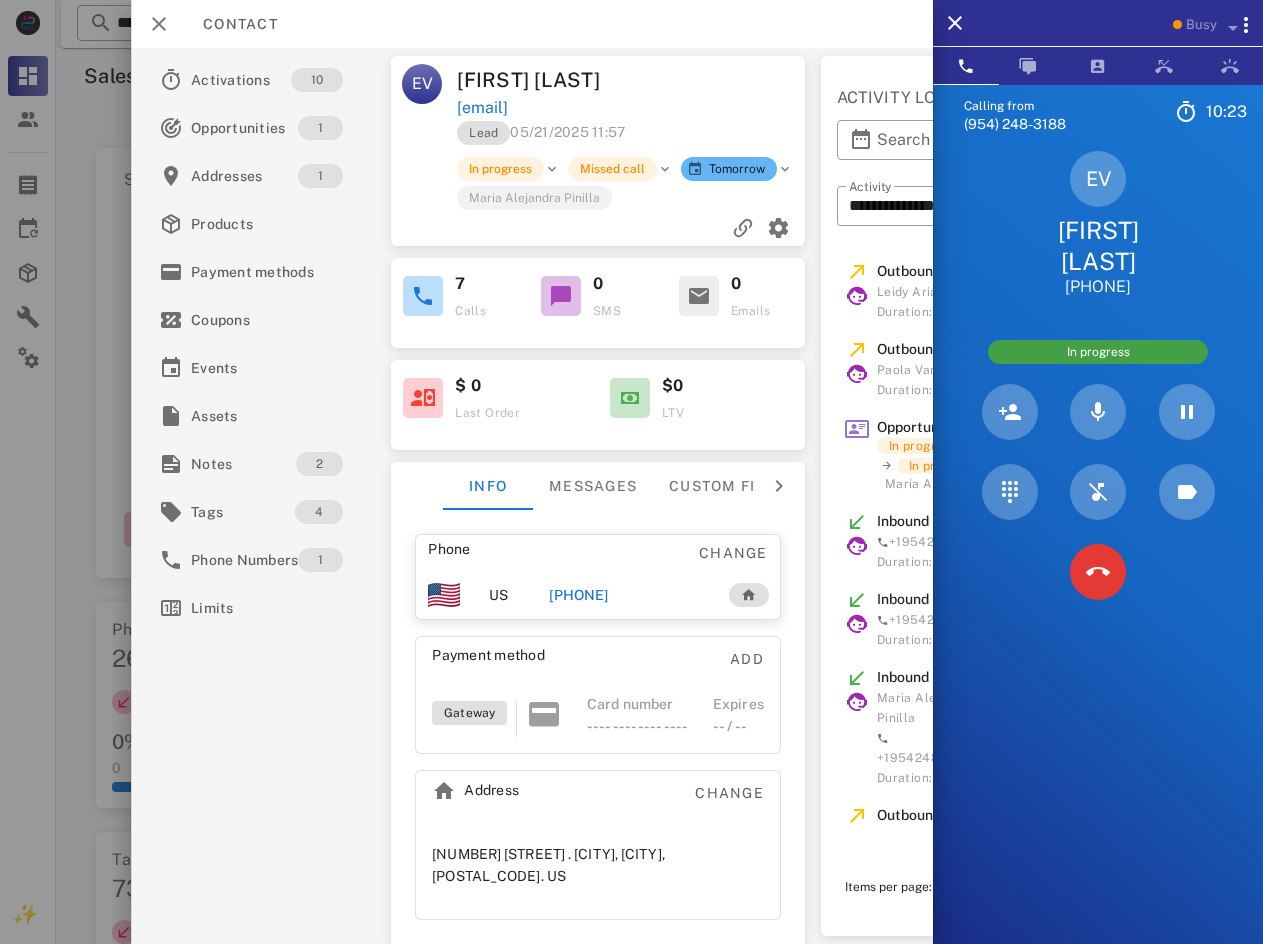 click on "Calling from [PHONE] 10: 23  Unknown      ▼     Andorra
+376
Argentina
+54
Aruba
+297
Australia
+61
Belgium (België)
+32
Bolivia
+591
Brazil (Brasil)
+55
Canada
+1
Chile
+56
Colombia
+57
Costa Rica
+506
Dominican Republic (República Dominicana)
+1
Ecuador
+593
El Salvador
+503
France
+33
Germany (Deutschland)
+49
Guadeloupe
+590
Guatemala
+502
Honduras
+504
Iceland (Ísland)
+354
India (भारत)
+91
Israel (‫ישראל‬‎)
+972
Italy (Italia)
+39" at bounding box center [1098, 556] 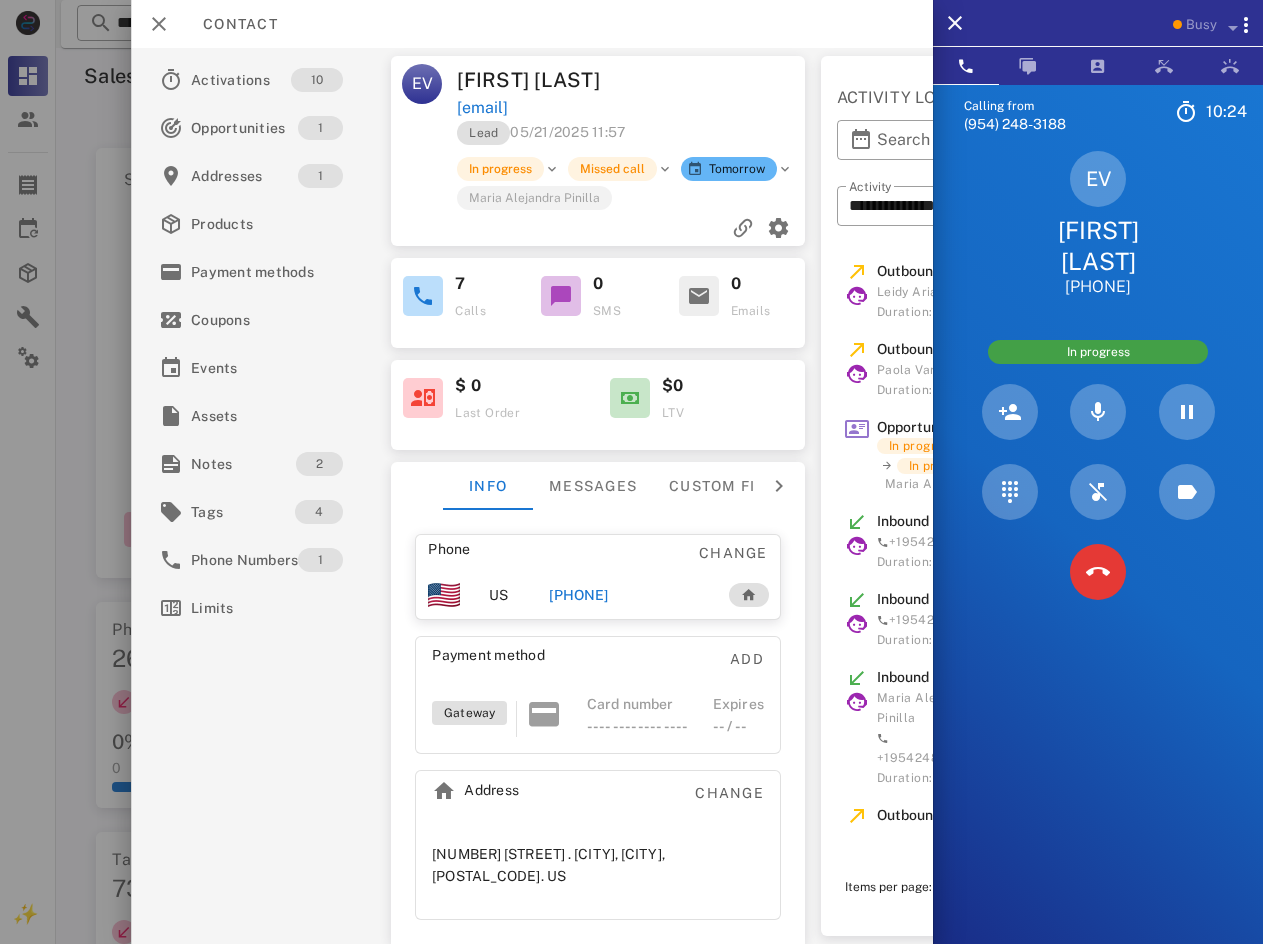 click on "[FIRST] [LAST]" at bounding box center (1098, 246) 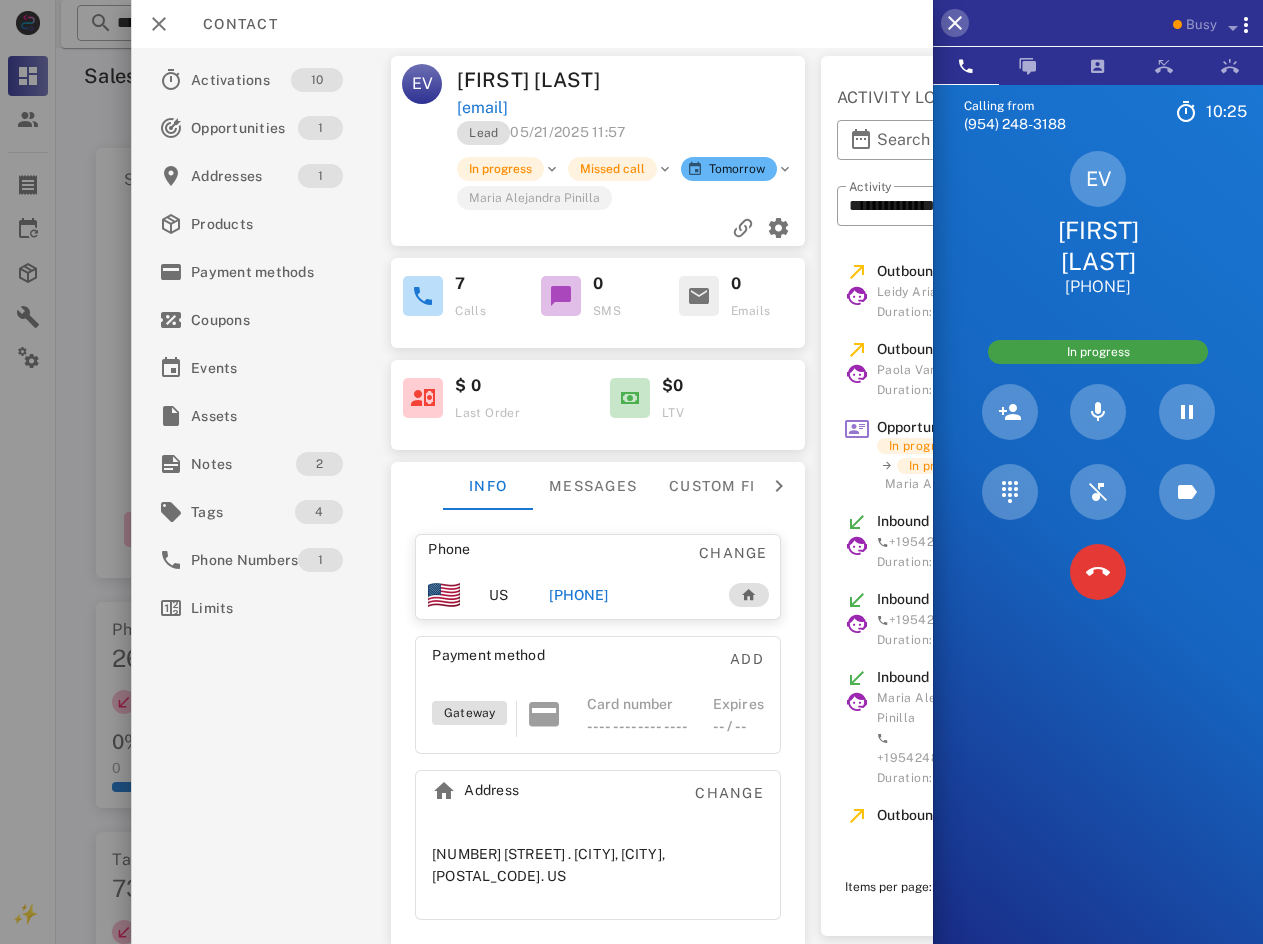 click at bounding box center (955, 23) 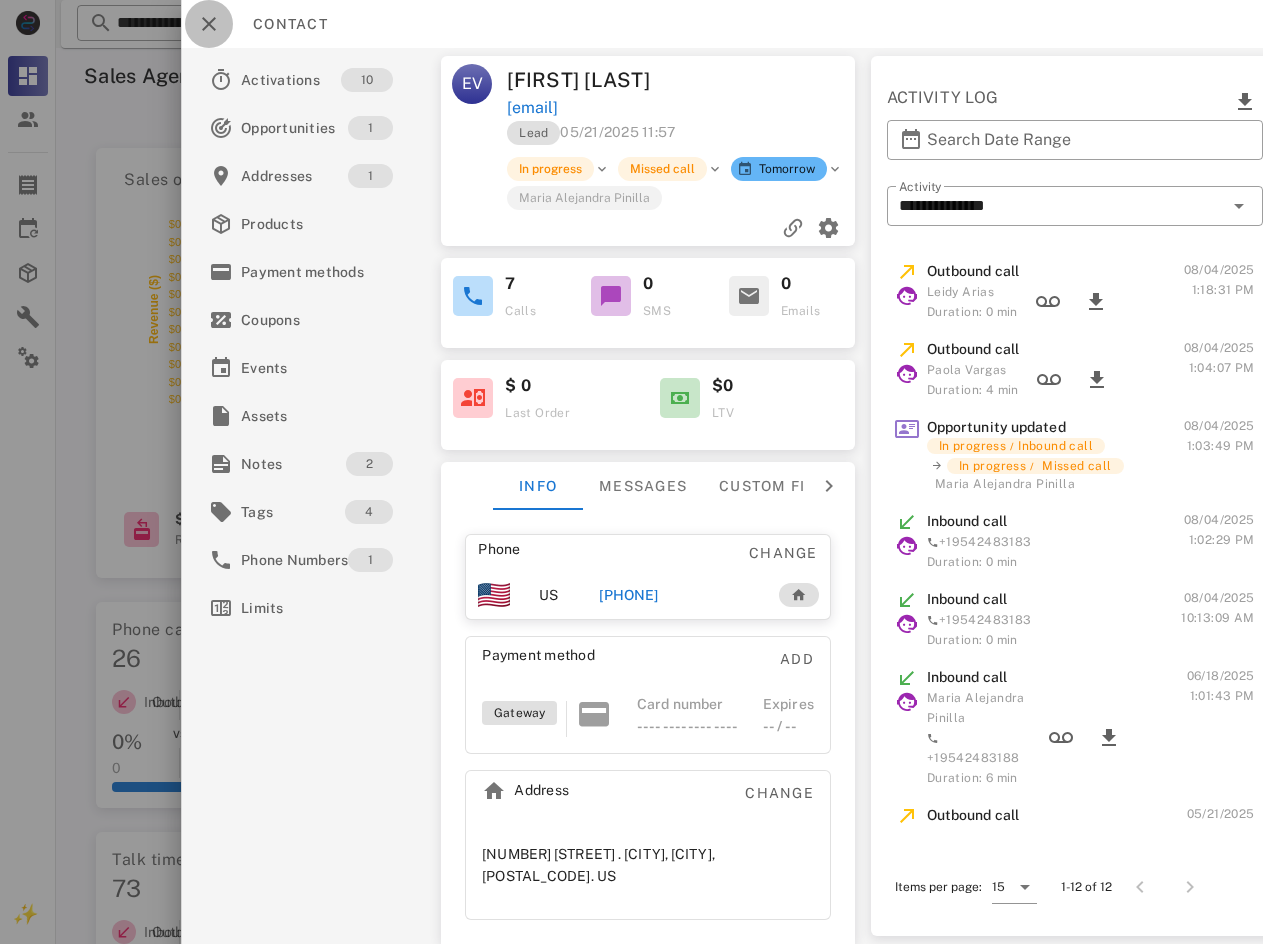 click at bounding box center [209, 24] 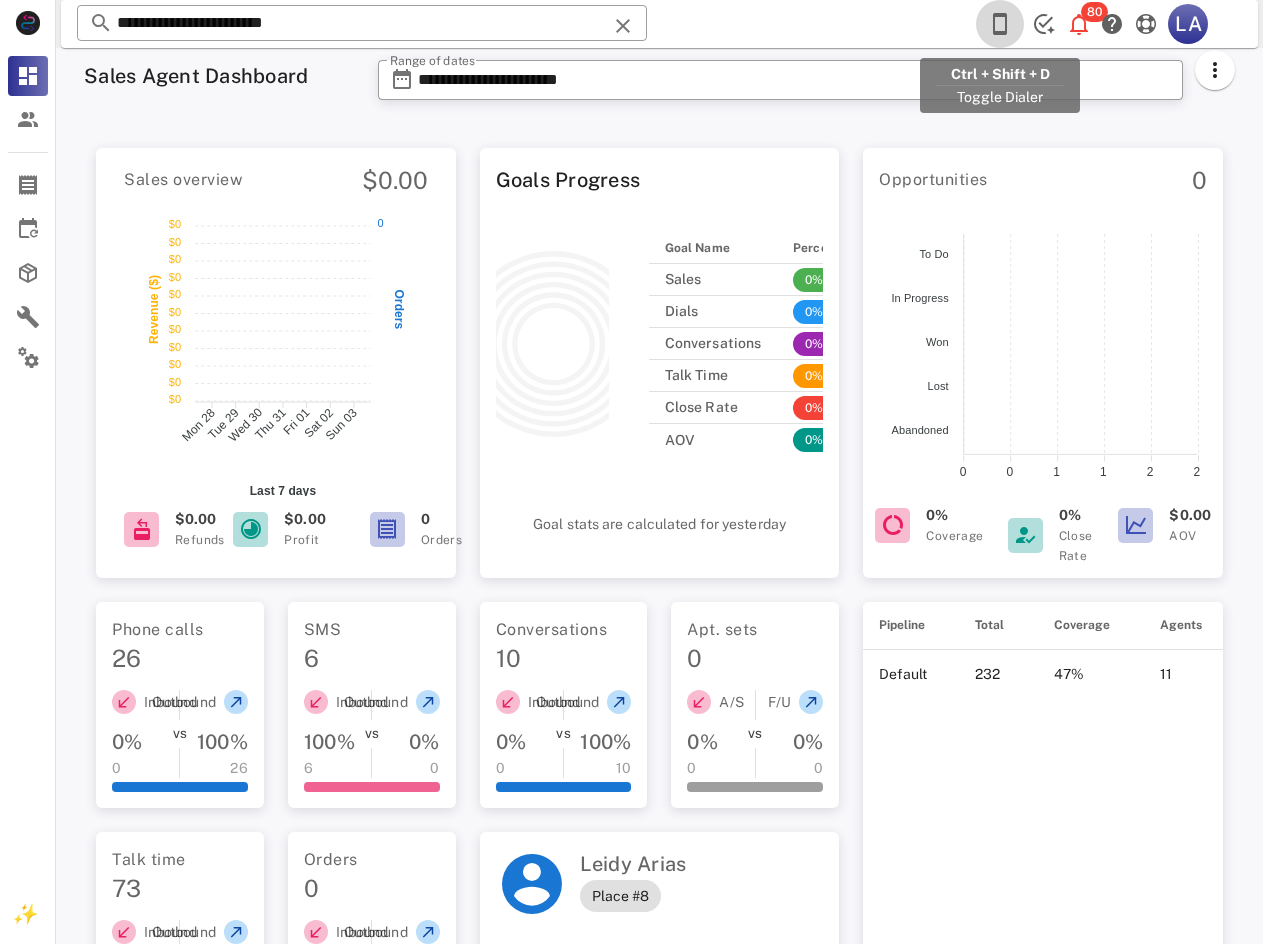 click at bounding box center (1000, 24) 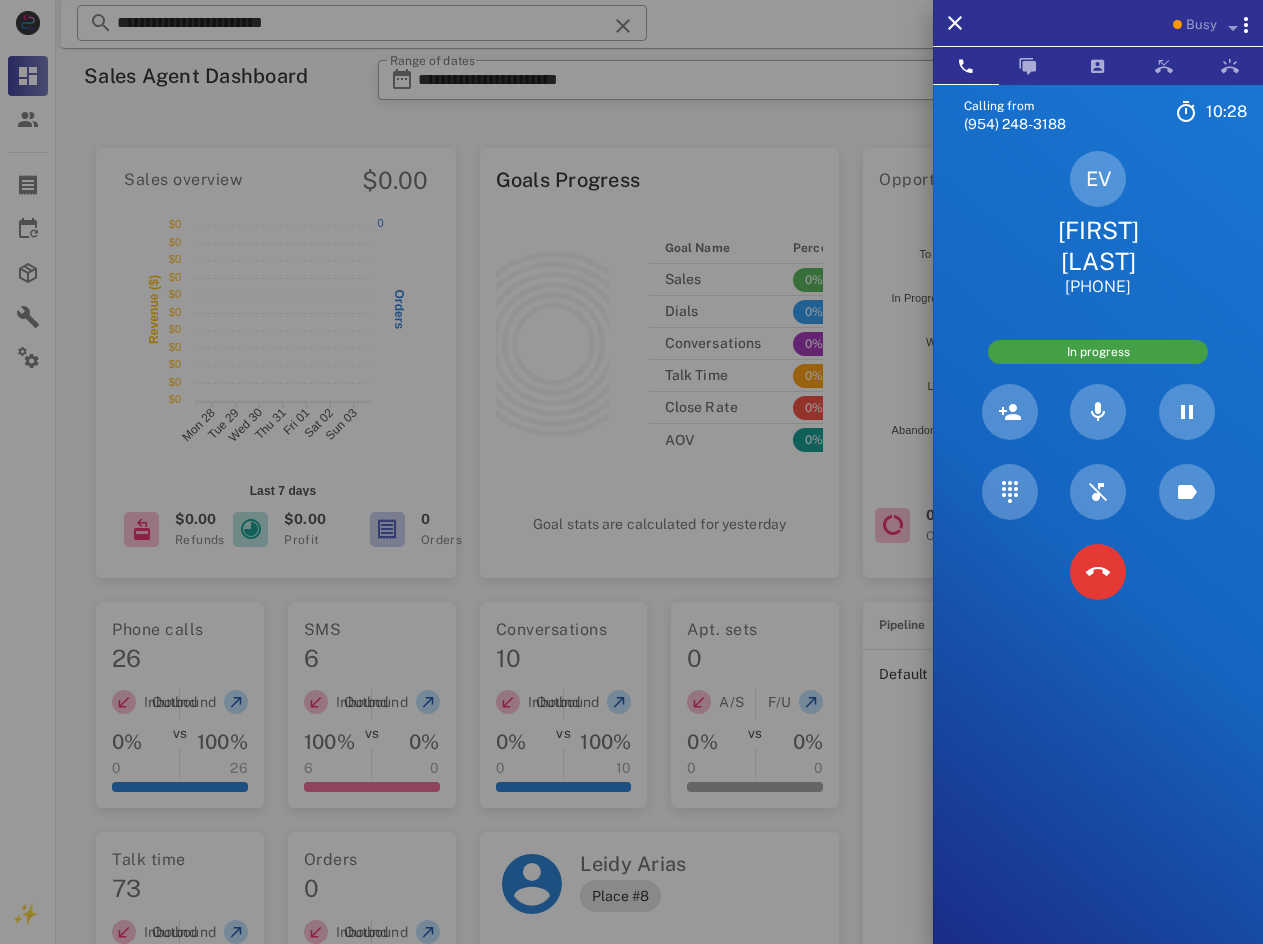 click on "[FIRST] [LAST]" at bounding box center (1098, 246) 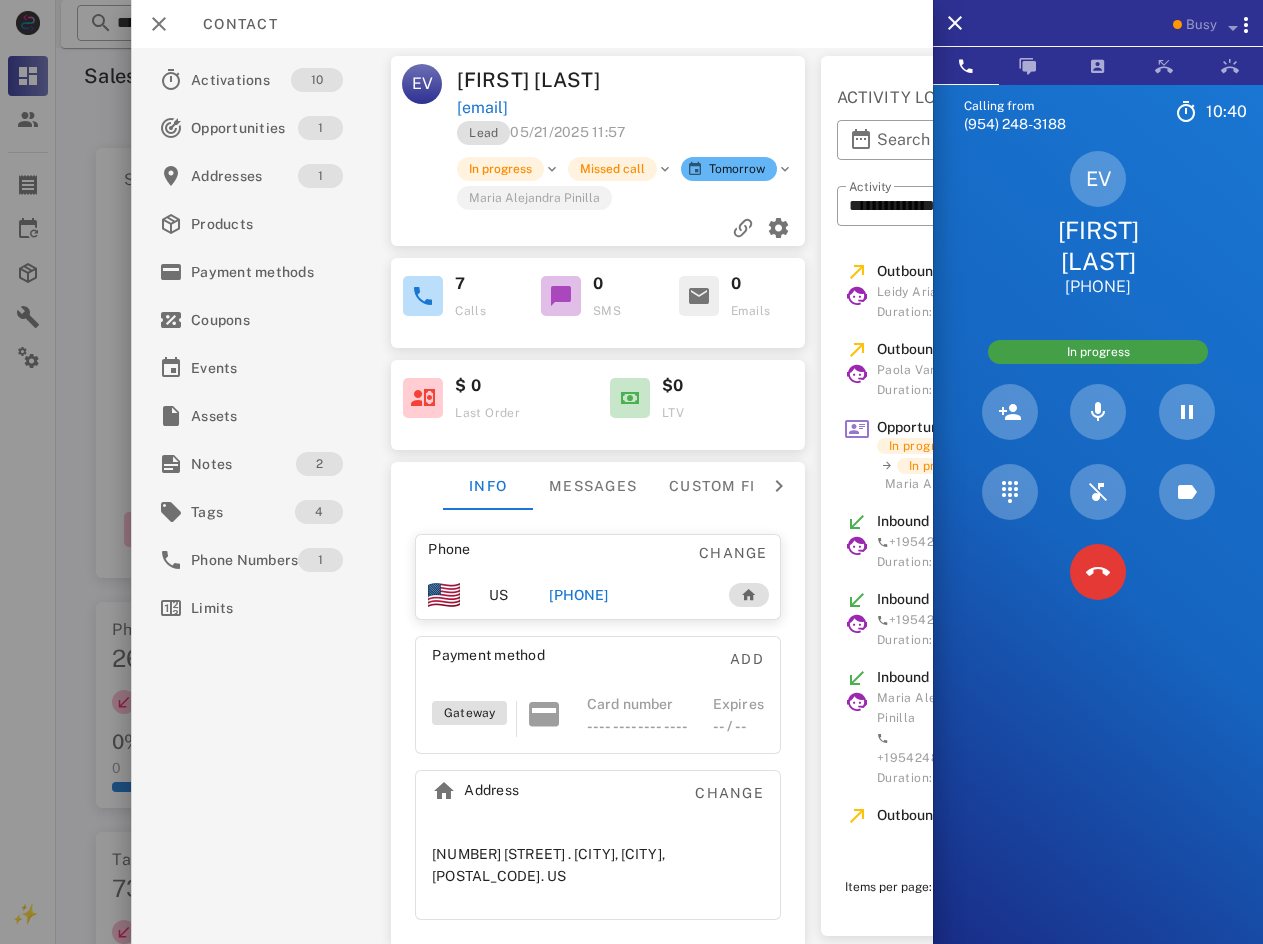 click on "[FIRST] [LAST]" at bounding box center [1098, 246] 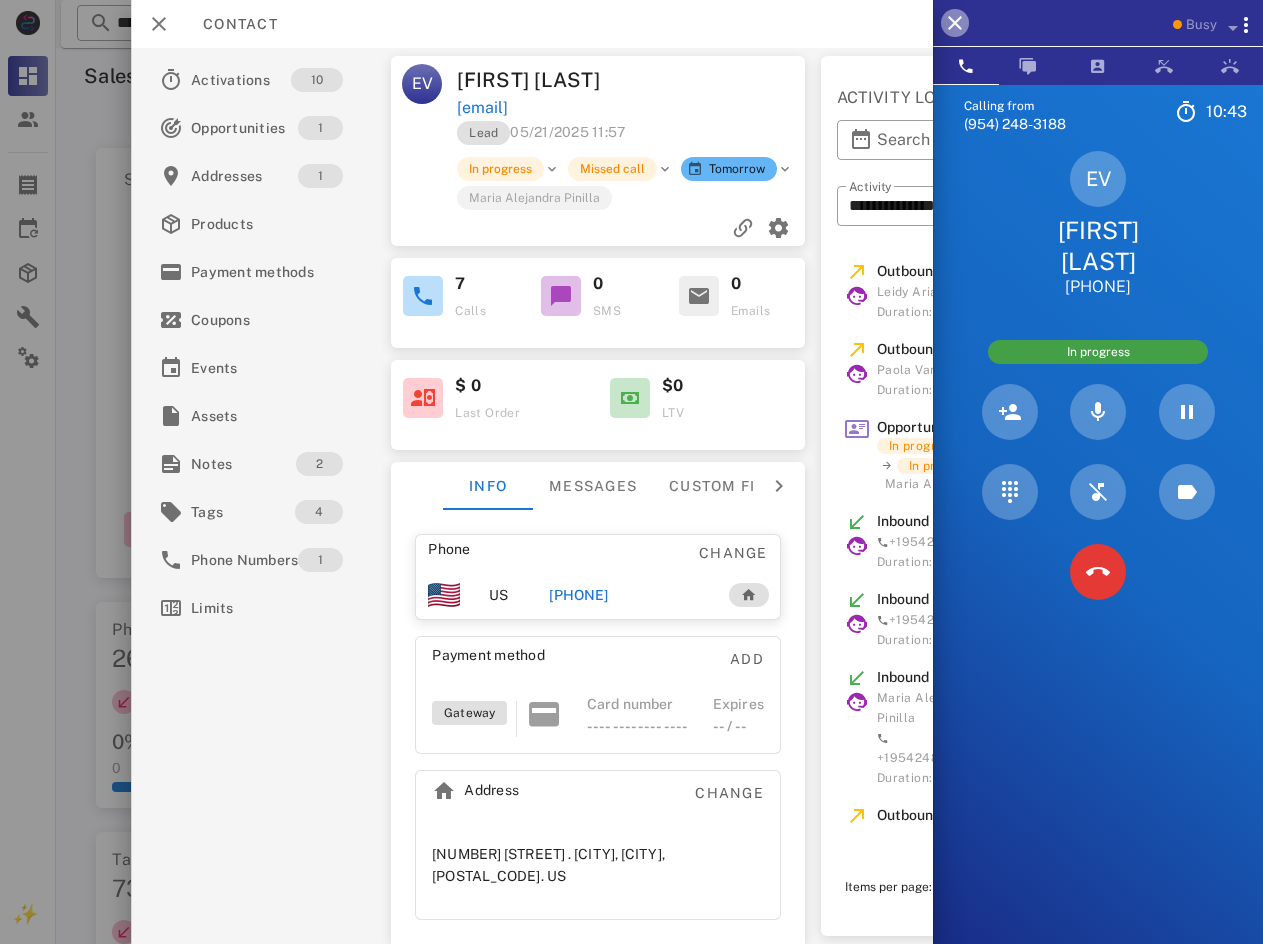 click at bounding box center (955, 23) 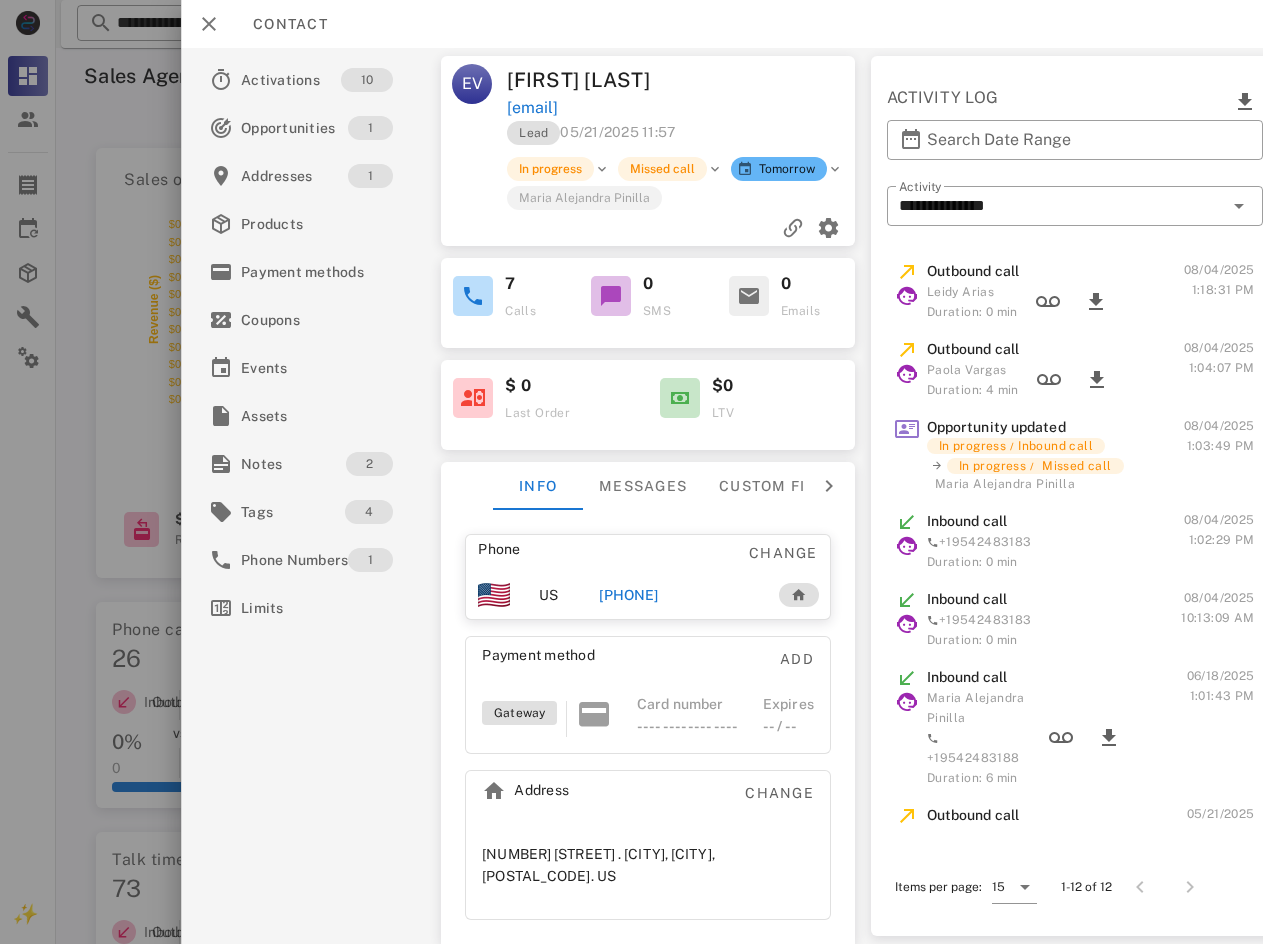 scroll, scrollTop: 0, scrollLeft: 34, axis: horizontal 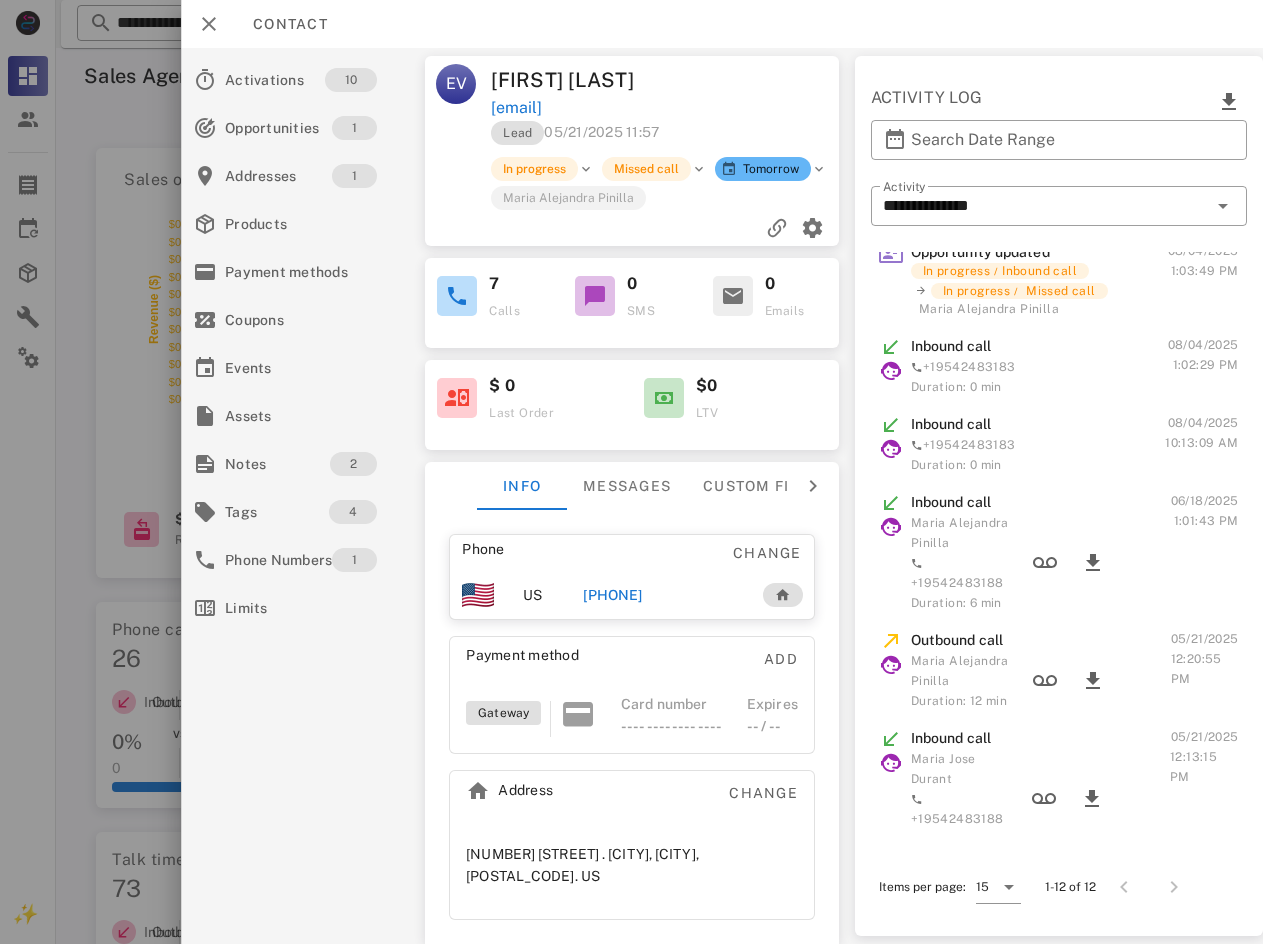 click on "Contact" at bounding box center [722, 24] 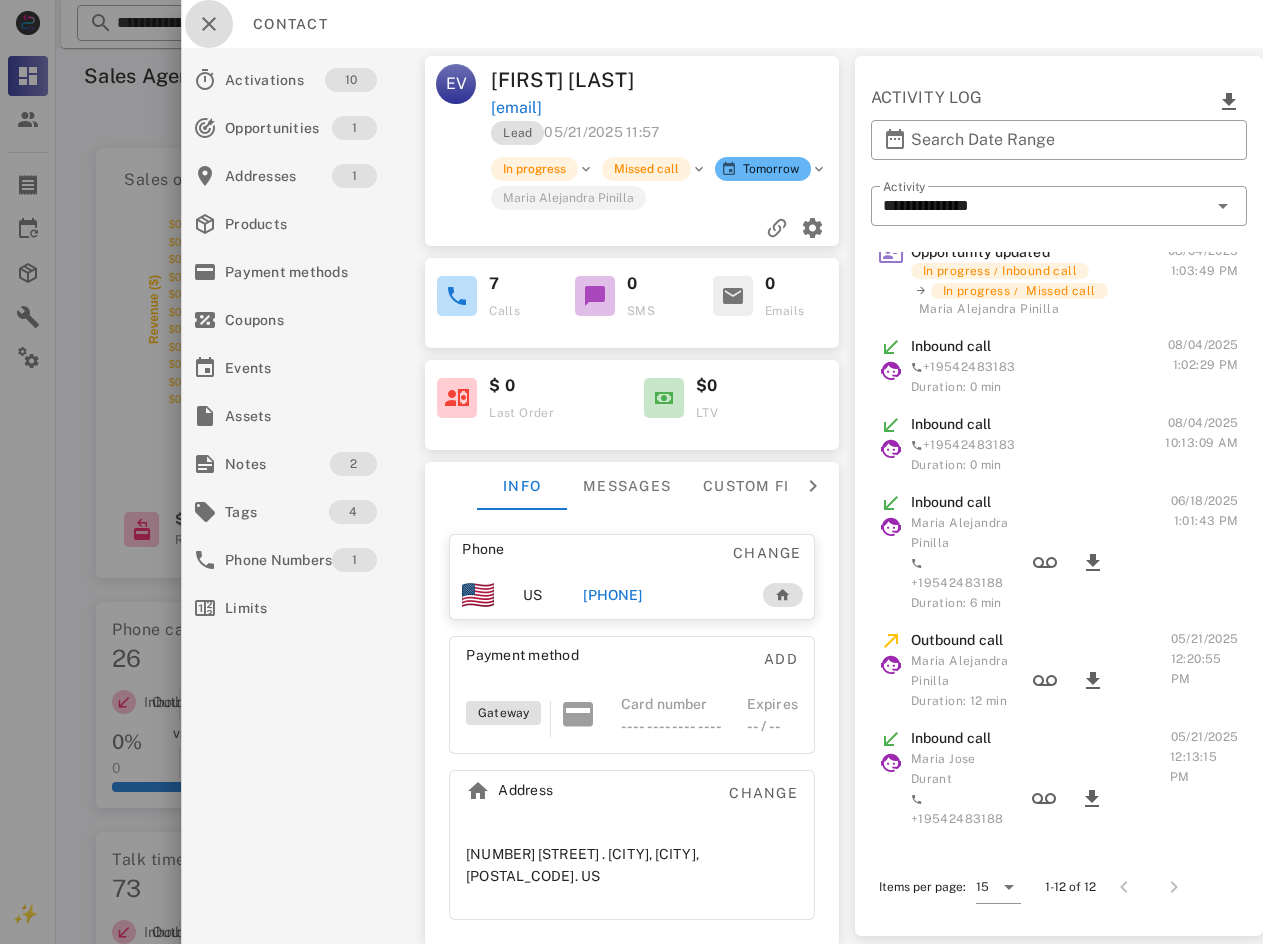 drag, startPoint x: 211, startPoint y: 24, endPoint x: 225, endPoint y: 24, distance: 14 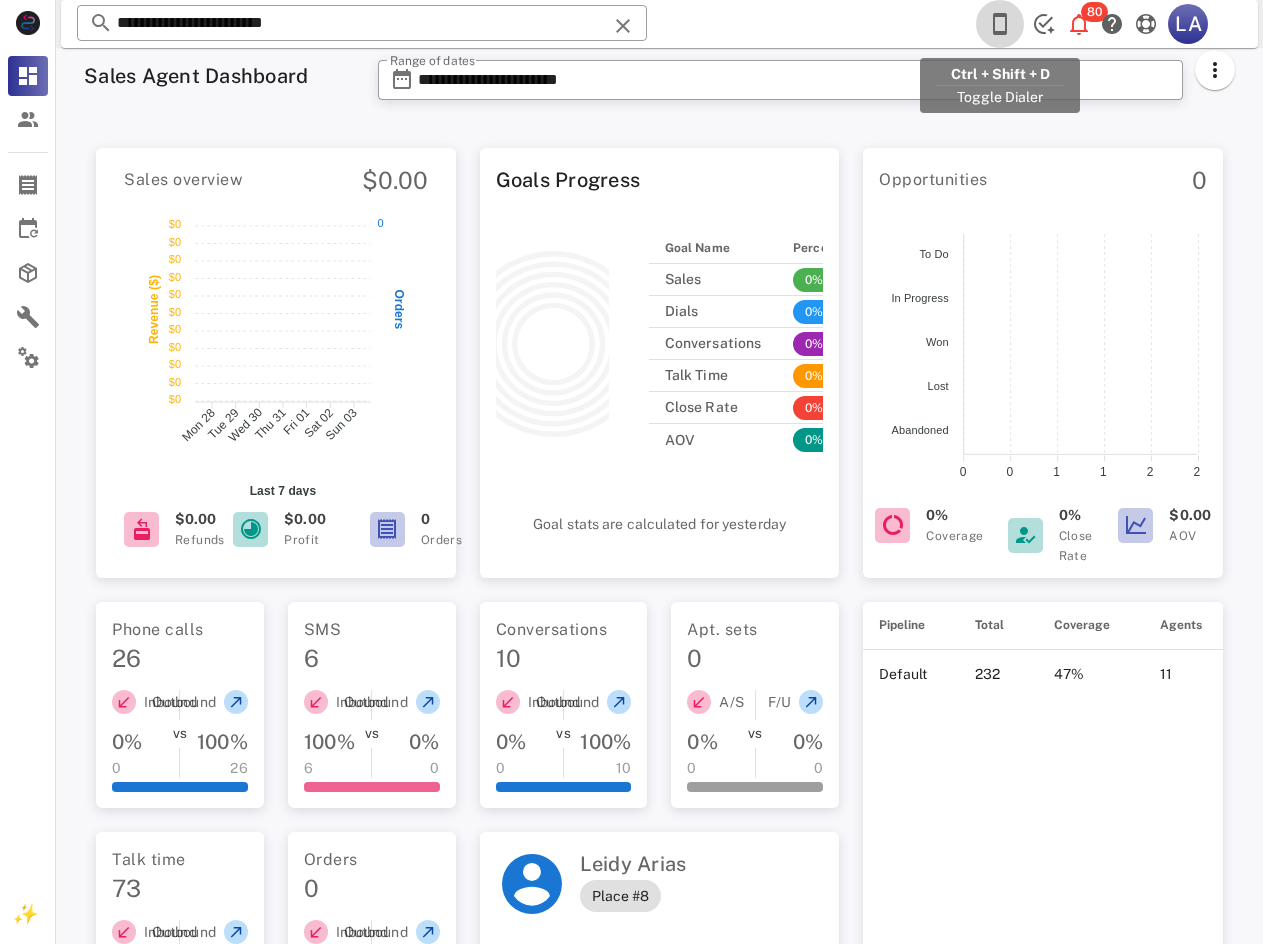 click at bounding box center [1000, 24] 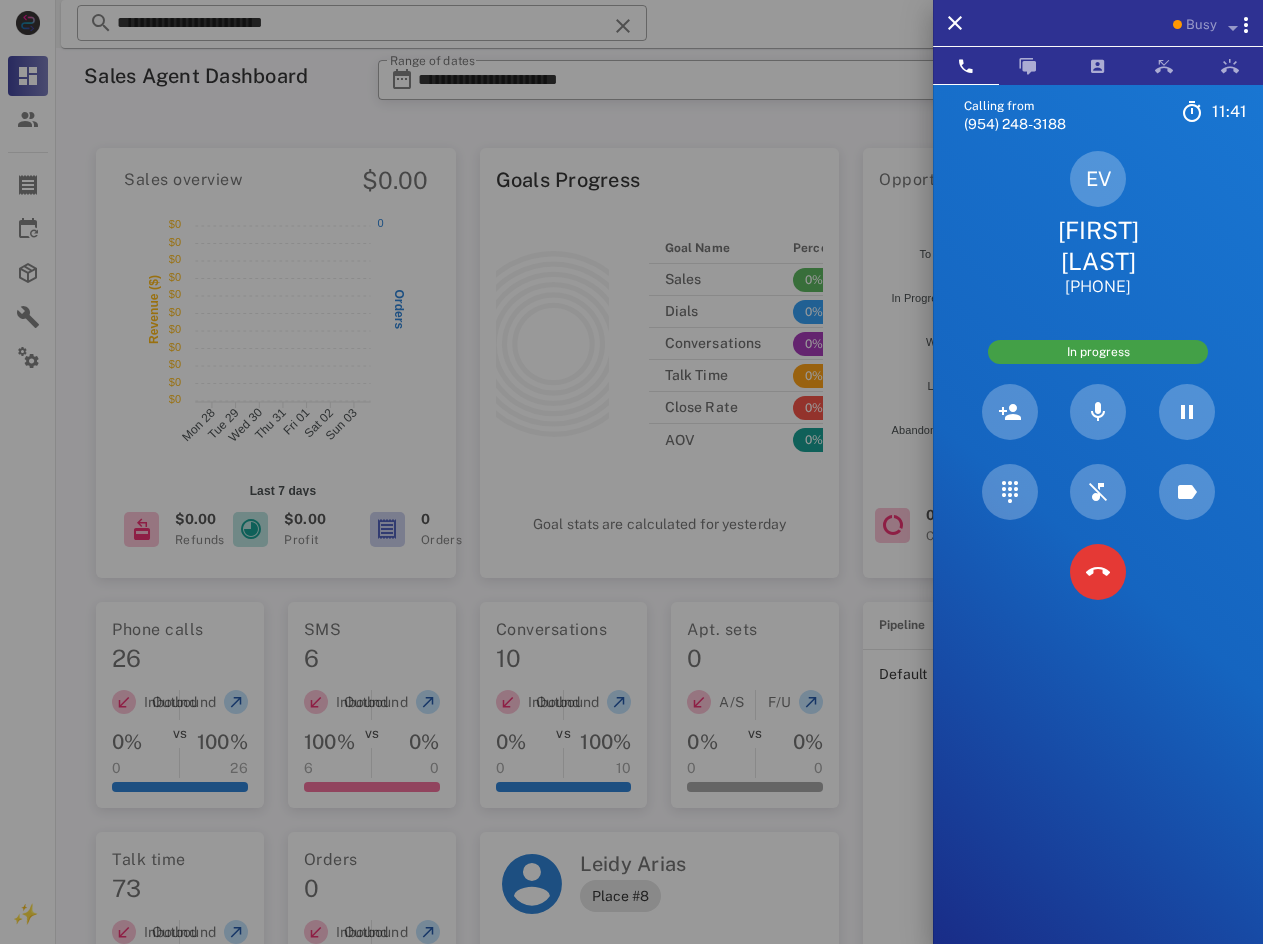 click on "[FIRST] [LAST]" at bounding box center [1098, 246] 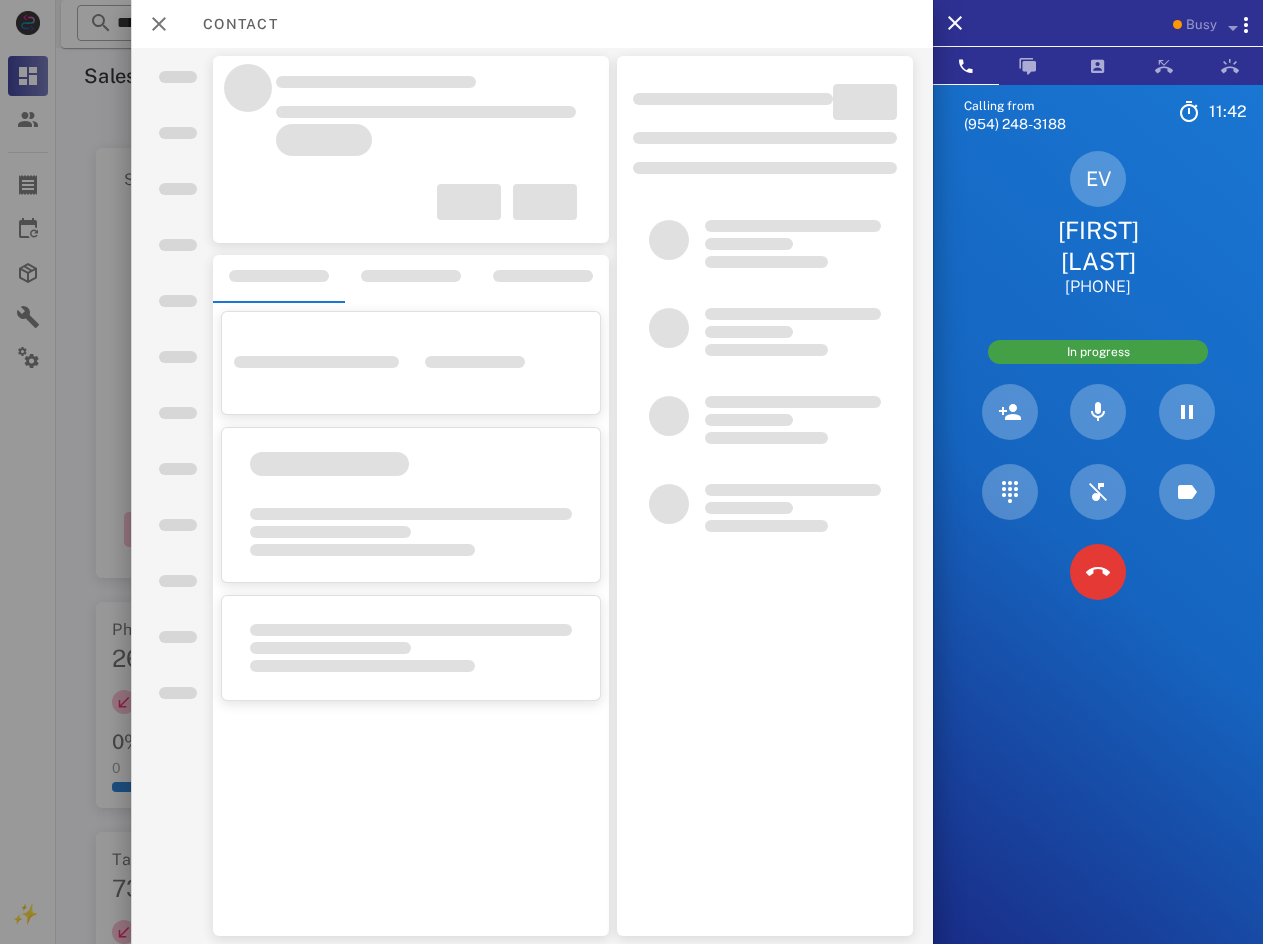 click on "Busy  Calling from [PHONE] 11: 42  Unknown      ▼     Andorra
+376
Argentina
+54
Aruba
+297
Australia
+61
Belgium (België)
+32
Bolivia
+591
Brazil (Brasil)
+55
Canada
+1
Chile
+56
Colombia
+57
Costa Rica
+506
Dominican Republic (República Dominicana)
+1
Ecuador
+593
El Salvador
+503
France
+33
Germany (Deutschland)
+49
Guadeloupe
+590
Guatemala
+502
Honduras
+504
Iceland (Ísland)
+354
India (भारत)
+91
Israel (‫ישראל‬‎)
+972
Italy (Italia)     Japan (日本)" at bounding box center (659, 48) 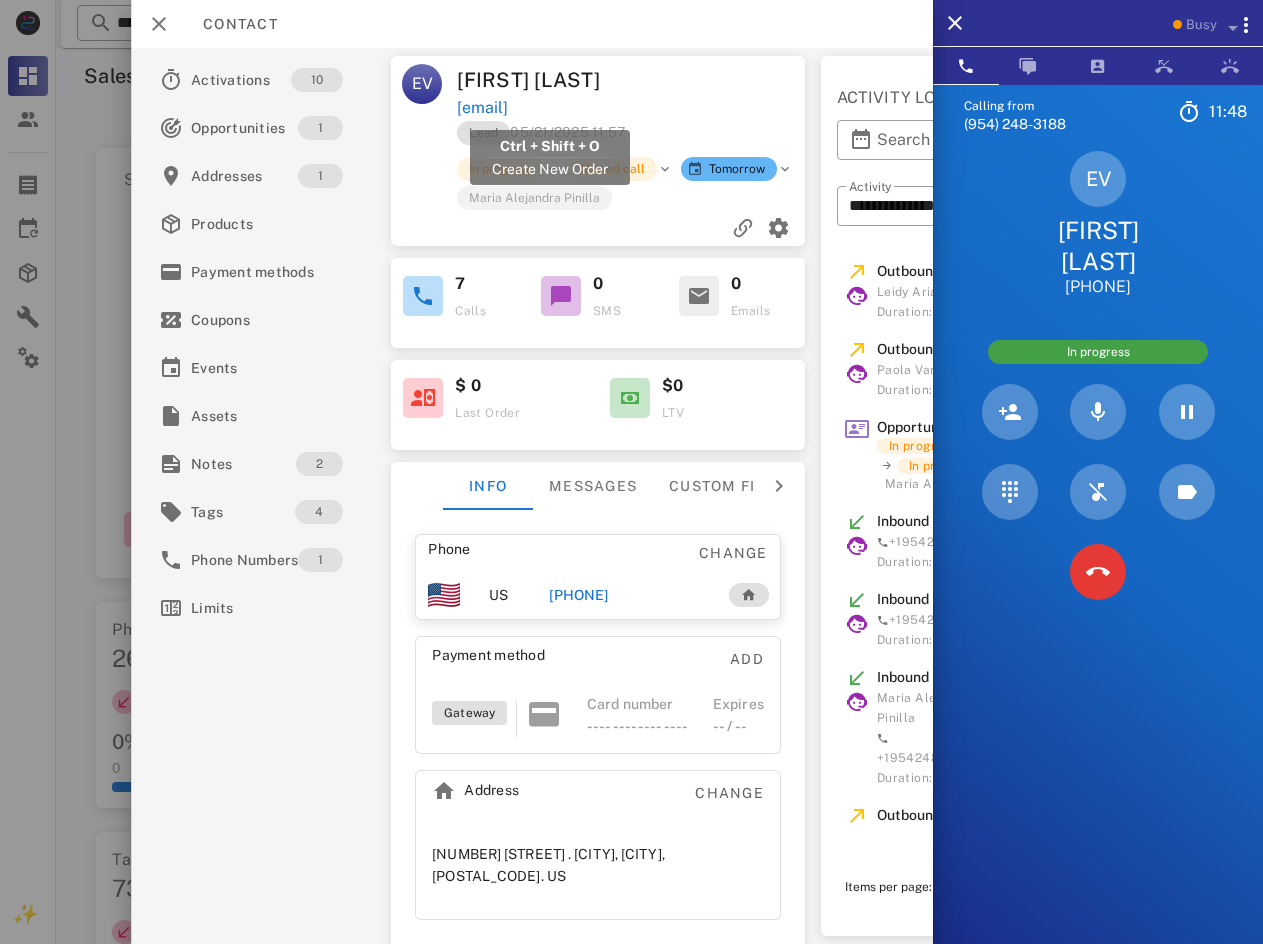drag, startPoint x: 661, startPoint y: 107, endPoint x: 459, endPoint y: 114, distance: 202.12125 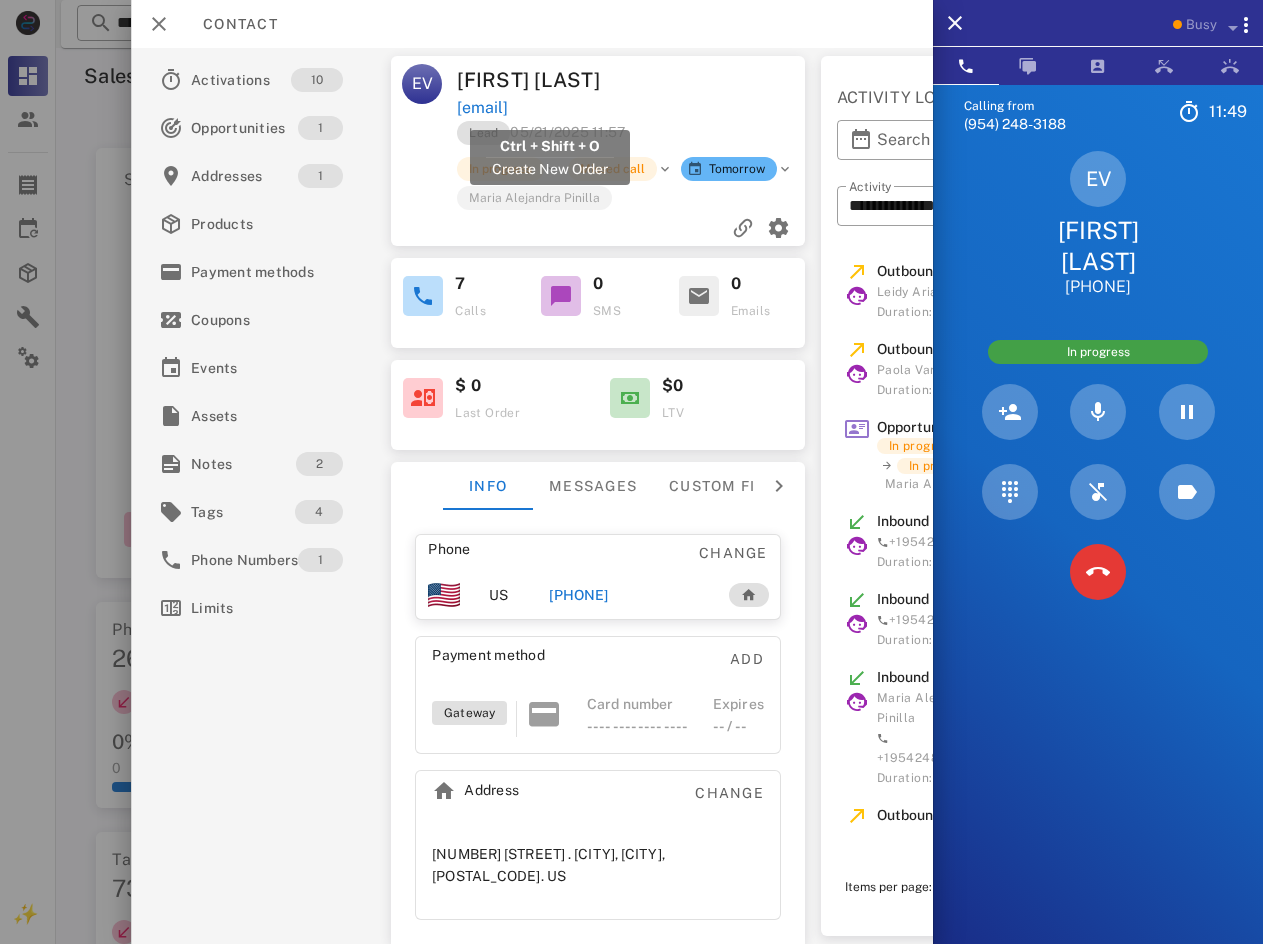 copy on "[EMAIL]" 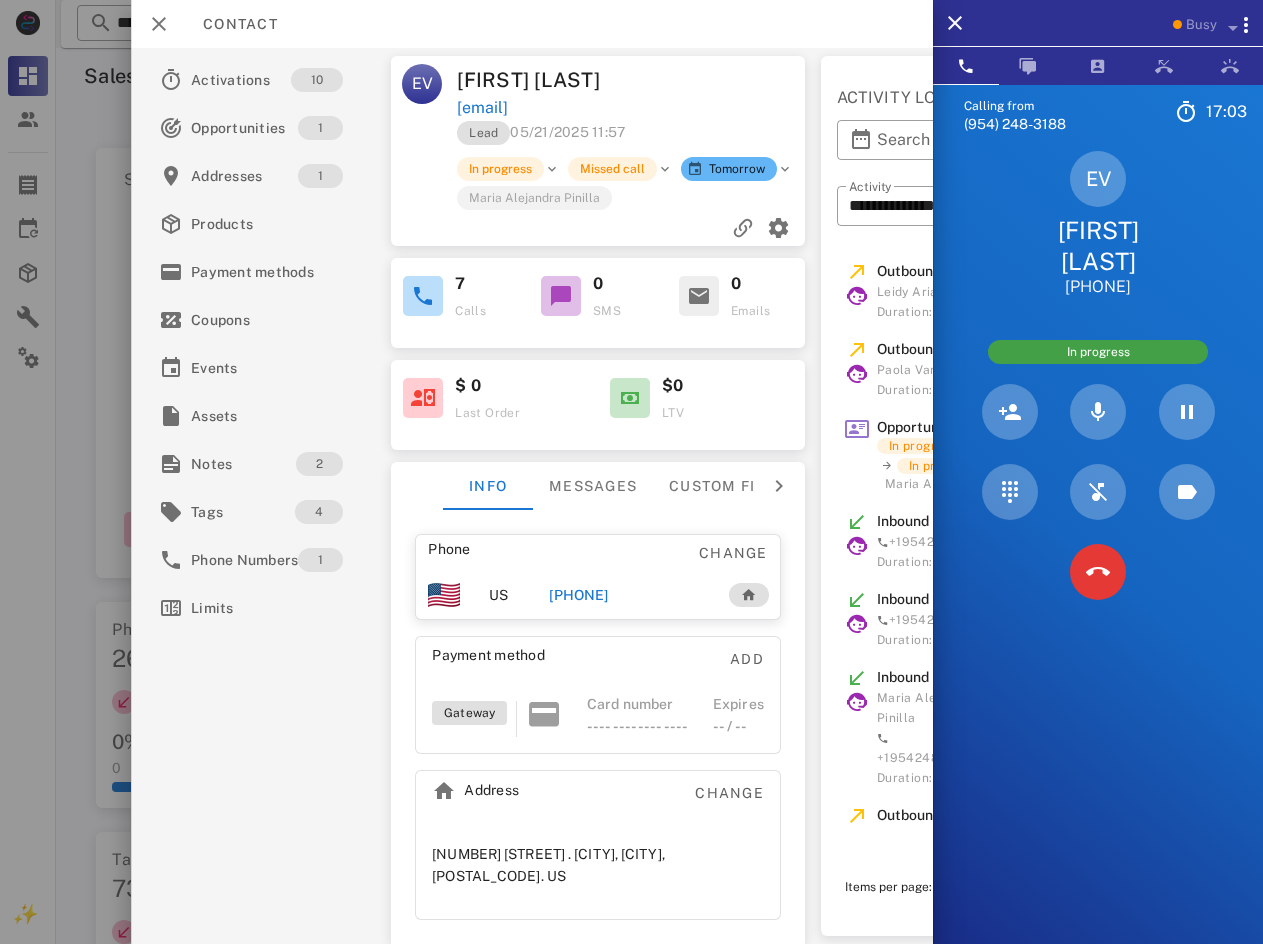 click on "[EMAIL]" at bounding box center (633, 108) 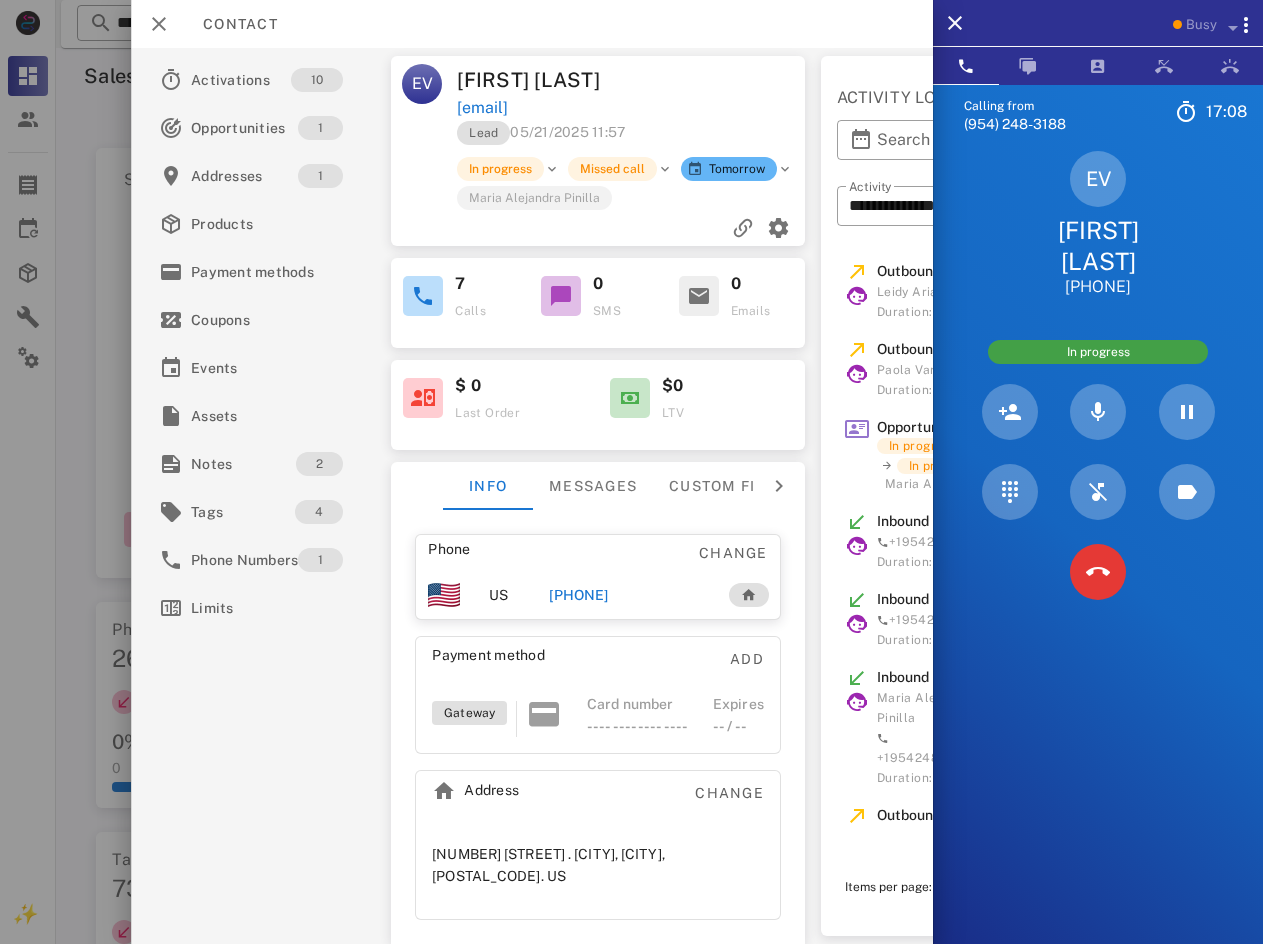 click on "Calling from [PHONE] 17: 08  Unknown      ▼     Andorra
+376
Argentina
+54
Aruba
+297
Australia
+61
Belgium (België)
+32
Bolivia
+591
Brazil (Brasil)
+55
Canada
+1
Chile
+56
Colombia
+57
Costa Rica
+506
Dominican Republic (República Dominicana)
+1
Ecuador
+593
El Salvador
+503
France
+33
Germany (Deutschland)
+49
Guadeloupe
+590
Guatemala
+502
Honduras
+504
Iceland (Ísland)
+354
India (भारत)
+91
Israel (‫ישראל‬‎)
+972
Italy (Italia)
+39" at bounding box center (1098, 556) 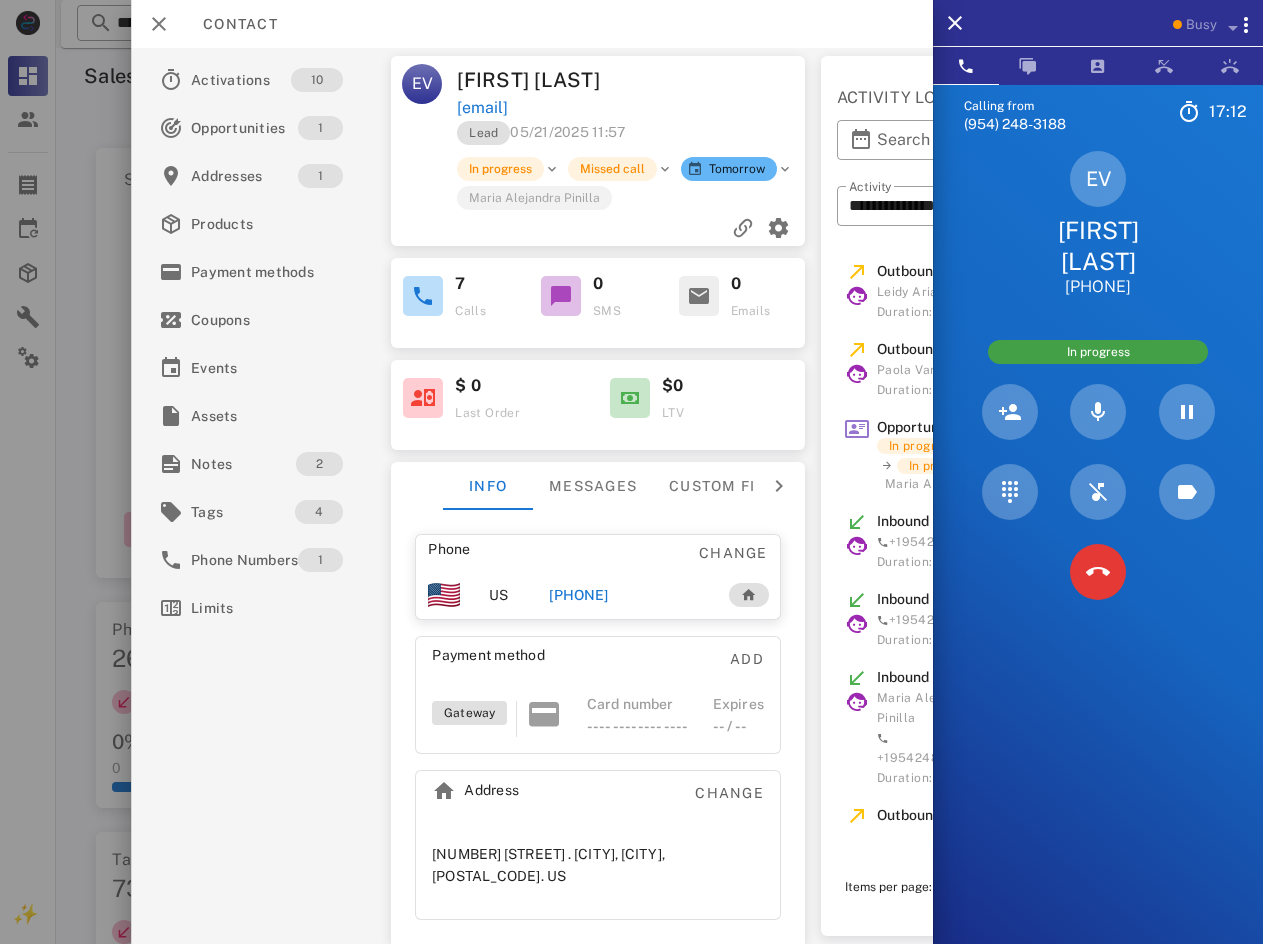 click on "EV [FIRST] [LAST]  [PHONE]" at bounding box center [1098, 224] 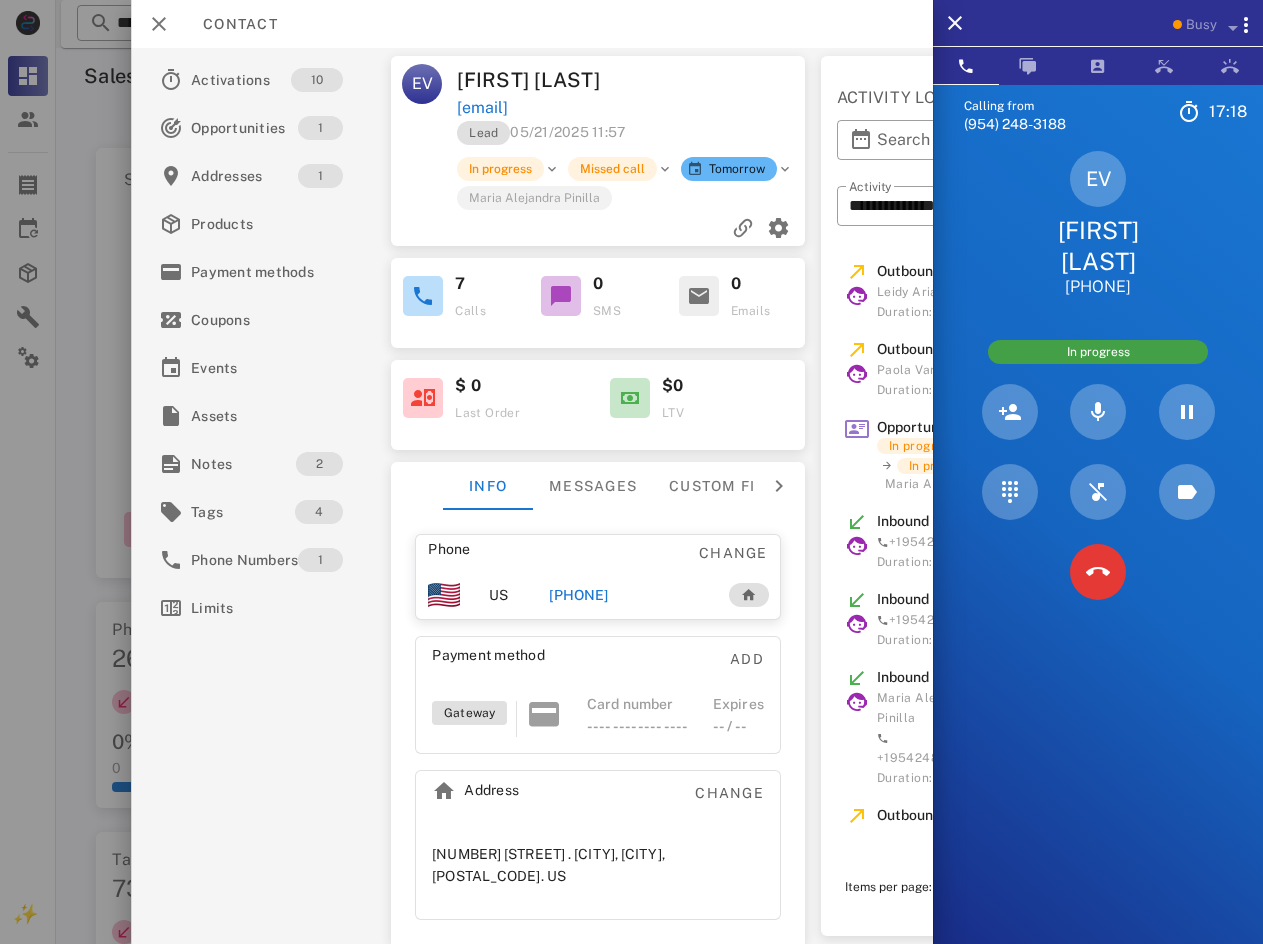 click on "Calling from (954) 248-3188 17: 18  Unknown      ▼     Andorra
+376
Argentina
+54
Aruba
+297
Australia
+61
Belgium (België)
+32
Bolivia
+591
Brazil (Brasil)
+55
Canada
+1
Chile
+56
Colombia
+57
Costa Rica
+506
Dominican Republic (República Dominicana)
+1
Ecuador
+593
El Salvador
+503
France
+33
Germany (Deutschland)
+49
Guadeloupe
+590
Guatemala
+502
Honduras
+504
Iceland (Ísland)
+354
India (भारत)
+91
Israel (‫ישראל‬‎)
+972
Italy (Italia)
+39" at bounding box center (1098, 556) 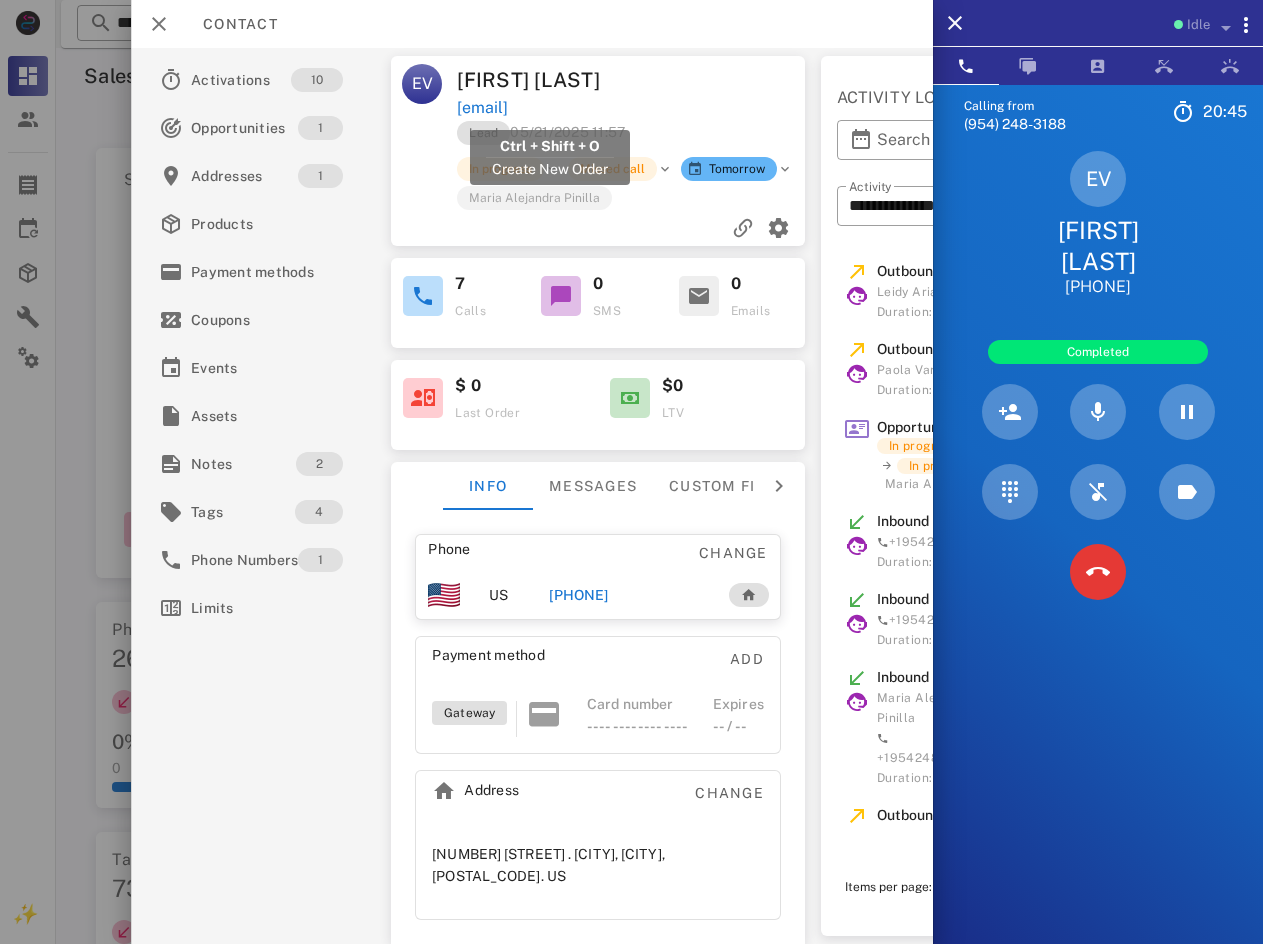 drag, startPoint x: 655, startPoint y: 108, endPoint x: 458, endPoint y: 106, distance: 197.01015 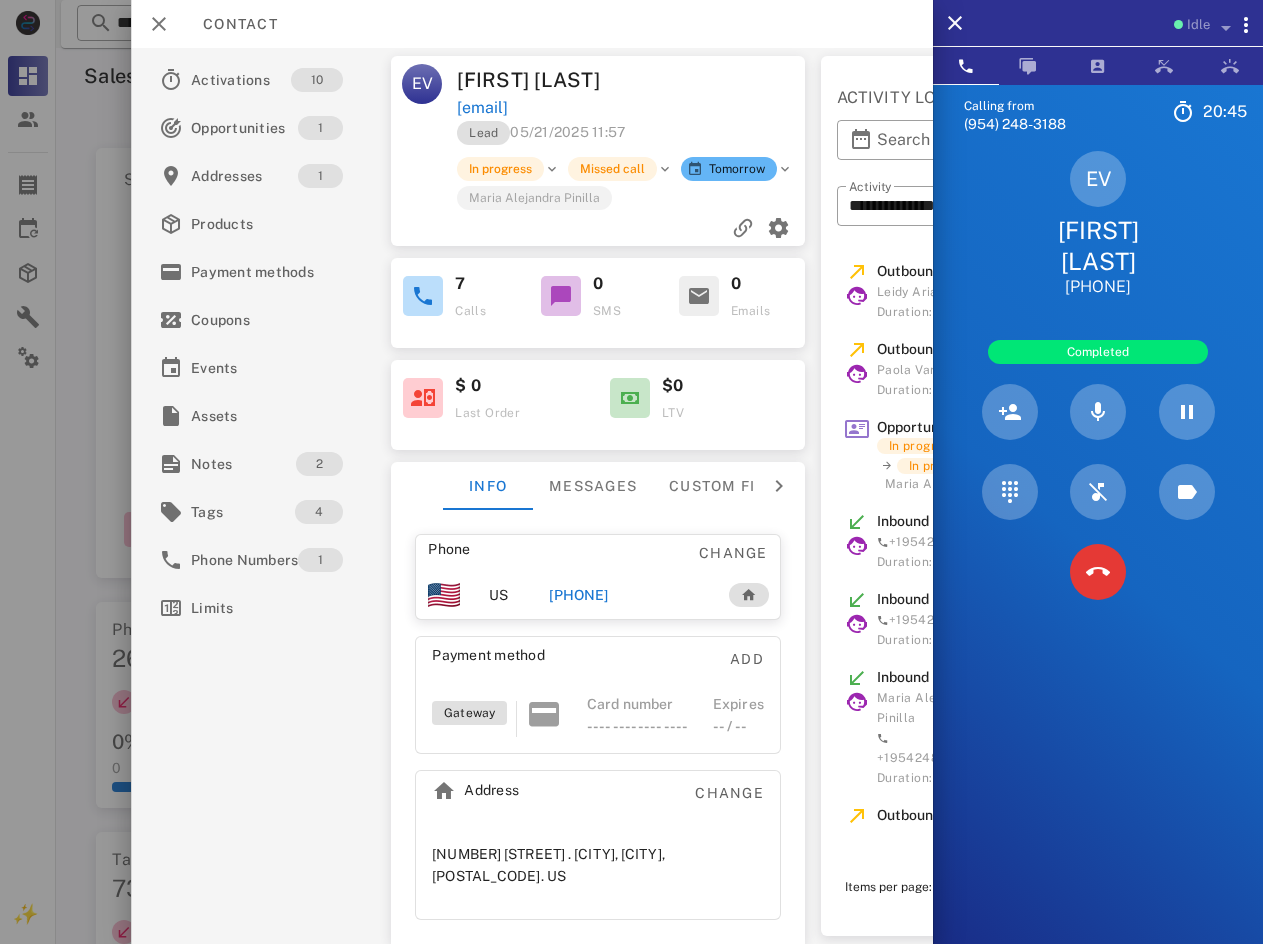 copy on "[EMAIL]" 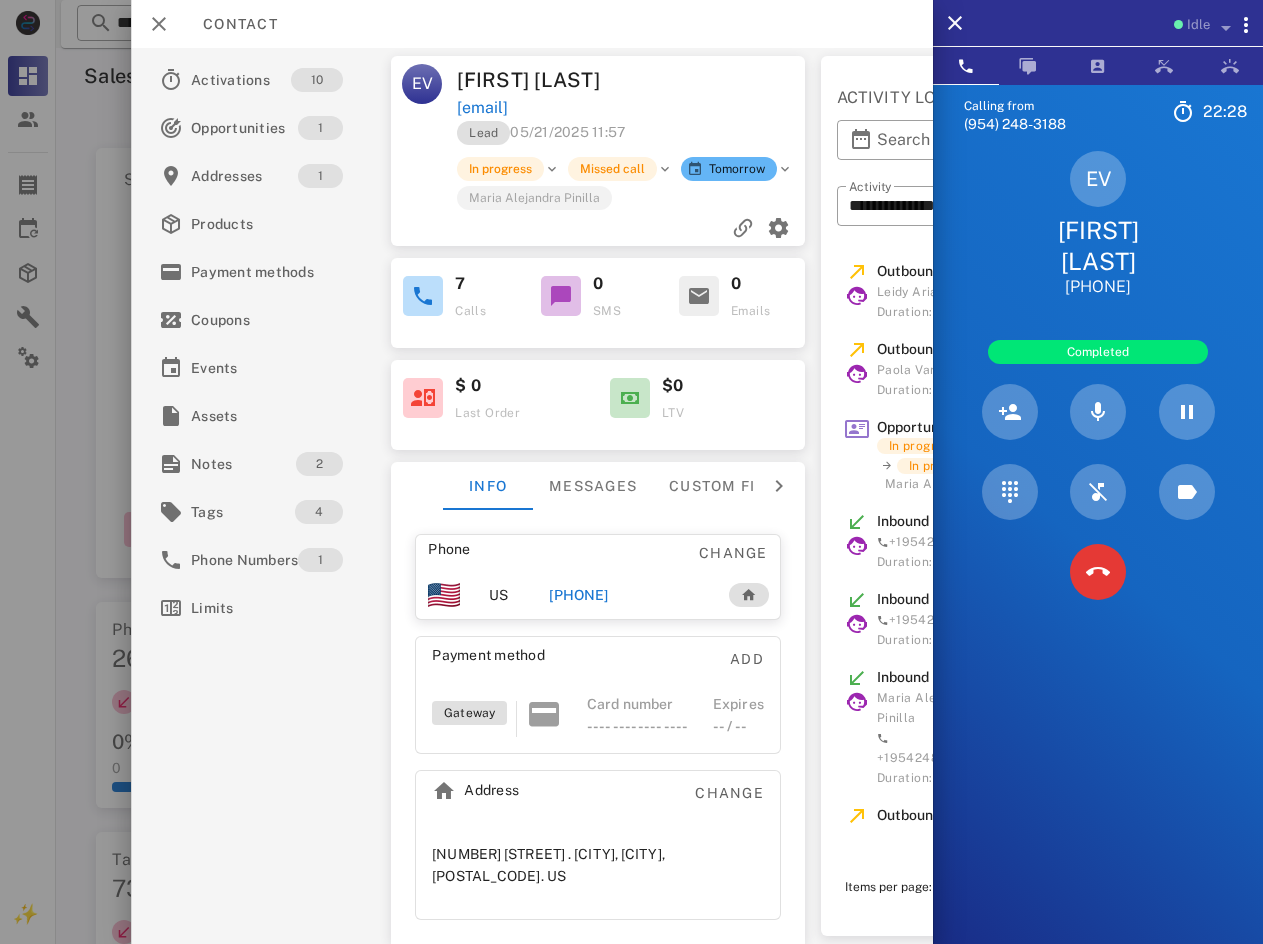 click on "[FIRST] [LAST]" at bounding box center (1098, 246) 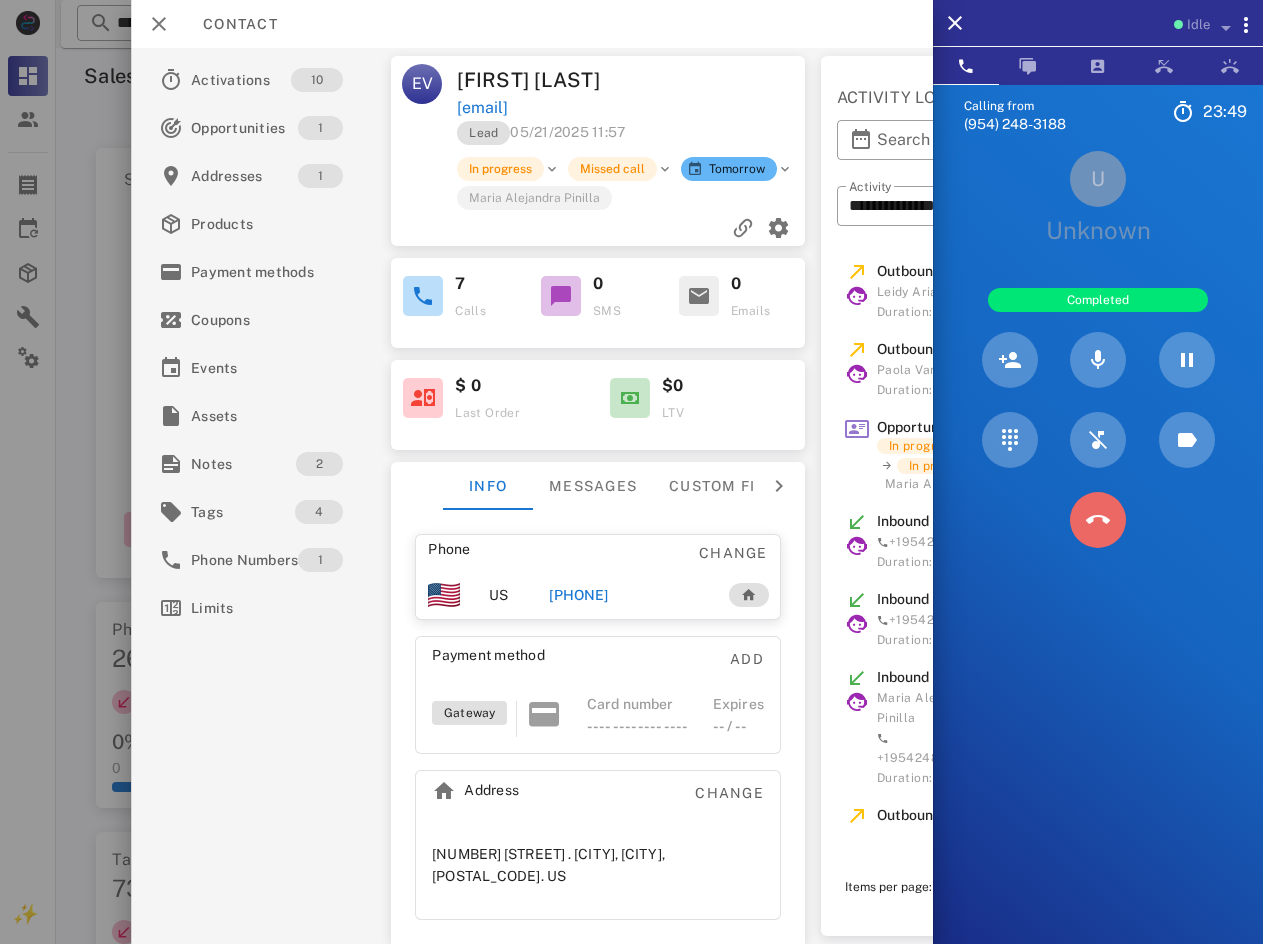 click at bounding box center (1098, 520) 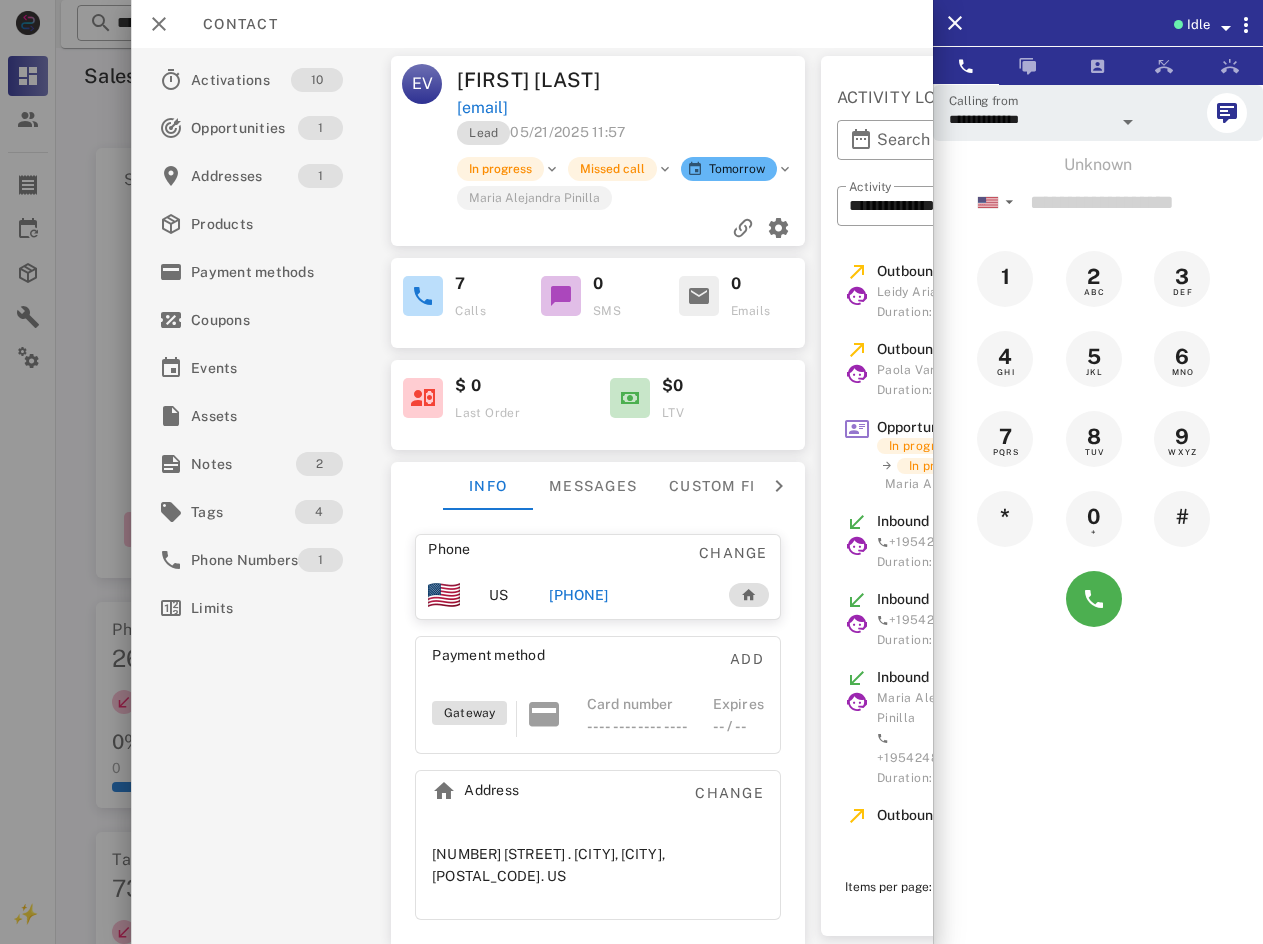 click on "Idle" at bounding box center (1198, 25) 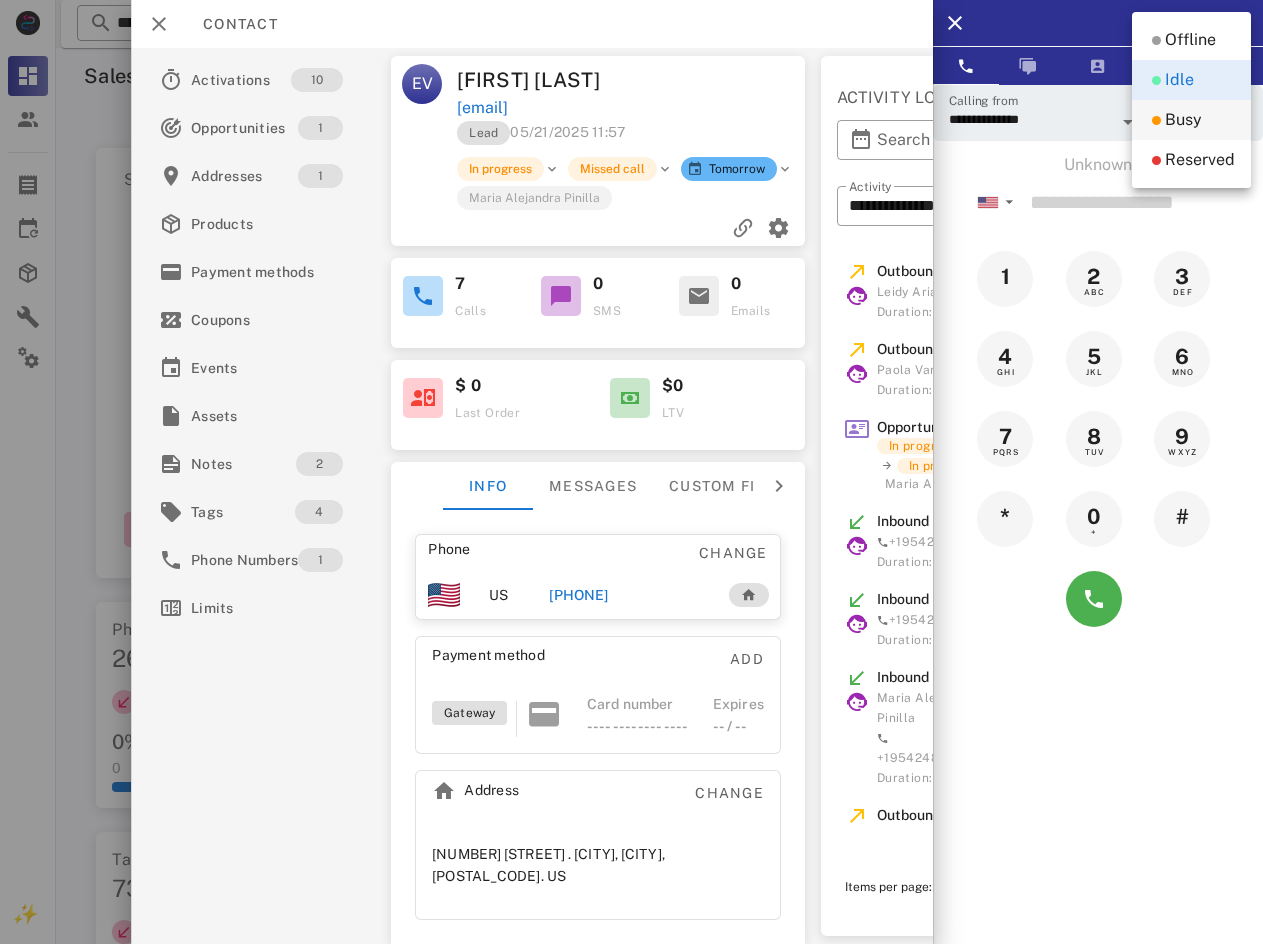 click on "Busy" at bounding box center [1183, 120] 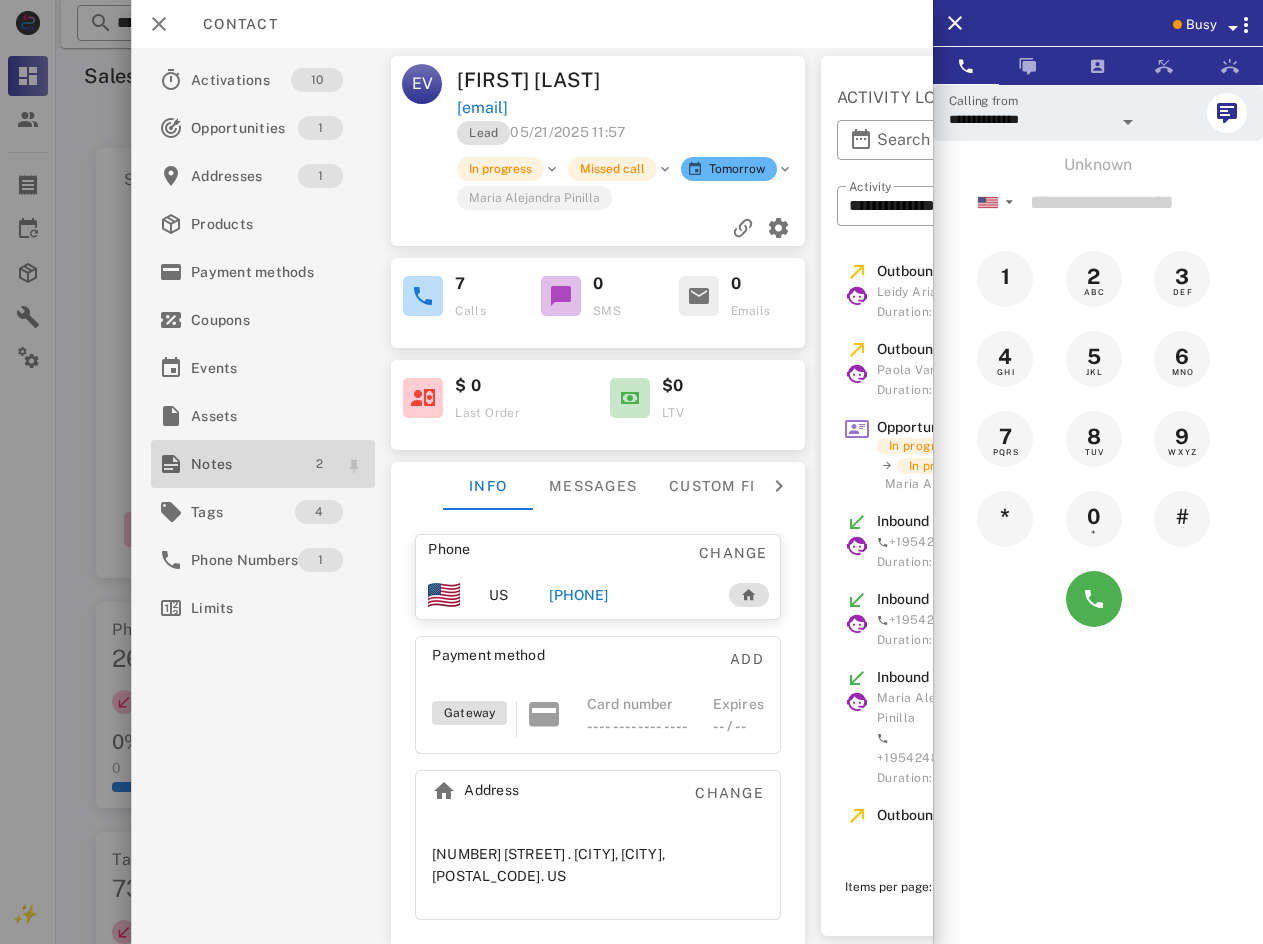 click on "2" at bounding box center [320, 464] 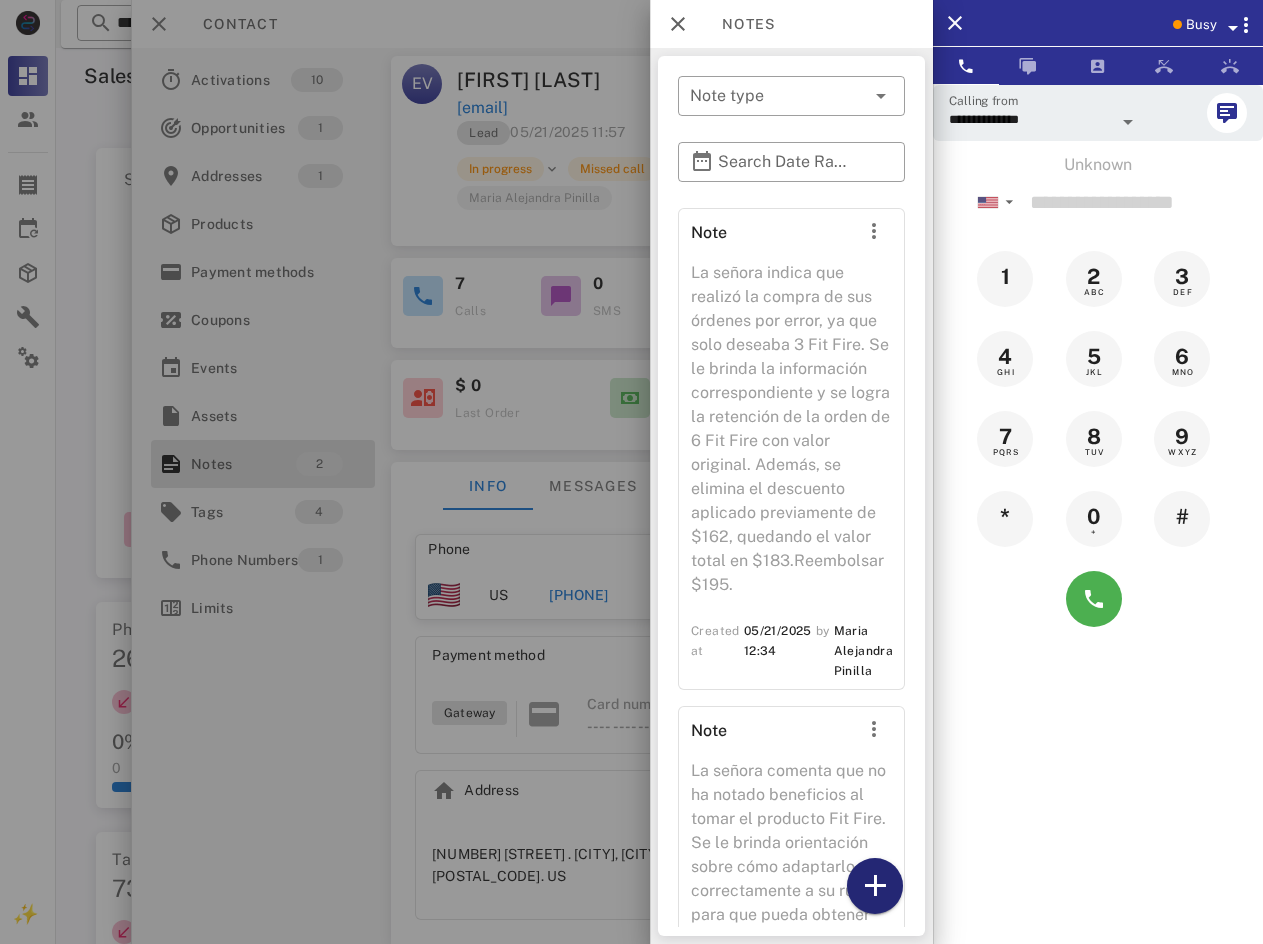 click at bounding box center (875, 886) 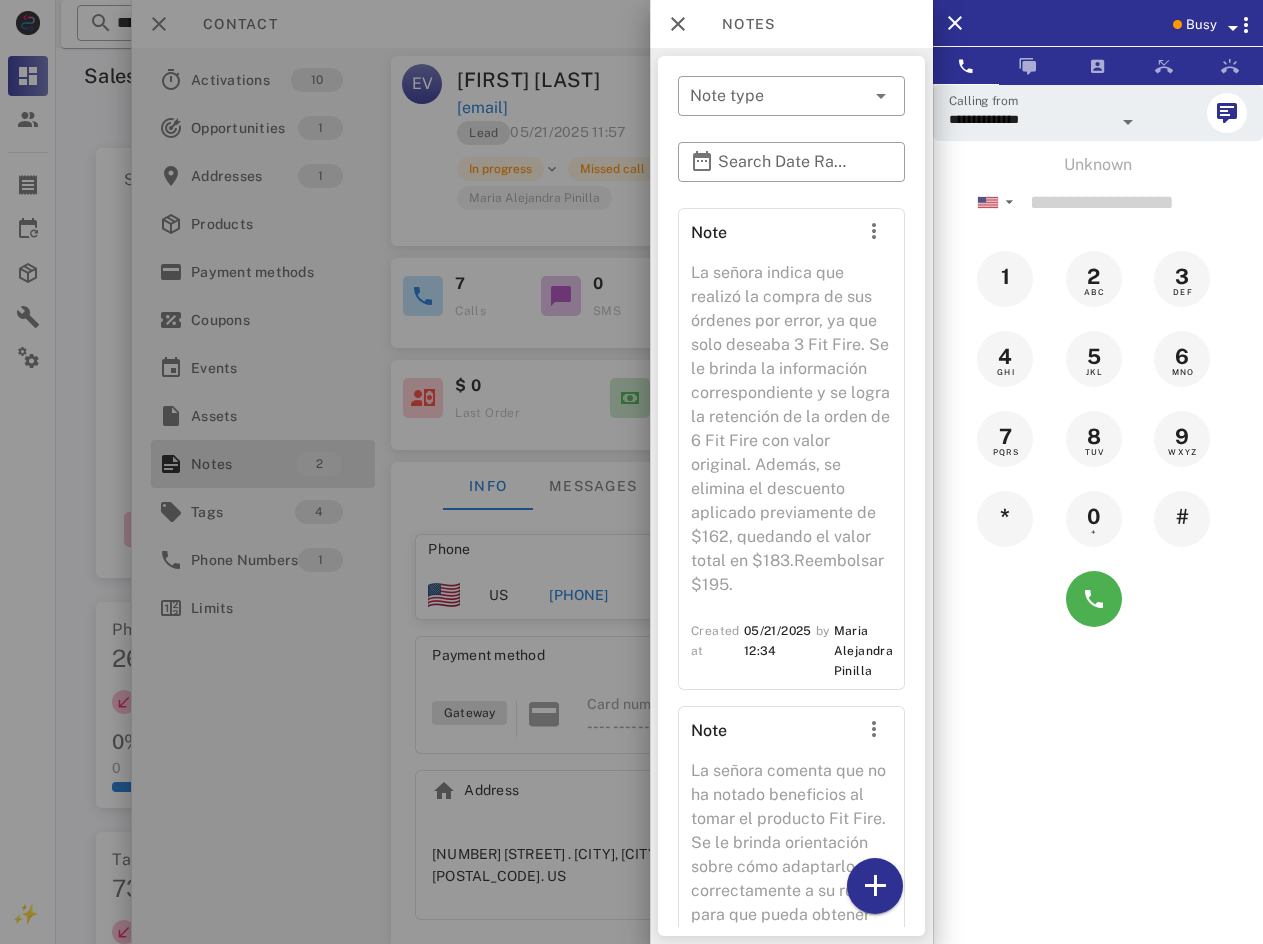 click on "by" at bounding box center [823, 651] 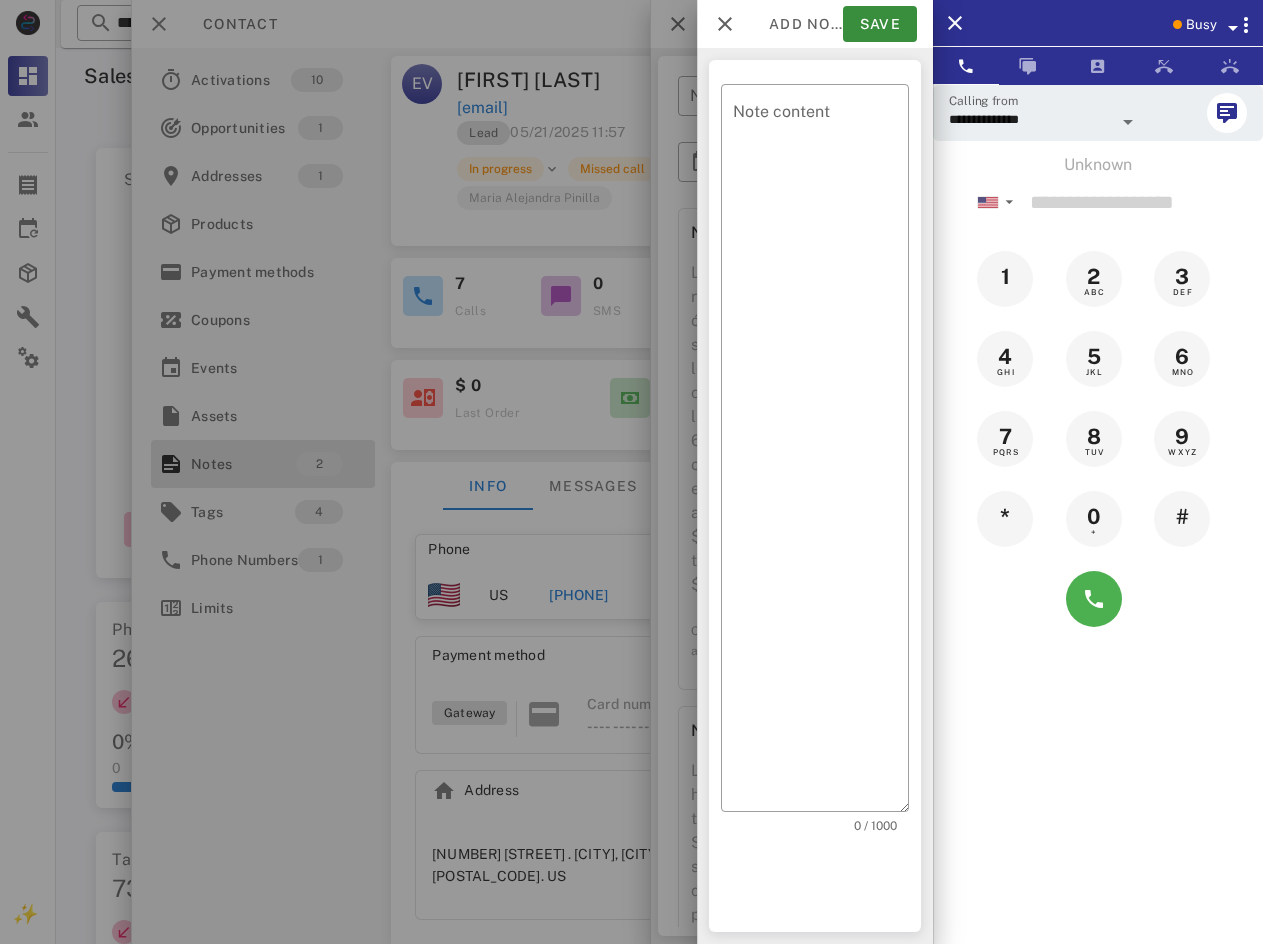 click on "Note content" at bounding box center [821, 453] 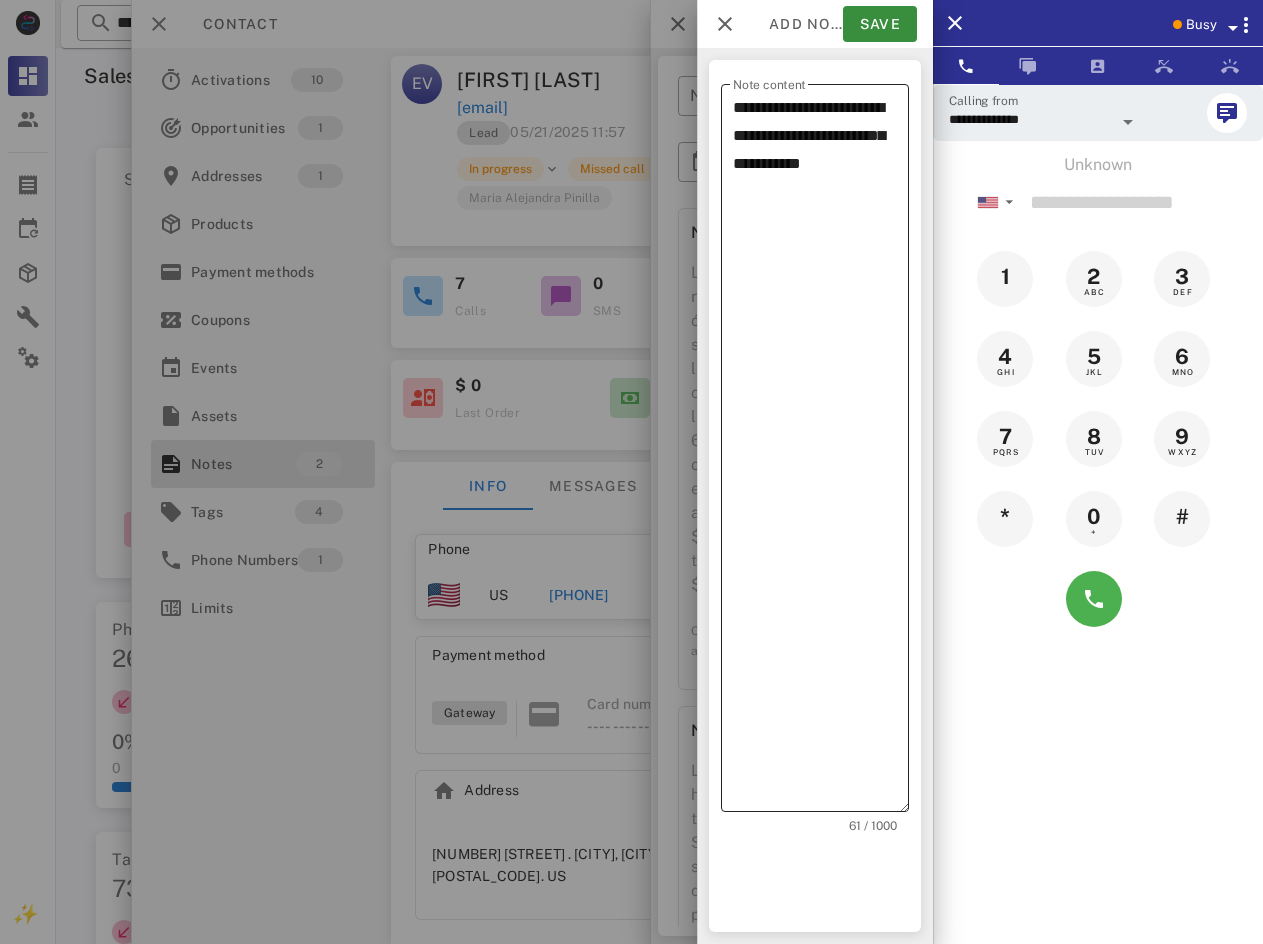 click on "**********" at bounding box center (821, 453) 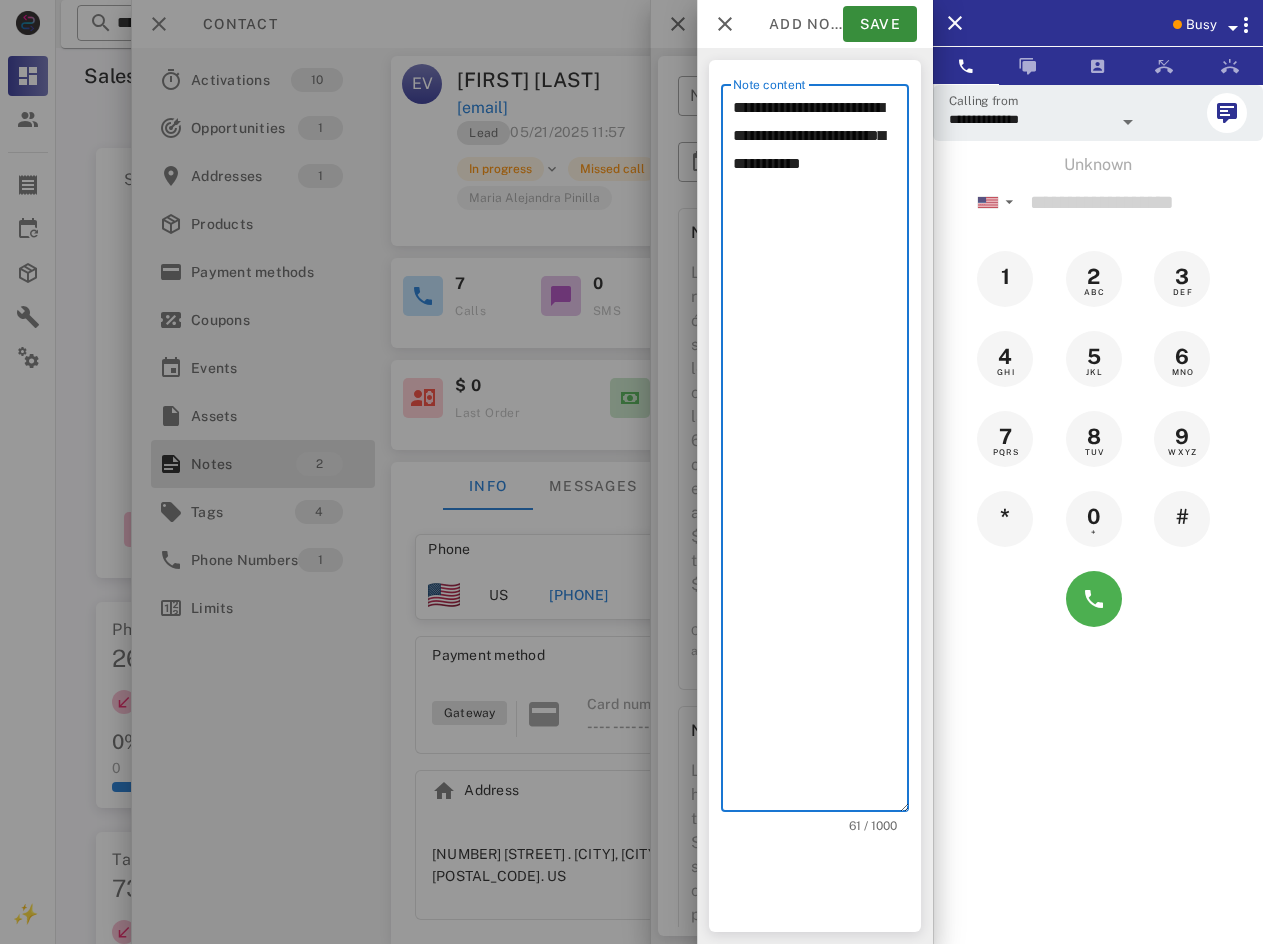 drag, startPoint x: 854, startPoint y: 103, endPoint x: 728, endPoint y: 103, distance: 126 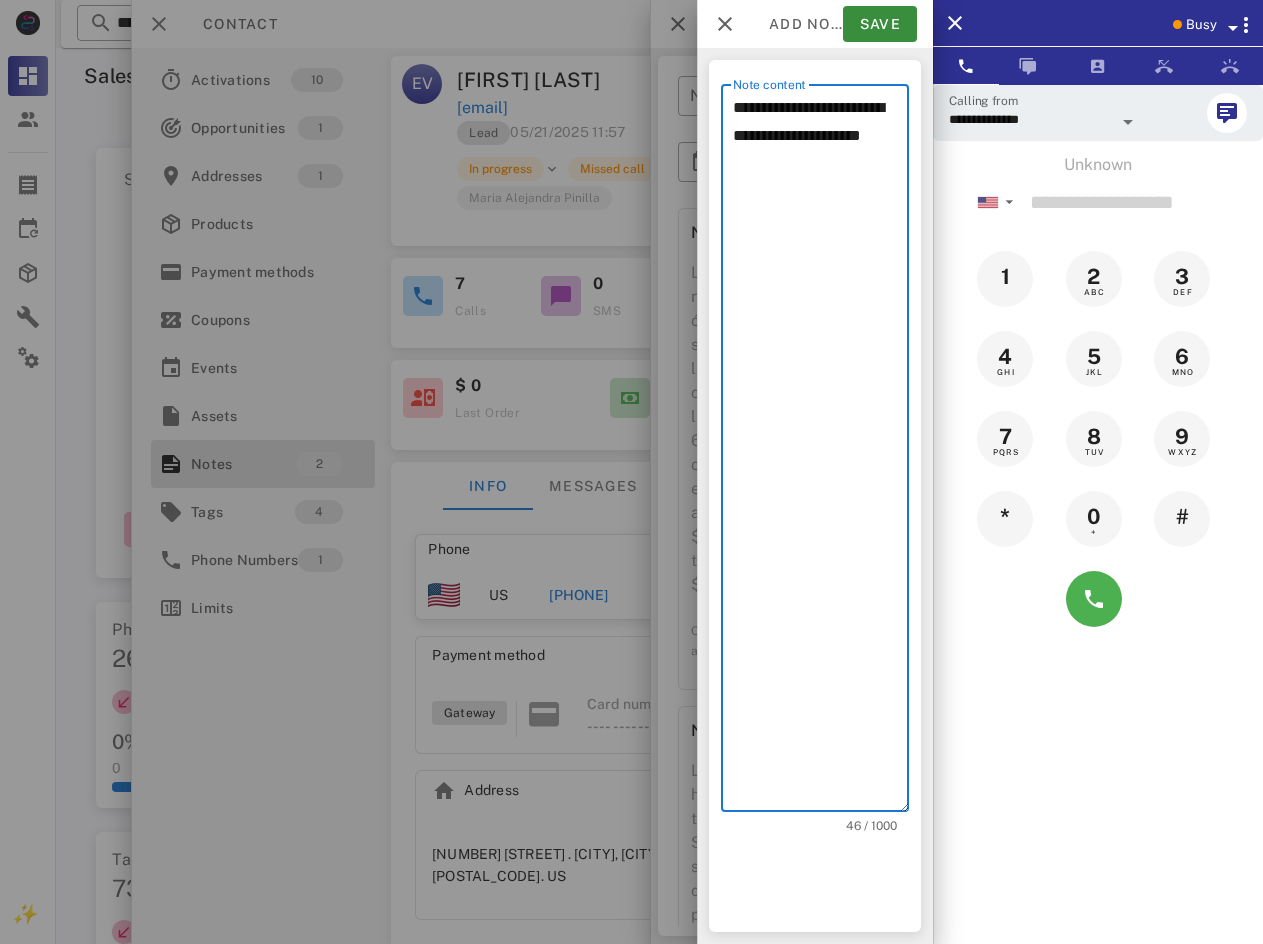 click on "**********" at bounding box center (821, 453) 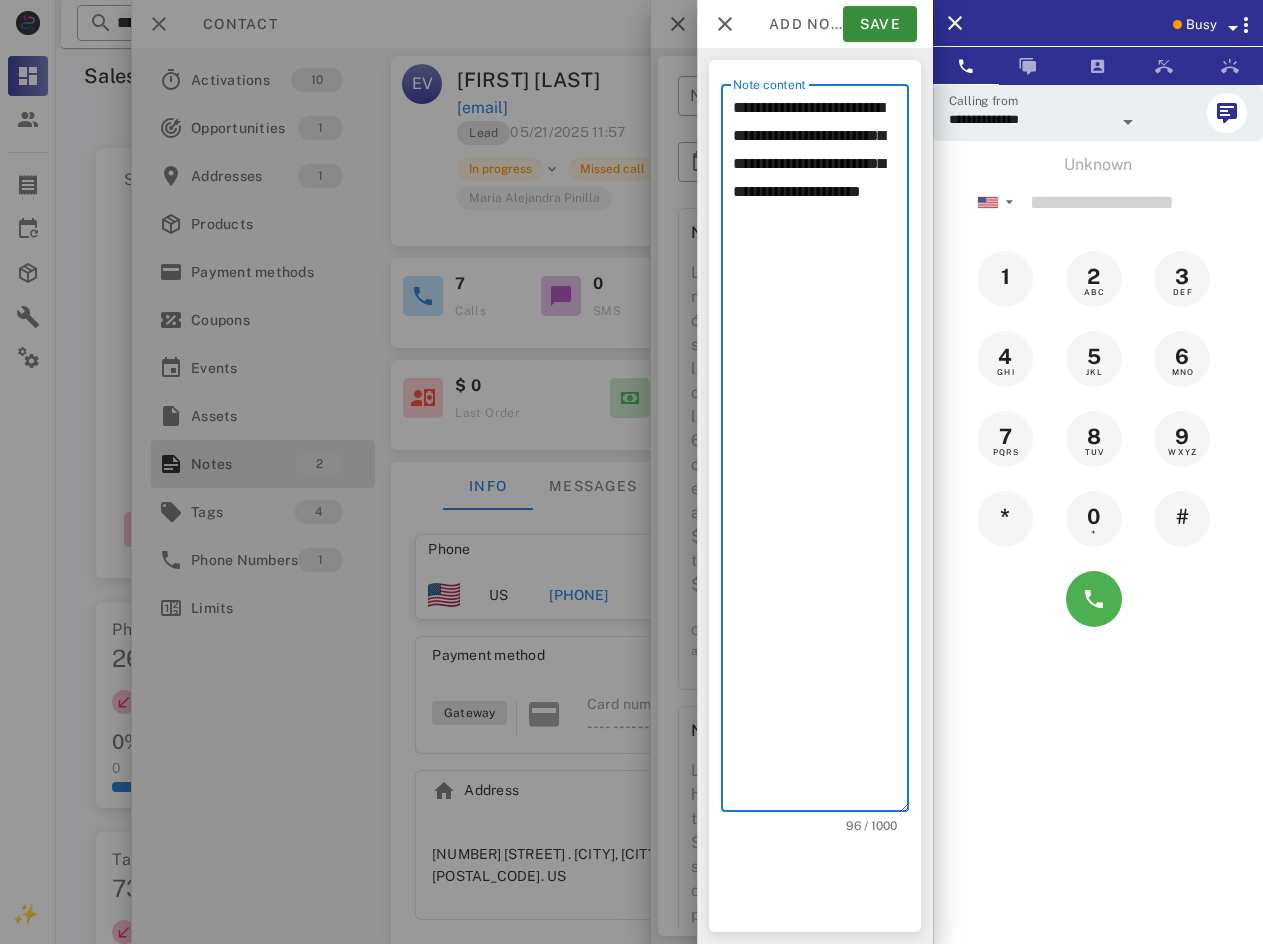 click on "**********" at bounding box center (821, 453) 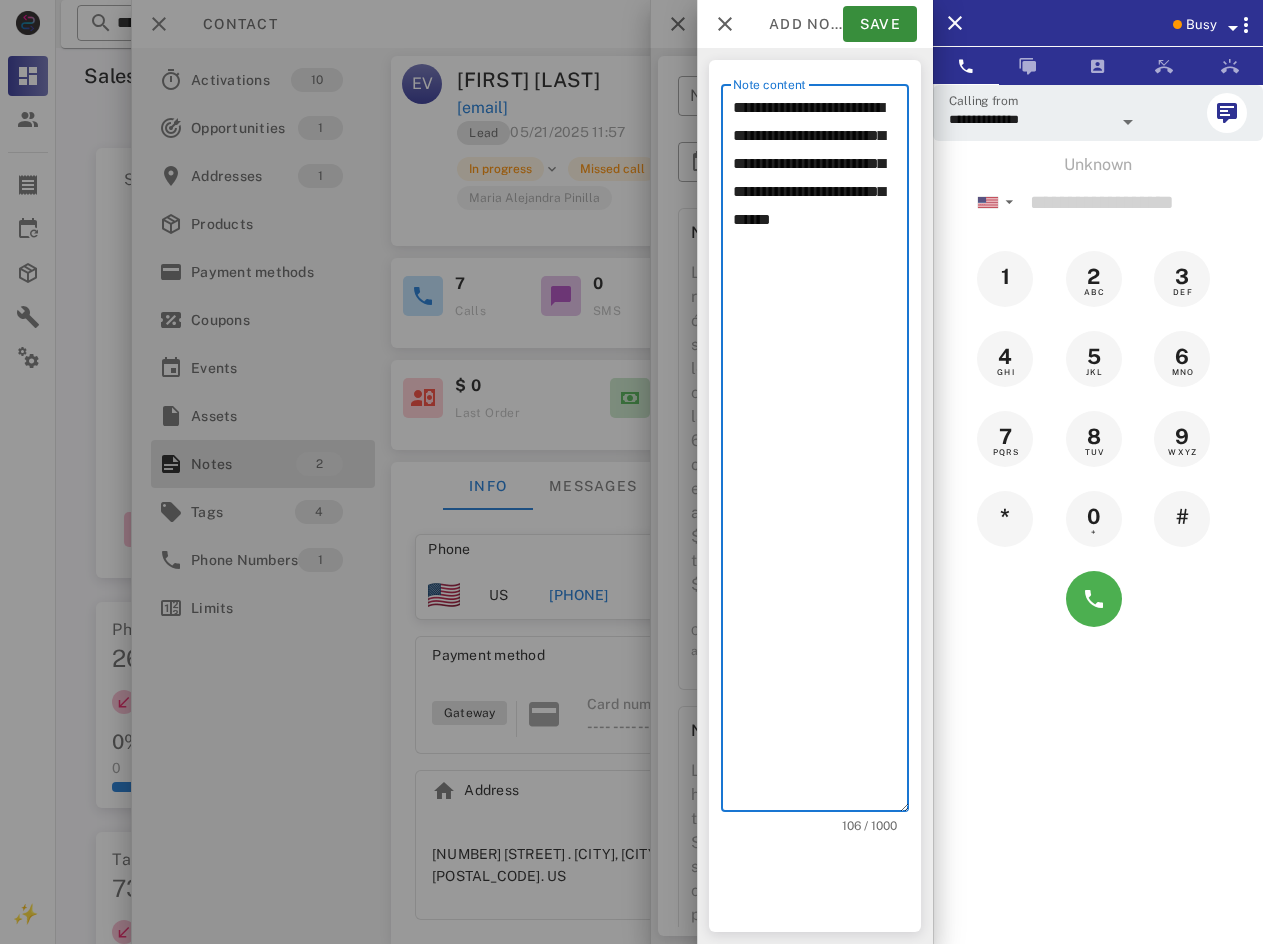 click on "**********" at bounding box center [821, 453] 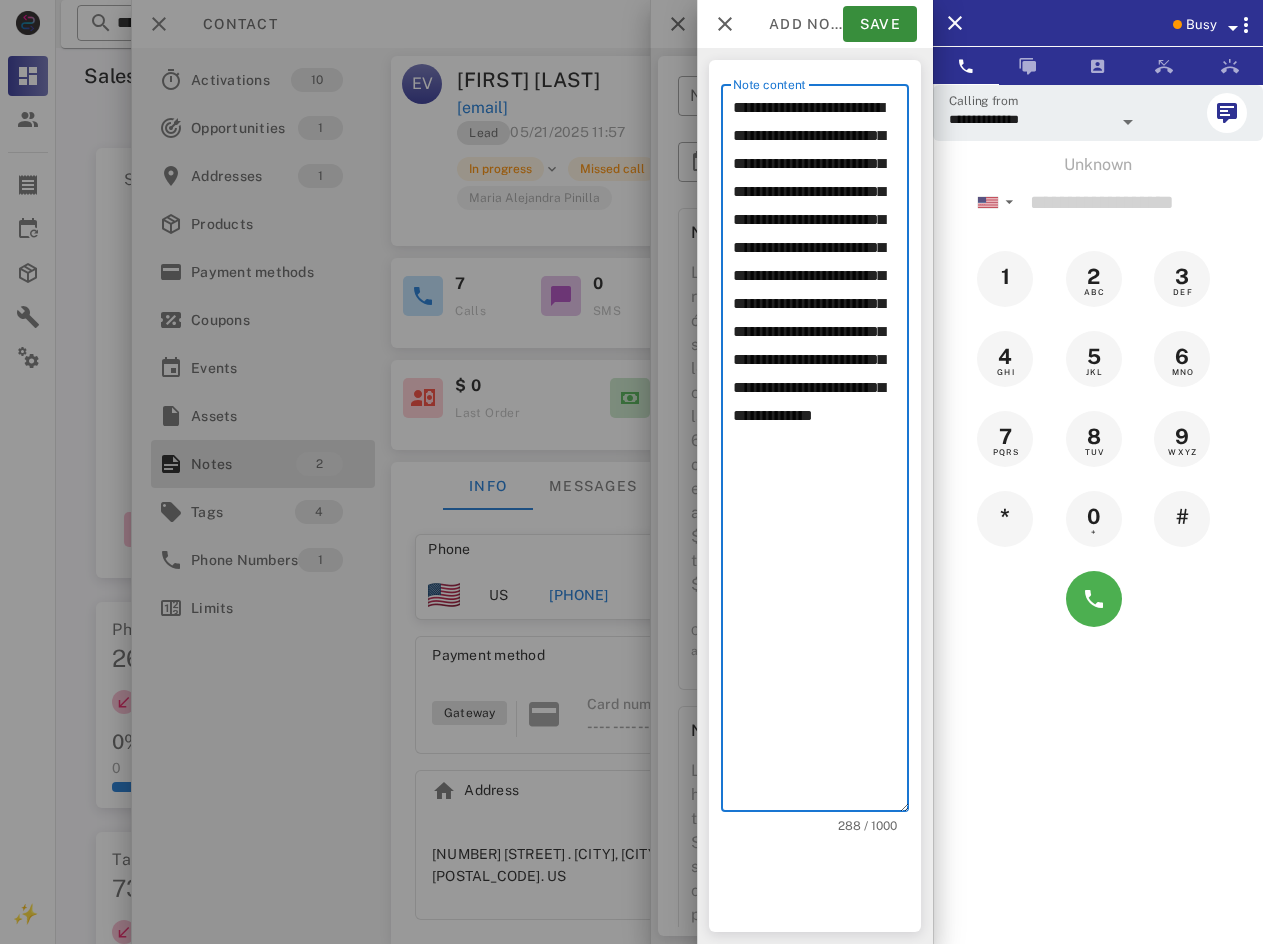 drag, startPoint x: 737, startPoint y: 395, endPoint x: 842, endPoint y: 444, distance: 115.87062 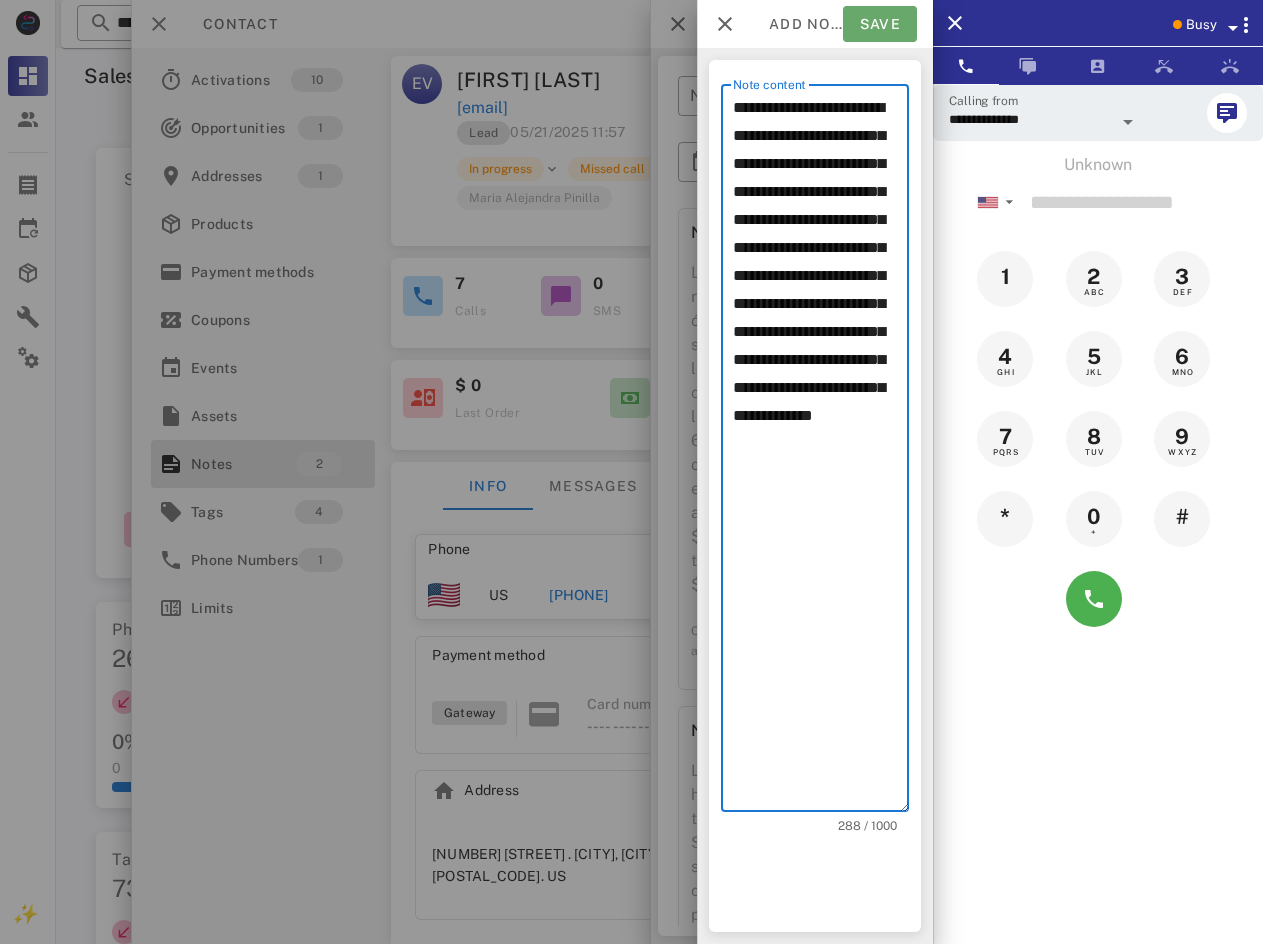 click on "Save" at bounding box center [880, 24] 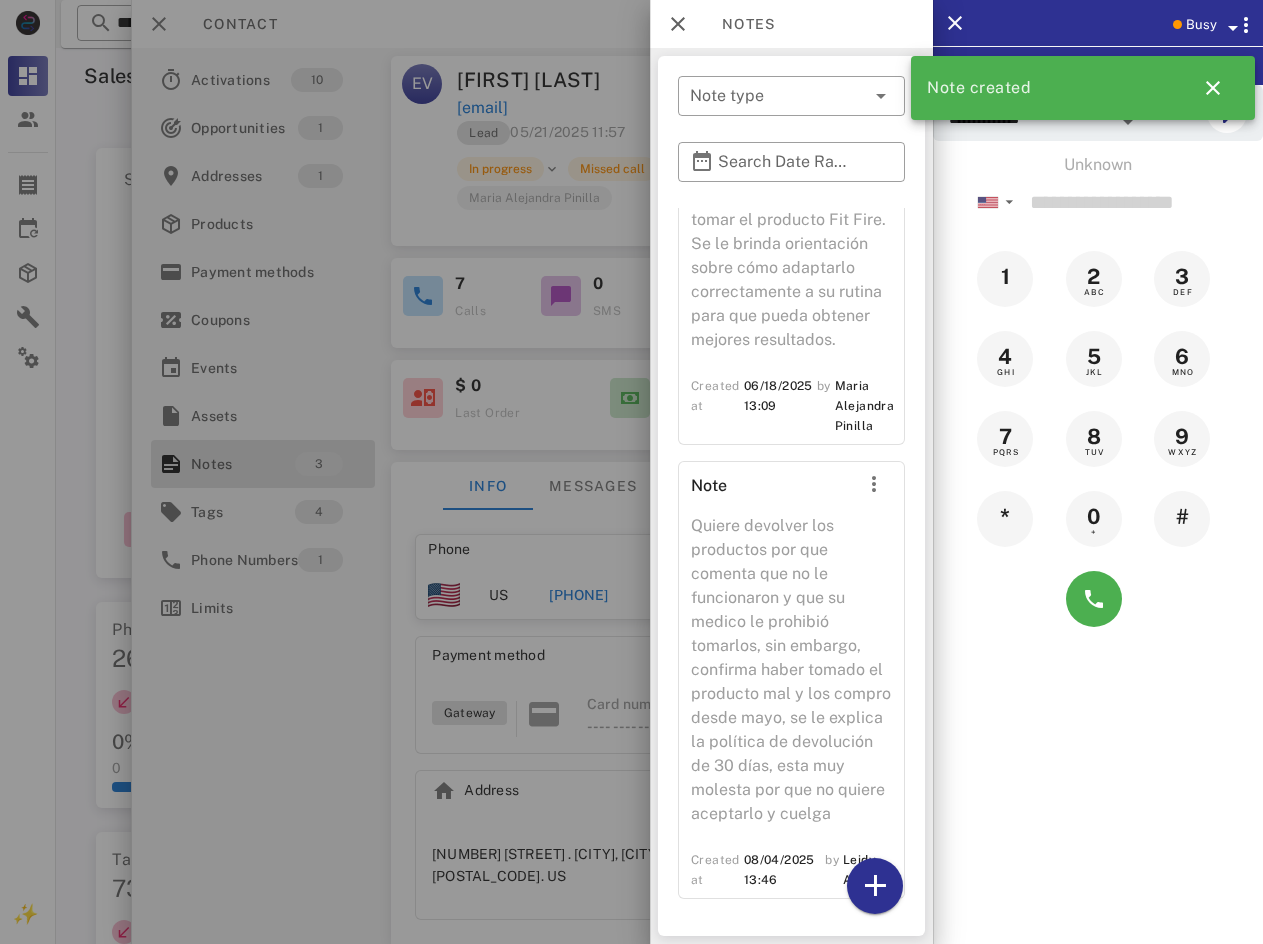 scroll, scrollTop: 671, scrollLeft: 0, axis: vertical 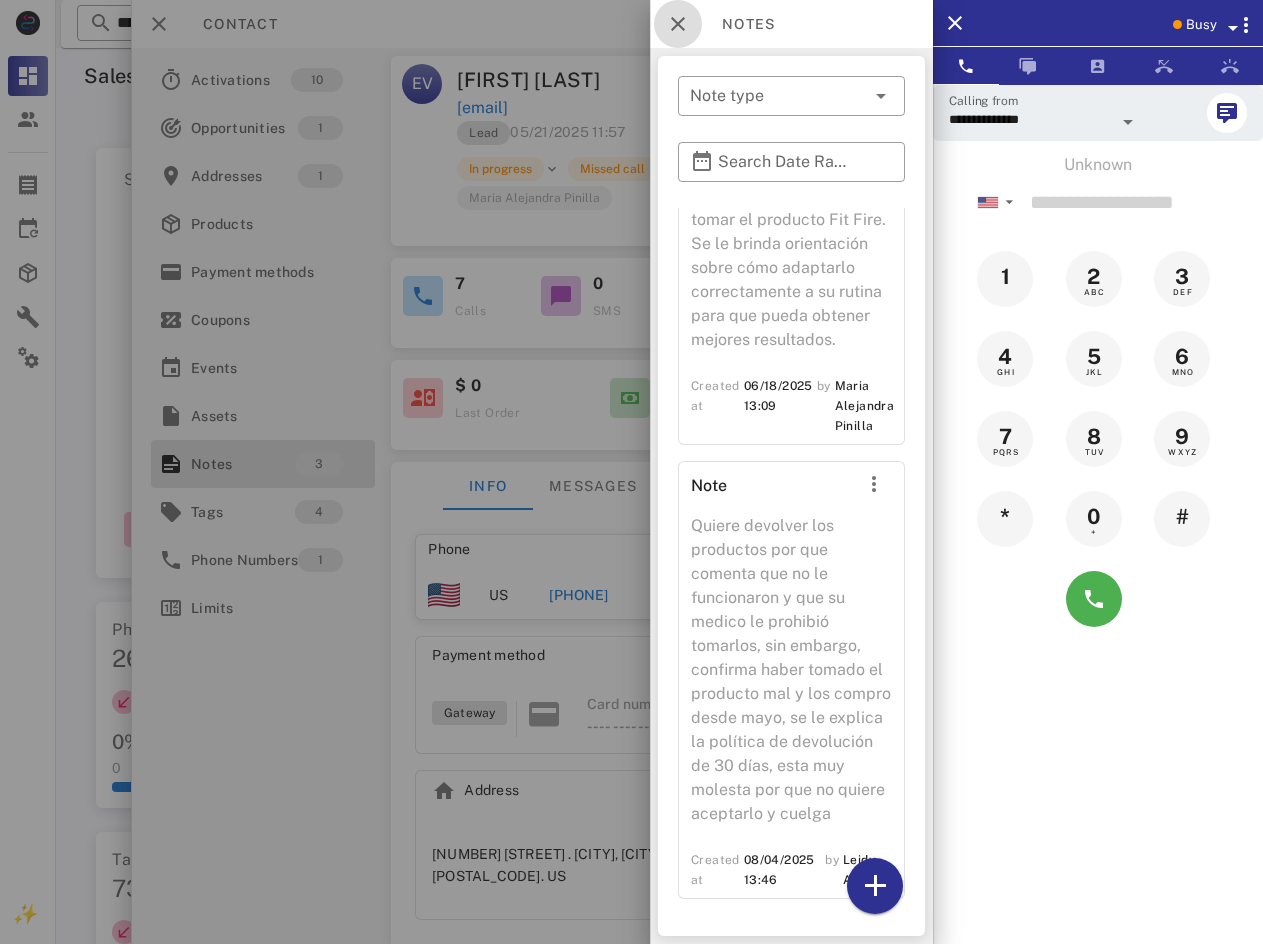 drag, startPoint x: 667, startPoint y: 35, endPoint x: 920, endPoint y: 2, distance: 255.1431 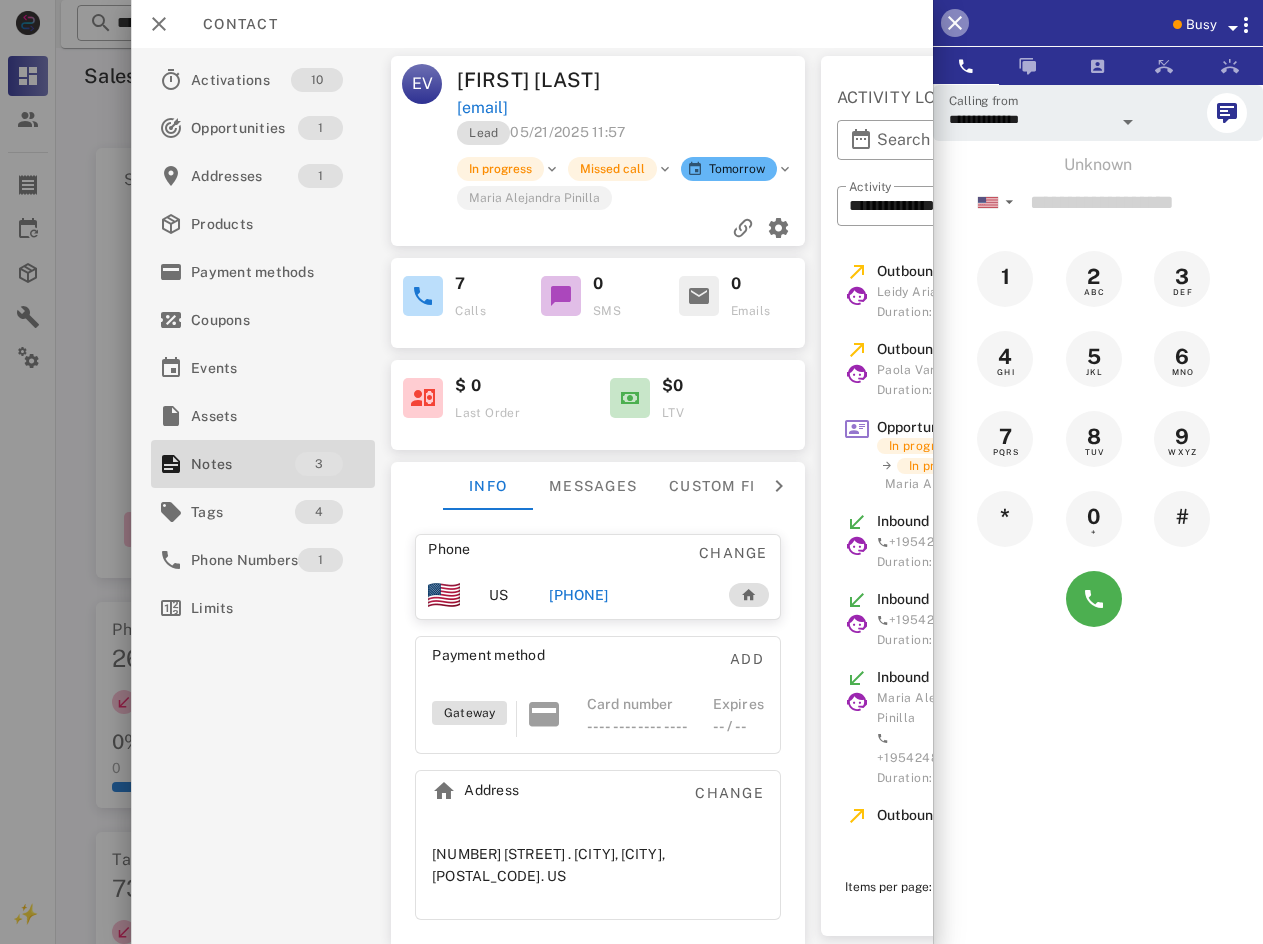 click at bounding box center (955, 23) 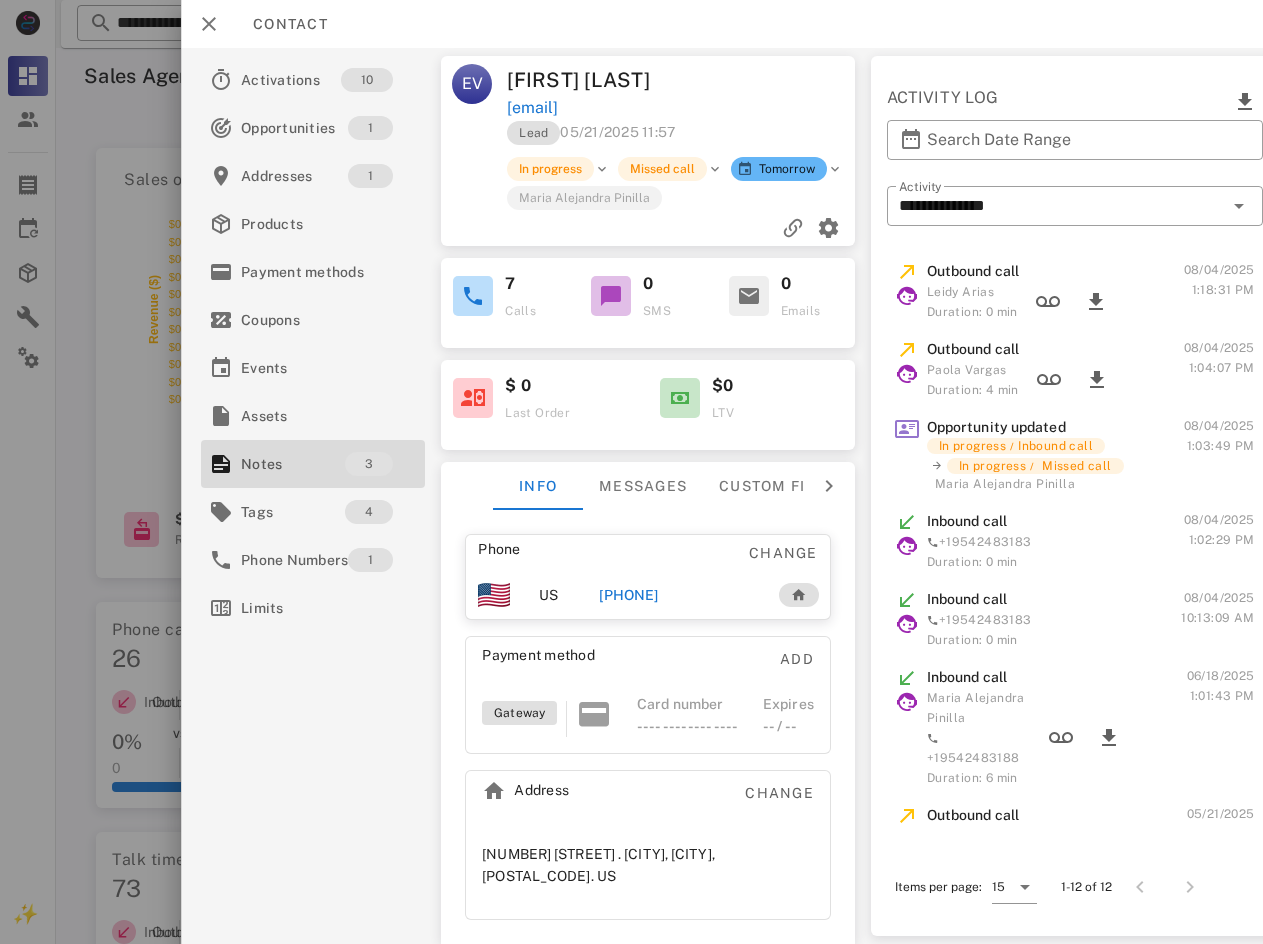 click on "[PHONE]" at bounding box center [628, 595] 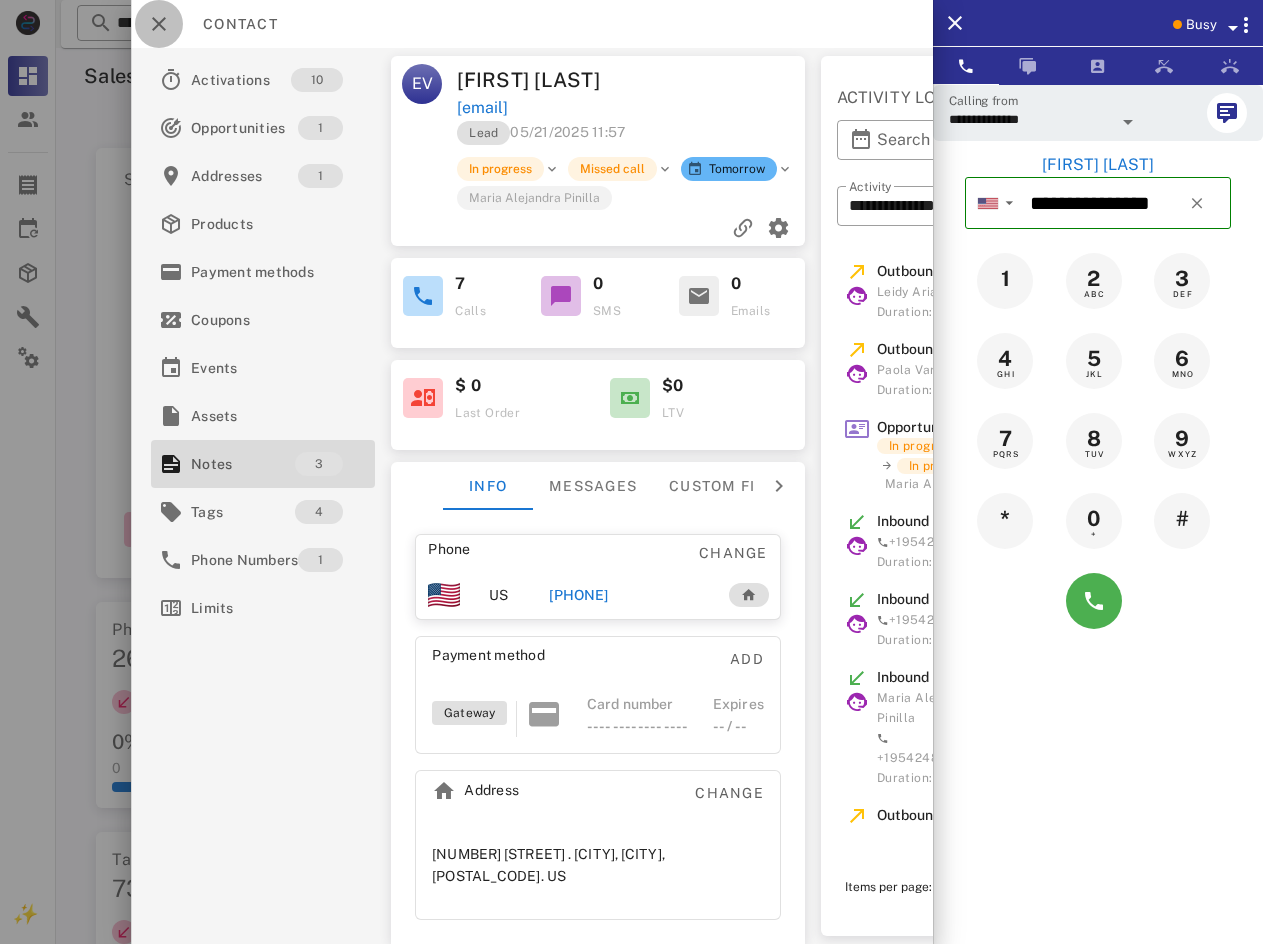 click at bounding box center [159, 24] 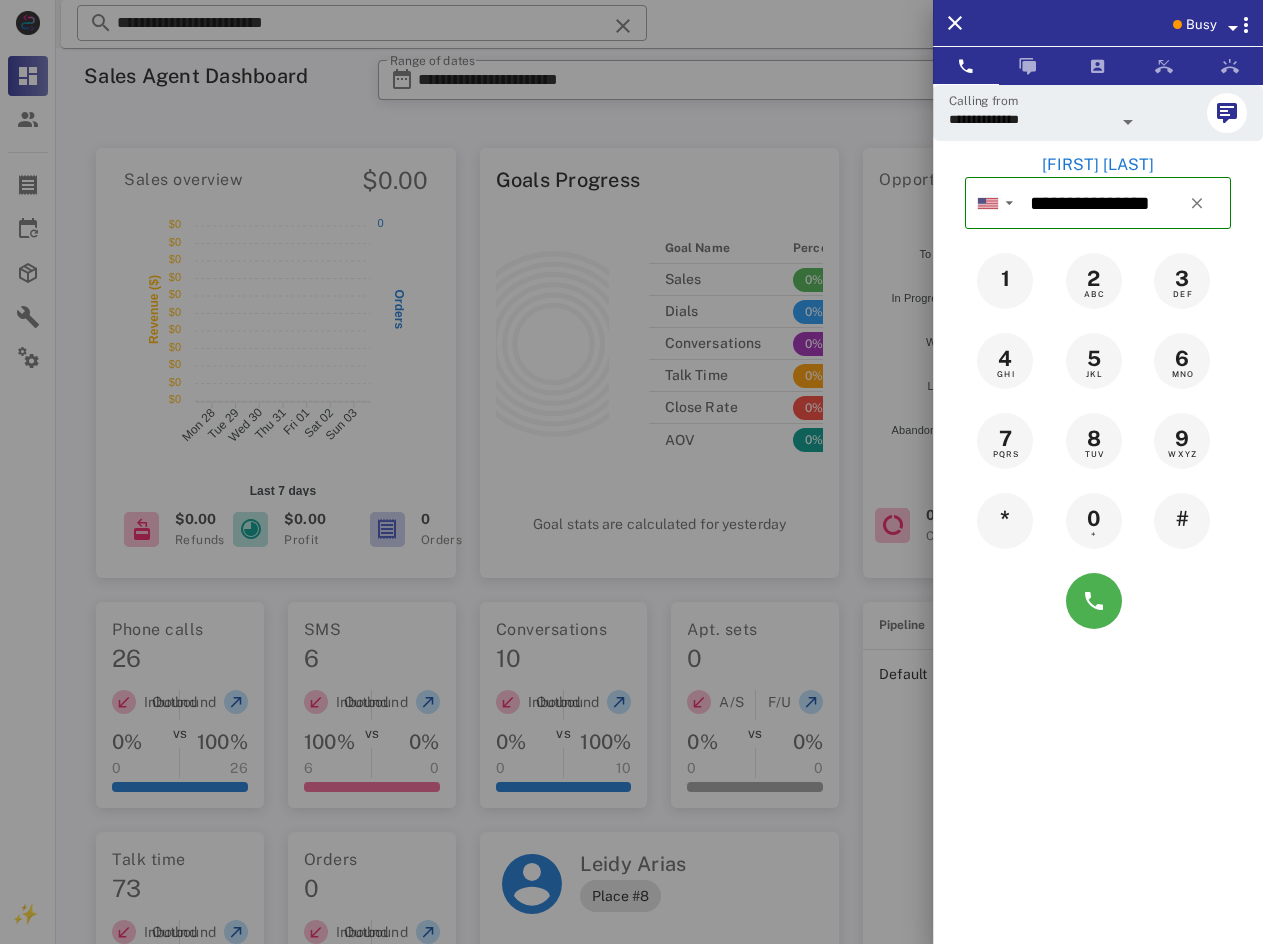 click on "[FIRST] [LAST]" at bounding box center [1098, 165] 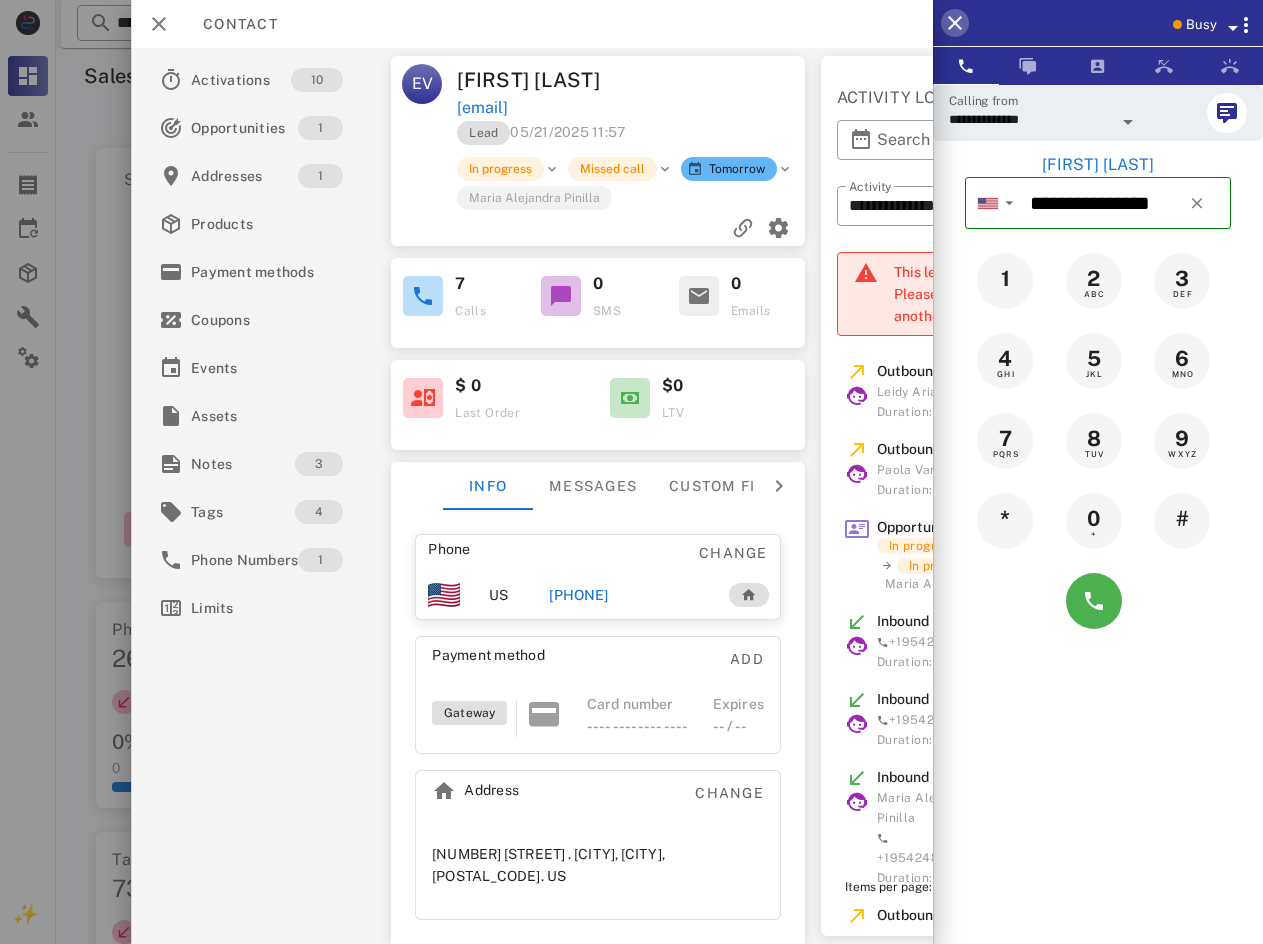 click at bounding box center (955, 23) 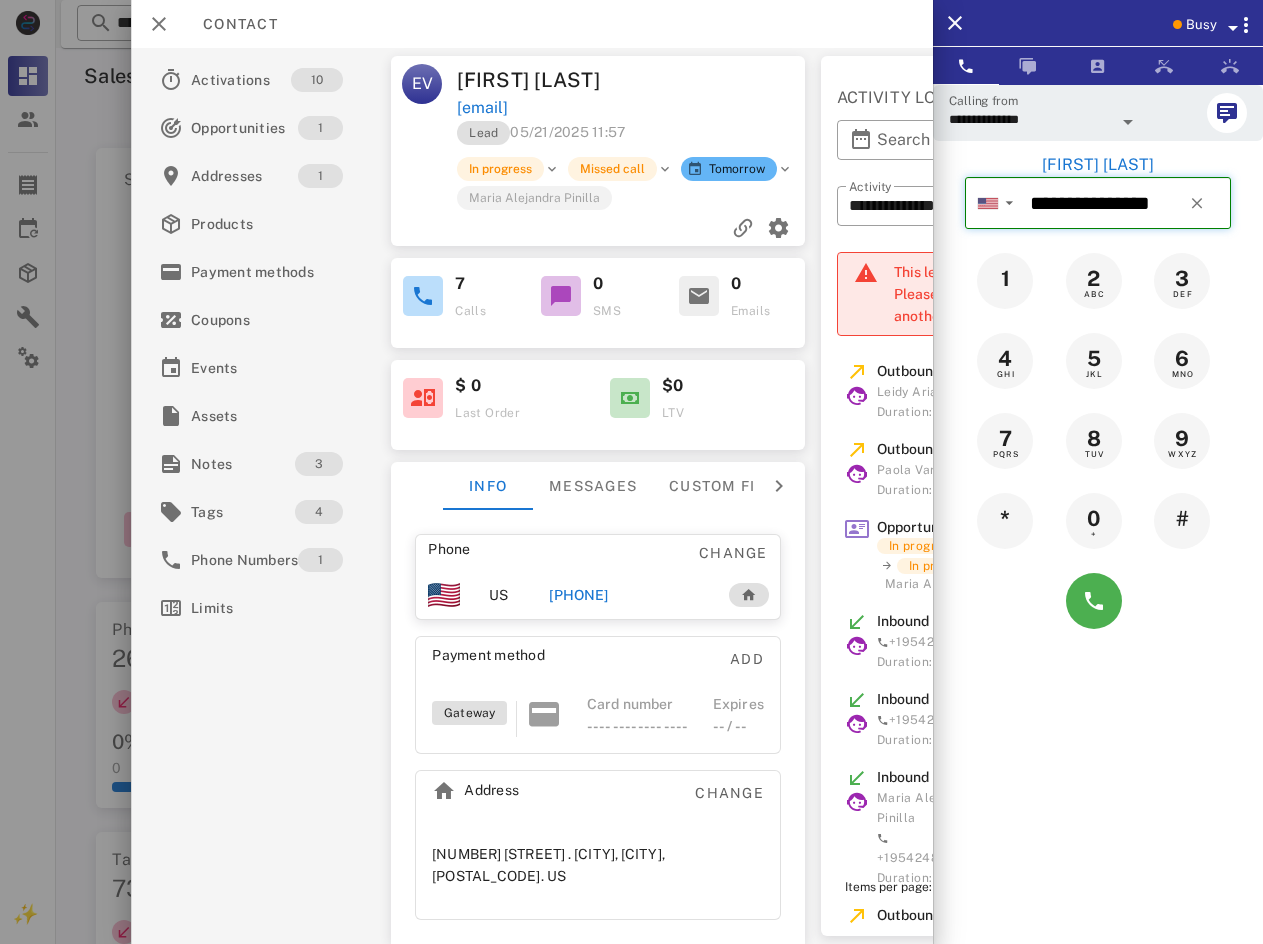 type 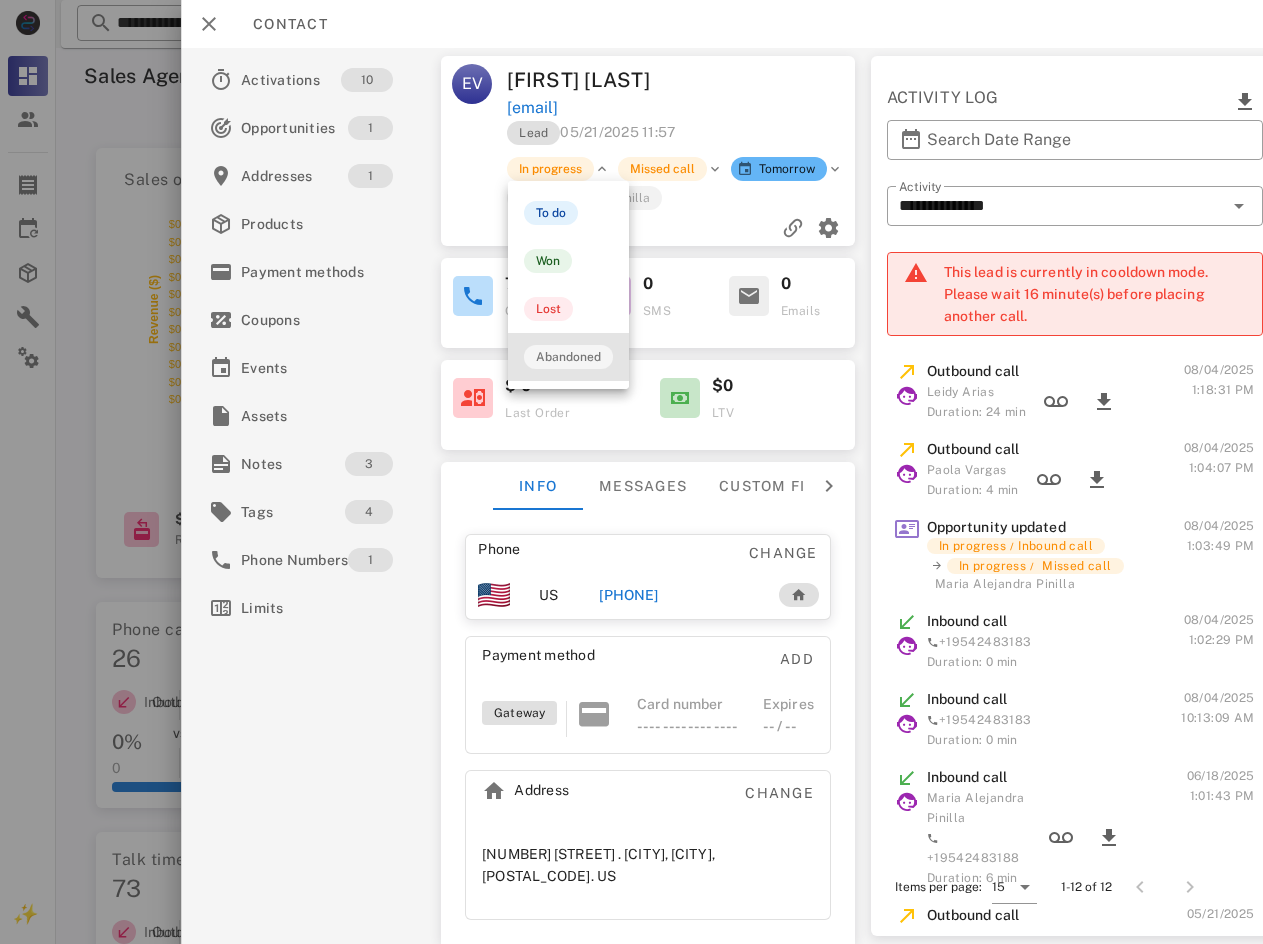 click on "Abandoned" at bounding box center (568, 357) 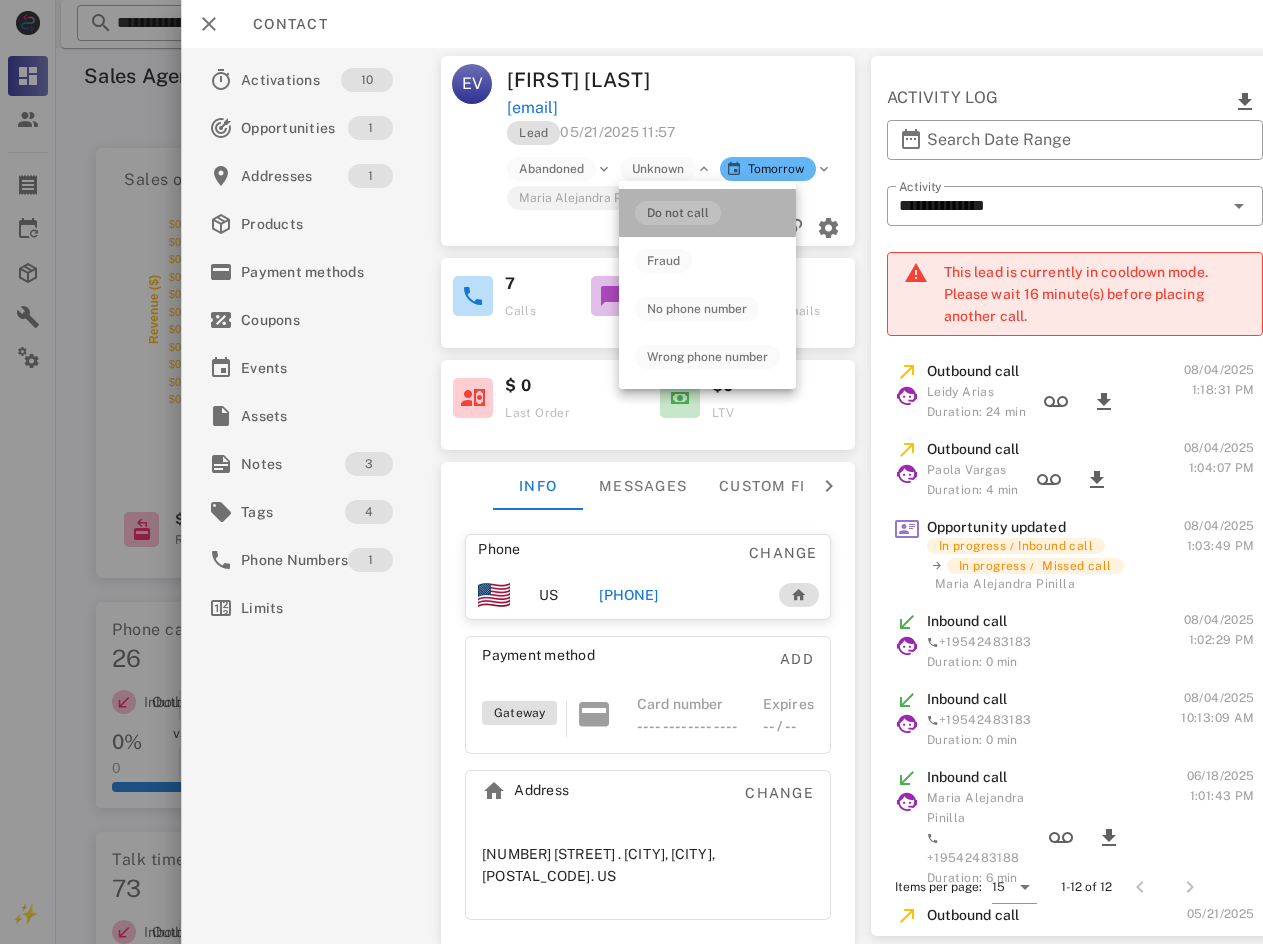 click on "Do not call" at bounding box center (678, 213) 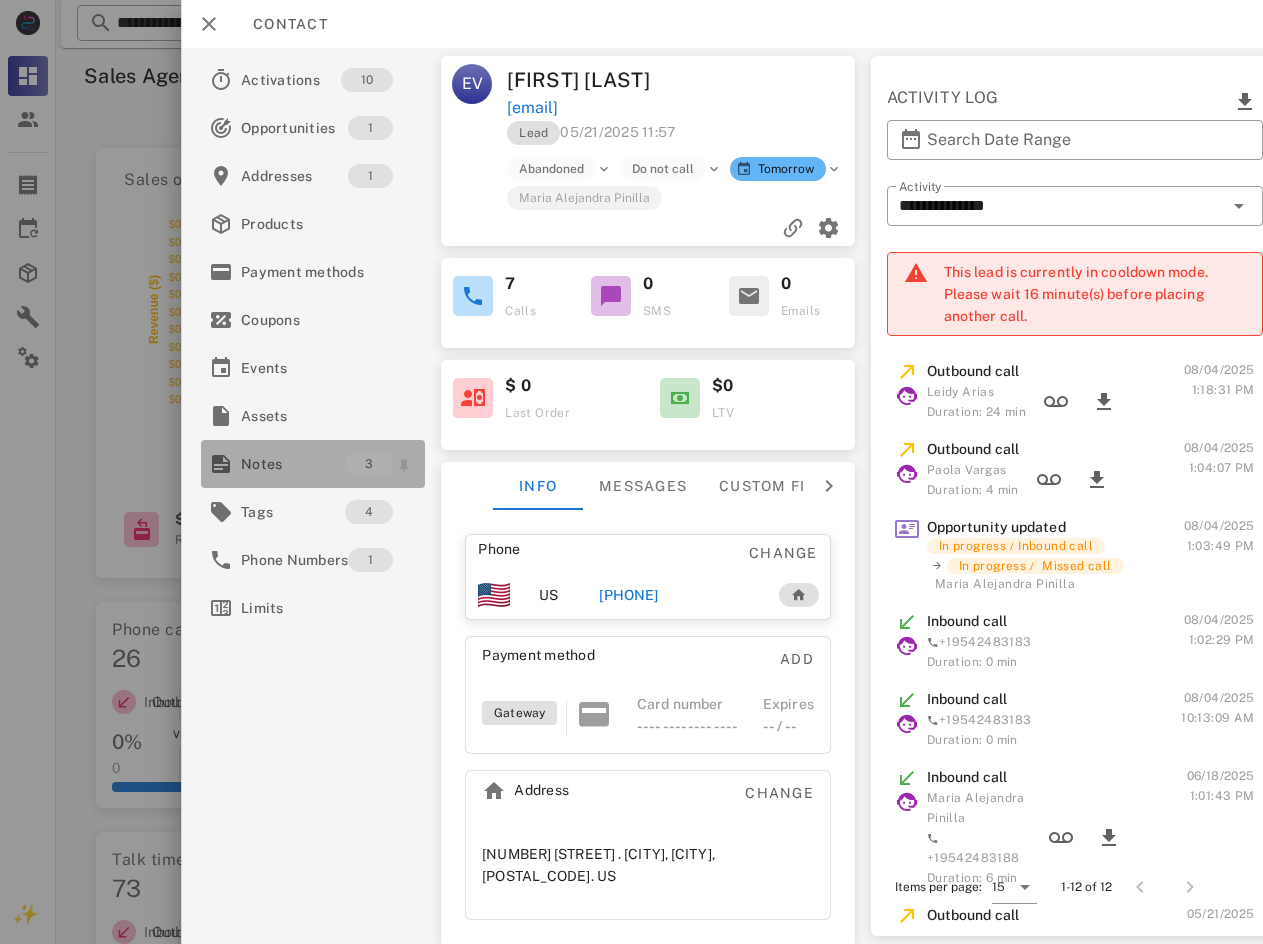 click on "Notes" at bounding box center (293, 464) 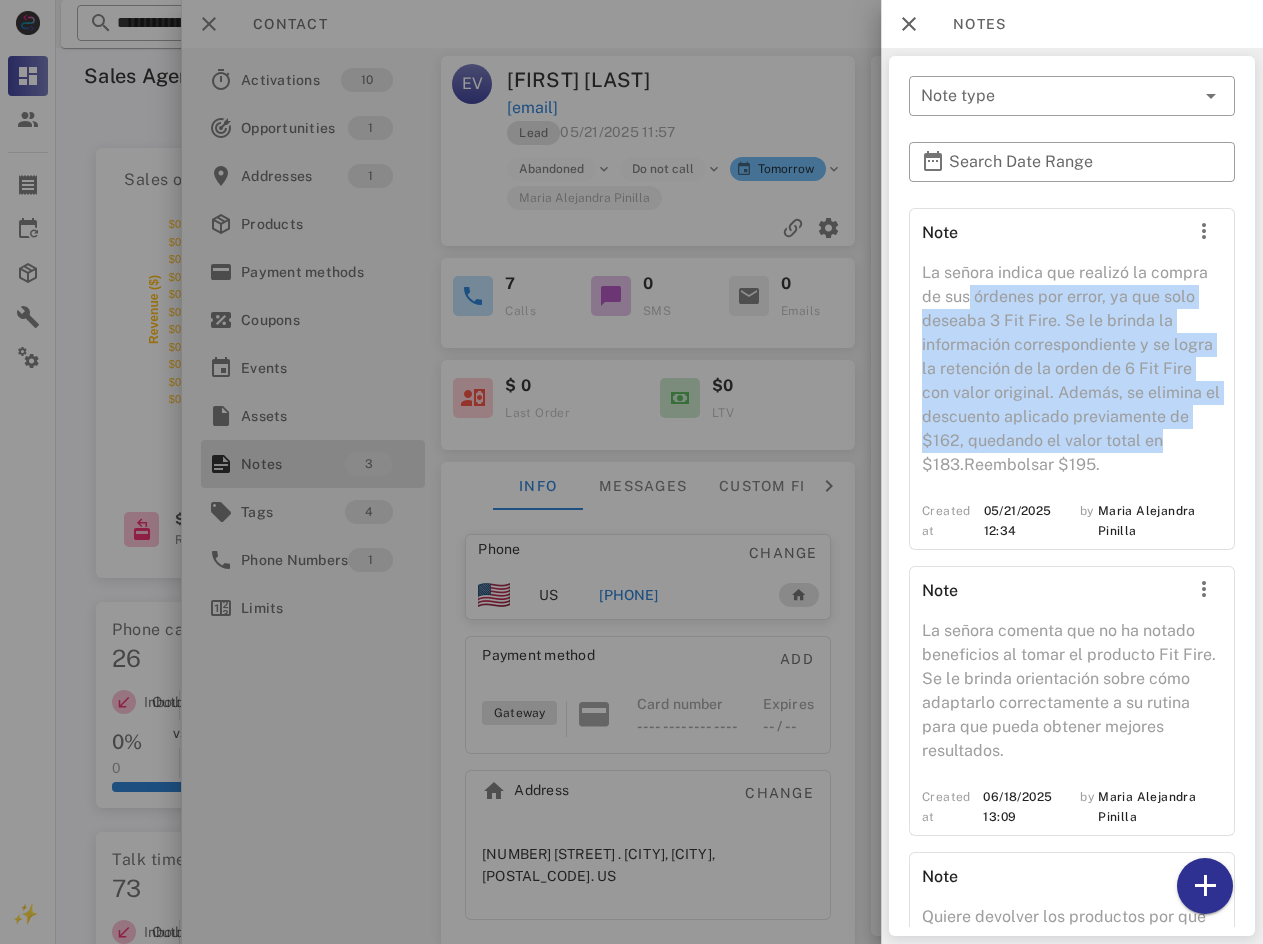 drag, startPoint x: 966, startPoint y: 299, endPoint x: 1208, endPoint y: 449, distance: 284.7174 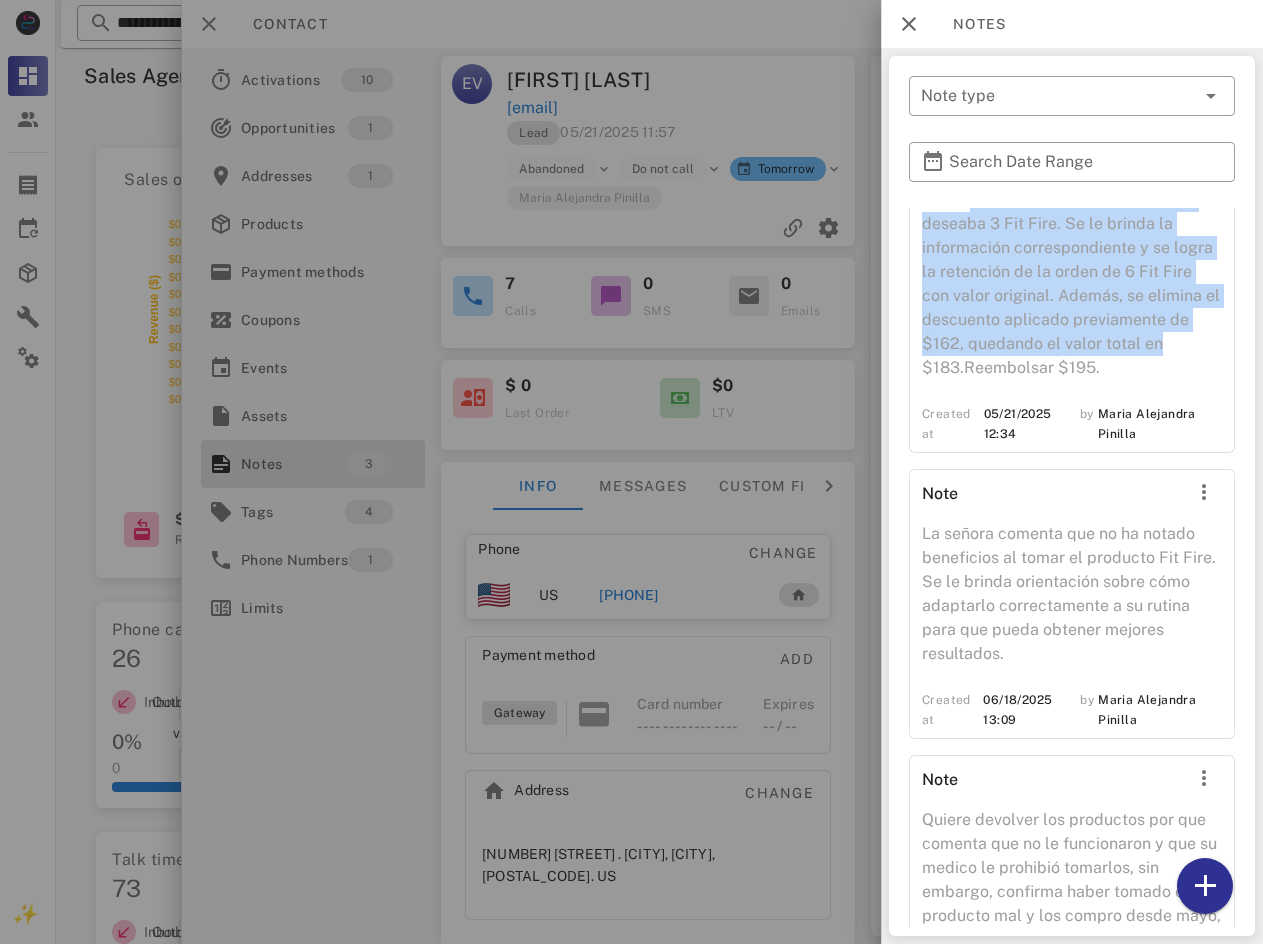 scroll, scrollTop: 275, scrollLeft: 0, axis: vertical 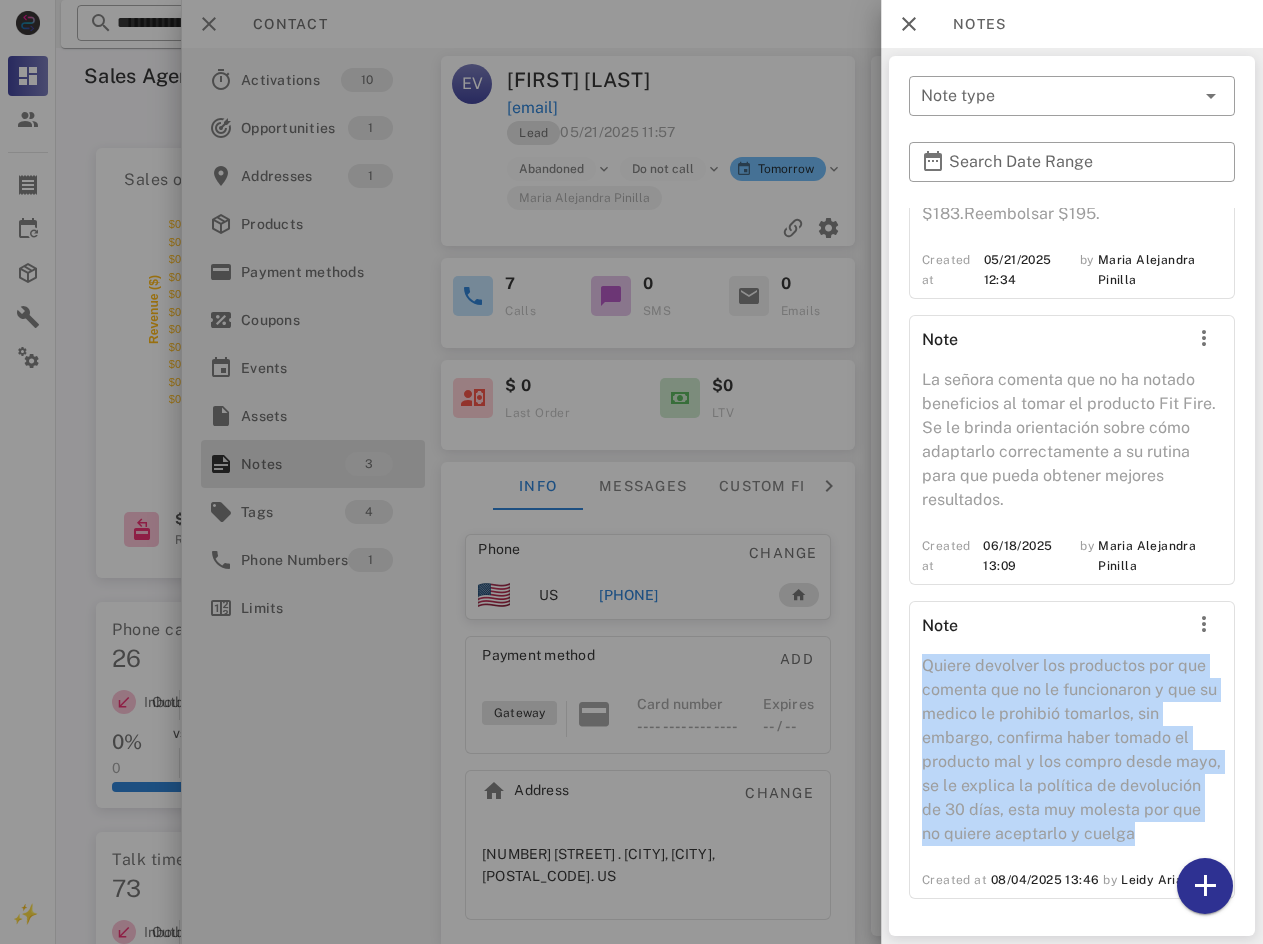 drag, startPoint x: 915, startPoint y: 642, endPoint x: 1146, endPoint y: 832, distance: 299.1003 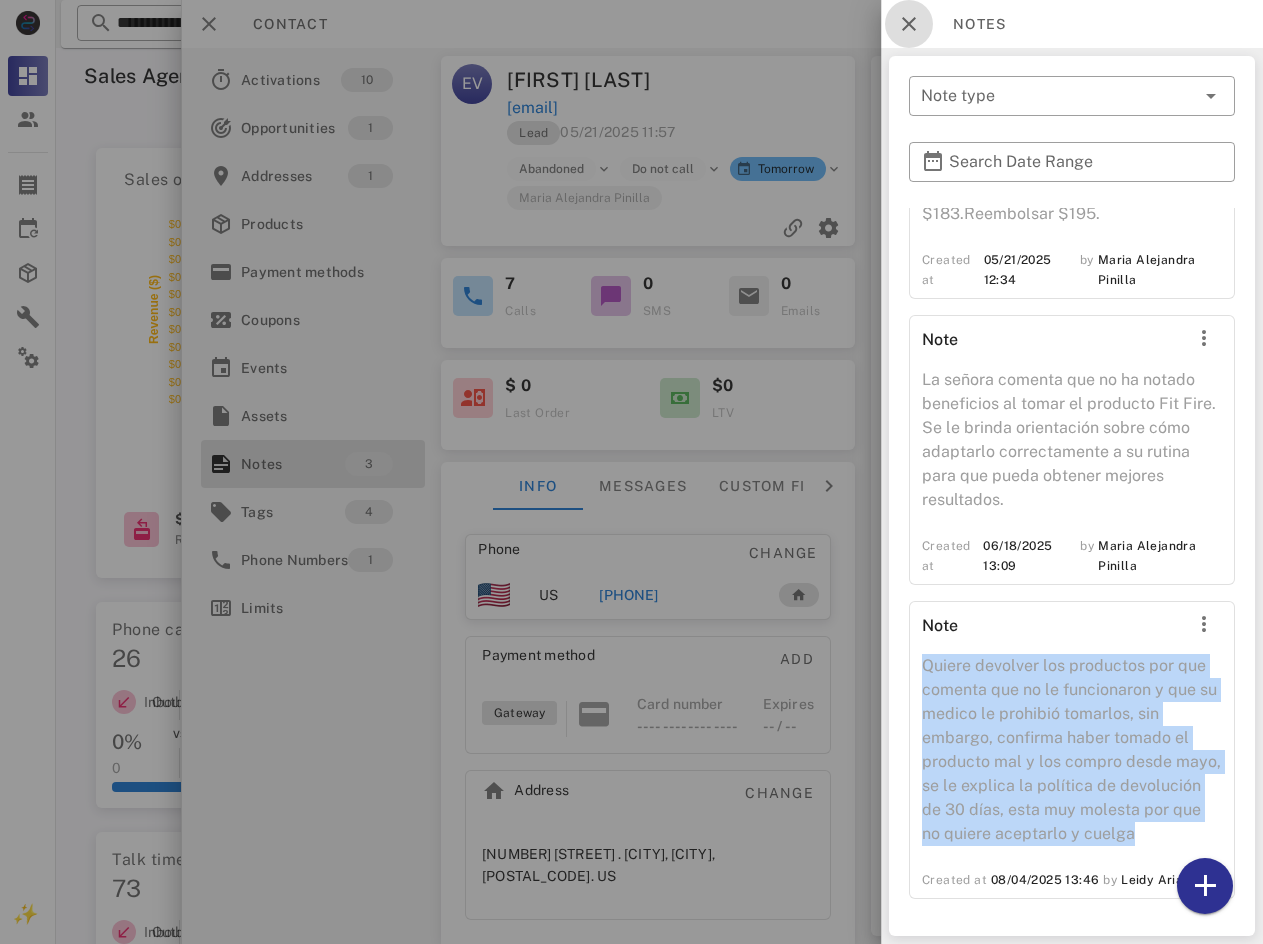 click at bounding box center (909, 24) 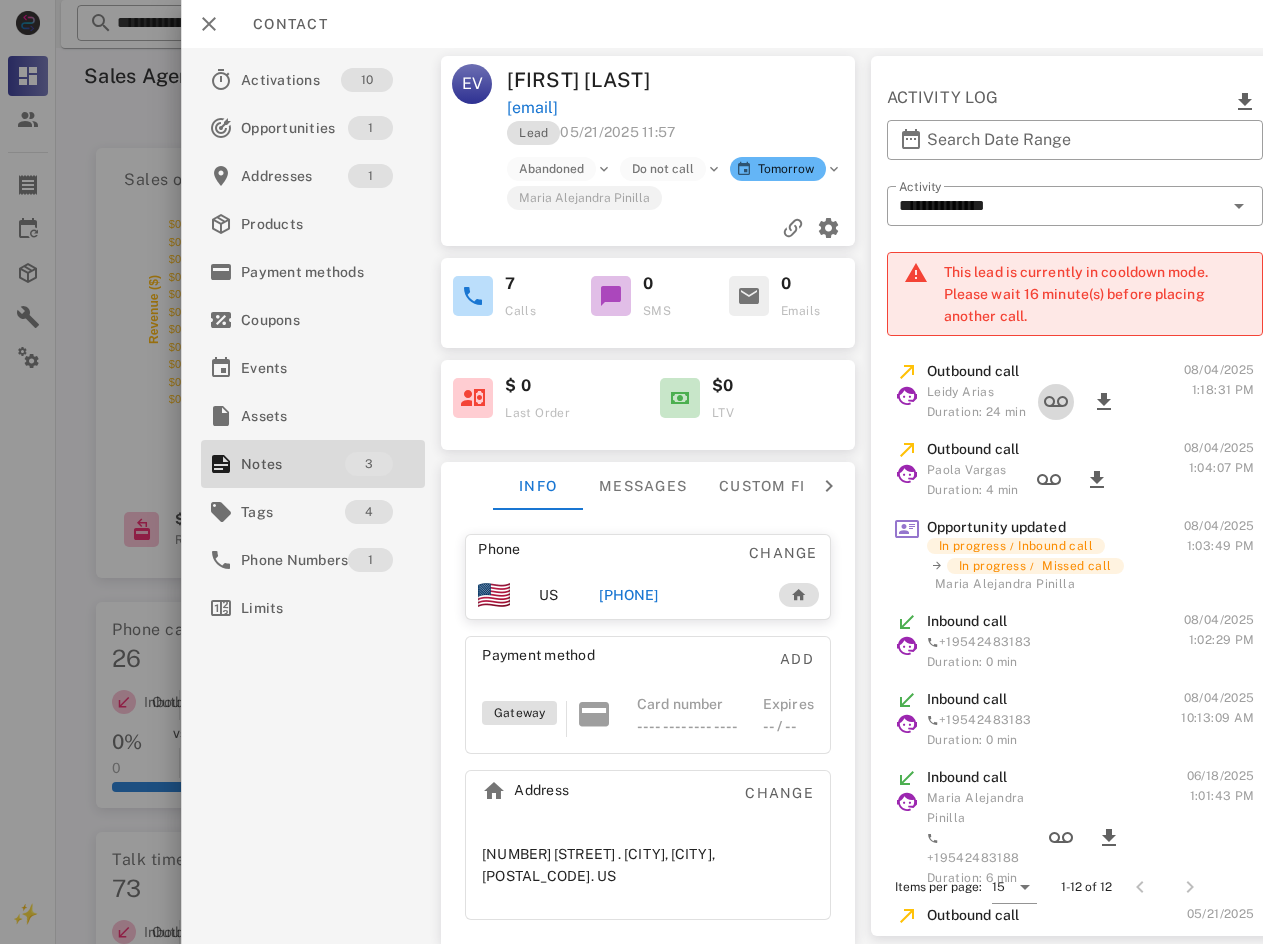 click at bounding box center [1056, 402] 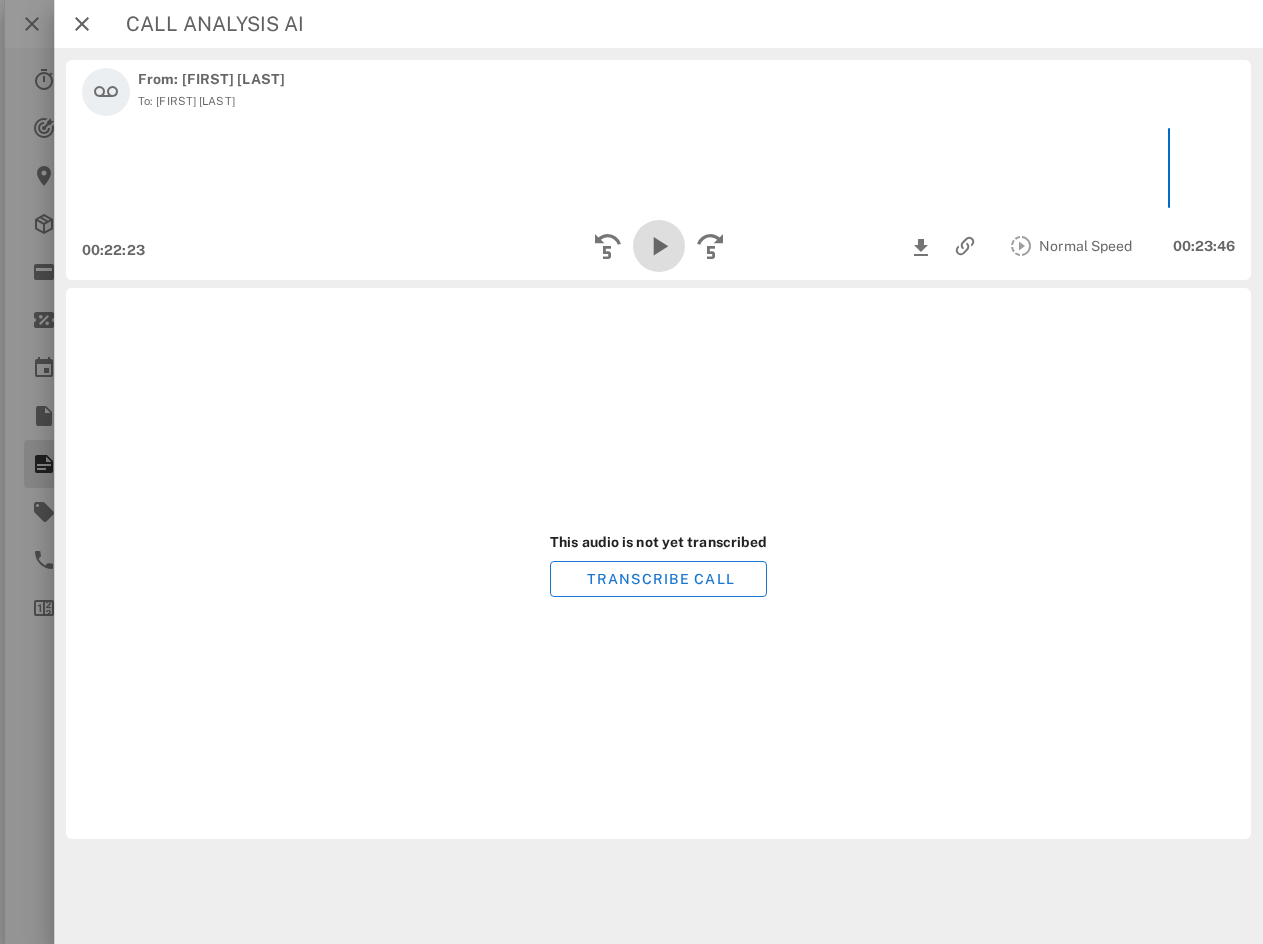 click at bounding box center (658, 246) 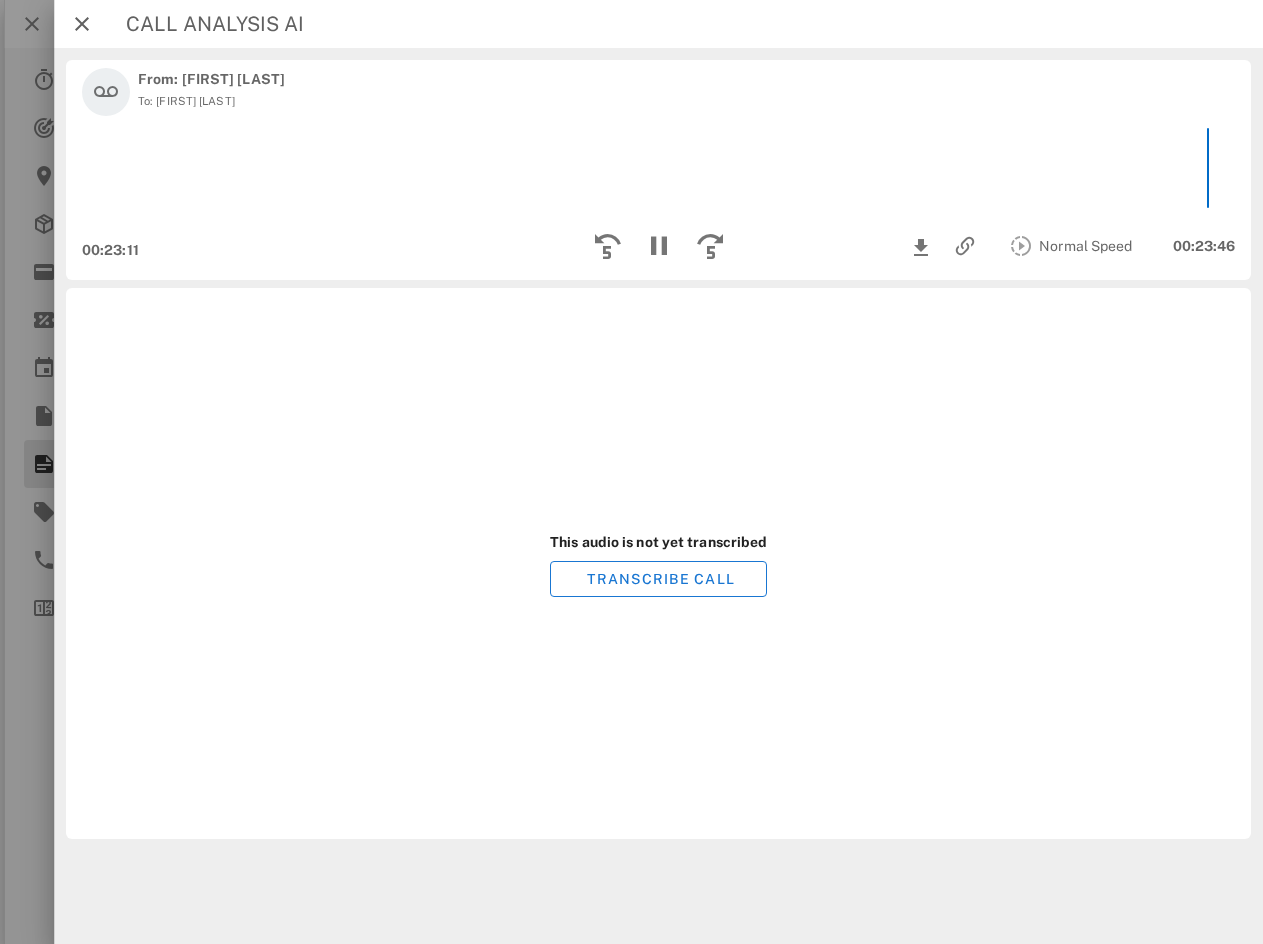 click on "This audio is not yet transcribed  TRANSCRIBE CALL" at bounding box center (658, 563) 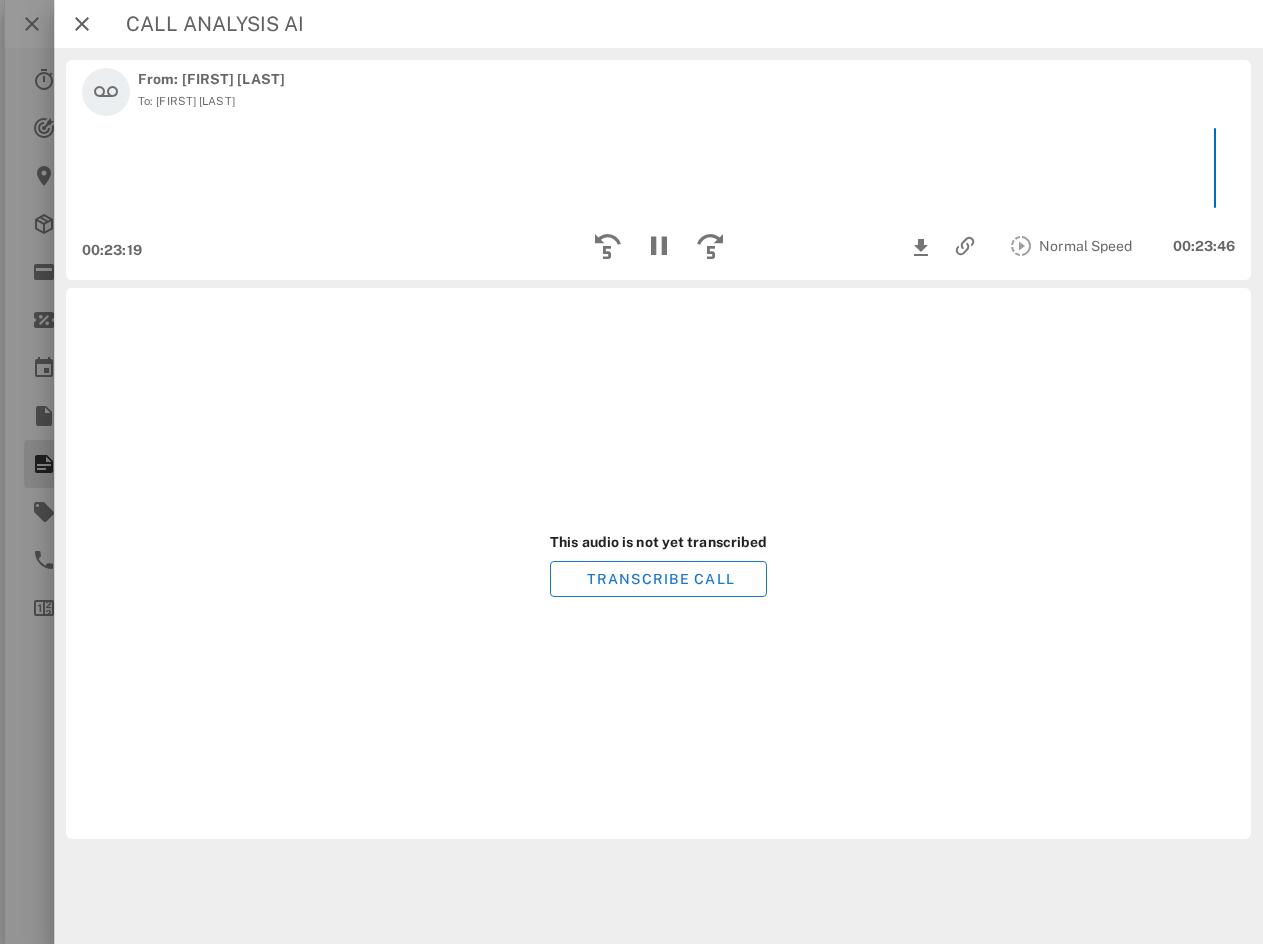 click on "This audio is not yet transcribed  TRANSCRIBE CALL" at bounding box center [658, 563] 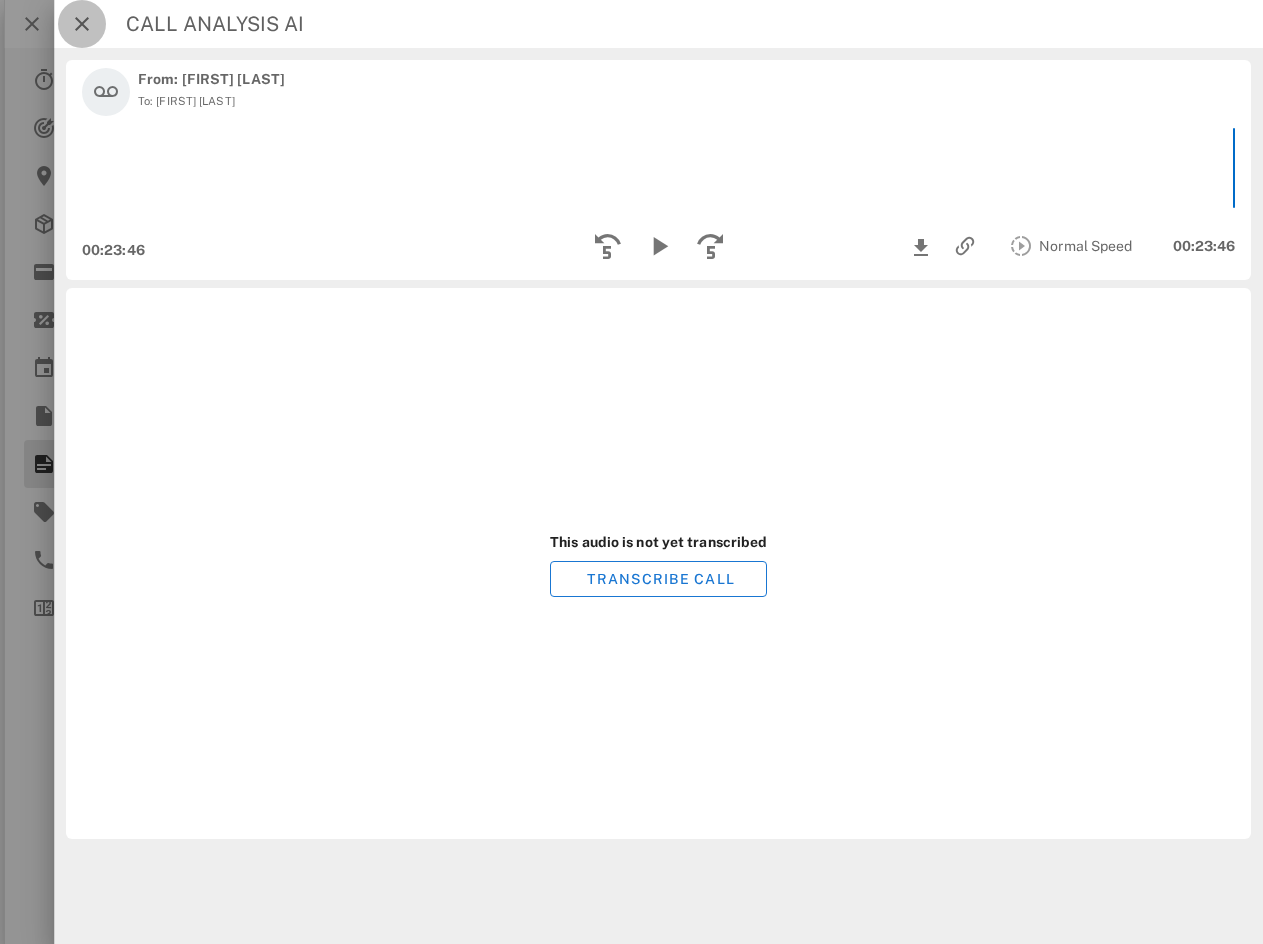 click at bounding box center [82, 24] 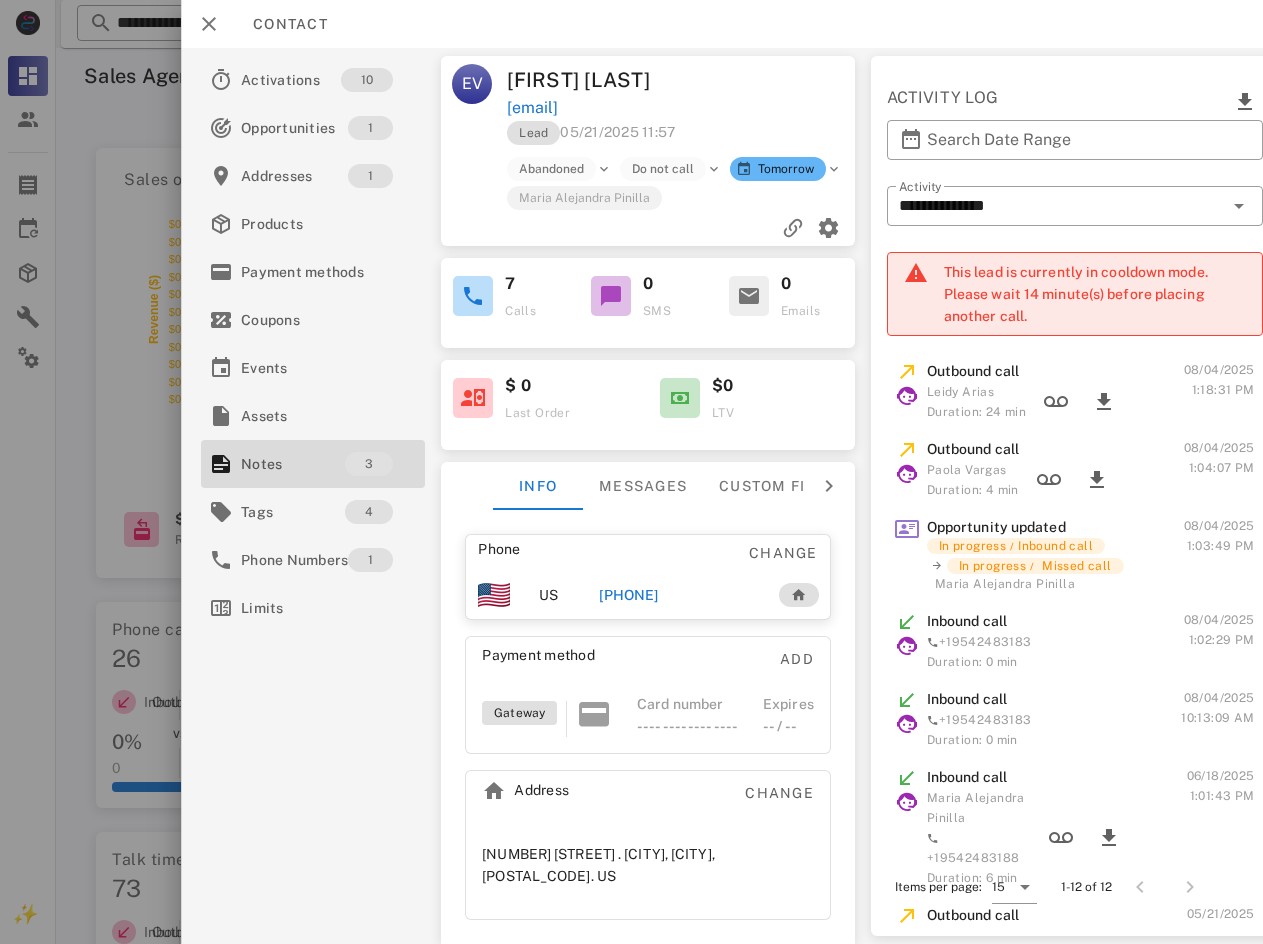 click on "**********" at bounding box center [722, 496] 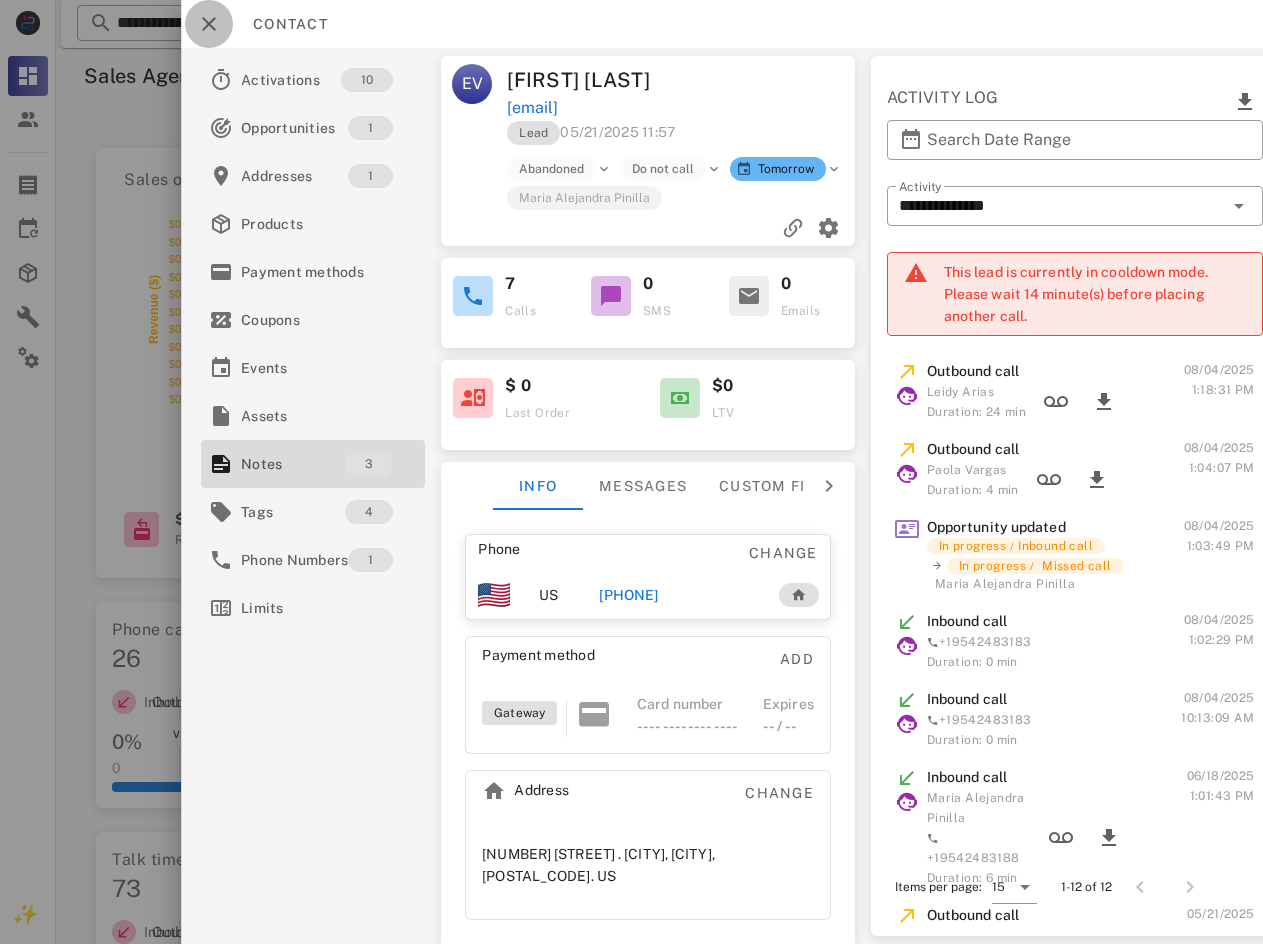 click at bounding box center (209, 24) 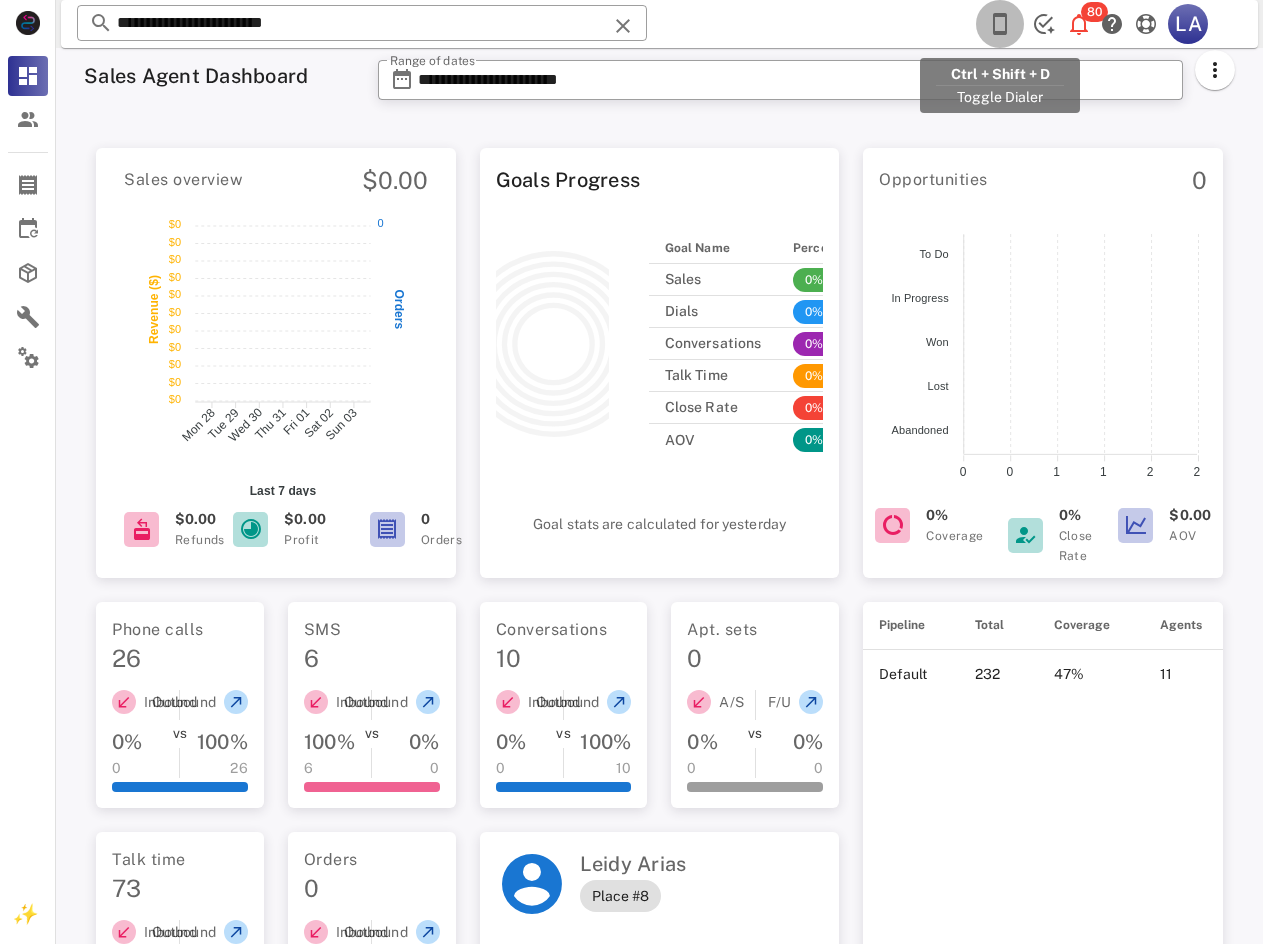 click at bounding box center (1000, 24) 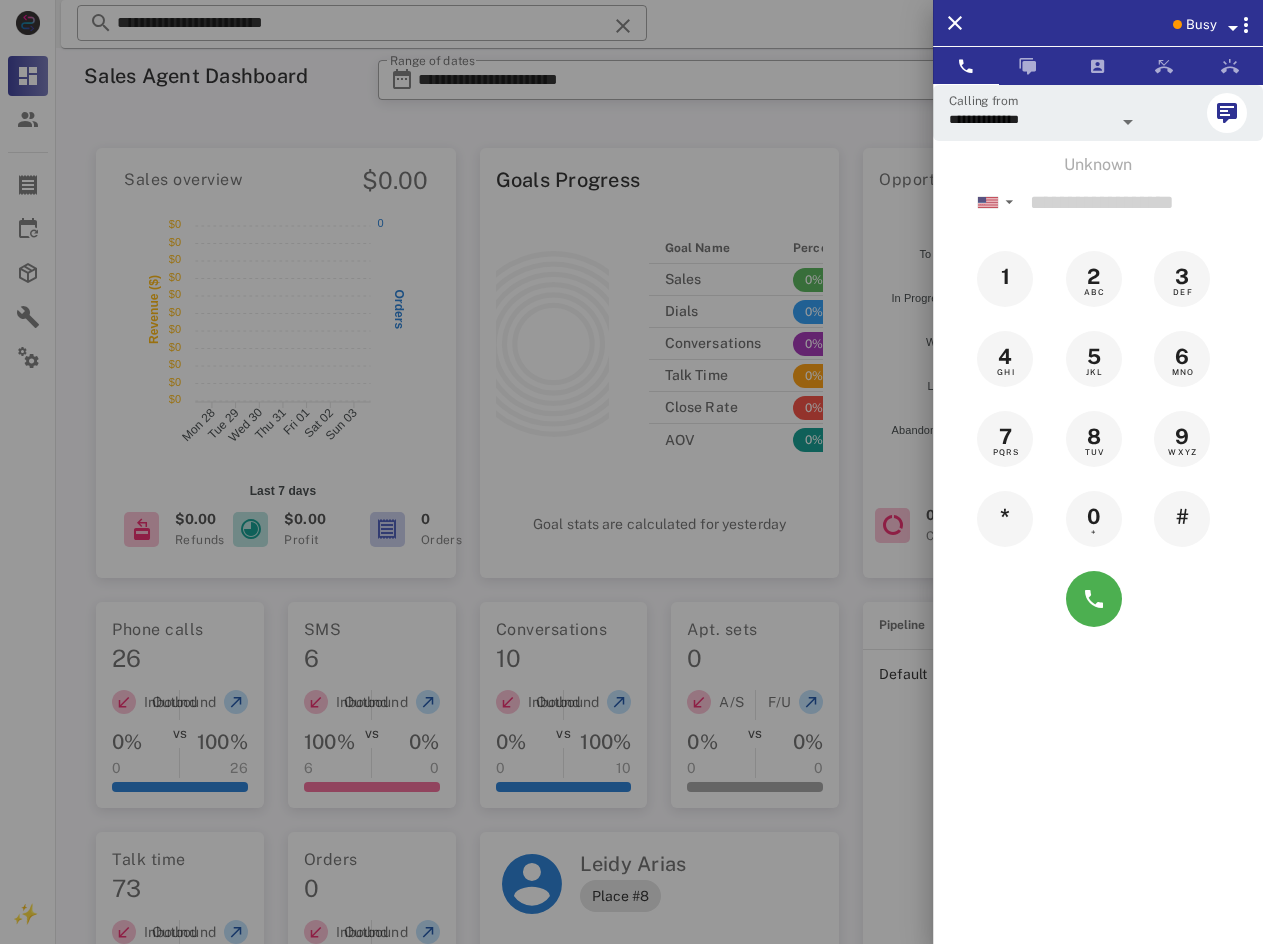 click on "Busy" at bounding box center (1126, 23) 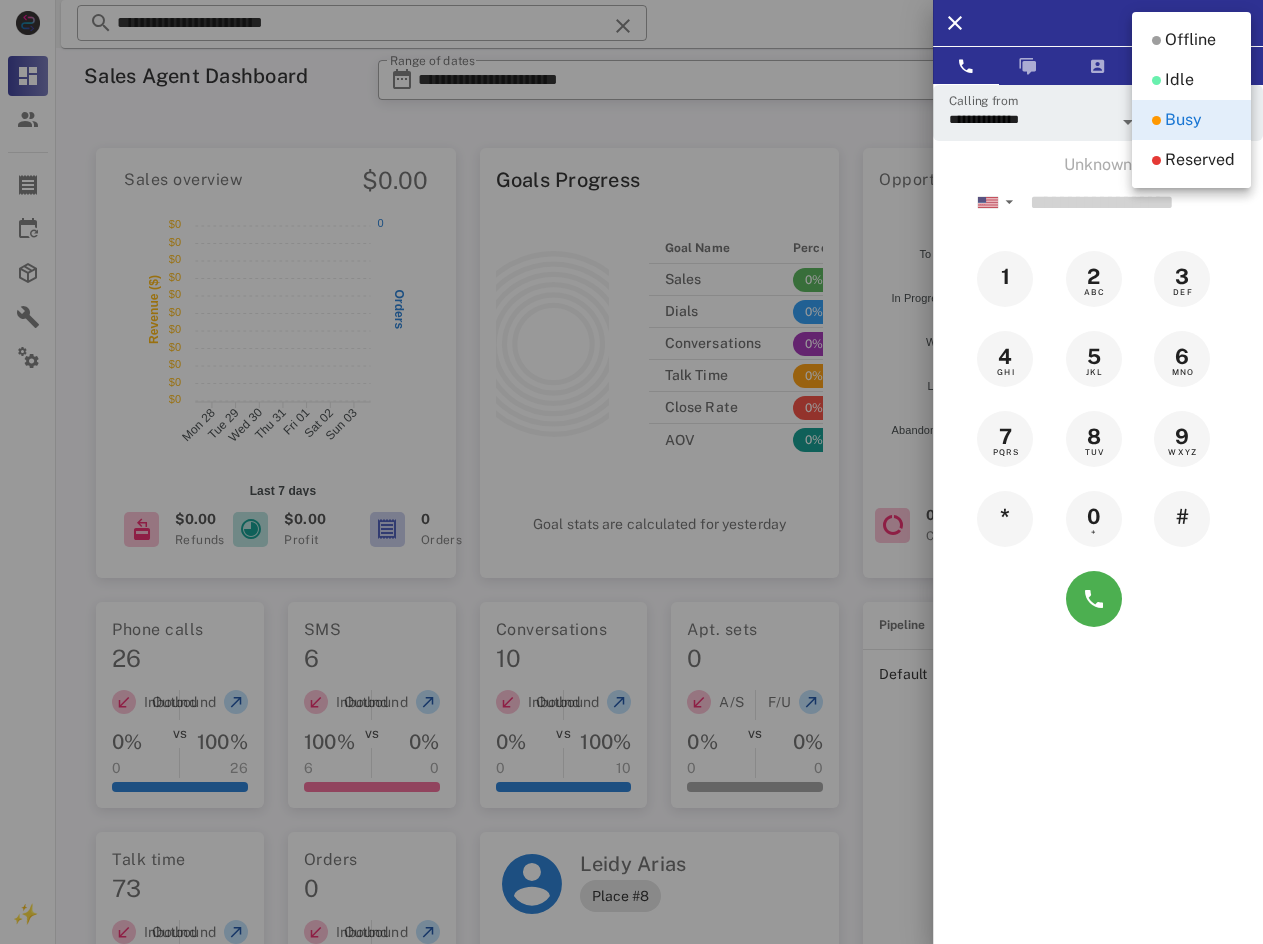 click on "Offline   Idle   Busy   Reserved" at bounding box center [1191, 100] 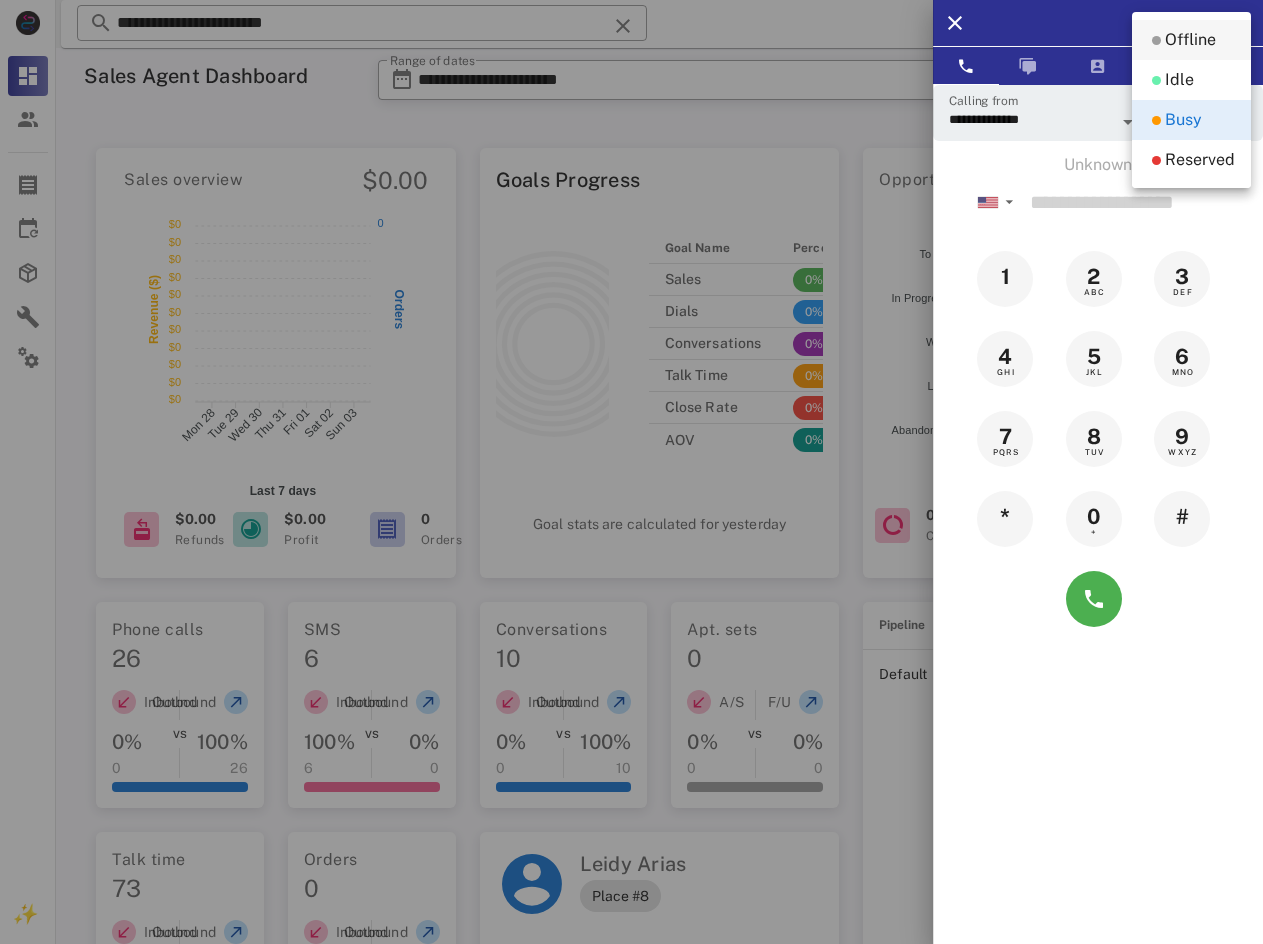 click on "Offline" at bounding box center [1191, 40] 